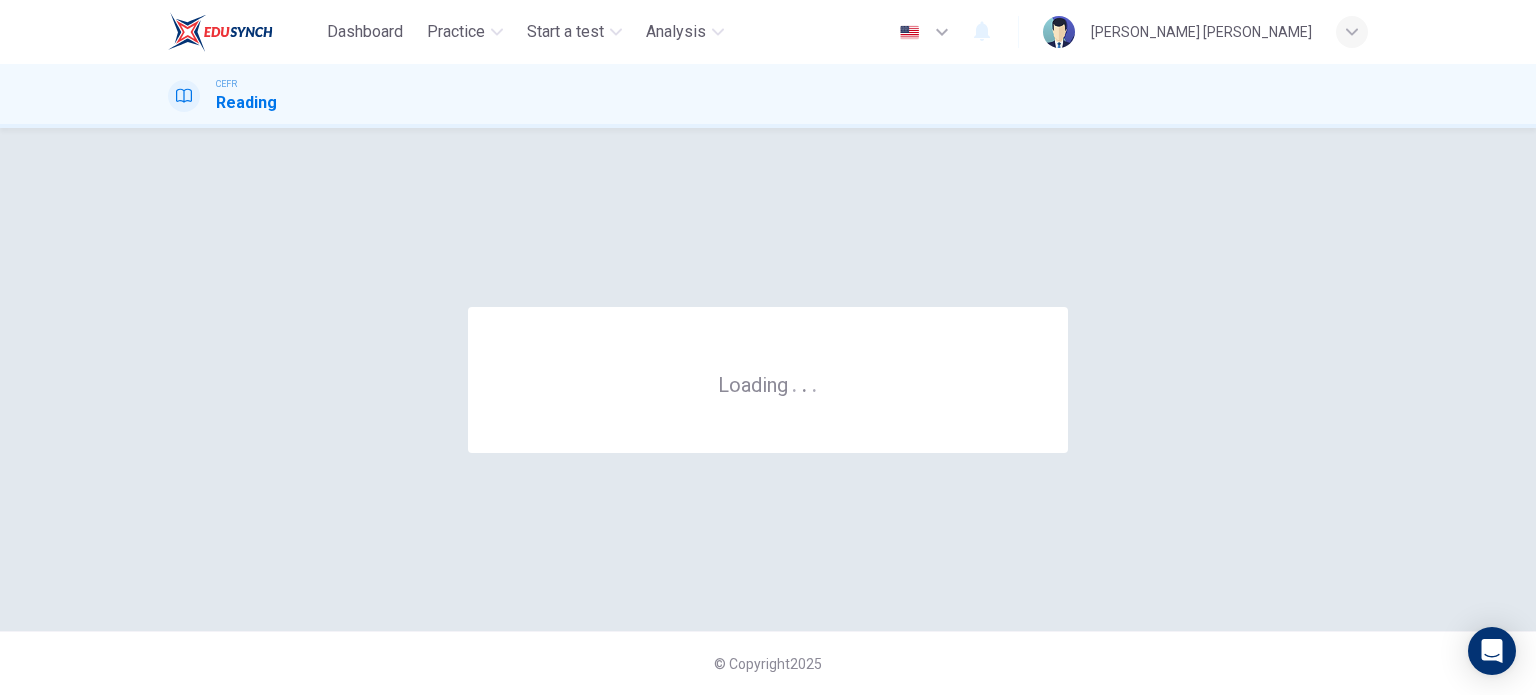 scroll, scrollTop: 0, scrollLeft: 0, axis: both 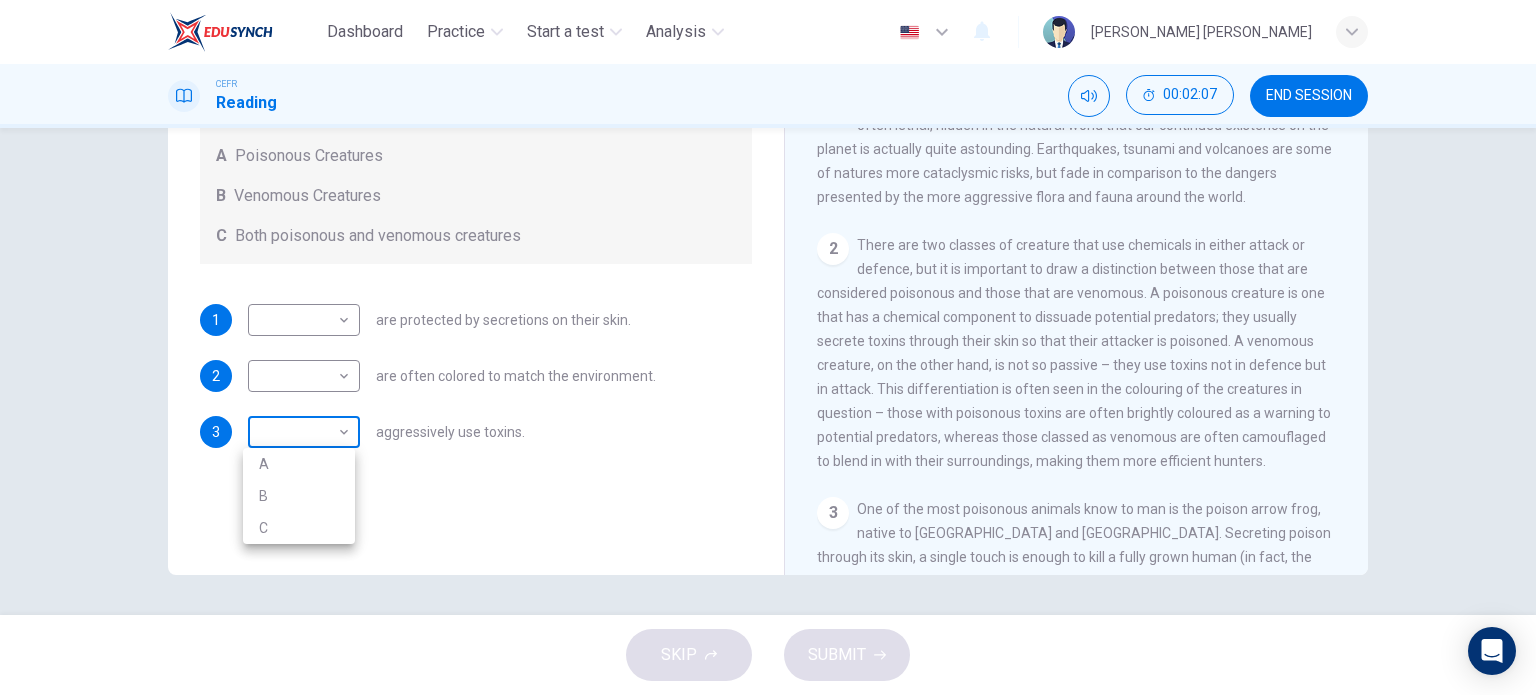 click on "Dashboard Practice Start a test Analysis English en ​ [PERSON_NAME] [PERSON_NAME] CEFR Reading 00:02:07 END SESSION Questions 1 - 3 Write the correct letter,  A ,  B  or  C  in the boxes below.
According to the information in the passage, classify the following information
as relating to: A Poisonous Creatures B Venomous Creatures C Both poisonous and venomous creatures 1 ​ ​ are protected by secretions on their skin. 2 ​ ​ are often colored to match the environment. 3 ​ ​ aggressively use toxins. Poisonous Animals CLICK TO ZOOM Click to Zoom 1 Often [MEDICAL_DATA] and beautiful, there are so many potential dangers, often lethal, hidden in the natural world that our continued existence on the planet is actually quite astounding. Earthquakes, tsunami and volcanoes are some of natures more cataclysmic risks, but fade in comparison to the dangers presented by the more aggressive flora and fauna around the world. 2 3 4 5 6 SKIP SUBMIT EduSynch - Online Language Proficiency Testing
2025" at bounding box center (768, 347) 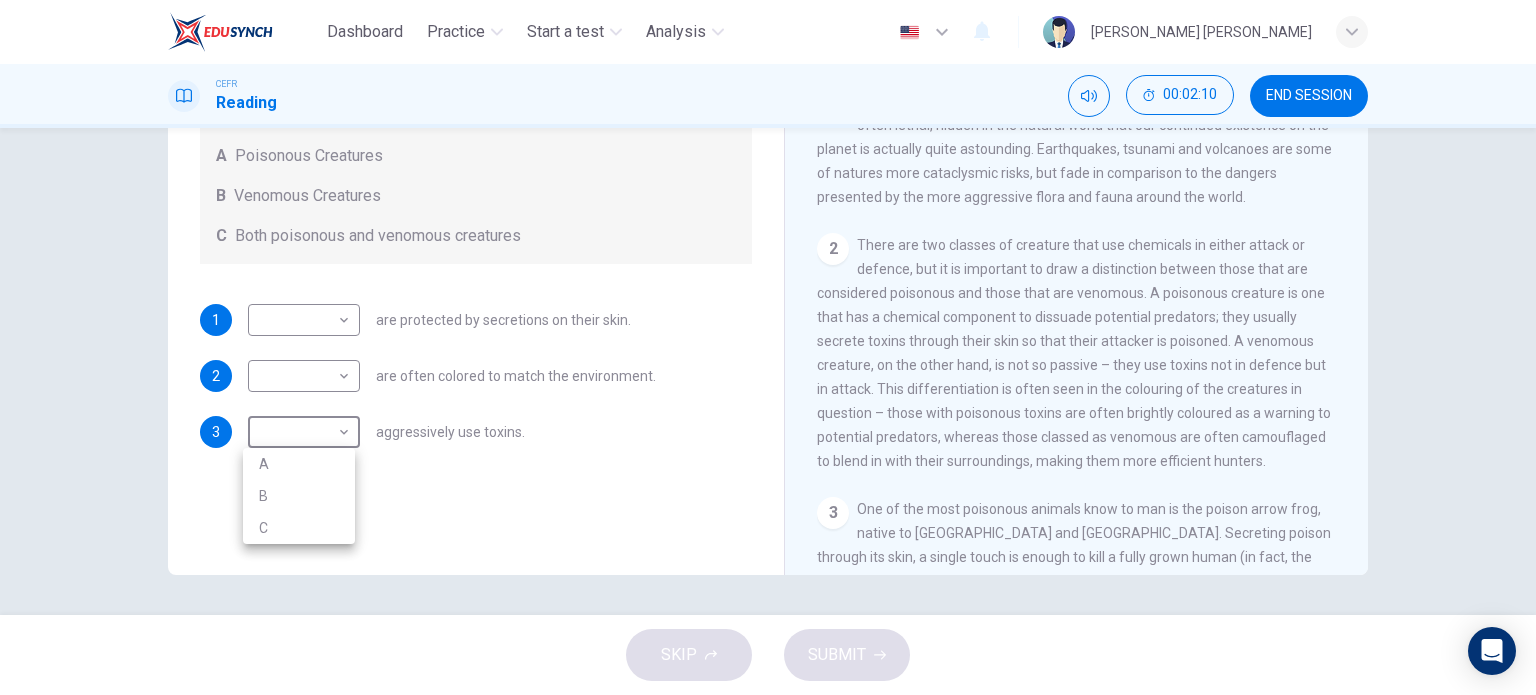 click on "C" at bounding box center [299, 528] 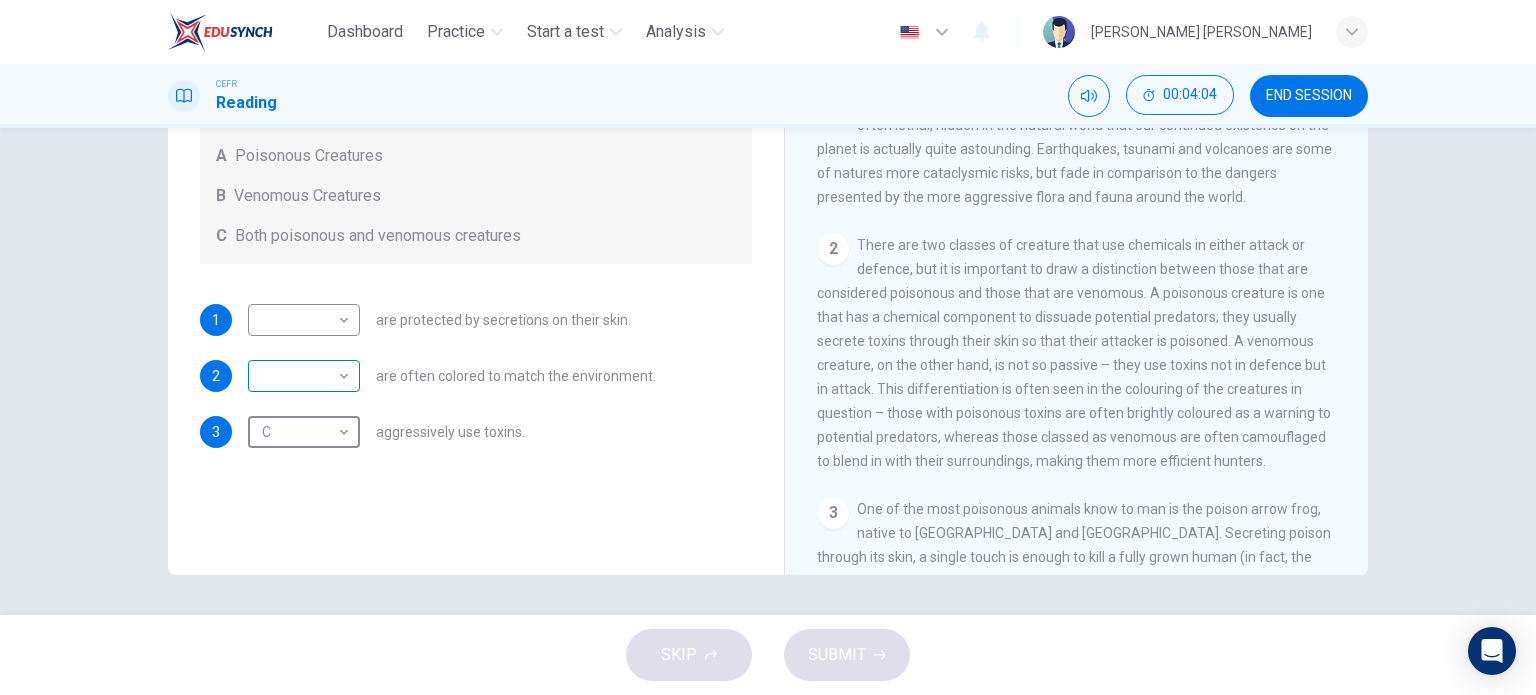 click on "Dashboard Practice Start a test Analysis English en ​ [PERSON_NAME] [PERSON_NAME] CEFR Reading 00:04:04 END SESSION Questions 1 - 3 Write the correct letter,  A ,  B  or  C  in the boxes below.
According to the information in the passage, classify the following information
as relating to: A Poisonous Creatures B Venomous Creatures C Both poisonous and venomous creatures 1 ​ ​ are protected by secretions on their skin. 2 ​ ​ are often colored to match the environment. 3 C C ​ aggressively use toxins. Poisonous Animals CLICK TO ZOOM Click to Zoom 1 Often [MEDICAL_DATA] and beautiful, there are so many potential dangers, often lethal, hidden in the natural world that our continued existence on the planet is actually quite astounding. Earthquakes, tsunami and volcanoes are some of natures more cataclysmic risks, but fade in comparison to the dangers presented by the more aggressive flora and fauna around the world. 2 3 4 5 6 SKIP SUBMIT EduSynch - Online Language Proficiency Testing
2025" at bounding box center (768, 347) 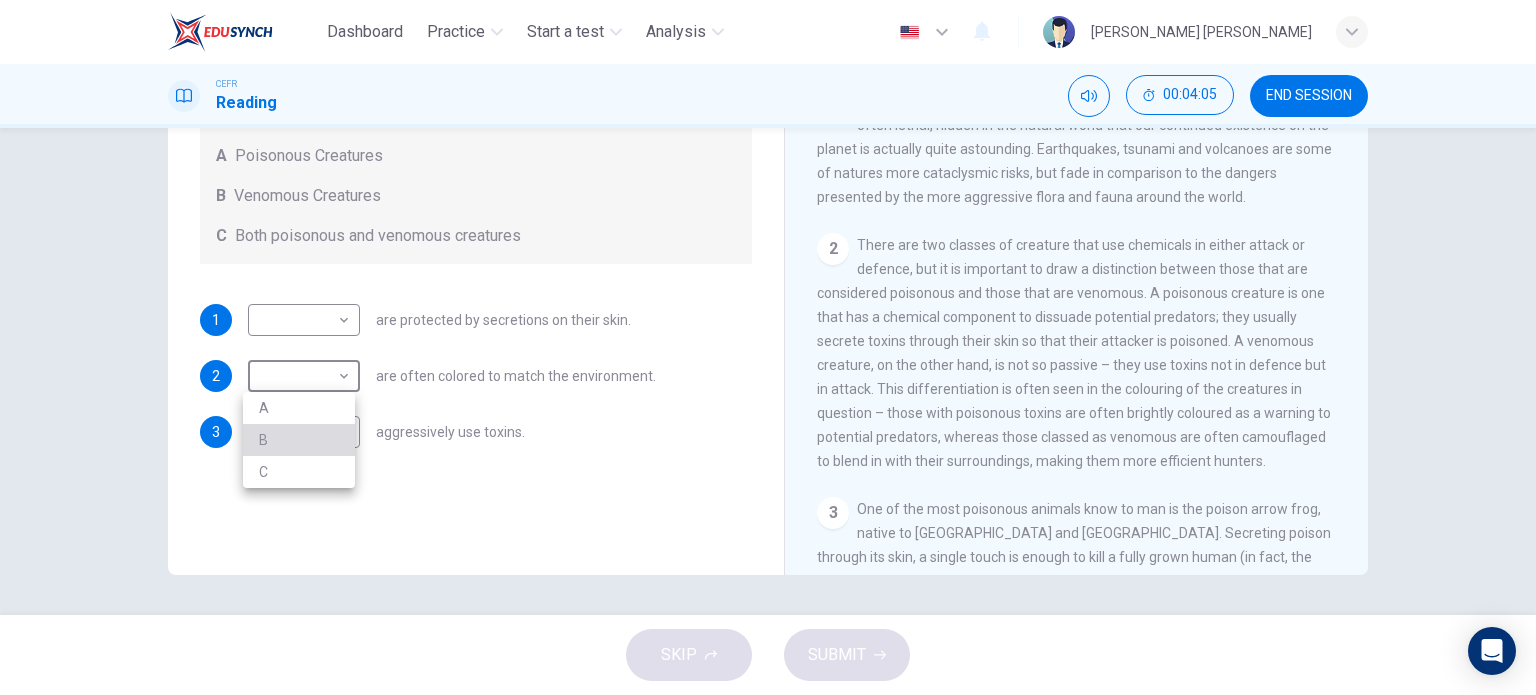 click on "B" at bounding box center (299, 440) 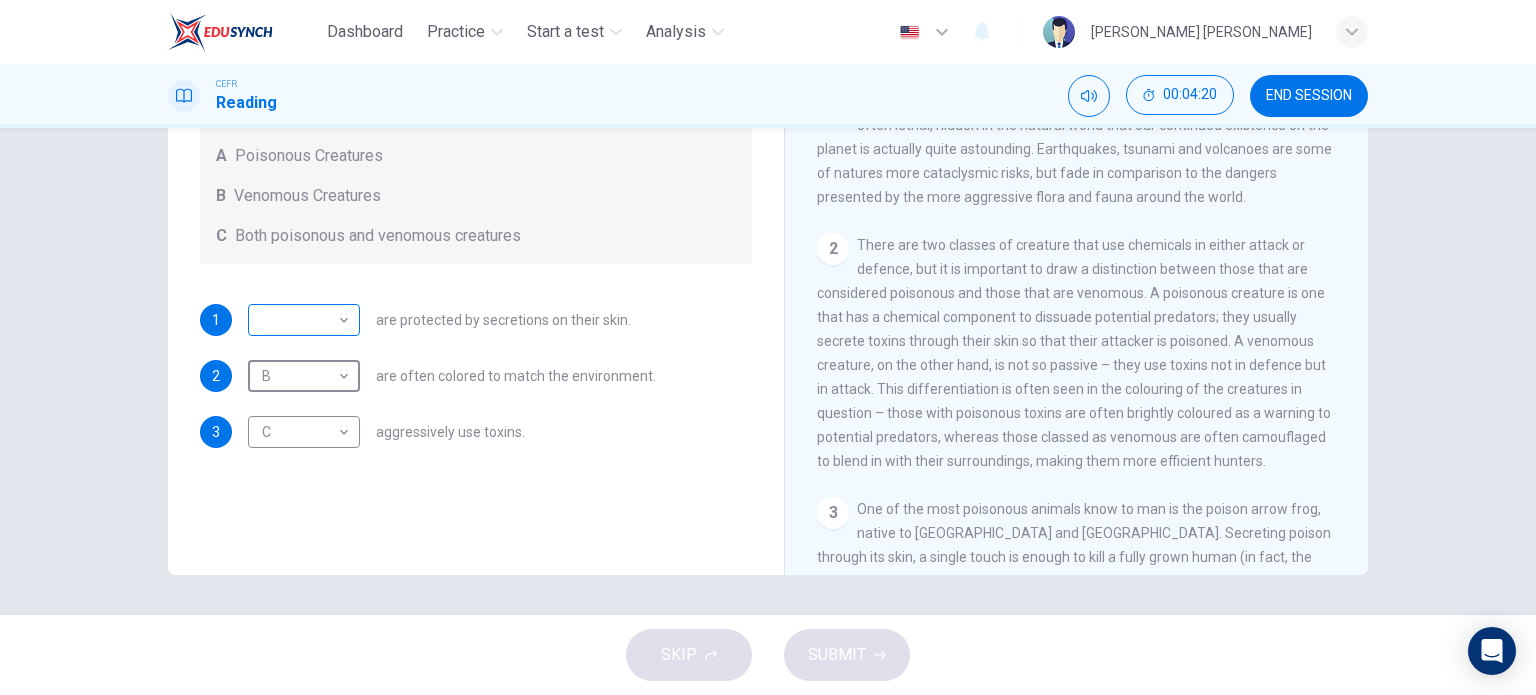 click on "Dashboard Practice Start a test Analysis English en ​ [PERSON_NAME] [PERSON_NAME] CEFR Reading 00:04:20 END SESSION Questions 1 - 3 Write the correct letter,  A ,  B  or  C  in the boxes below.
According to the information in the passage, classify the following information
as relating to: A Poisonous Creatures B Venomous Creatures C Both poisonous and venomous creatures 1 ​ ​ are protected by secretions on their skin. 2 B B ​ are often colored to match the environment. 3 C C ​ aggressively use toxins. Poisonous Animals CLICK TO ZOOM Click to Zoom 1 Often [MEDICAL_DATA] and beautiful, there are so many potential dangers, often lethal, hidden in the natural world that our continued existence on the planet is actually quite astounding. Earthquakes, tsunami and volcanoes are some of natures more cataclysmic risks, but fade in comparison to the dangers presented by the more aggressive flora and fauna around the world. 2 3 4 5 6 SKIP SUBMIT EduSynch - Online Language Proficiency Testing
2025" at bounding box center (768, 347) 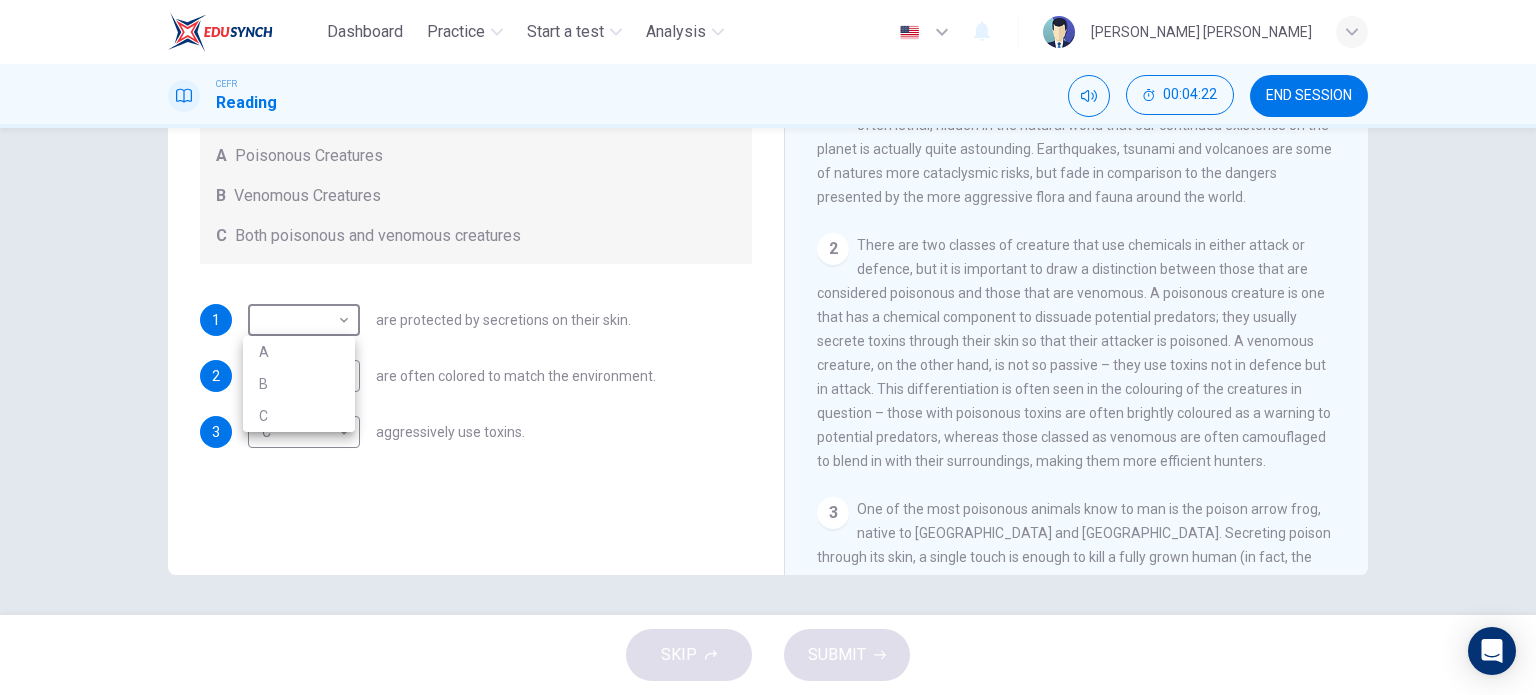 click on "A" at bounding box center (299, 352) 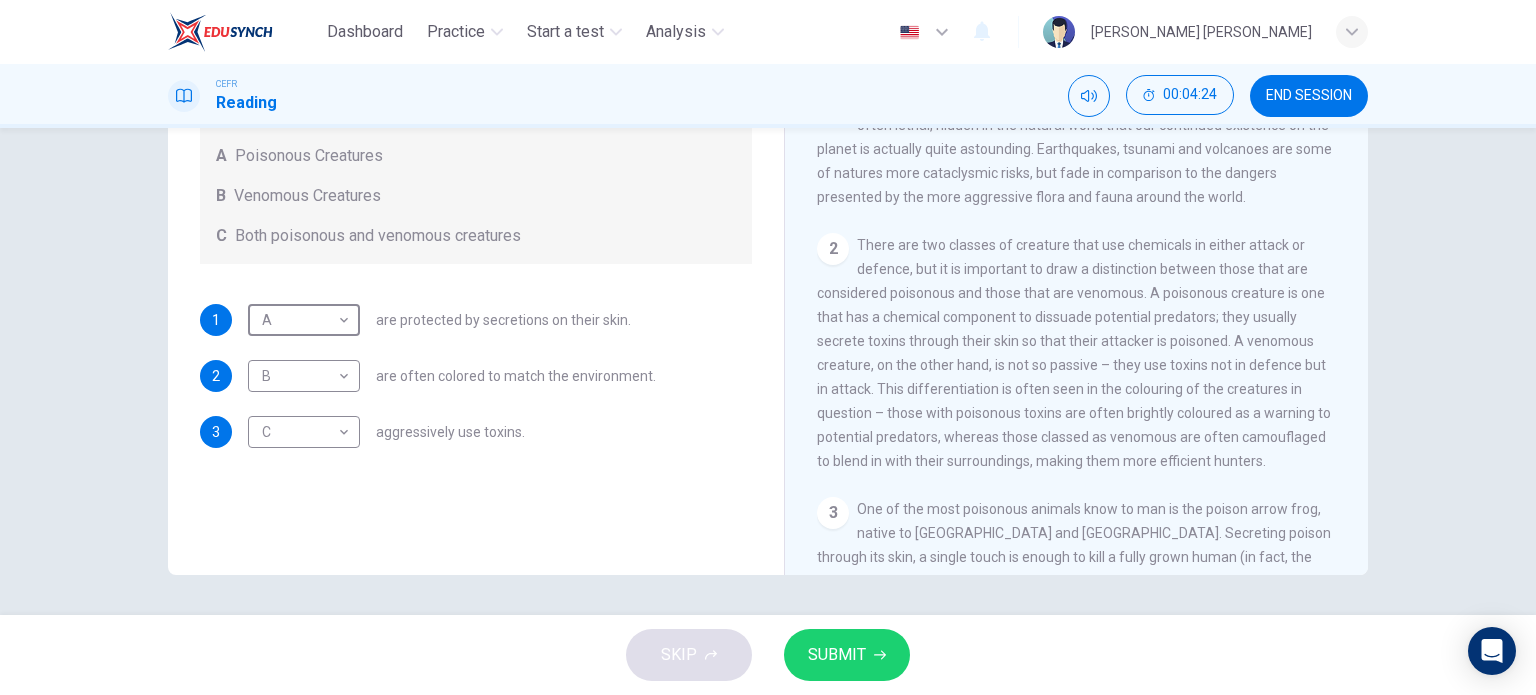 click on "SUBMIT" at bounding box center (837, 655) 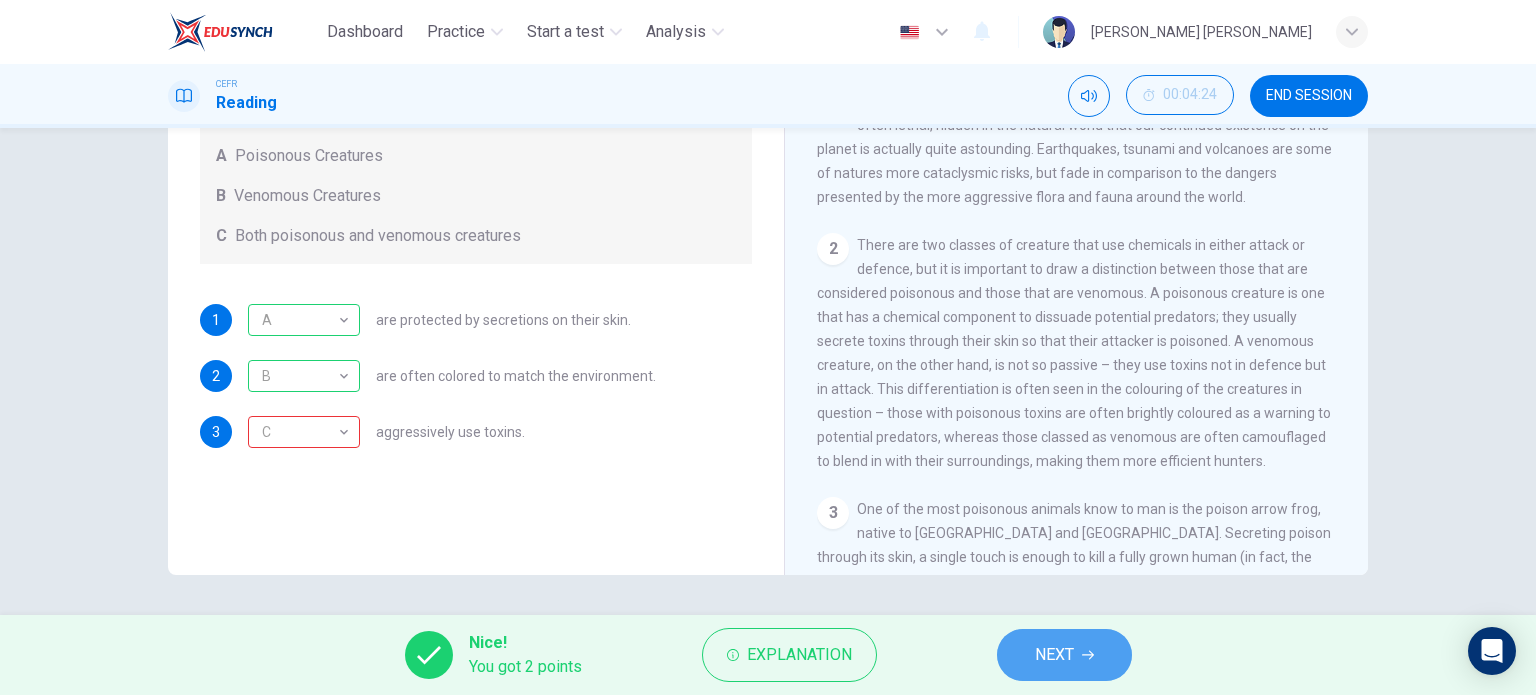 click on "NEXT" at bounding box center (1054, 655) 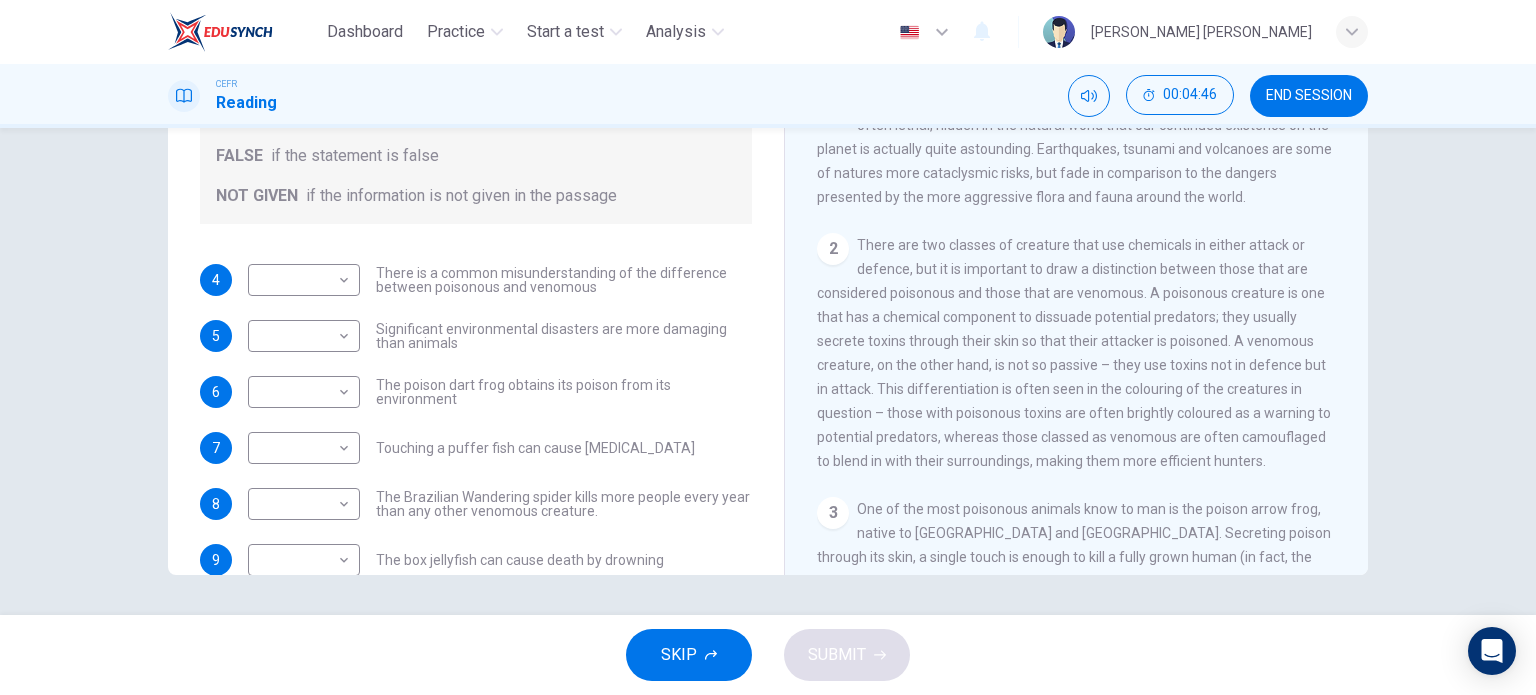 scroll, scrollTop: 20, scrollLeft: 0, axis: vertical 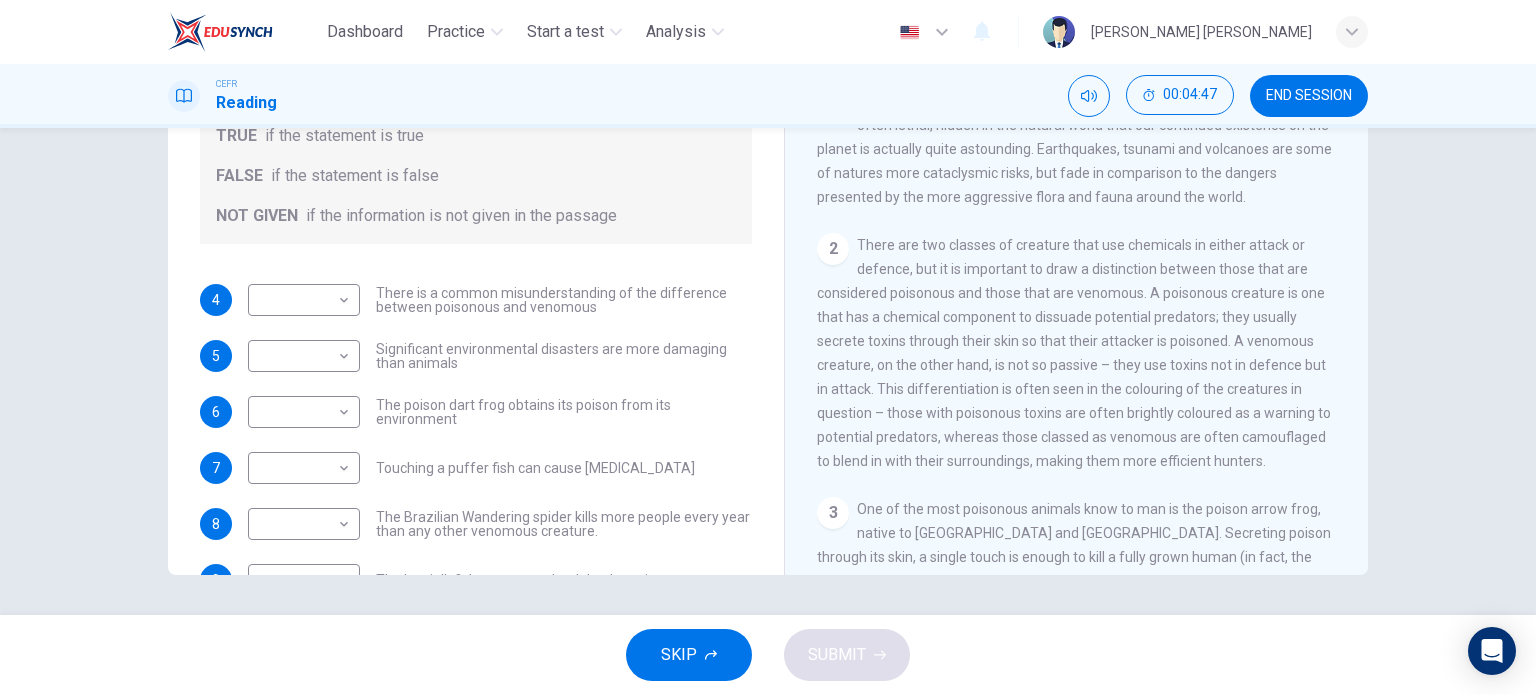 click on "Questions 4 - 10 Do the following statements agree with the information given in the Reading Passage?
In the boxes below, on your answer sheet write TRUE if the statement is true FALSE if the statement is false NOT GIVEN if the information is not given in the passage 4 ​ ​ There is a common misunderstanding of the difference between poisonous and venomous 5 ​ ​ Significant environmental disasters are more damaging than animals 6 ​ ​ The poison dart frog obtains its poison from its environment 7 ​ ​ Touching a puffer fish can cause [MEDICAL_DATA] 8 ​ ​ The Brazilian Wandering spider kills more people every year than any other venomous creature. 9 ​ ​ The box jellyfish can cause death by [MEDICAL_DATA] 10 ​ ​ The tentacles on a box jellyfish are used for movement Poisonous Animals CLICK TO ZOOM Click to Zoom 1 2 3 4 5 6" at bounding box center [768, 227] 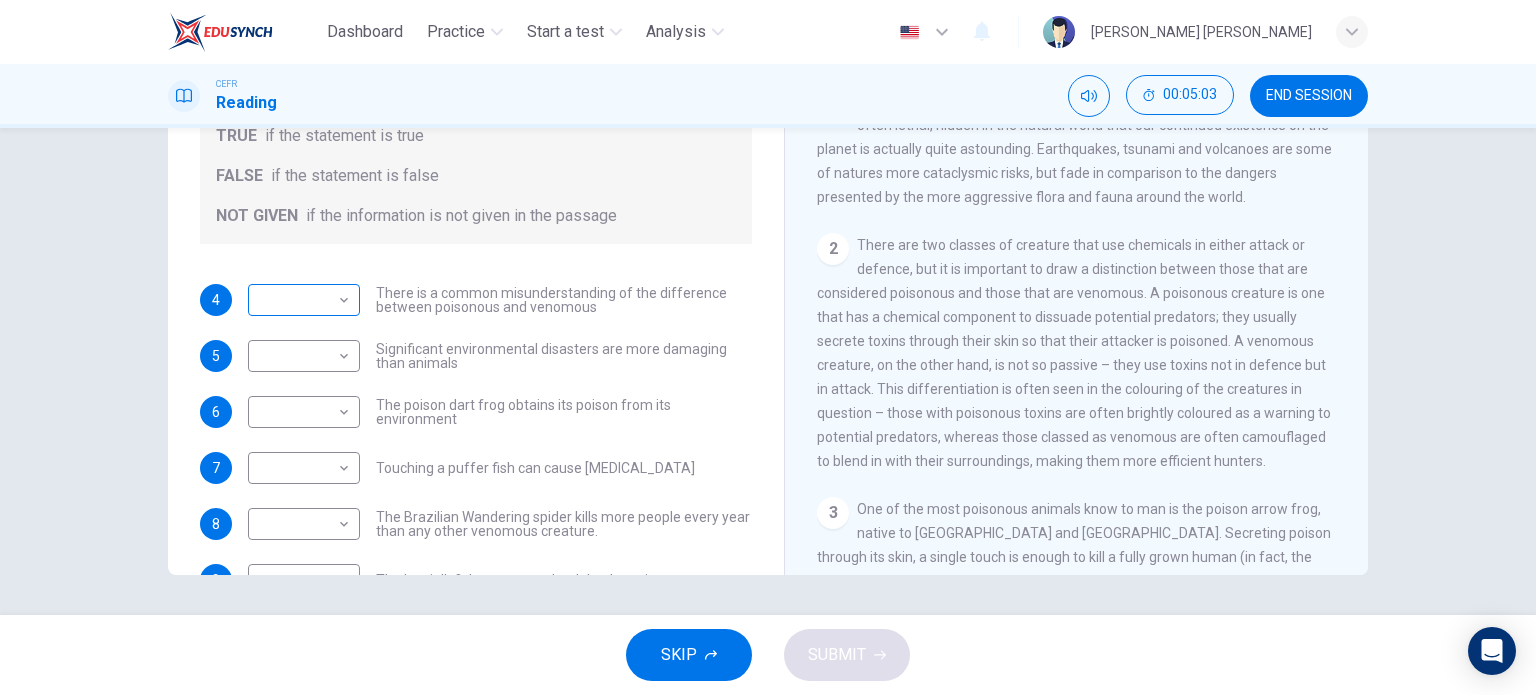 click on "Dashboard Practice Start a test Analysis English en ​ [PERSON_NAME] BATRISYA BINTI [PERSON_NAME] CEFR Reading 00:05:03 END SESSION Questions 4 - 10 Do the following statements agree with the information given in the Reading Passage?
In the boxes below, on your answer sheet write TRUE if the statement is true FALSE if the statement is false NOT GIVEN if the information is not given in the passage 4 ​ ​ There is a common misunderstanding of the difference between poisonous and venomous 5 ​ ​ Significant environmental disasters are more damaging than animals 6 ​ ​ The poison dart frog obtains its poison from its environment 7 ​ ​ Touching a puffer fish can cause [MEDICAL_DATA] 8 ​ ​ The Brazilian Wandering spider kills more people every year than any other venomous creature. 9 ​ ​ The box jellyfish can cause death by [MEDICAL_DATA] 10 ​ ​ The tentacles on a box jellyfish are used for movement Poisonous Animals CLICK TO ZOOM Click to Zoom 1 2 3 4 5 6 SKIP SUBMIT
Dashboard Practice 2025" at bounding box center (768, 347) 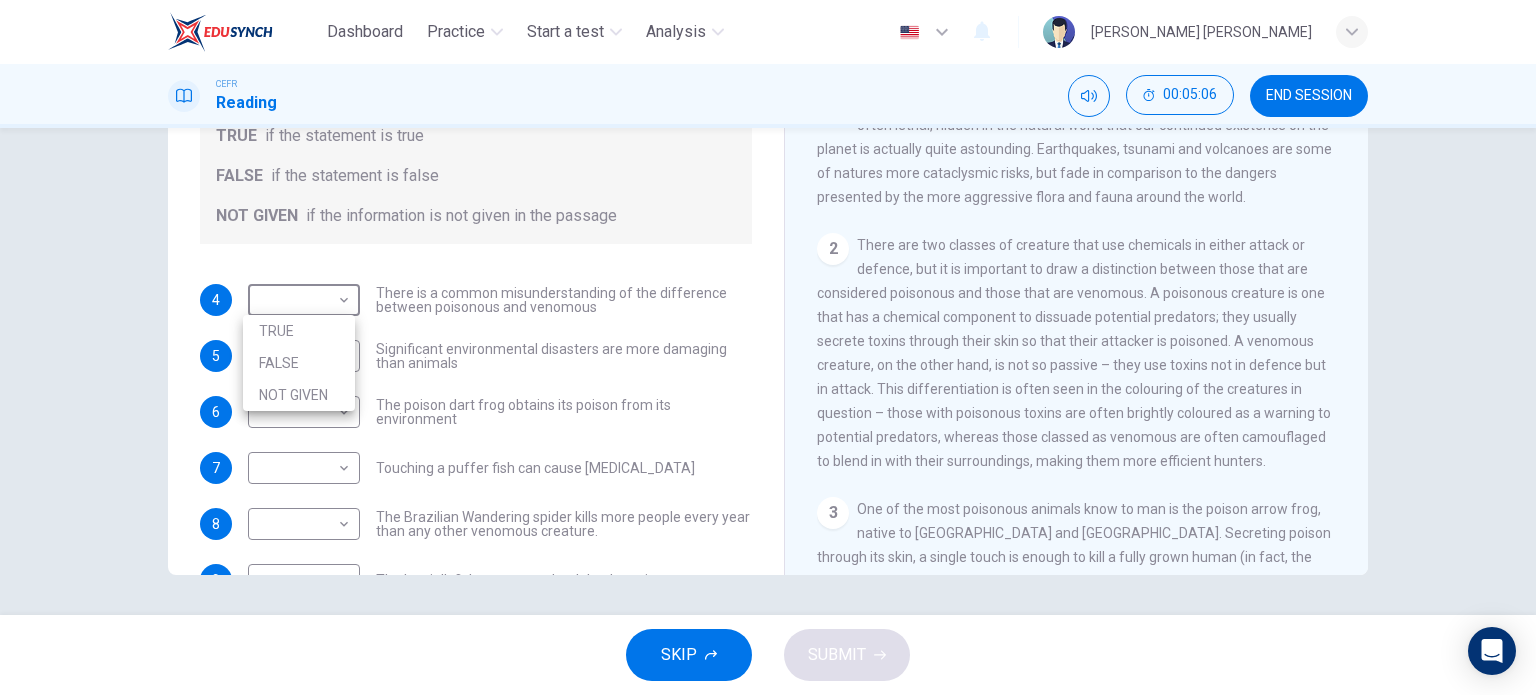 click at bounding box center (768, 347) 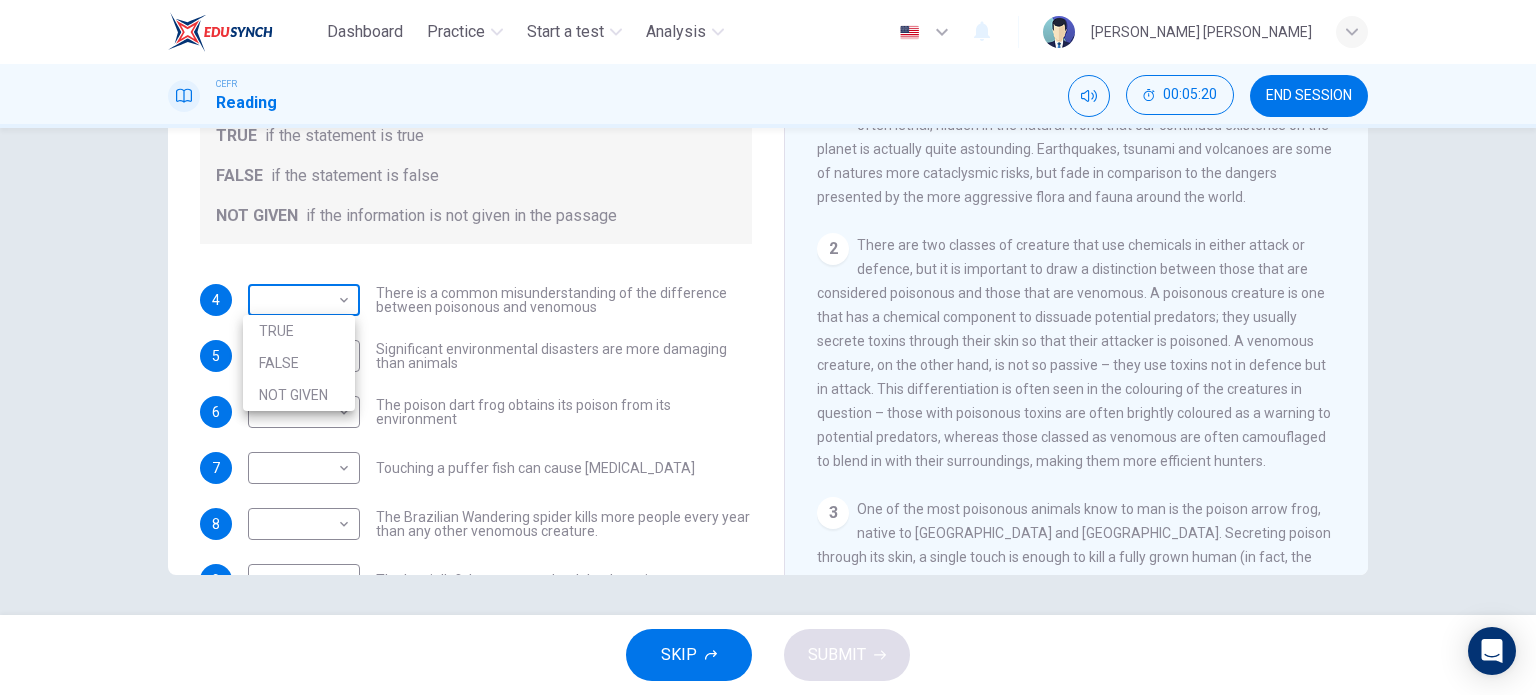 click on "Dashboard Practice Start a test Analysis English en ​ [PERSON_NAME] BATRISYA BINTI [PERSON_NAME] CEFR Reading 00:05:20 END SESSION Questions 4 - 10 Do the following statements agree with the information given in the Reading Passage?
In the boxes below, on your answer sheet write TRUE if the statement is true FALSE if the statement is false NOT GIVEN if the information is not given in the passage 4 ​ ​ There is a common misunderstanding of the difference between poisonous and venomous 5 ​ ​ Significant environmental disasters are more damaging than animals 6 ​ ​ The poison dart frog obtains its poison from its environment 7 ​ ​ Touching a puffer fish can cause [MEDICAL_DATA] 8 ​ ​ The Brazilian Wandering spider kills more people every year than any other venomous creature. 9 ​ ​ The box jellyfish can cause death by [MEDICAL_DATA] 10 ​ ​ The tentacles on a box jellyfish are used for movement Poisonous Animals CLICK TO ZOOM Click to Zoom 1 2 3 4 5 6 SKIP SUBMIT
Dashboard Practice 2025" at bounding box center [768, 347] 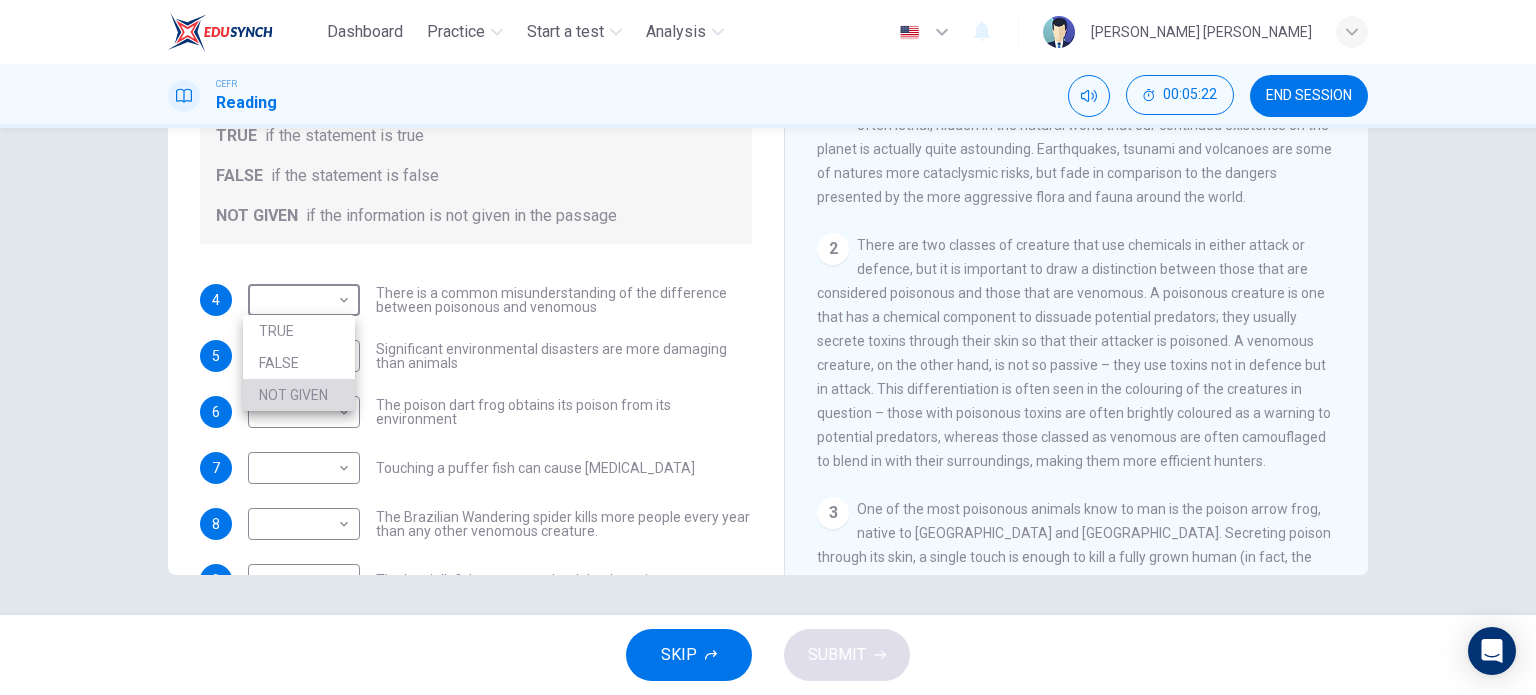click on "NOT GIVEN" at bounding box center (299, 395) 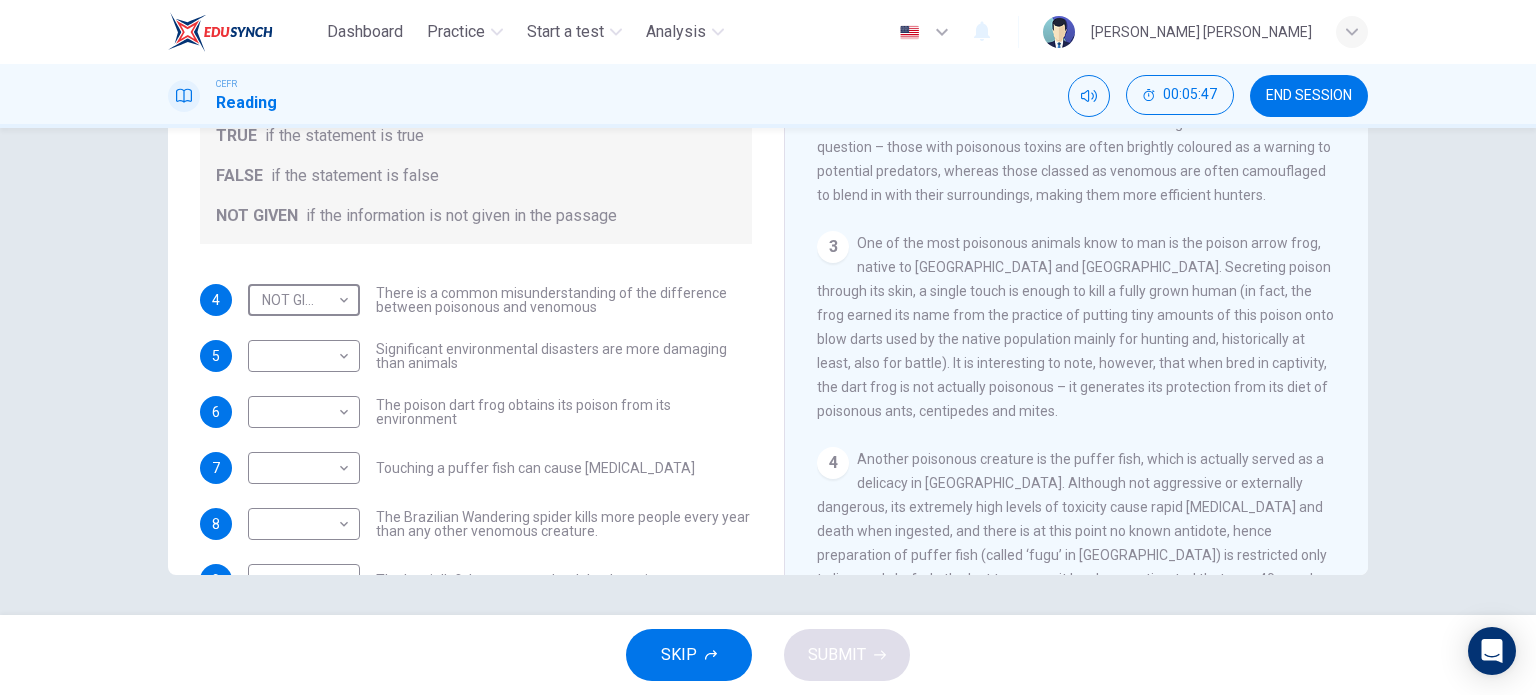 scroll, scrollTop: 600, scrollLeft: 0, axis: vertical 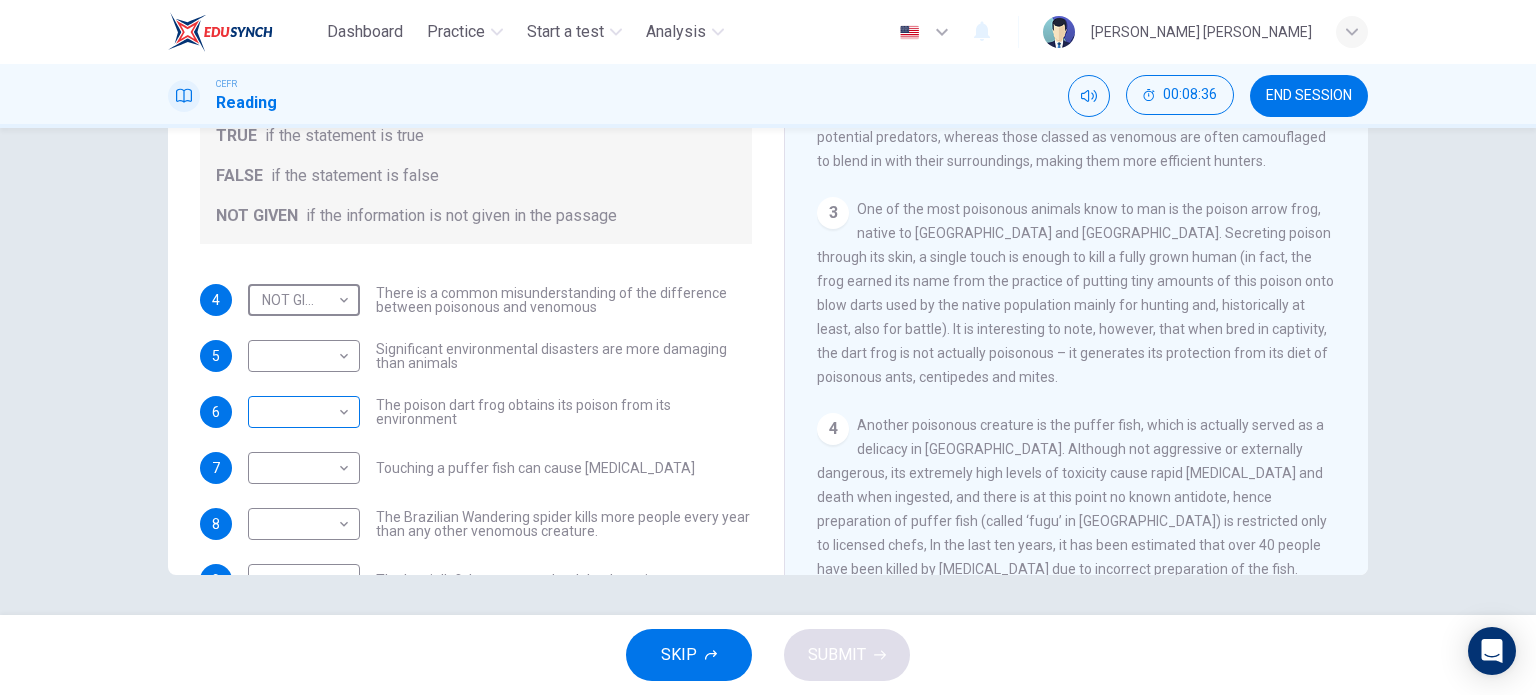 click on "Dashboard Practice Start a test Analysis English en ​ [PERSON_NAME] [PERSON_NAME] CEFR Reading 00:08:36 END SESSION Questions 4 - 10 Do the following statements agree with the information given in the Reading Passage?
In the boxes below, on your answer sheet write TRUE if the statement is true FALSE if the statement is false NOT GIVEN if the information is not given in the passage 4 NOT GIVEN NOT GIVEN ​ There is a common misunderstanding of the difference between poisonous and venomous 5 ​ ​ Significant environmental disasters are more damaging than animals 6 ​ ​ The poison dart frog obtains its poison from its environment 7 ​ ​ Touching a puffer fish can cause [MEDICAL_DATA] 8 ​ ​ The Brazilian Wandering spider kills more people every year than any other venomous creature. 9 ​ ​ The box jellyfish can cause death by [MEDICAL_DATA] 10 ​ ​ The tentacles on a box jellyfish are used for movement Poisonous Animals CLICK TO ZOOM Click to Zoom 1 2 3 4 5 6 SKIP SUBMIT
Dashboard" at bounding box center [768, 347] 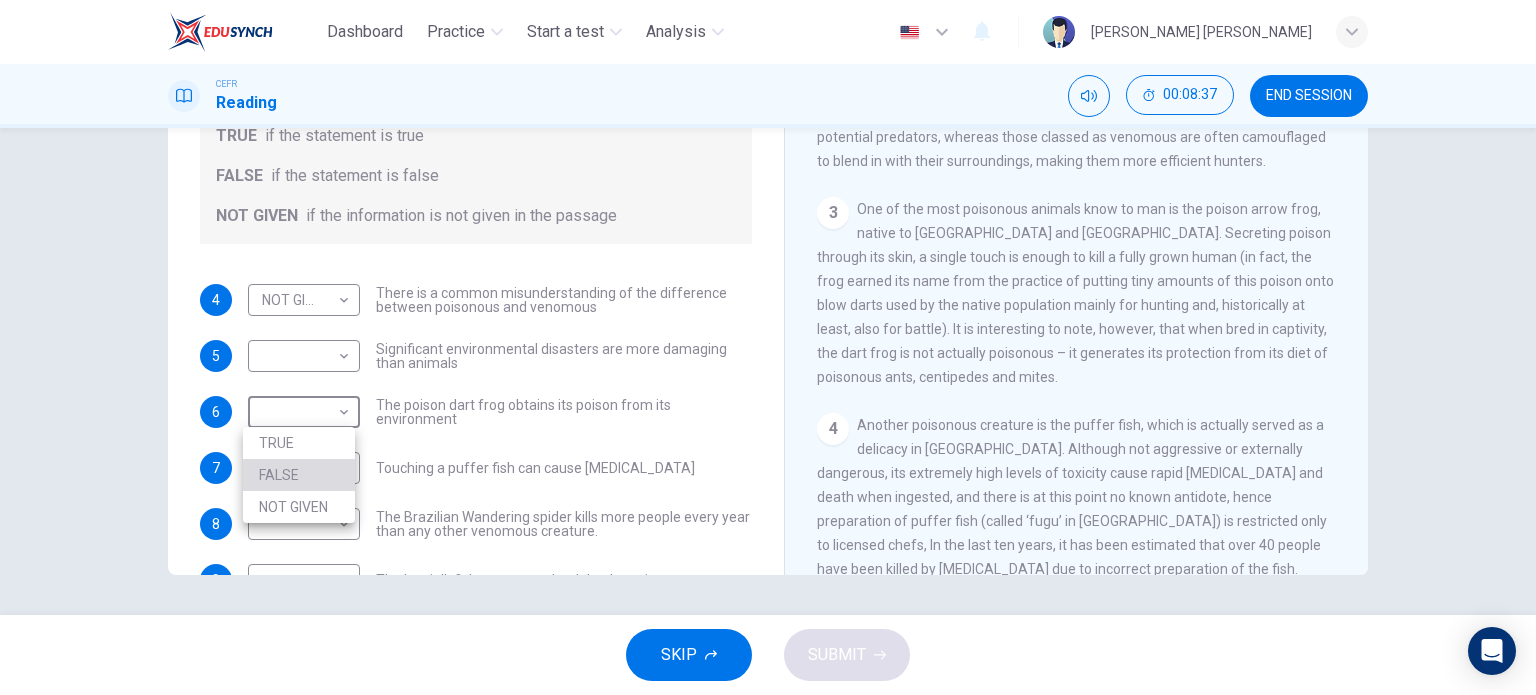 click on "FALSE" at bounding box center [299, 475] 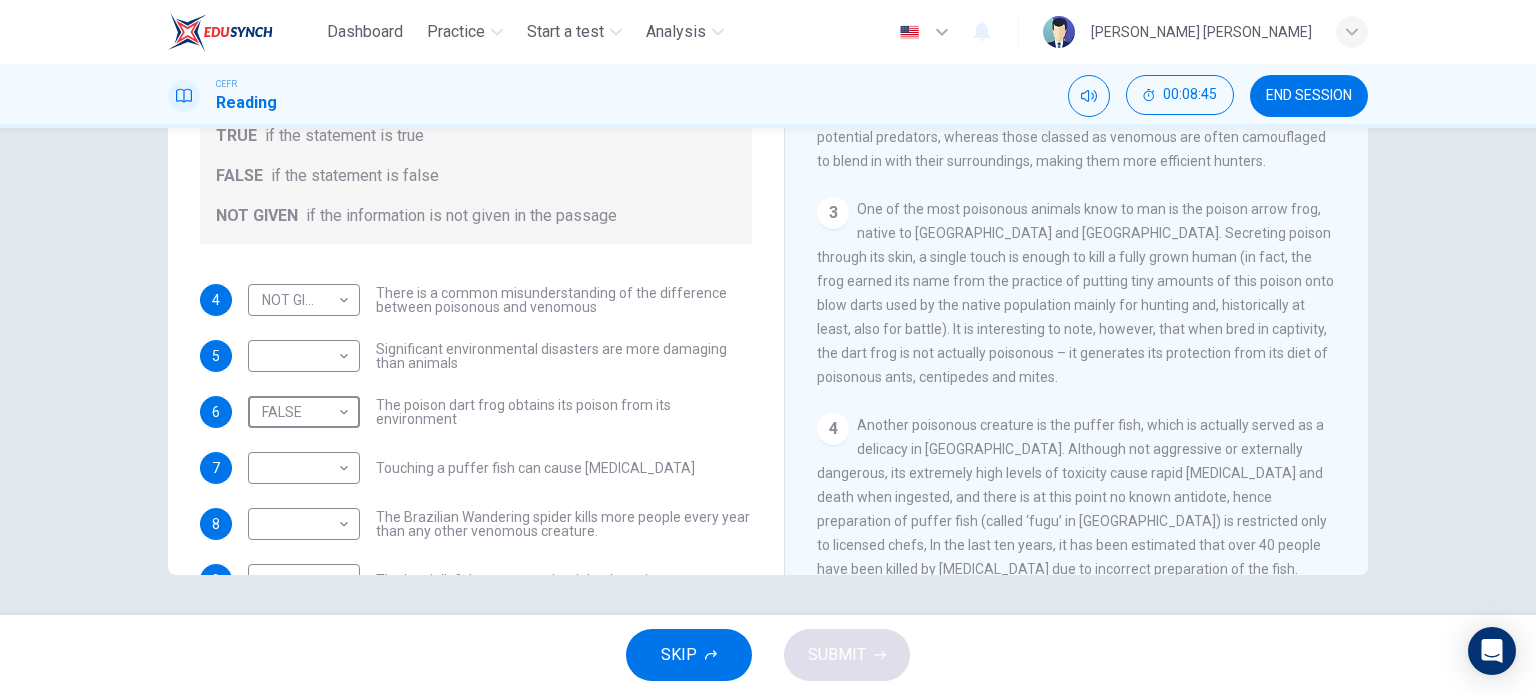 scroll, scrollTop: 700, scrollLeft: 0, axis: vertical 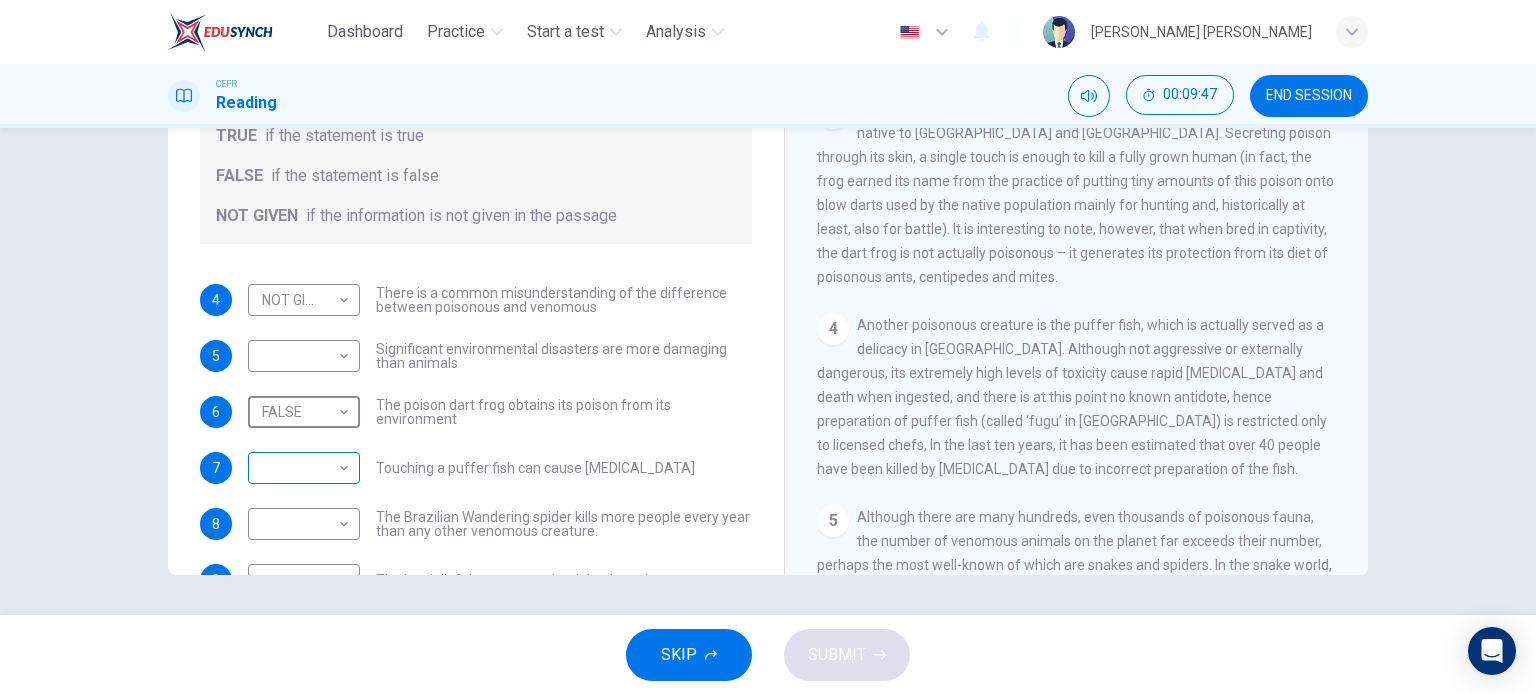 click on "Dashboard Practice Start a test Analysis English en ​ [PERSON_NAME] BATRISYA BINTI [PERSON_NAME] CEFR Reading 00:09:47 END SESSION Questions 4 - 10 Do the following statements agree with the information given in the Reading Passage?
In the boxes below, on your answer sheet write TRUE if the statement is true FALSE if the statement is false NOT GIVEN if the information is not given in the passage 4 NOT GIVEN NOT GIVEN ​ There is a common misunderstanding of the difference between poisonous and venomous 5 ​ ​ Significant environmental disasters are more damaging than animals 6 FALSE FALSE ​ The poison dart frog obtains its poison from its environment 7 ​ ​ Touching a puffer fish can cause [MEDICAL_DATA] 8 ​ ​ The Brazilian Wandering spider kills more people every year than any other venomous creature. 9 ​ ​ The box jellyfish can cause death by [MEDICAL_DATA] 10 ​ ​ The tentacles on a box jellyfish are used for movement Poisonous Animals CLICK TO ZOOM Click to Zoom 1 2 3 4 5 6 SKIP SUBMIT" at bounding box center [768, 347] 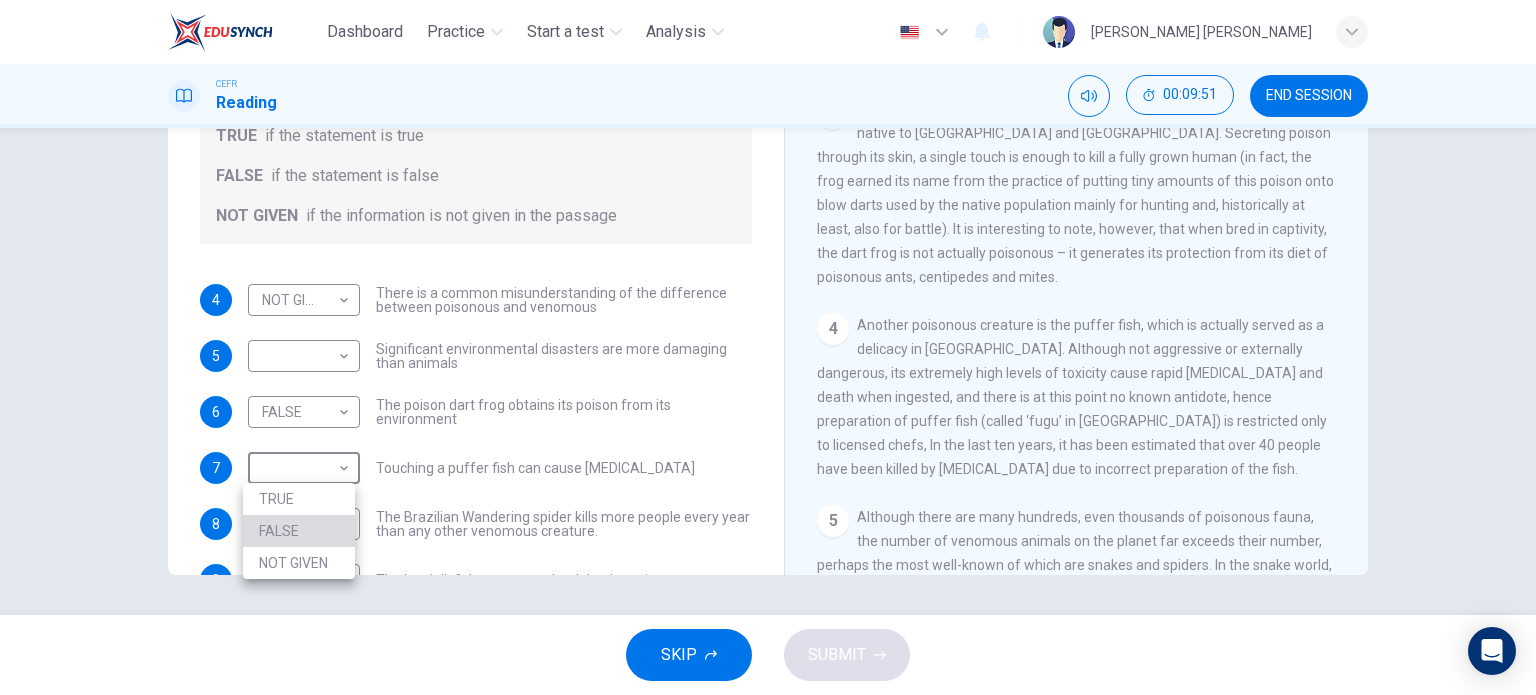 click on "FALSE" at bounding box center [299, 531] 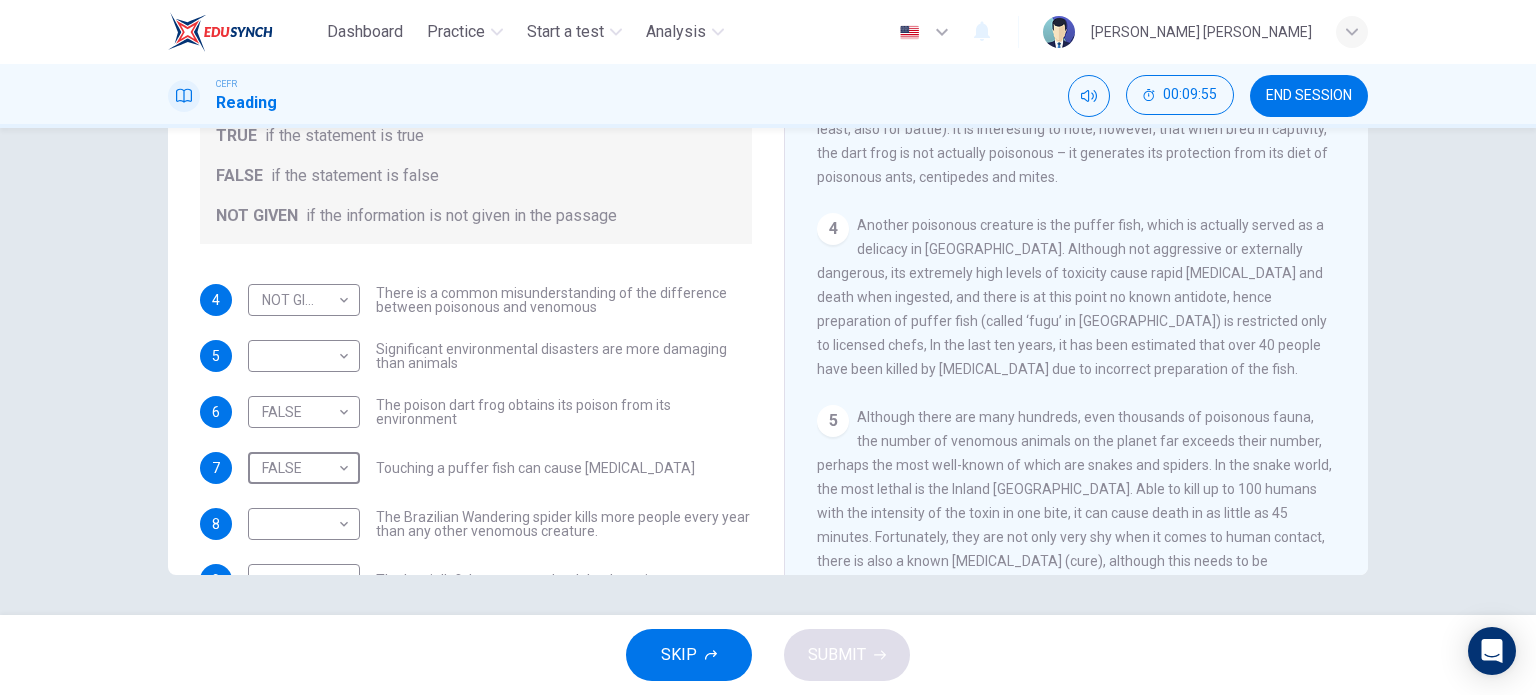 scroll, scrollTop: 900, scrollLeft: 0, axis: vertical 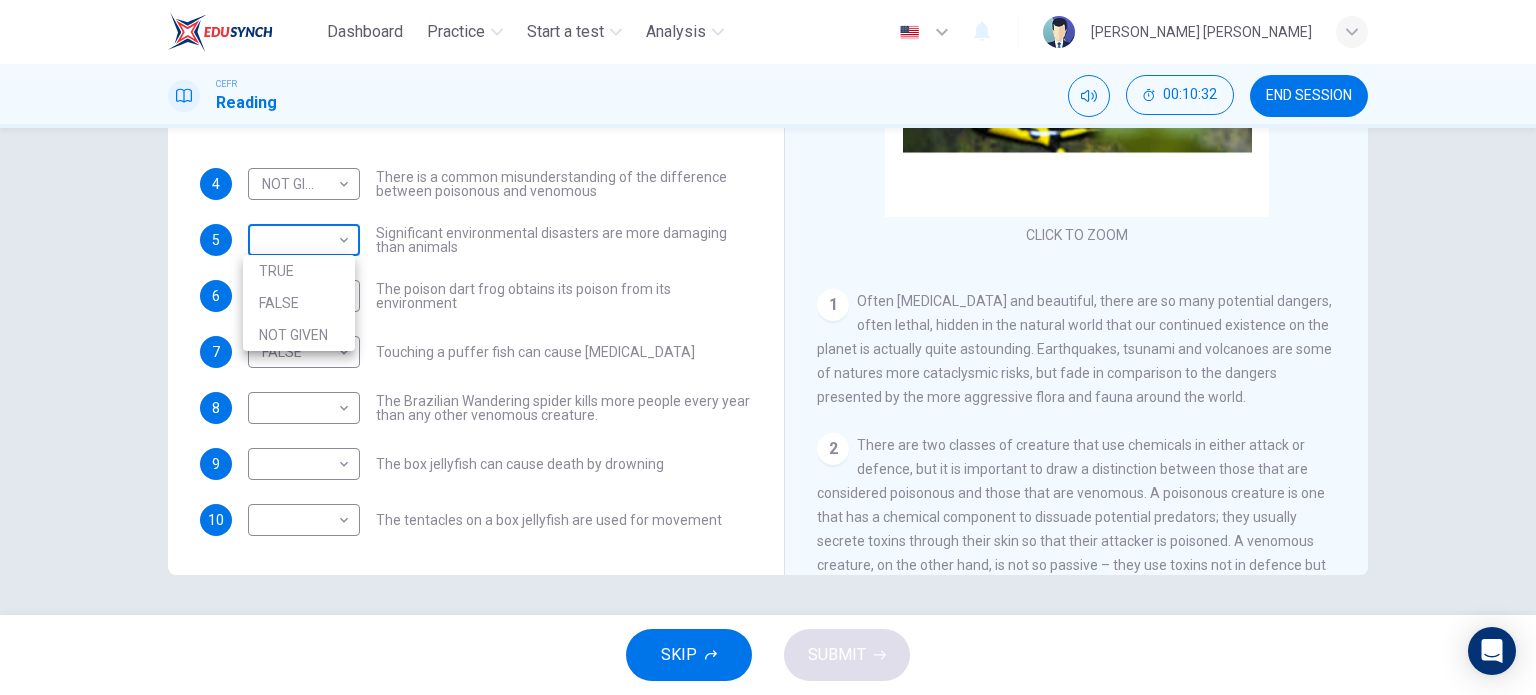click on "Dashboard Practice Start a test Analysis English en ​ [PERSON_NAME] [PERSON_NAME] CEFR Reading 00:10:32 END SESSION Questions 4 - 10 Do the following statements agree with the information given in the Reading Passage?
In the boxes below, on your answer sheet write TRUE if the statement is true FALSE if the statement is false NOT GIVEN if the information is not given in the passage 4 NOT GIVEN NOT GIVEN ​ There is a common misunderstanding of the difference between poisonous and venomous 5 ​ ​ Significant environmental disasters are more damaging than animals 6 FALSE FALSE ​ The poison dart frog obtains its poison from its environment 7 FALSE FALSE ​ Touching a puffer fish can cause [MEDICAL_DATA] 8 ​ ​ The Brazilian Wandering spider kills more people every year than any other venomous creature. 9 ​ ​ The box jellyfish can cause death by [MEDICAL_DATA] 10 ​ ​ The tentacles on a box jellyfish are used for movement Poisonous Animals CLICK TO ZOOM Click to Zoom 1 2 3 4 5 6 SKIP SUBMIT" at bounding box center [768, 347] 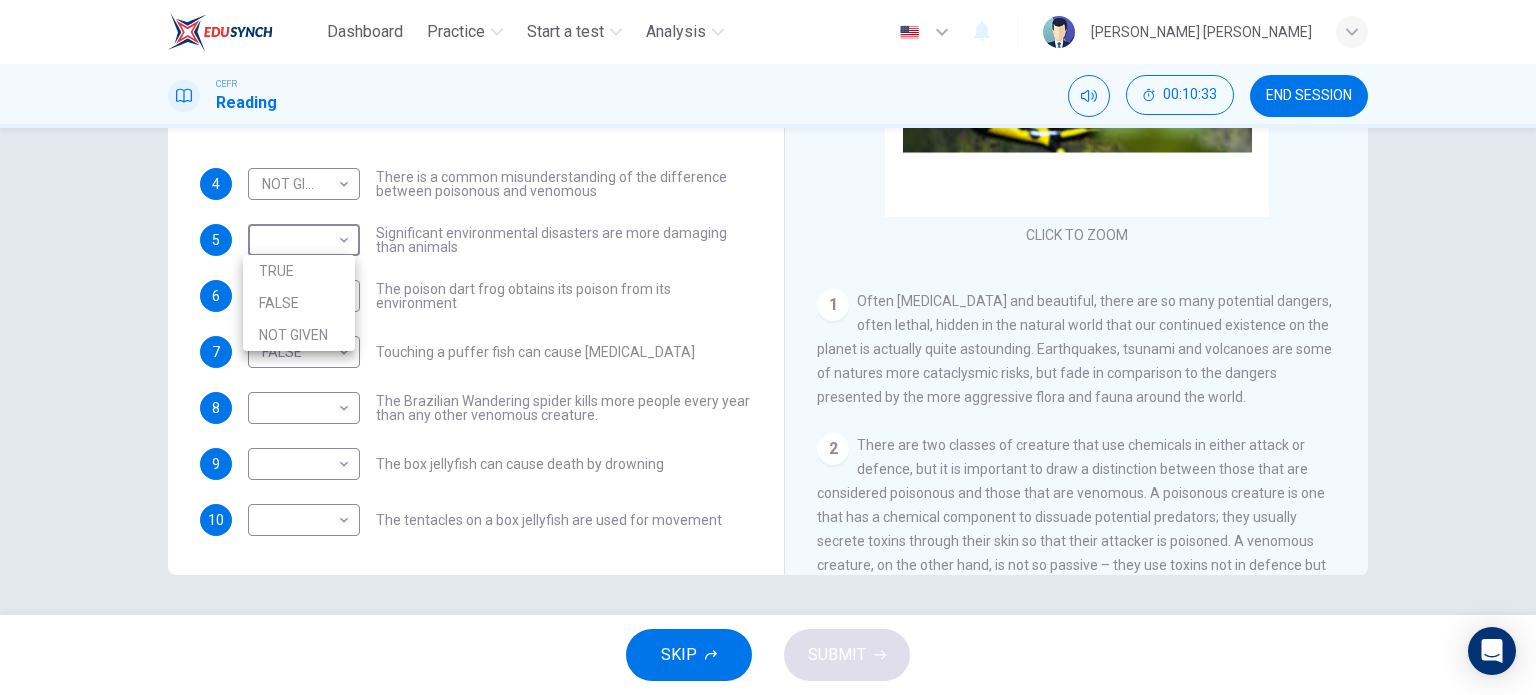 click on "FALSE" at bounding box center [299, 303] 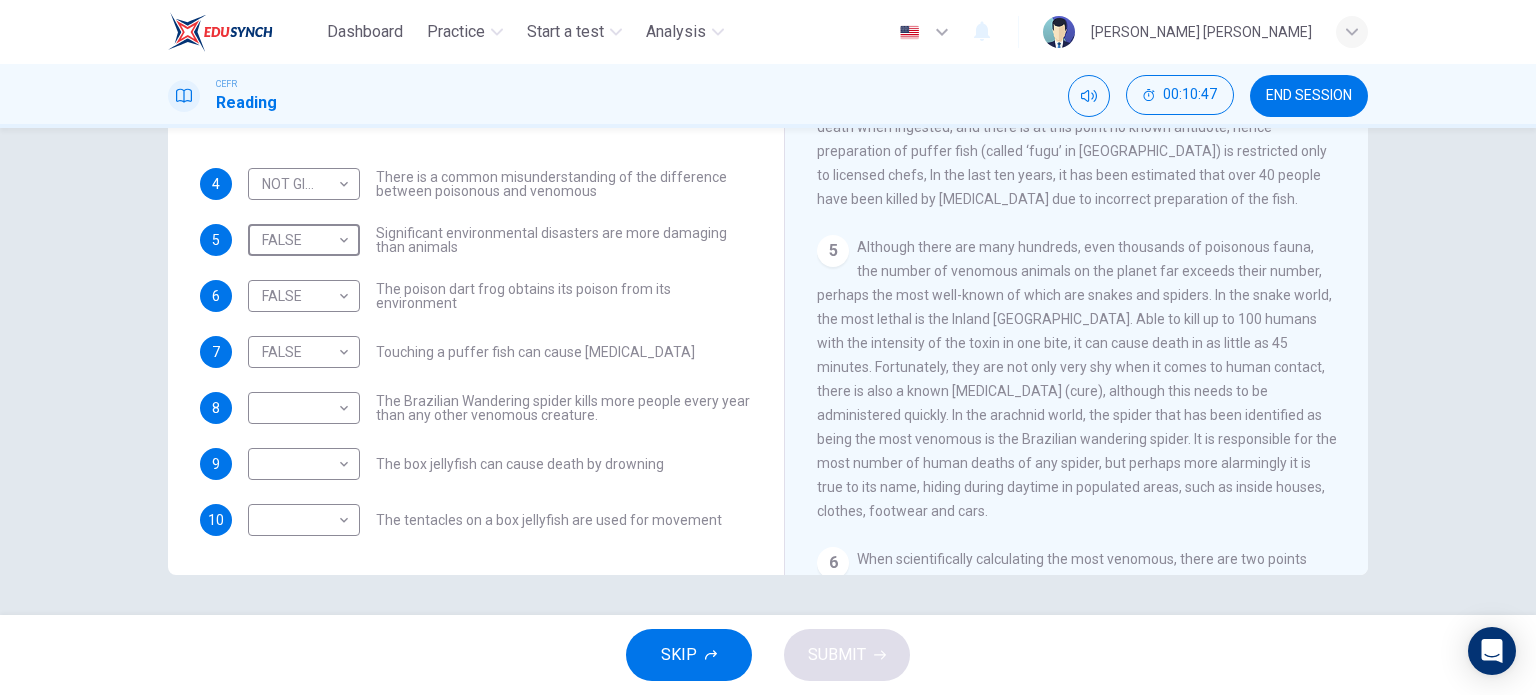 scroll, scrollTop: 1000, scrollLeft: 0, axis: vertical 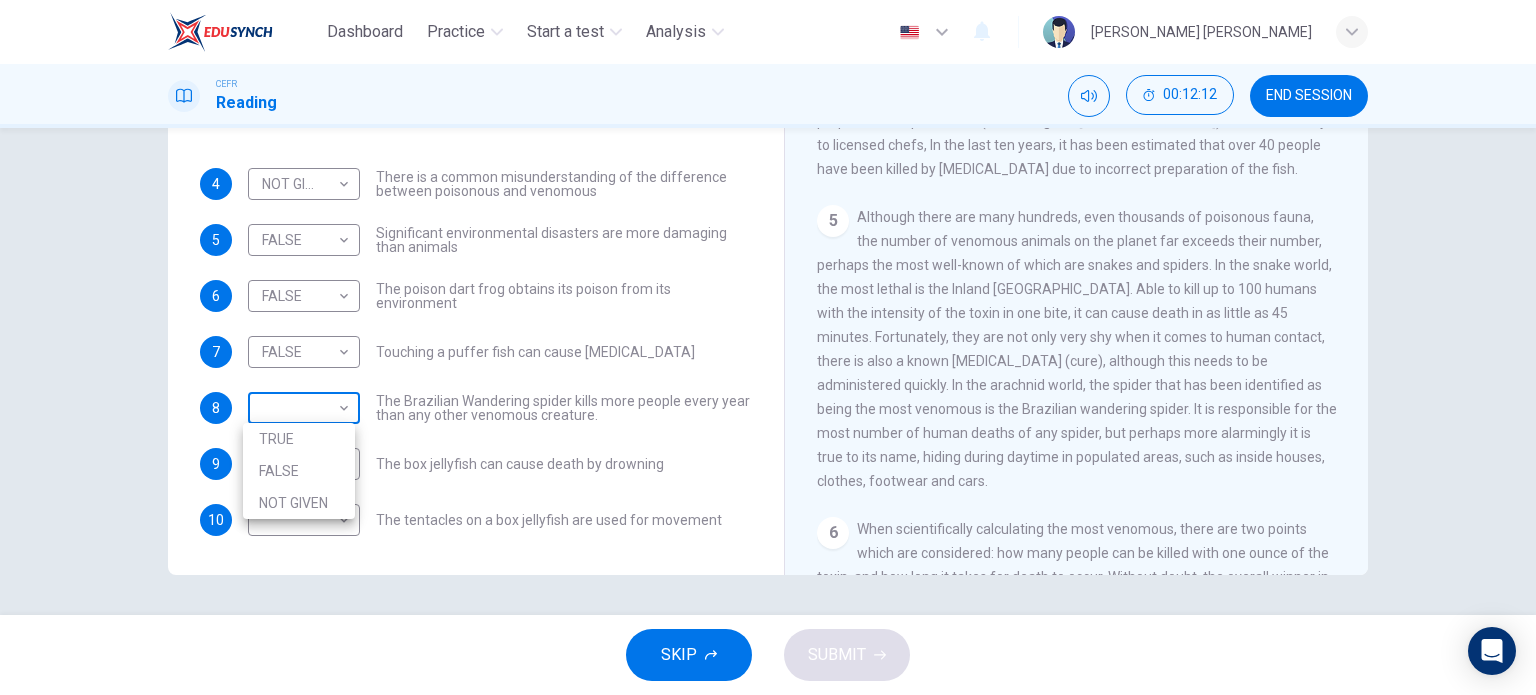 click on "Dashboard Practice Start a test Analysis English en ​ [PERSON_NAME] BATRISYA BINTI [PERSON_NAME] CEFR Reading 00:12:12 END SESSION Questions 4 - 10 Do the following statements agree with the information given in the Reading Passage?
In the boxes below, on your answer sheet write TRUE if the statement is true FALSE if the statement is false NOT GIVEN if the information is not given in the passage 4 NOT GIVEN NOT GIVEN ​ There is a common misunderstanding of the difference between poisonous and venomous 5 FALSE FALSE ​ Significant environmental disasters are more damaging than animals 6 FALSE FALSE ​ The poison dart frog obtains its poison from its environment 7 FALSE FALSE ​ Touching a puffer fish can cause [MEDICAL_DATA] 8 ​ ​ The Brazilian Wandering spider kills more people every year than any other venomous creature. 9 ​ ​ The box jellyfish can cause death by [MEDICAL_DATA] 10 ​ ​ The tentacles on a box jellyfish are used for movement Poisonous Animals CLICK TO ZOOM Click to Zoom 1 2 3 4 5 6 SKIP" at bounding box center (768, 347) 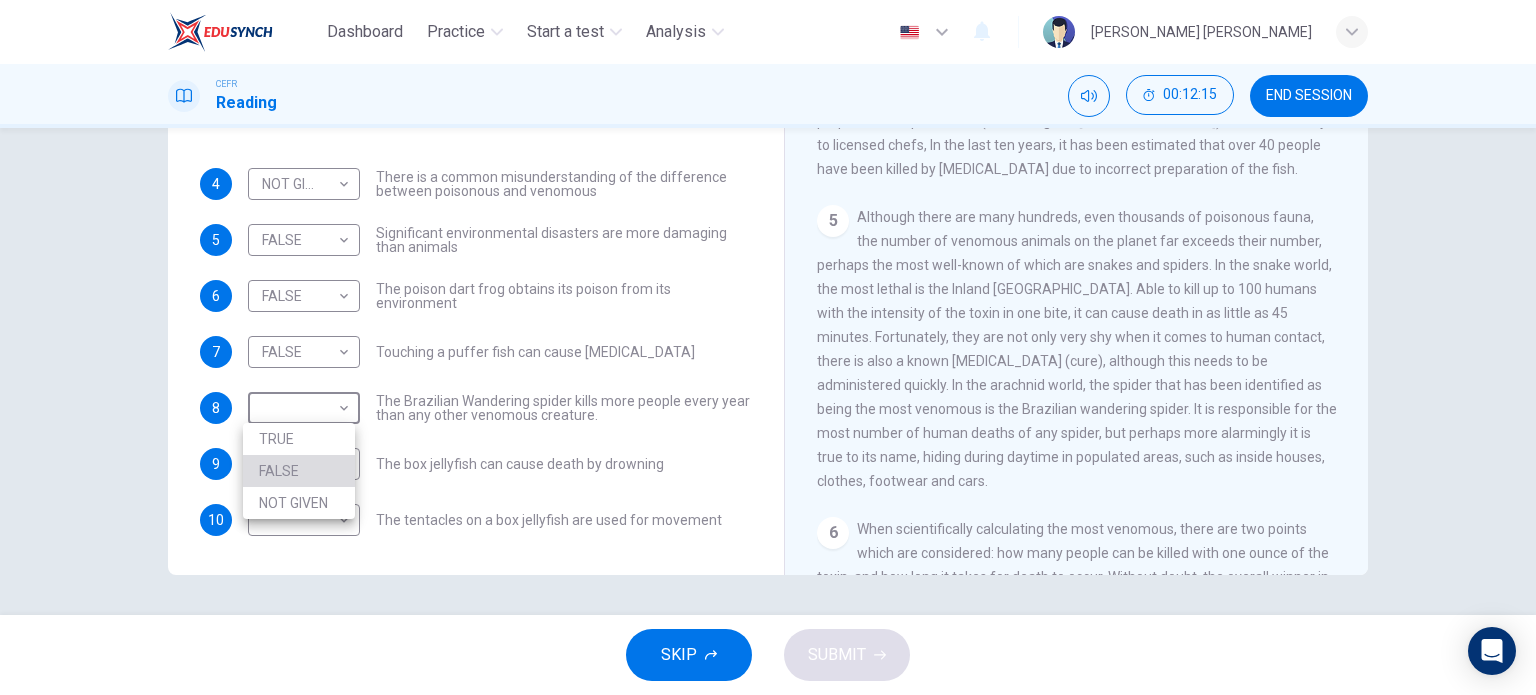 click on "FALSE" at bounding box center [299, 471] 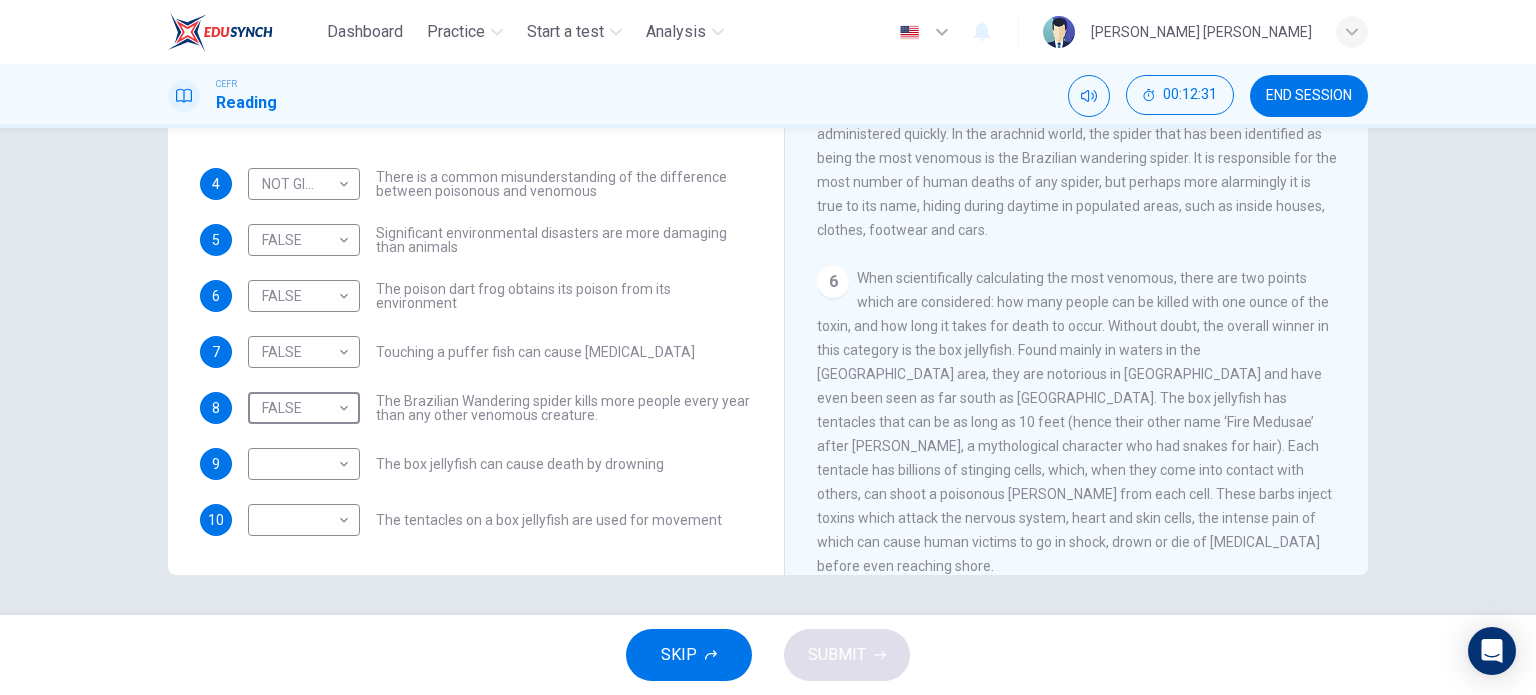 scroll, scrollTop: 1296, scrollLeft: 0, axis: vertical 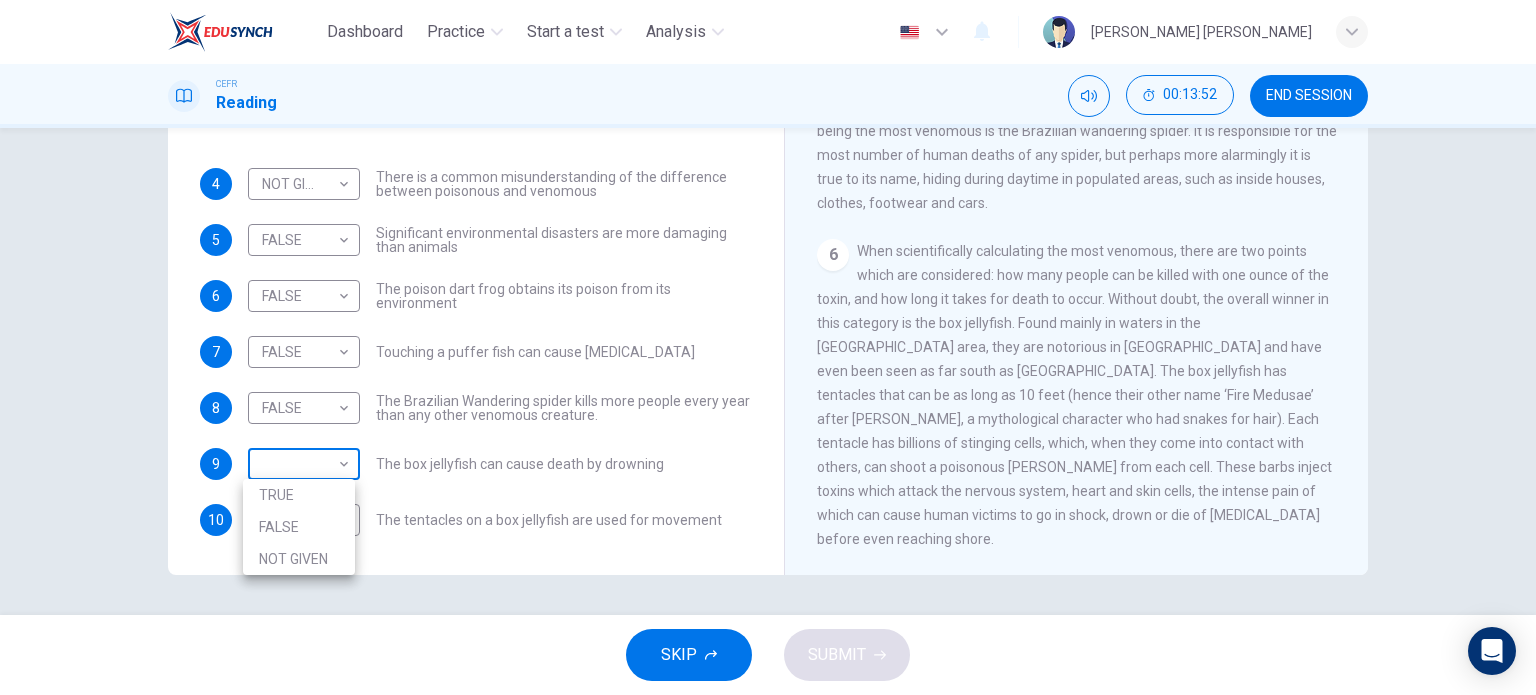 click on "Dashboard Practice Start a test Analysis English en ​ [PERSON_NAME] [PERSON_NAME] CEFR Reading 00:13:52 END SESSION Questions 4 - 10 Do the following statements agree with the information given in the Reading Passage?
In the boxes below, on your answer sheet write TRUE if the statement is true FALSE if the statement is false NOT GIVEN if the information is not given in the passage 4 NOT GIVEN NOT GIVEN ​ There is a common misunderstanding of the difference between poisonous and venomous 5 FALSE FALSE ​ Significant environmental disasters are more damaging than animals 6 FALSE FALSE ​ The poison dart frog obtains its poison from its environment 7 FALSE FALSE ​ Touching a puffer fish can cause [MEDICAL_DATA] 8 FALSE FALSE ​ The Brazilian Wandering spider kills more people every year than any other venomous creature. 9 ​ ​ The box jellyfish can cause death by [MEDICAL_DATA] 10 ​ ​ The tentacles on a box jellyfish are used for movement Poisonous Animals CLICK TO ZOOM Click to Zoom 1 2 3 4 5" at bounding box center [768, 347] 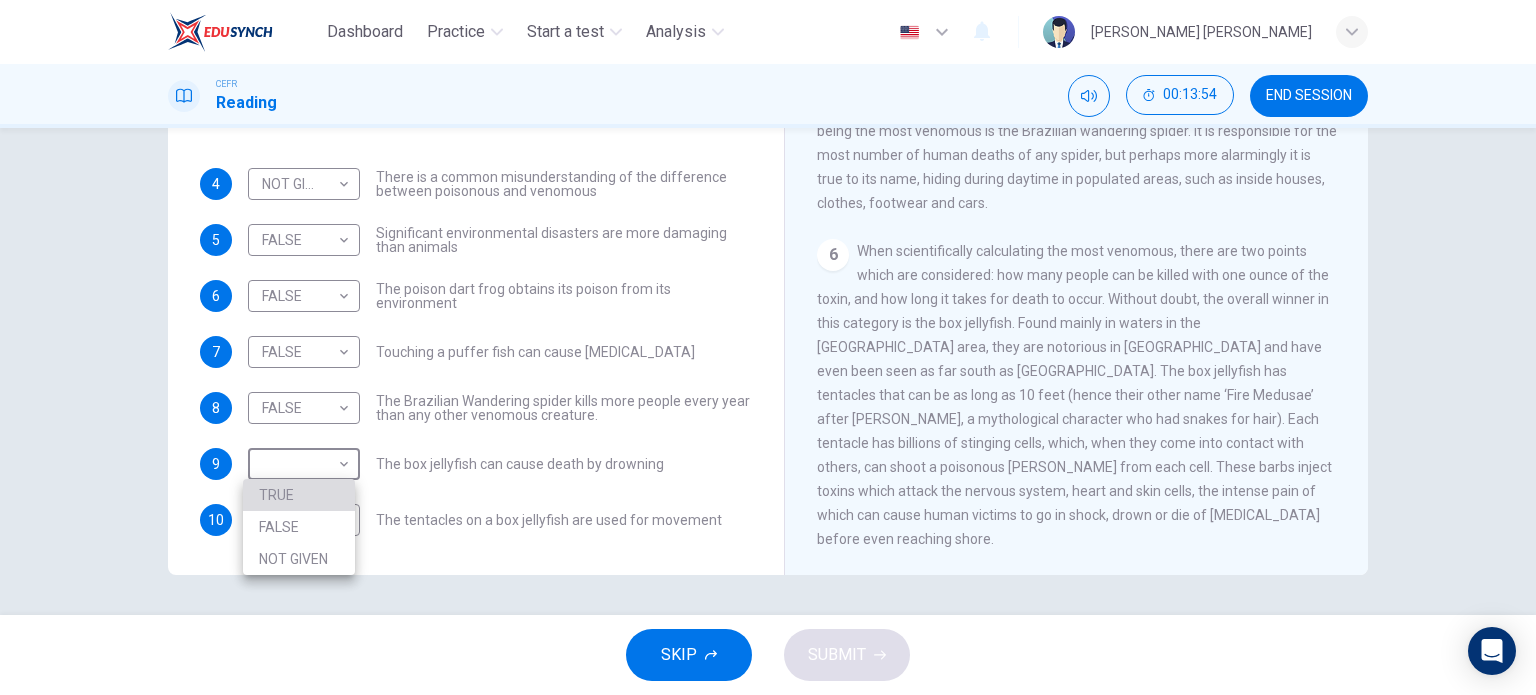 click on "TRUE" at bounding box center [299, 495] 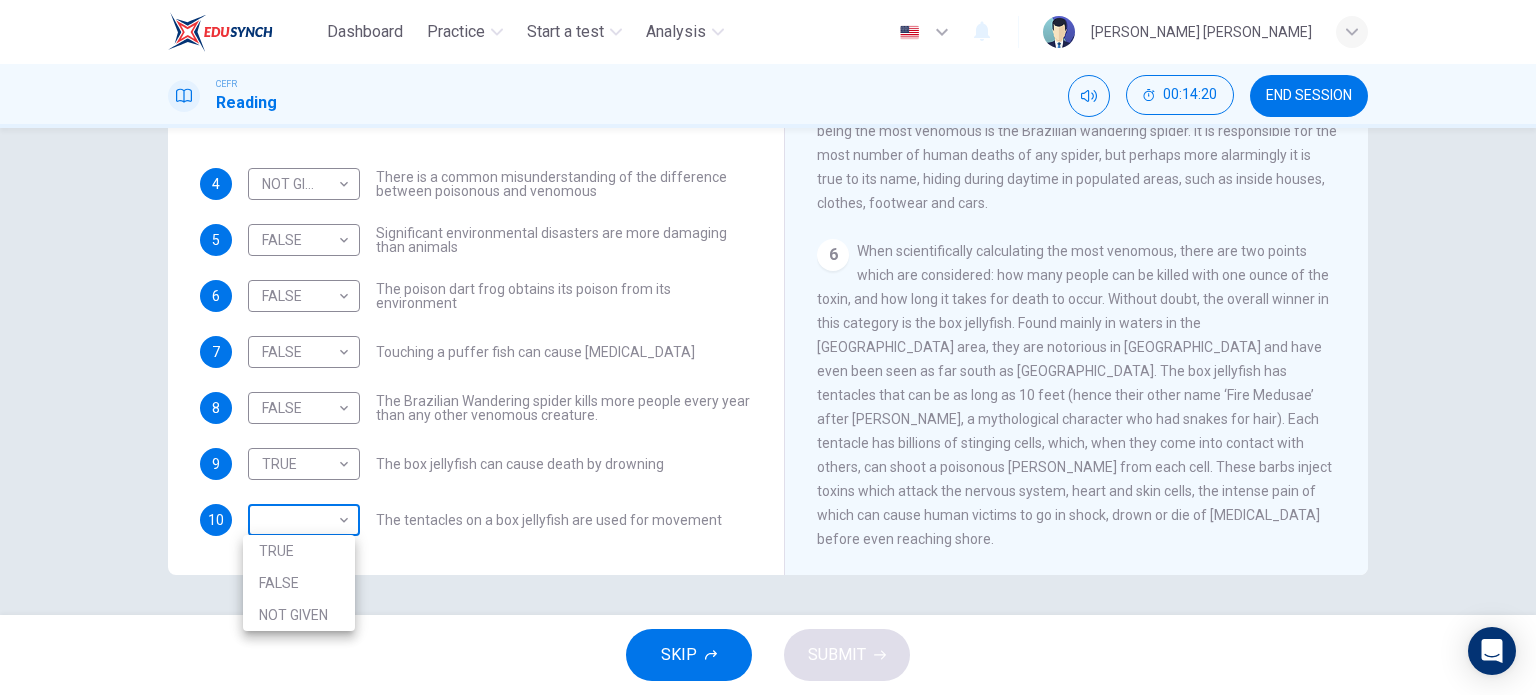 click on "Dashboard Practice Start a test Analysis English en ​ [PERSON_NAME] BATRISYA BINTI [PERSON_NAME] CEFR Reading 00:14:20 END SESSION Questions 4 - 10 Do the following statements agree with the information given in the Reading Passage?
In the boxes below, on your answer sheet write TRUE if the statement is true FALSE if the statement is false NOT GIVEN if the information is not given in the passage 4 NOT GIVEN NOT GIVEN ​ There is a common misunderstanding of the difference between poisonous and venomous 5 FALSE FALSE ​ Significant environmental disasters are more damaging than animals 6 FALSE FALSE ​ The poison dart frog obtains its poison from its environment 7 FALSE FALSE ​ Touching a puffer fish can cause [MEDICAL_DATA] 8 FALSE FALSE ​ The Brazilian Wandering spider kills more people every year than any other venomous creature. 9 TRUE TRUE ​ The box jellyfish can cause death by [MEDICAL_DATA] 10 ​ ​ The tentacles on a box jellyfish are used for movement Poisonous Animals CLICK TO ZOOM Click to Zoom 1 2" at bounding box center (768, 347) 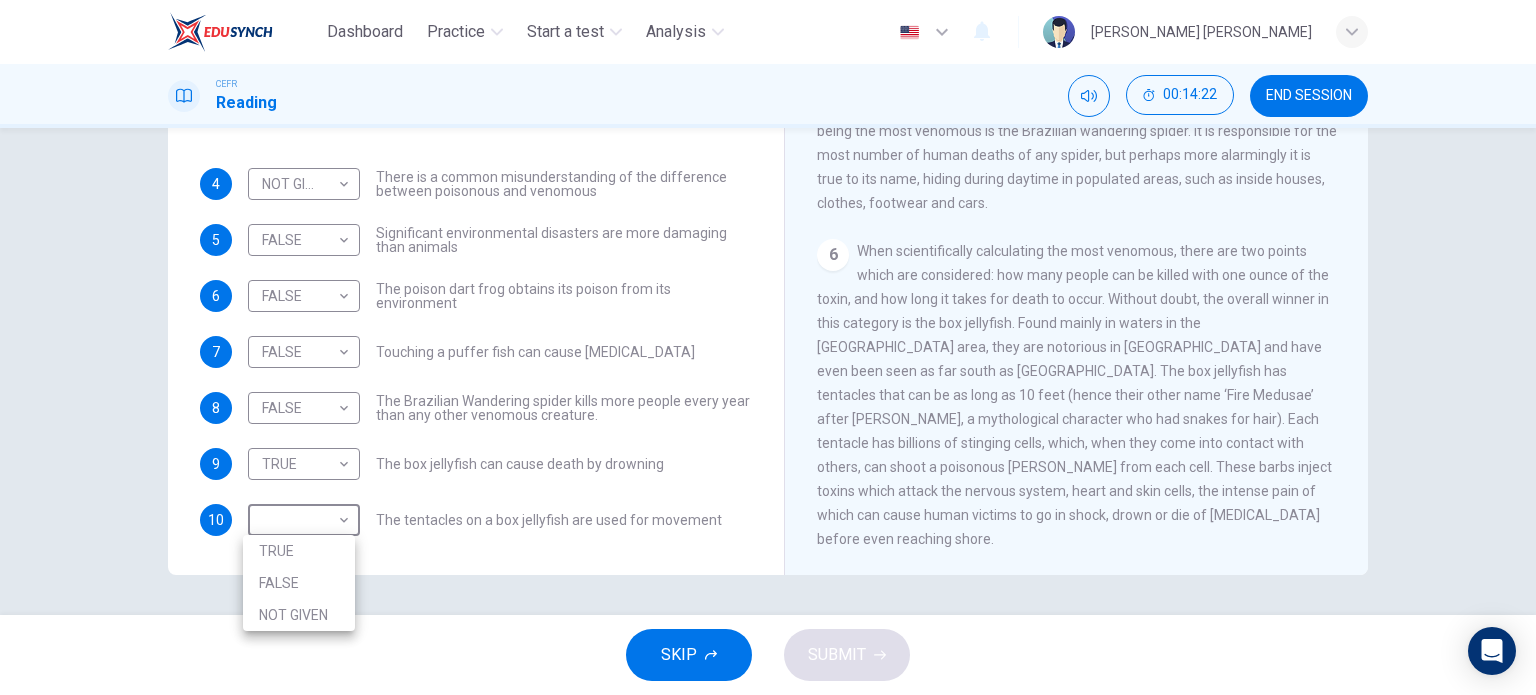 click on "FALSE" at bounding box center [299, 583] 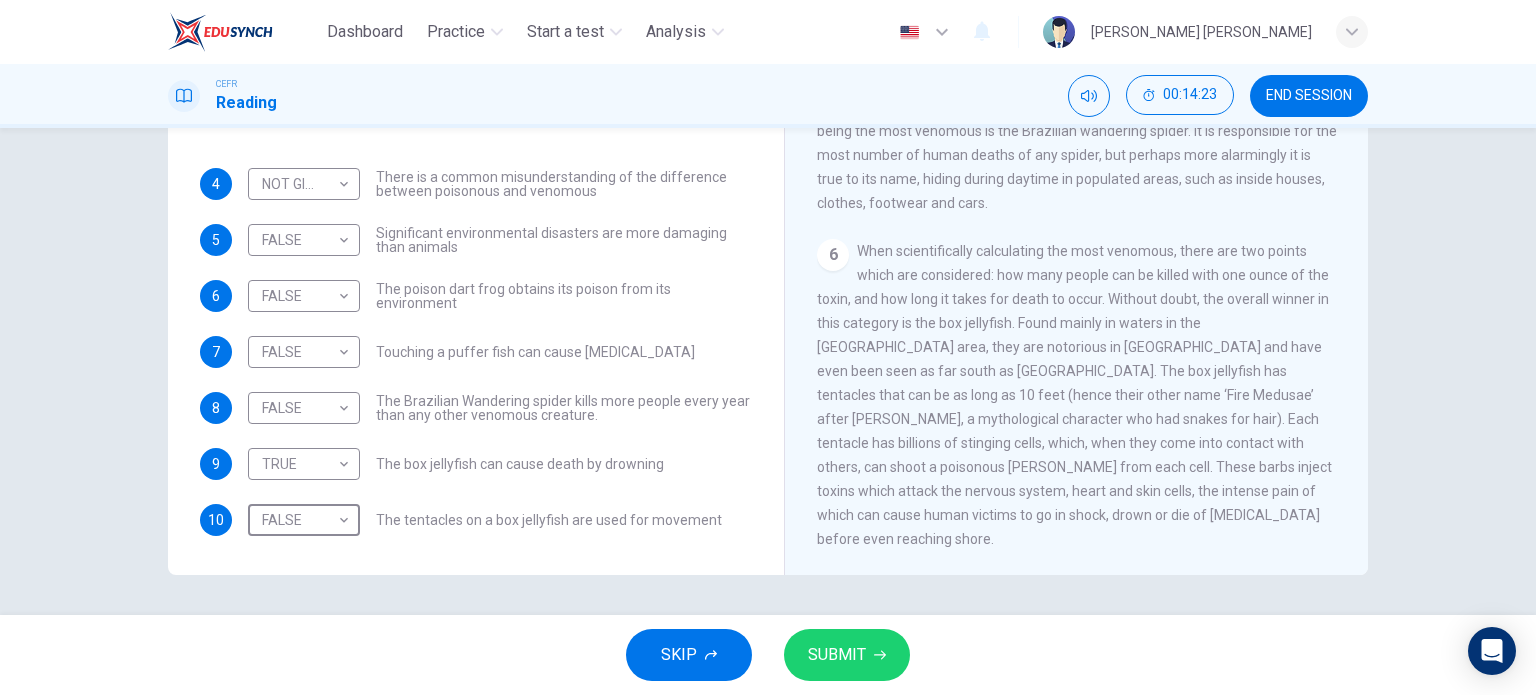 click on "SUBMIT" at bounding box center (837, 655) 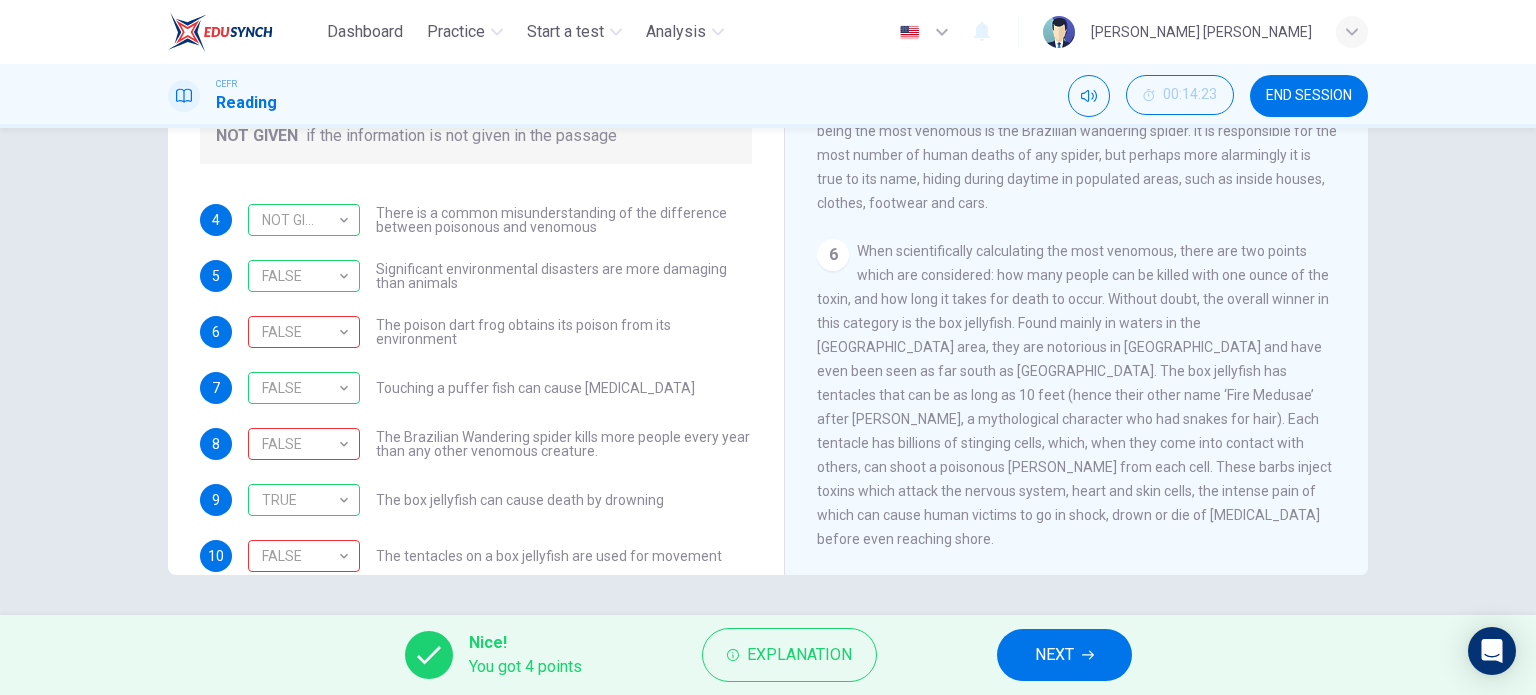 scroll, scrollTop: 136, scrollLeft: 0, axis: vertical 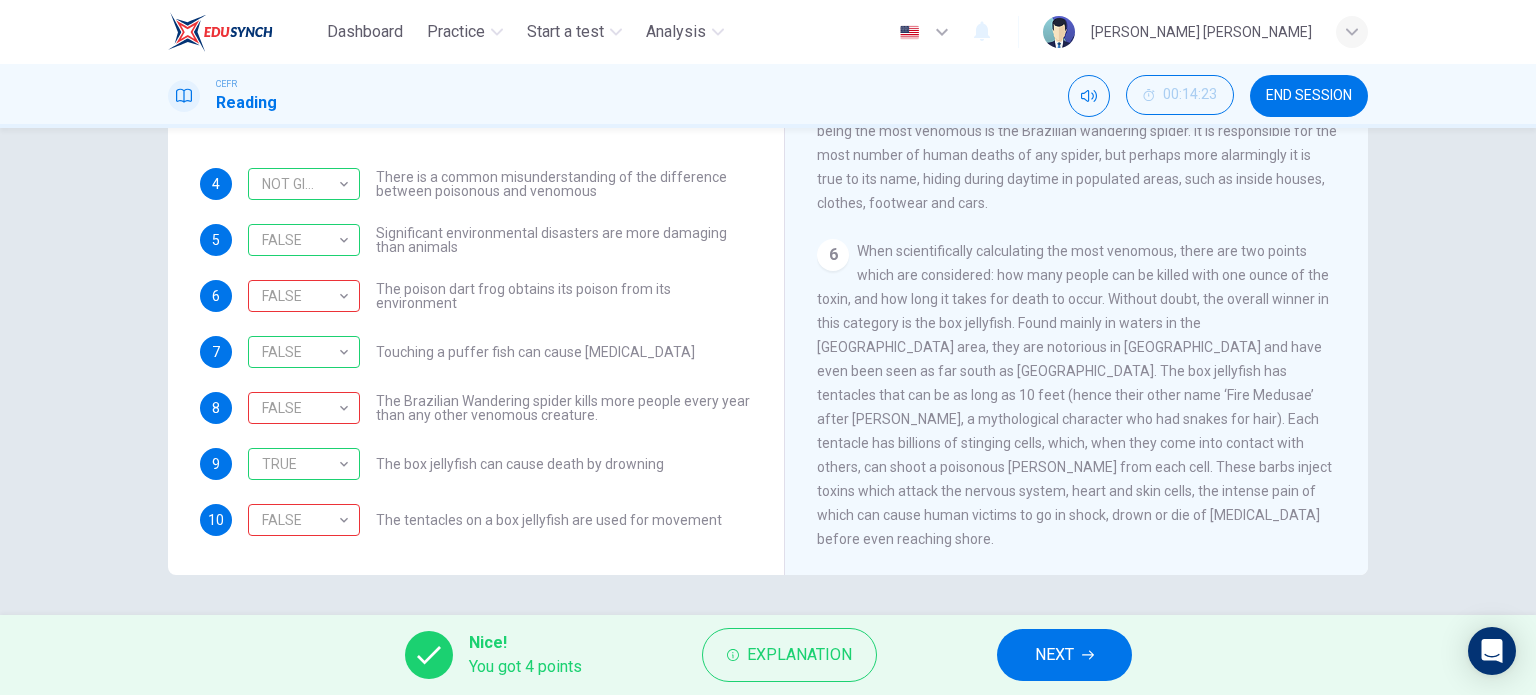 click on "NEXT" at bounding box center (1054, 655) 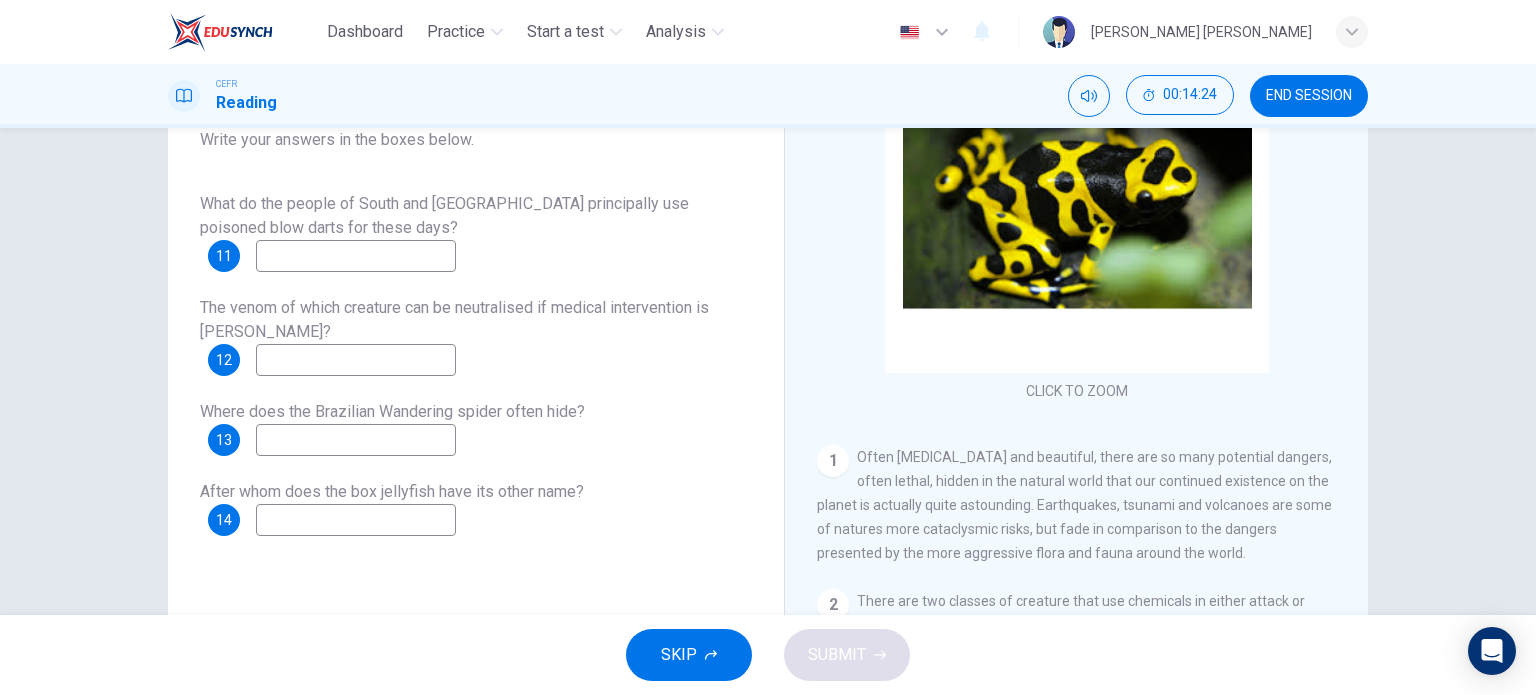 scroll, scrollTop: 188, scrollLeft: 0, axis: vertical 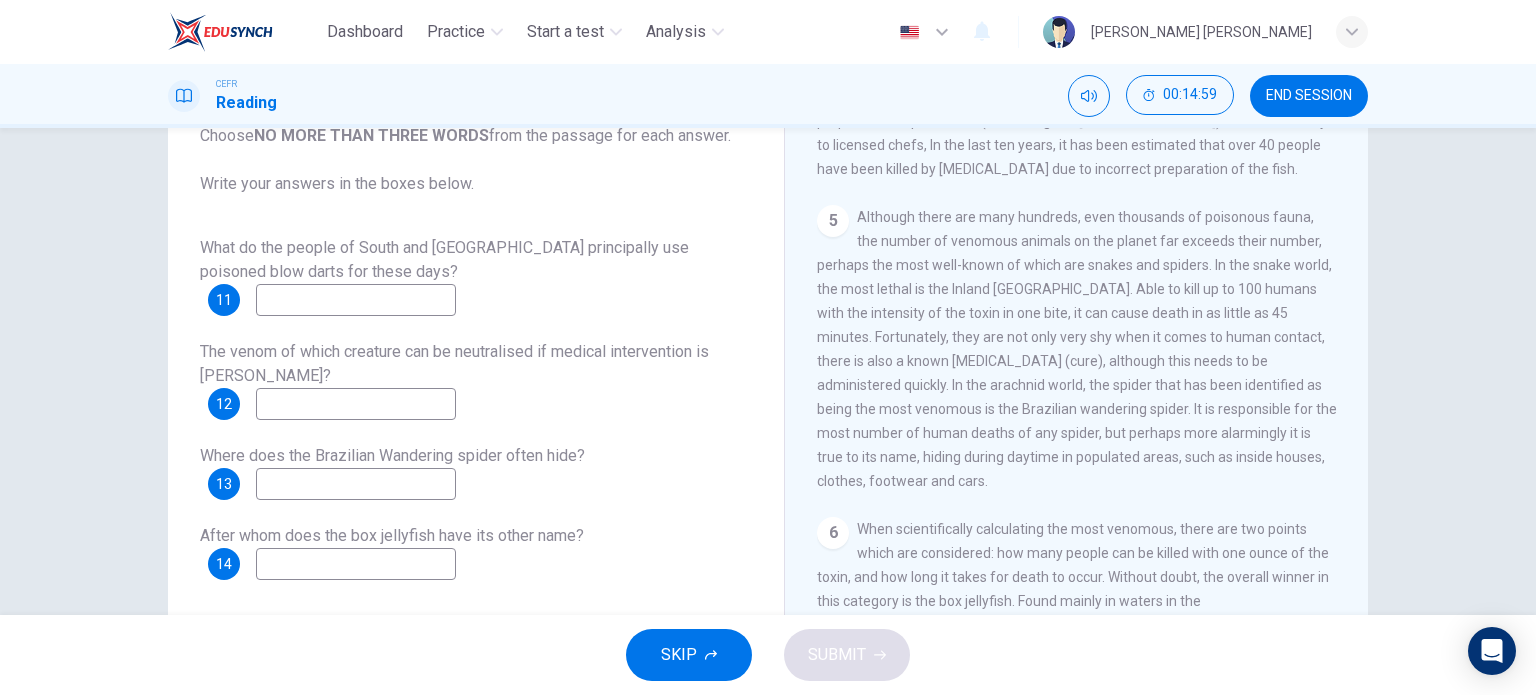 click at bounding box center [356, 484] 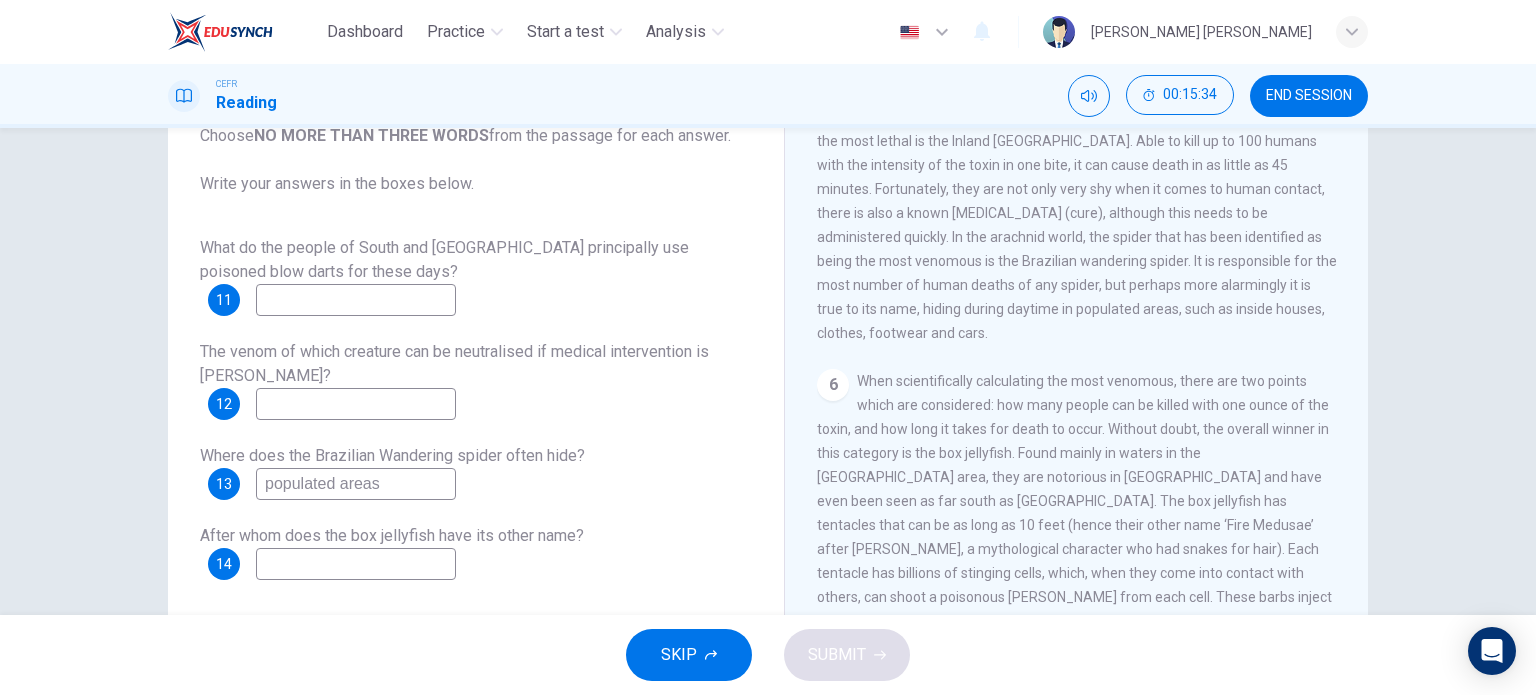 scroll, scrollTop: 1296, scrollLeft: 0, axis: vertical 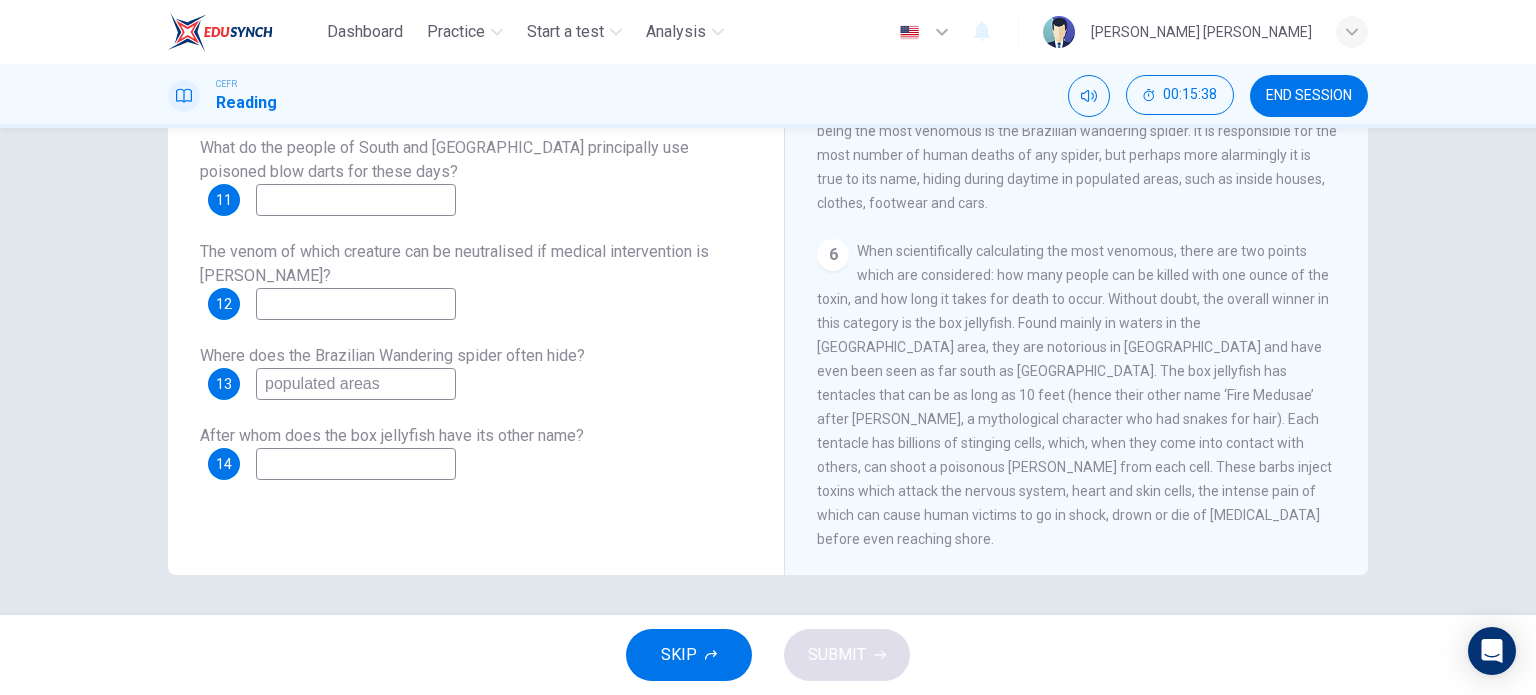 type on "populated areas" 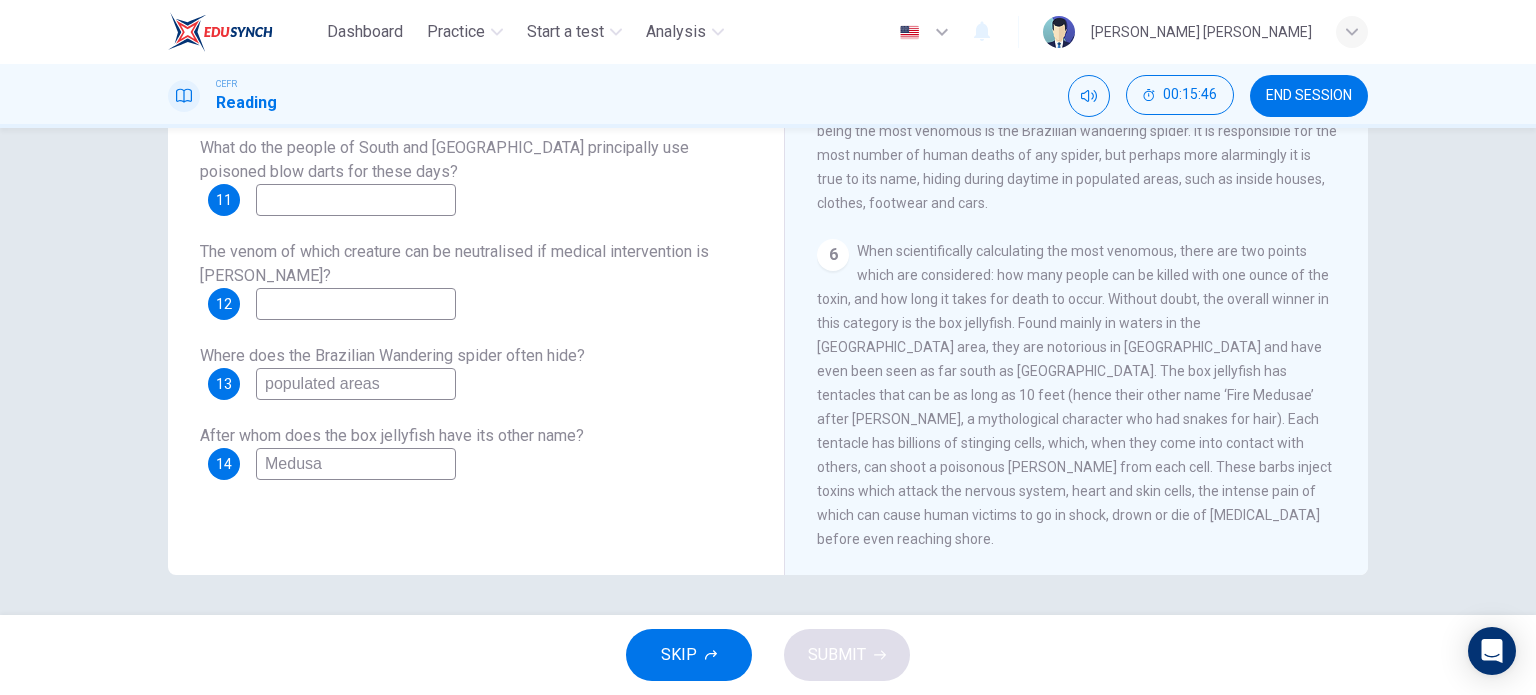 type on "Medusa" 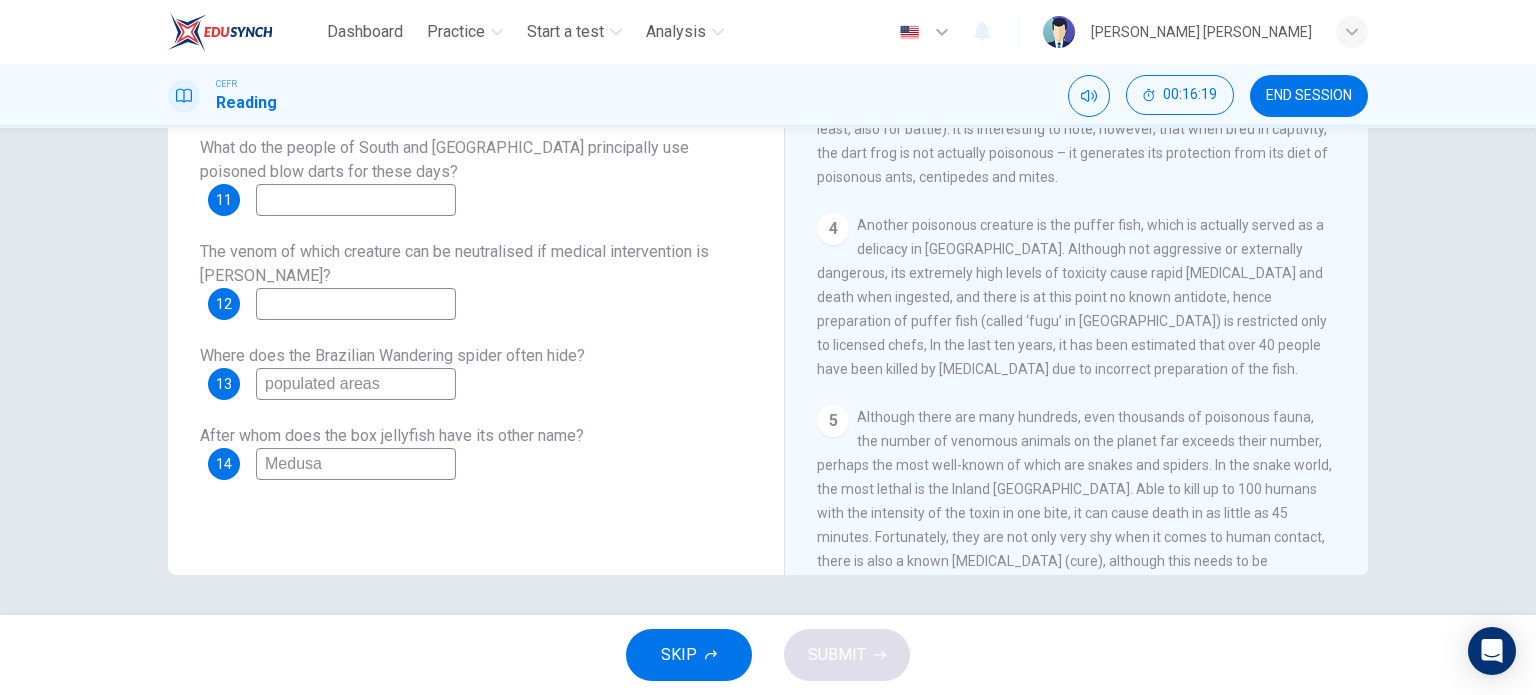 scroll, scrollTop: 900, scrollLeft: 0, axis: vertical 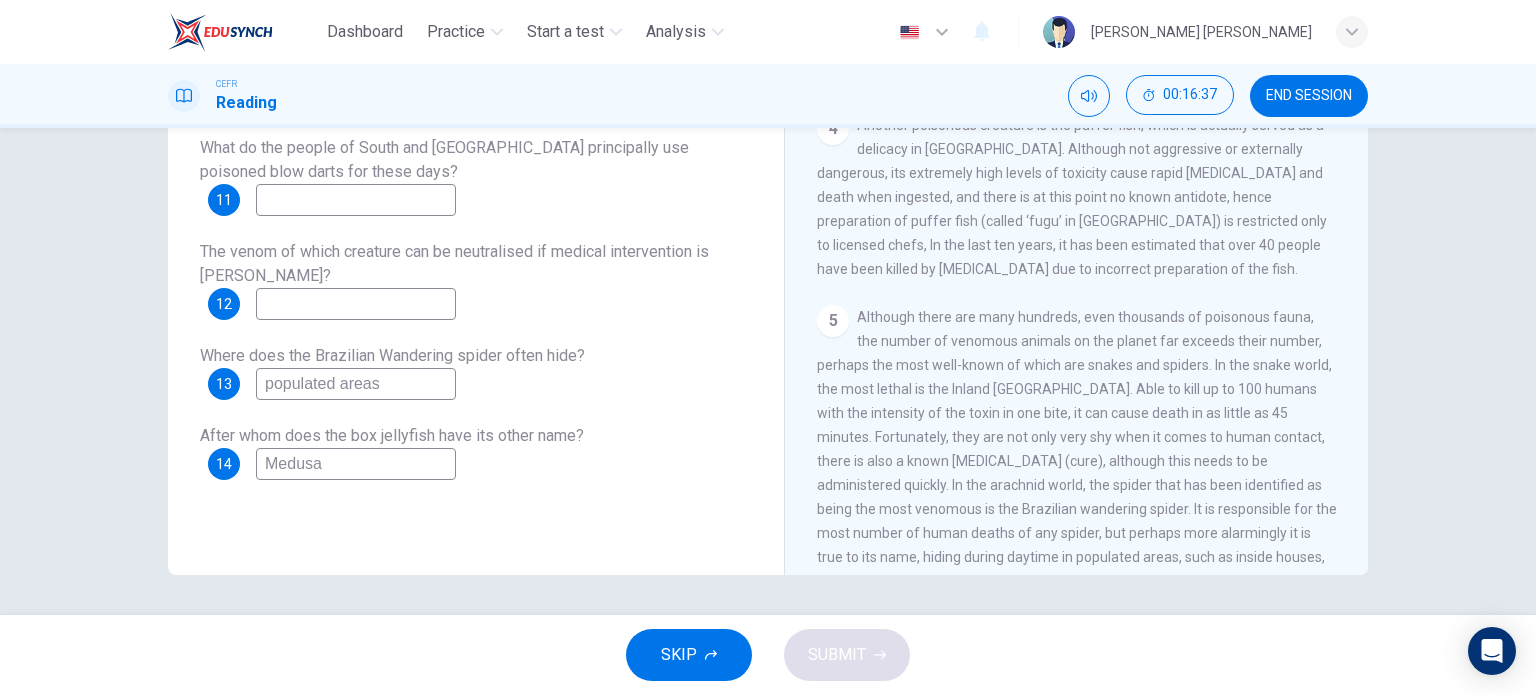 click at bounding box center [356, 304] 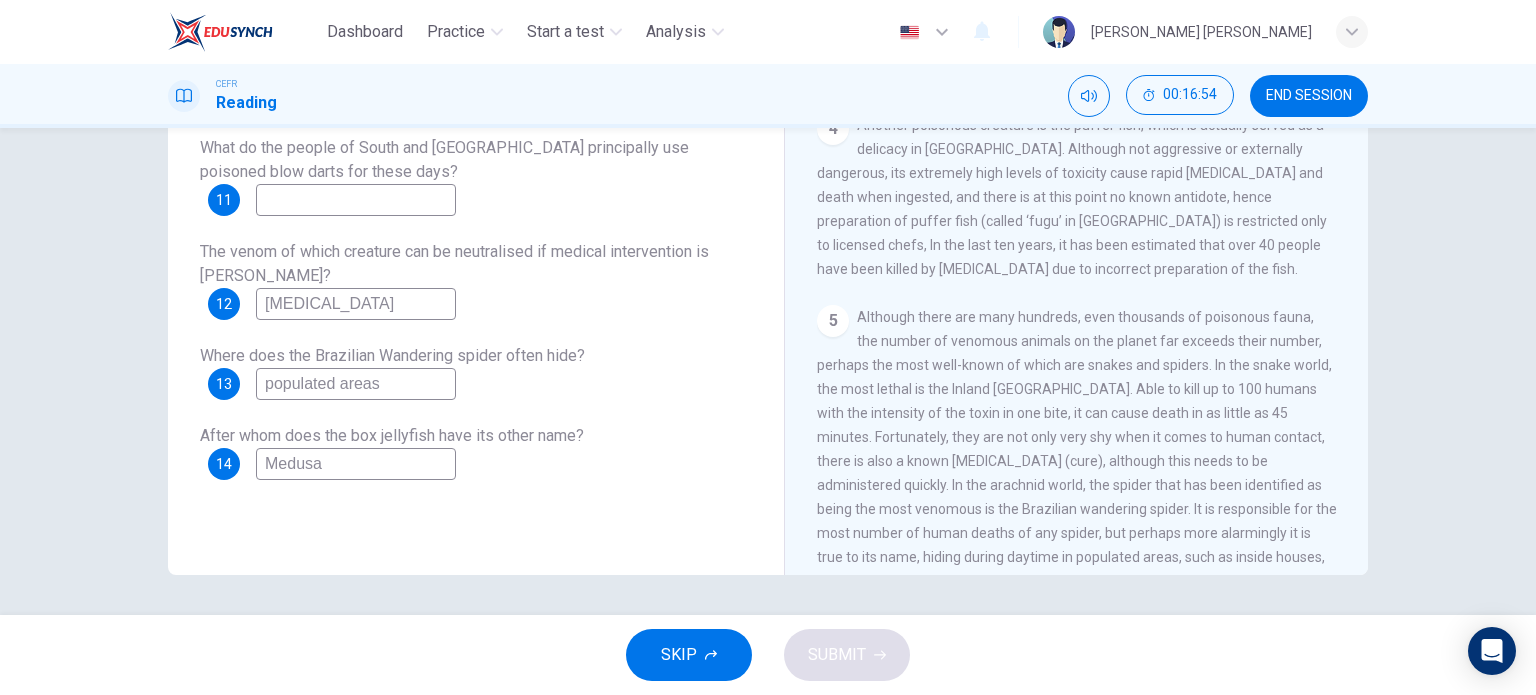 type on "[MEDICAL_DATA]" 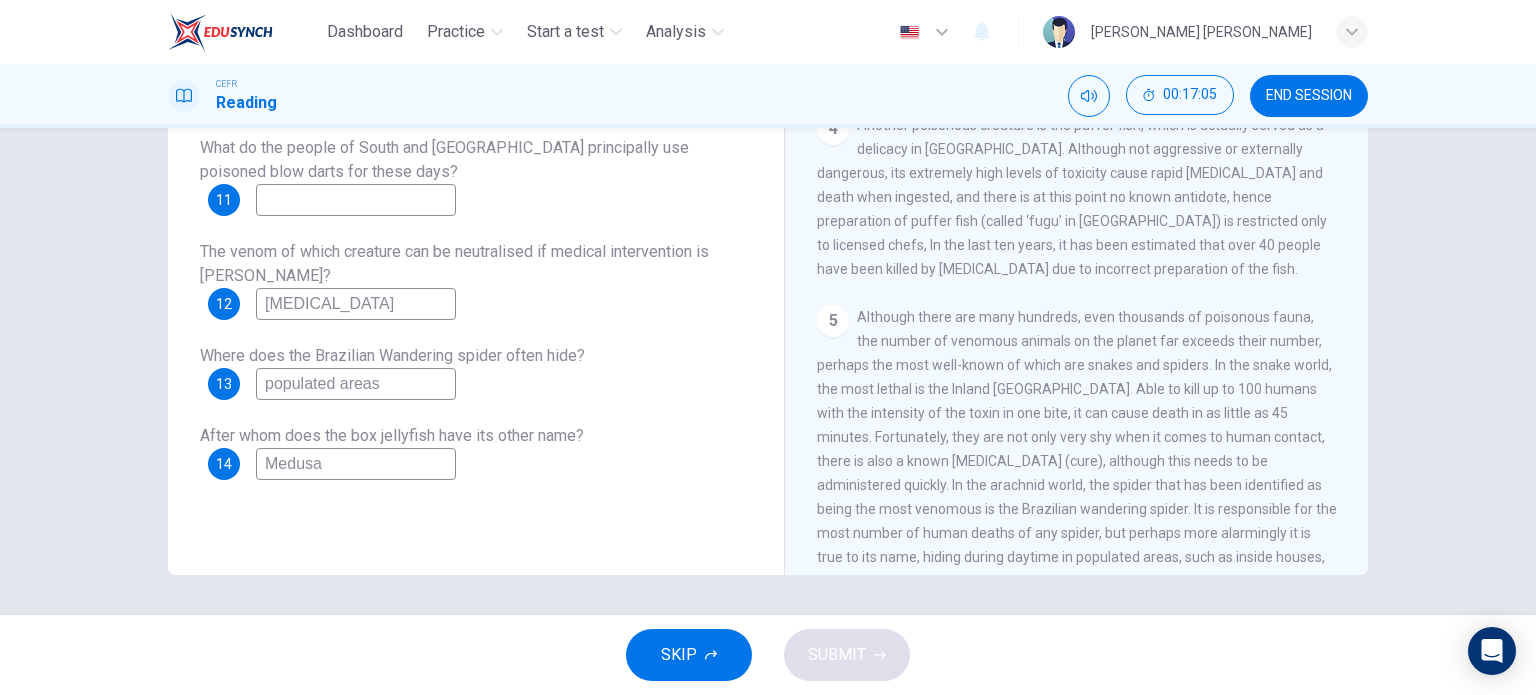 scroll, scrollTop: 0, scrollLeft: 0, axis: both 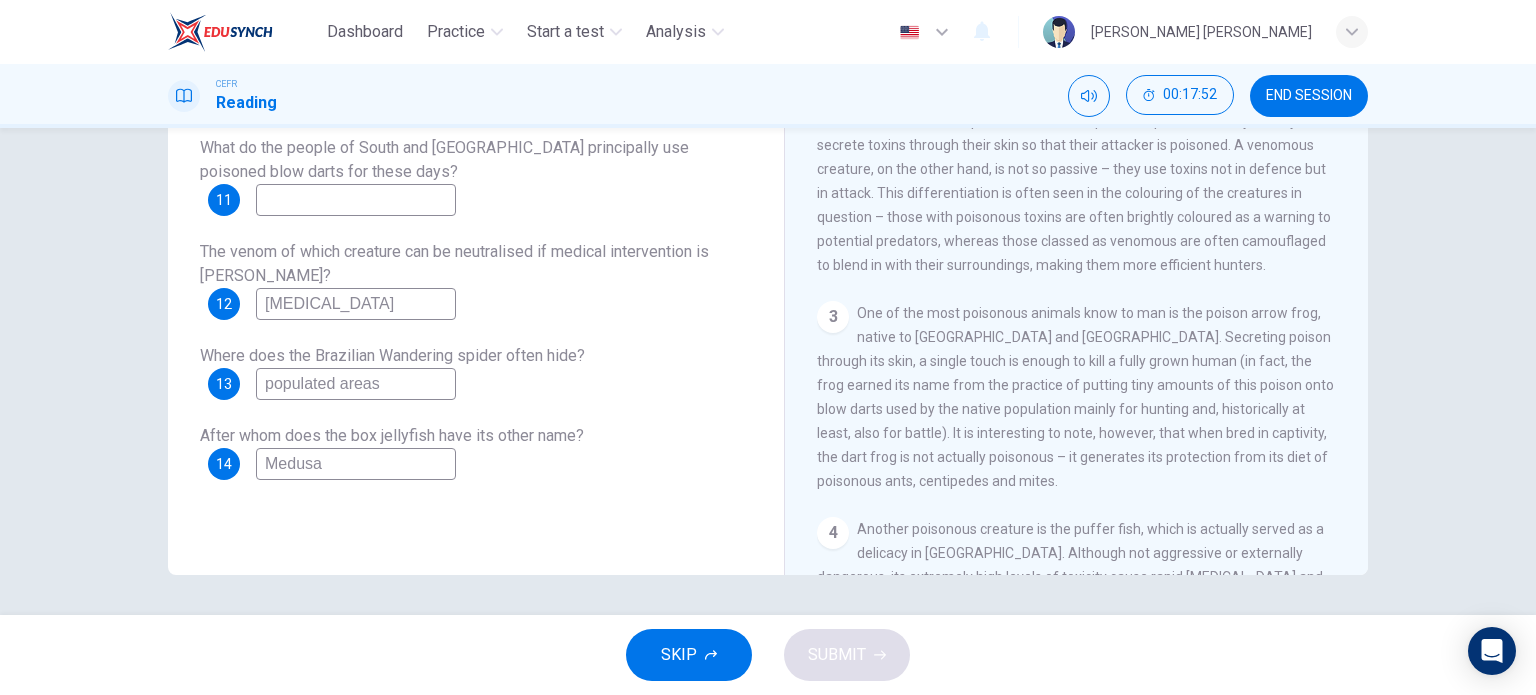 click at bounding box center [356, 200] 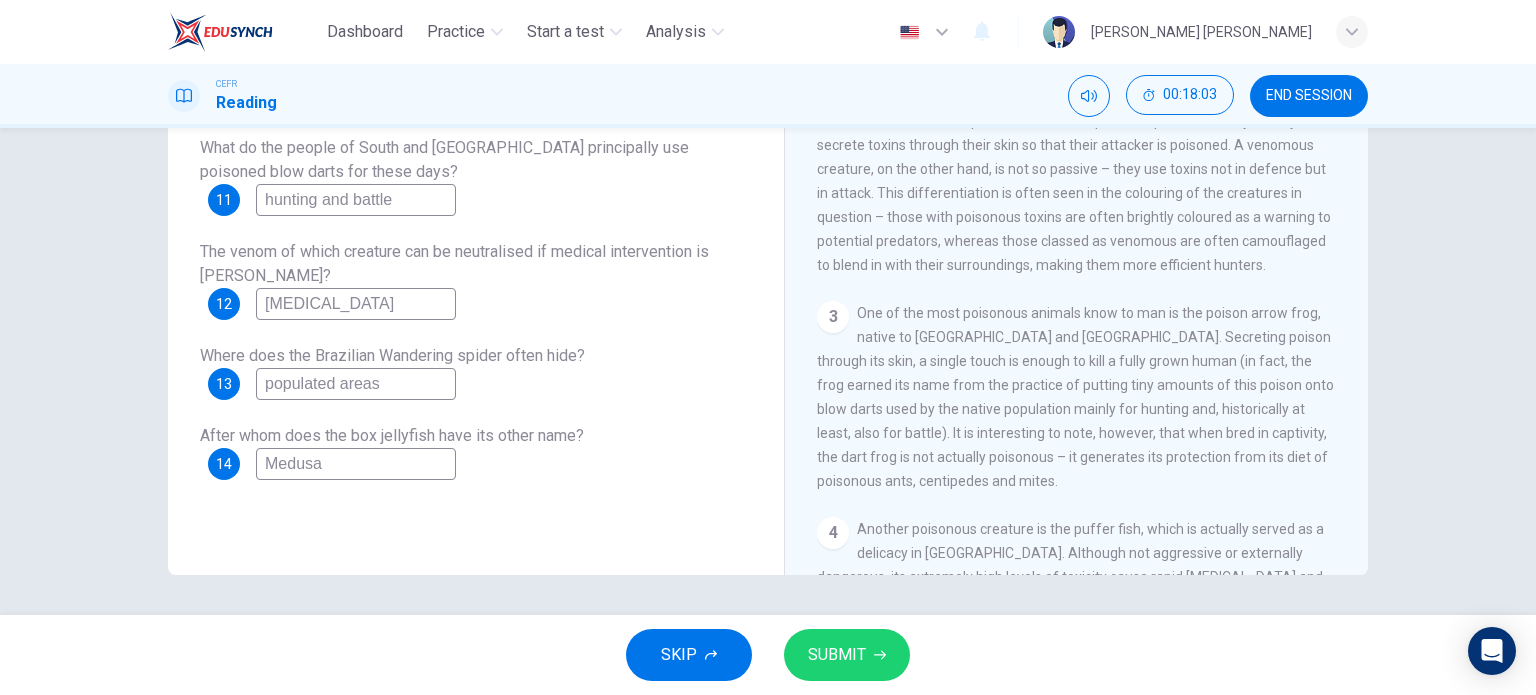 type on "hunting and battle" 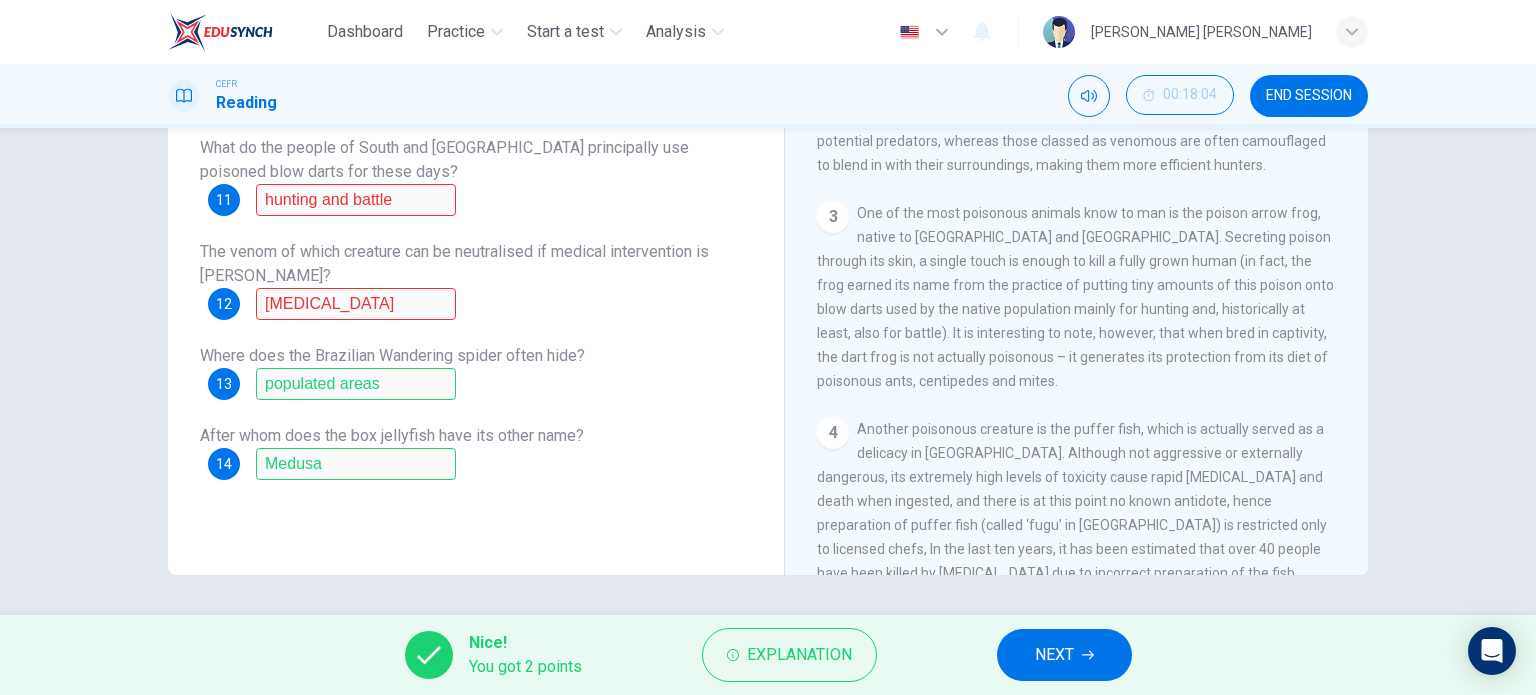 scroll, scrollTop: 696, scrollLeft: 0, axis: vertical 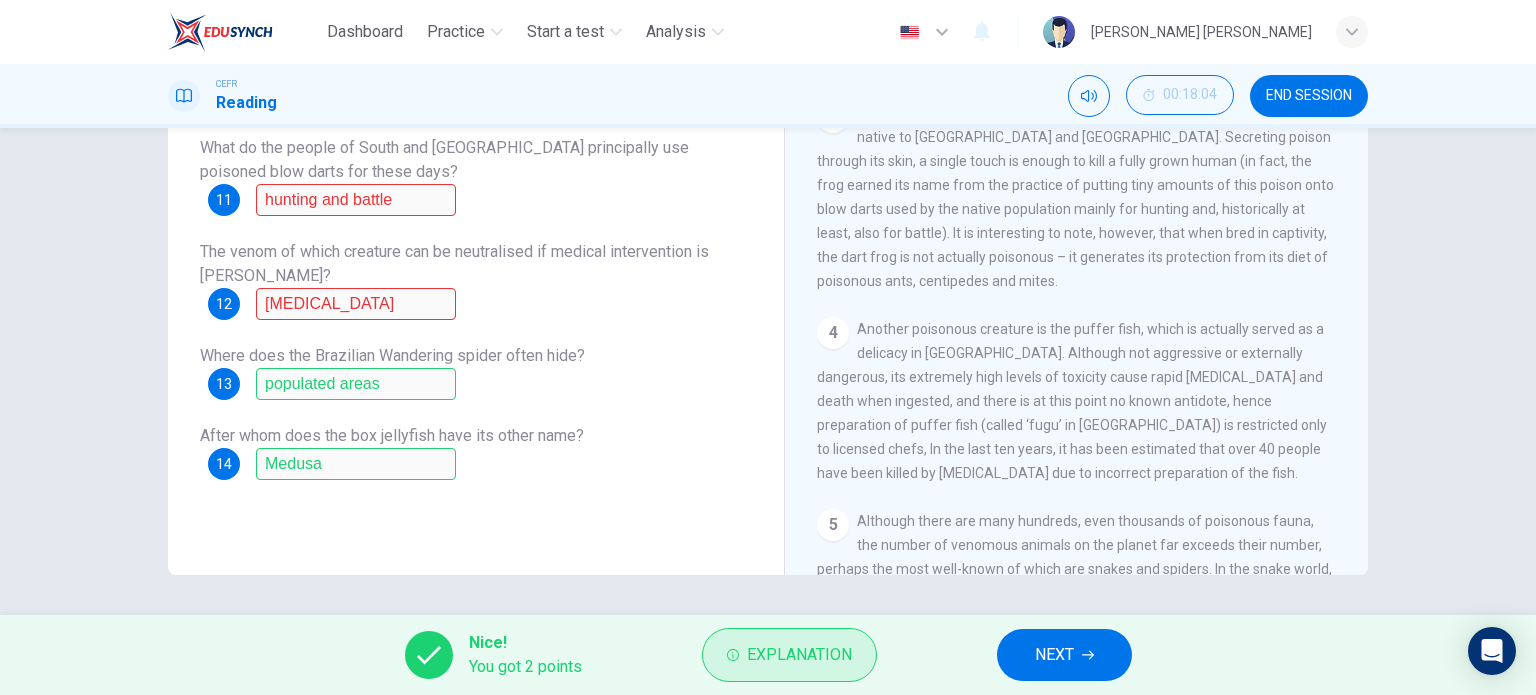 click on "Explanation" at bounding box center [799, 655] 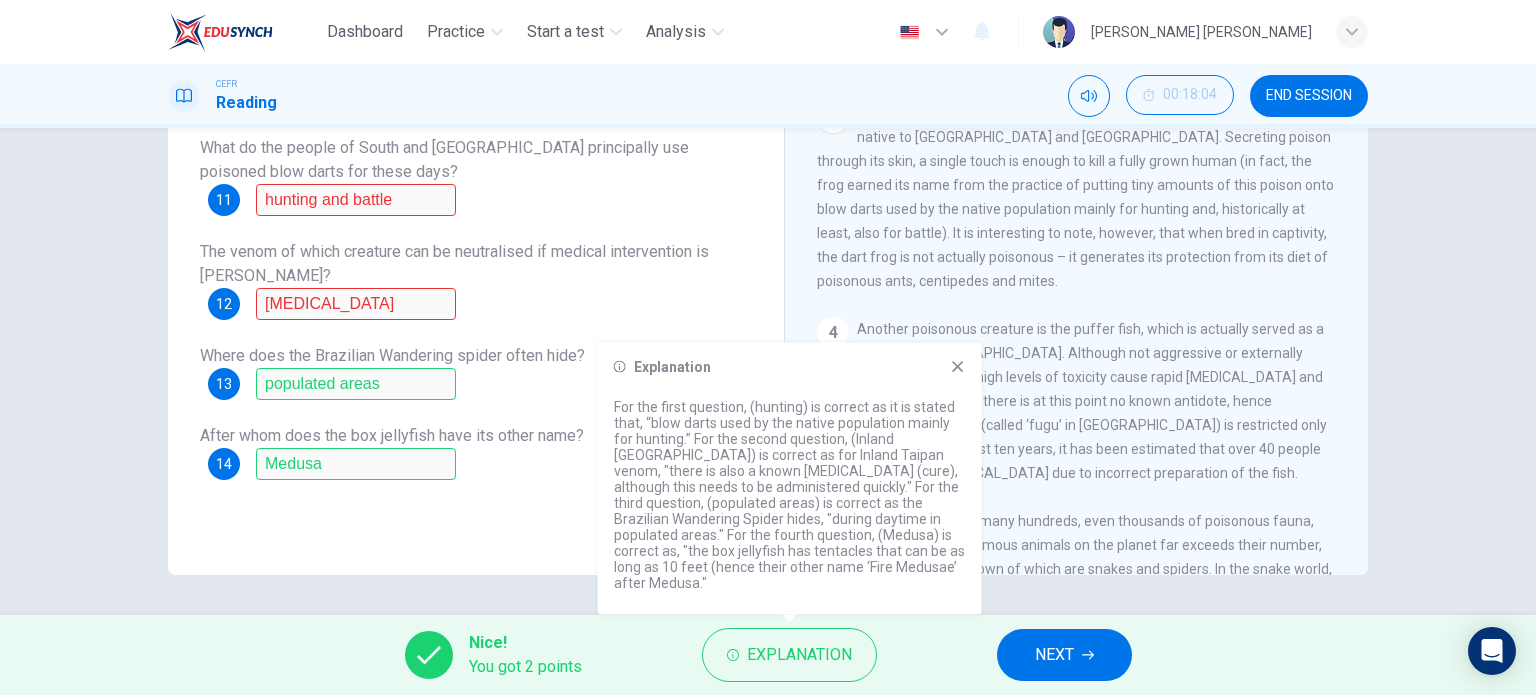 click on "Another poisonous creature is the puffer fish, which is actually served as a delicacy in [GEOGRAPHIC_DATA]. Although not aggressive or externally dangerous, its extremely high levels of toxicity cause rapid [MEDICAL_DATA] and death when ingested, and there is at this point no known antidote, hence preparation of puffer fish (called ‘fugu’ in [GEOGRAPHIC_DATA]) is restricted only to licensed chefs, In the last ten years, it has been estimated that over 40 people have been killed by [MEDICAL_DATA] due to incorrect preparation of the fish." at bounding box center [1072, 401] 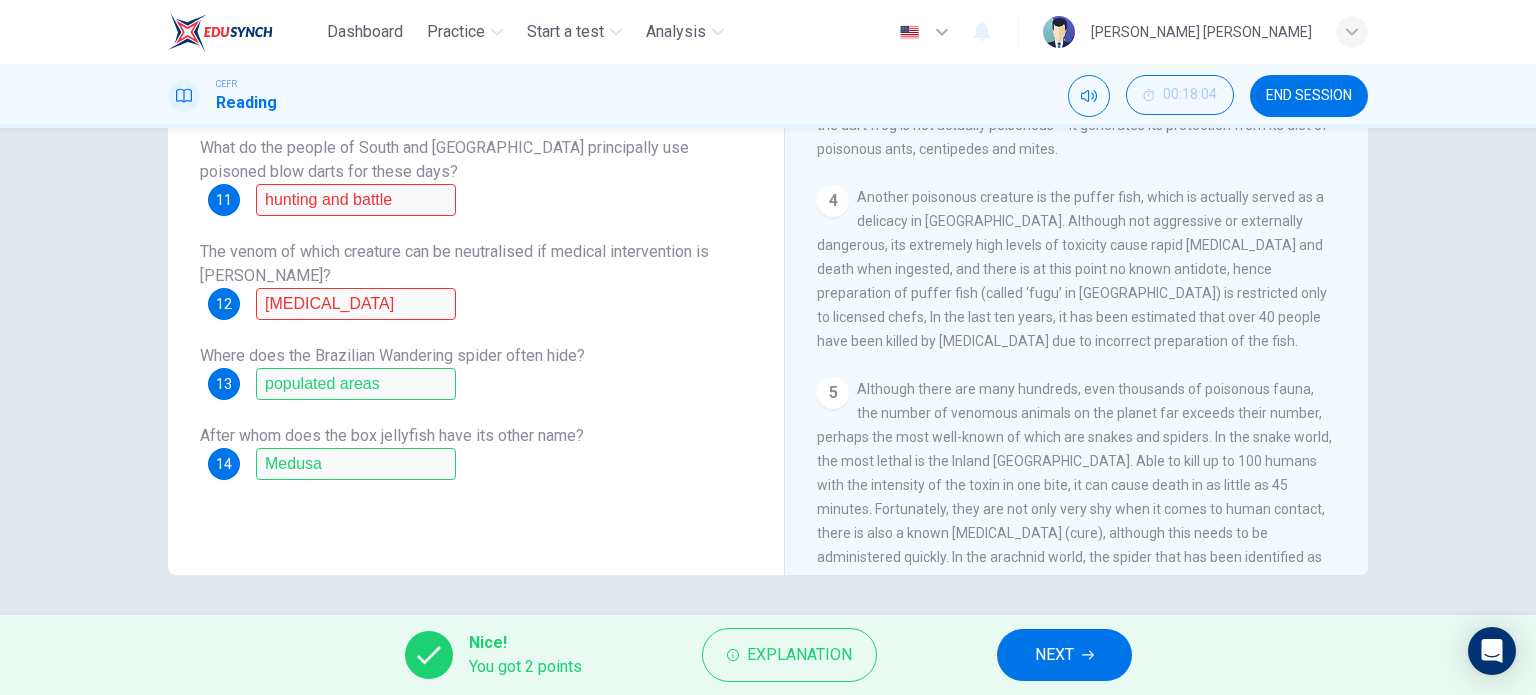 scroll, scrollTop: 896, scrollLeft: 0, axis: vertical 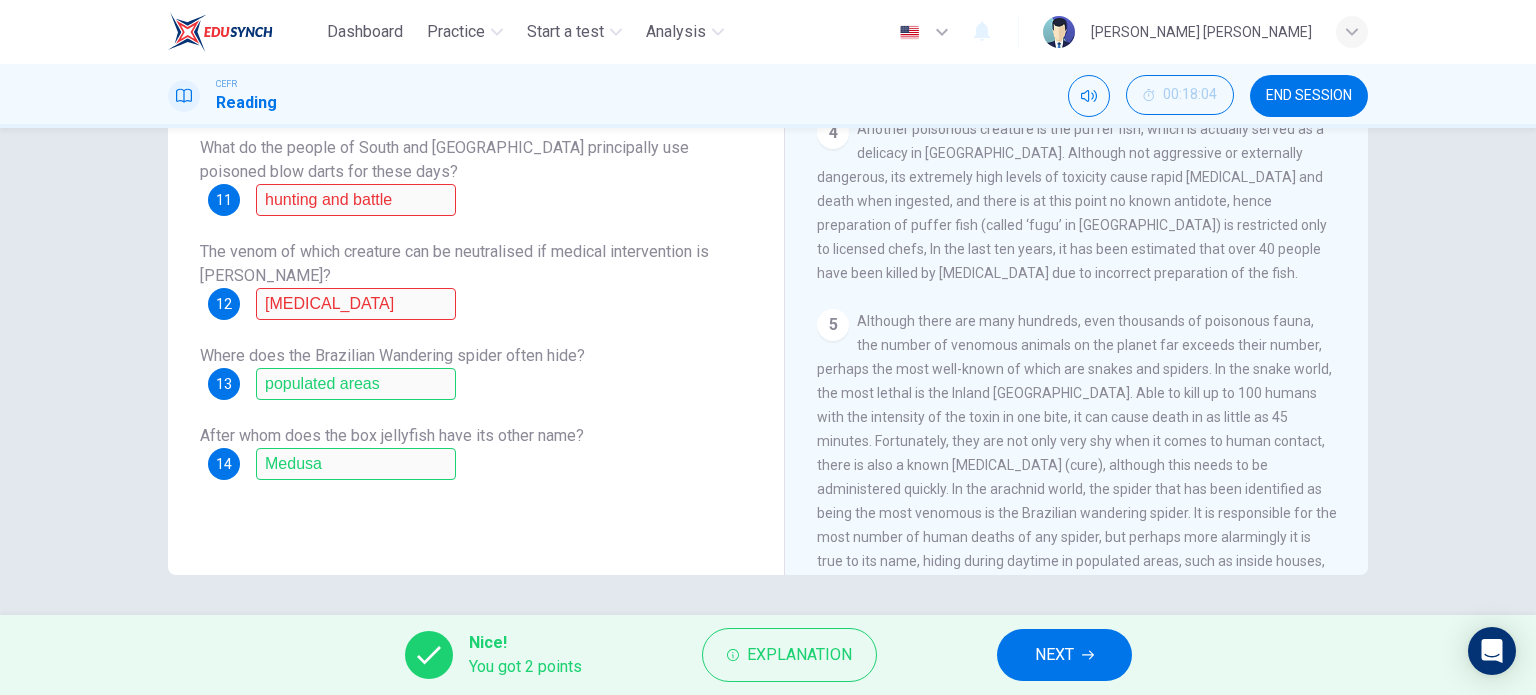 click on "NEXT" at bounding box center [1064, 655] 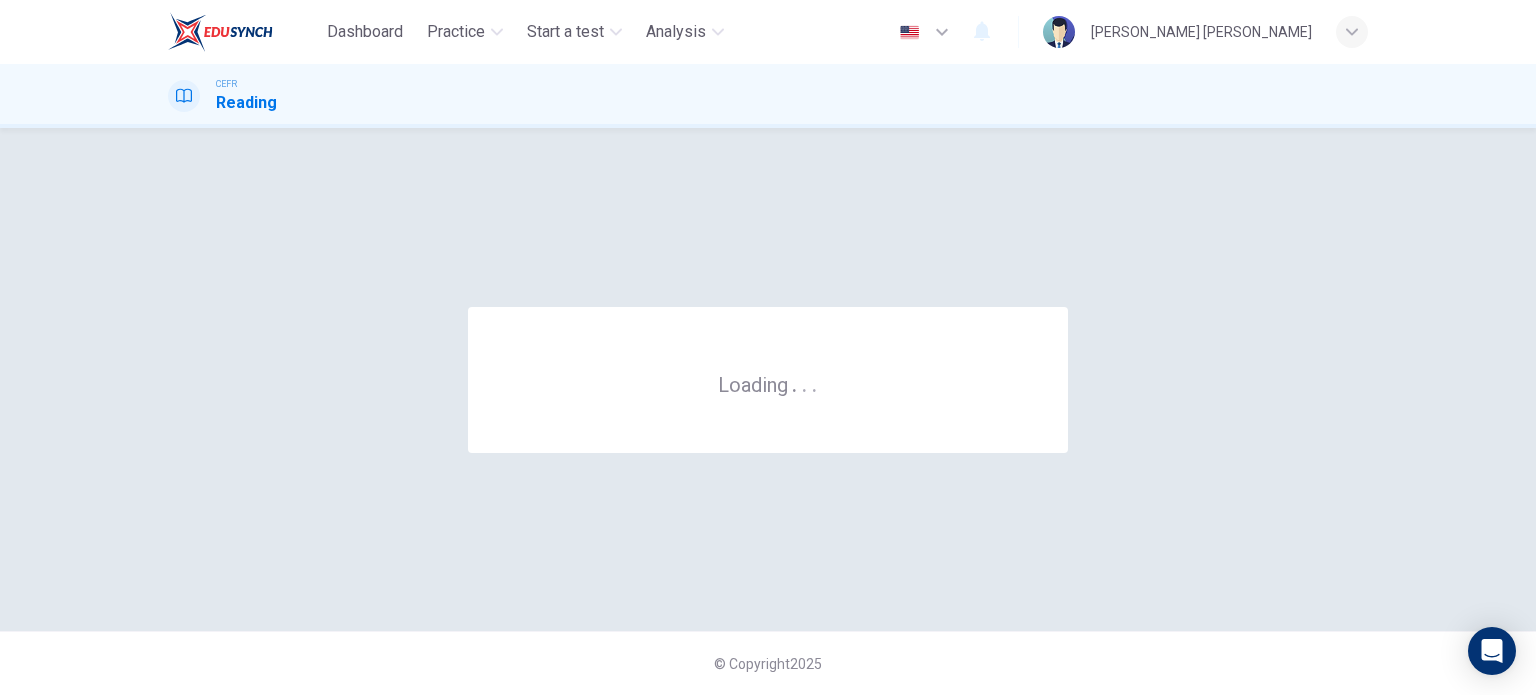 scroll, scrollTop: 0, scrollLeft: 0, axis: both 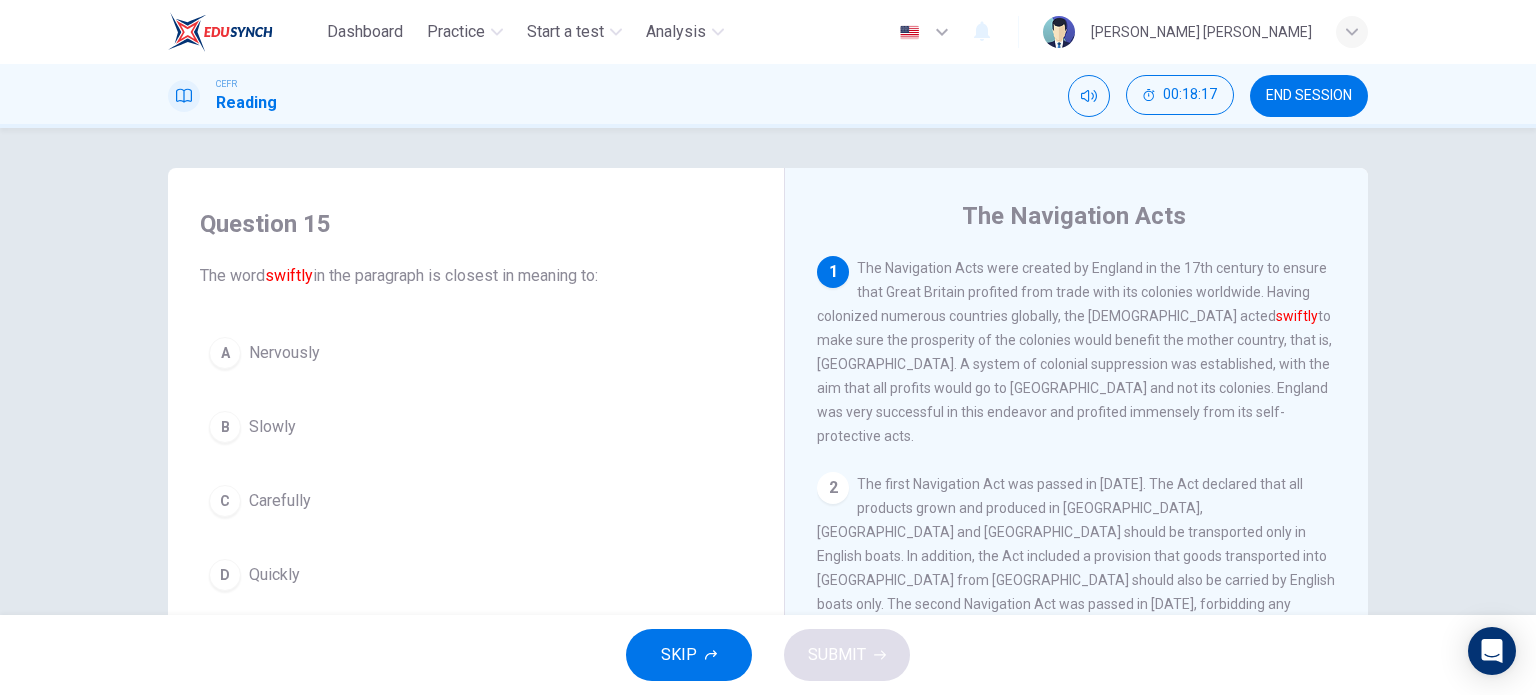 click on "C Carefully" at bounding box center [476, 501] 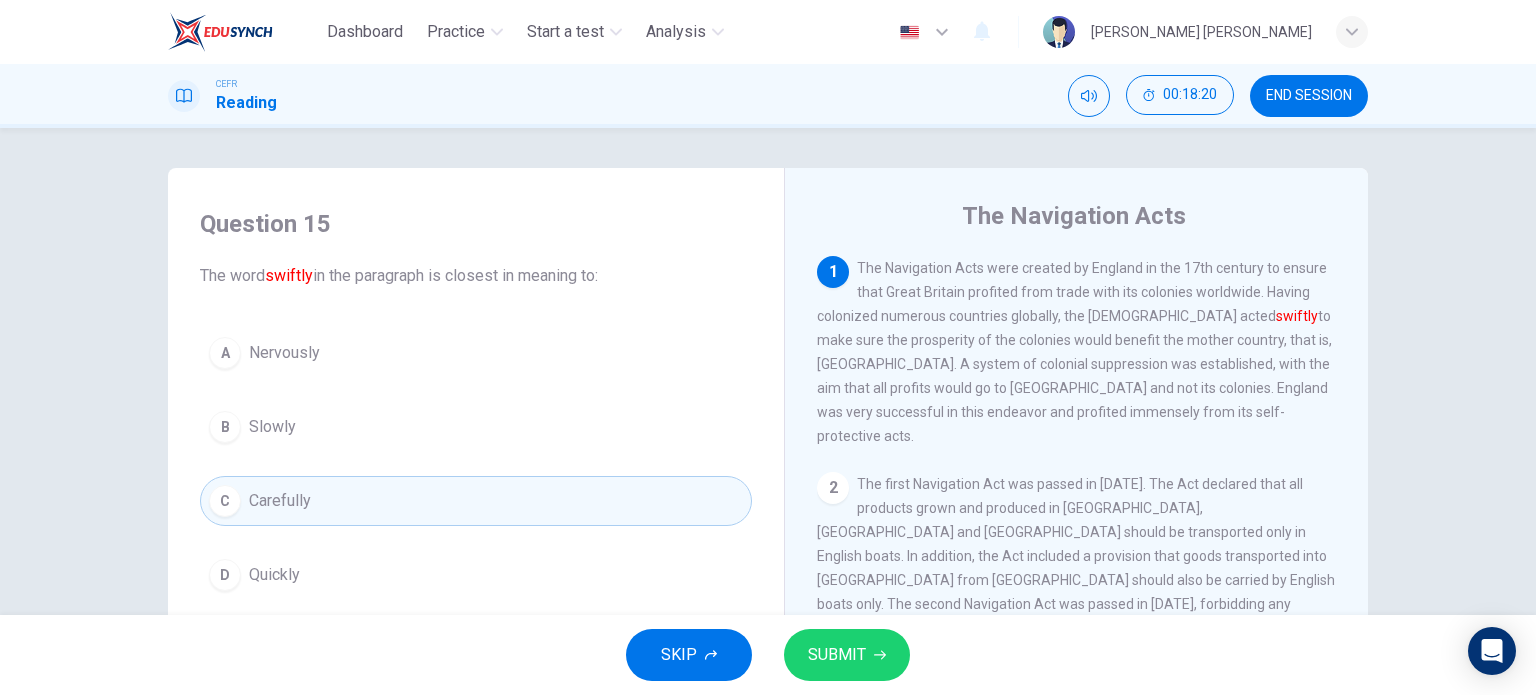 click on "SUBMIT" at bounding box center [837, 655] 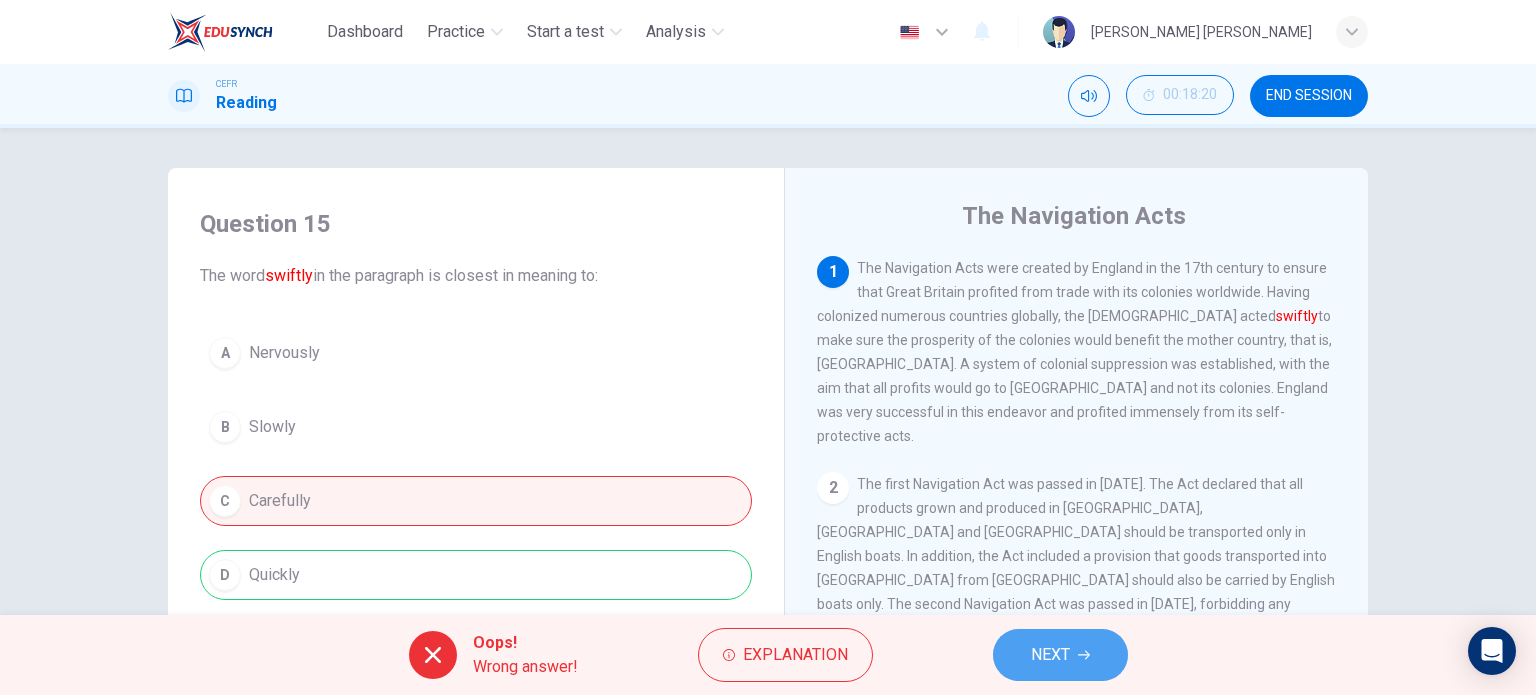 click on "NEXT" at bounding box center (1050, 655) 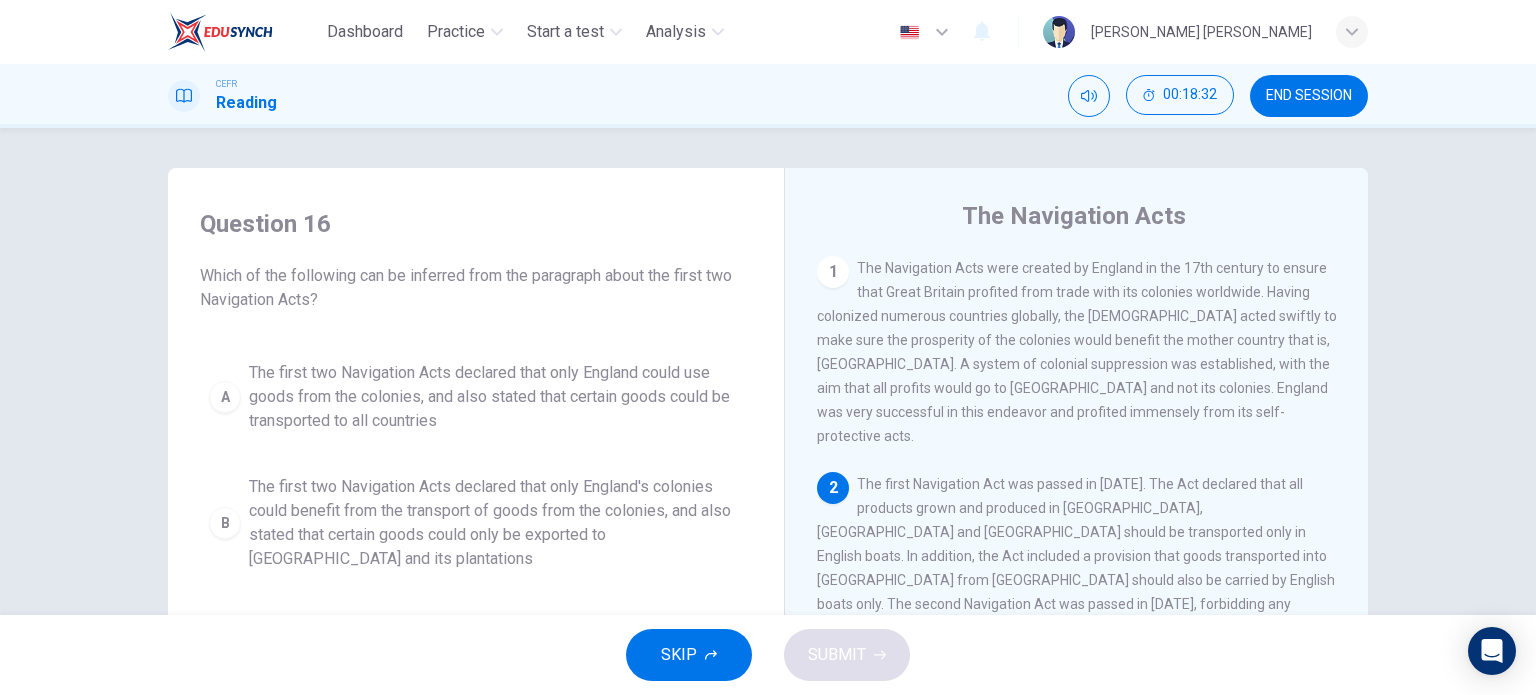 click on "END SESSION" at bounding box center (1309, 96) 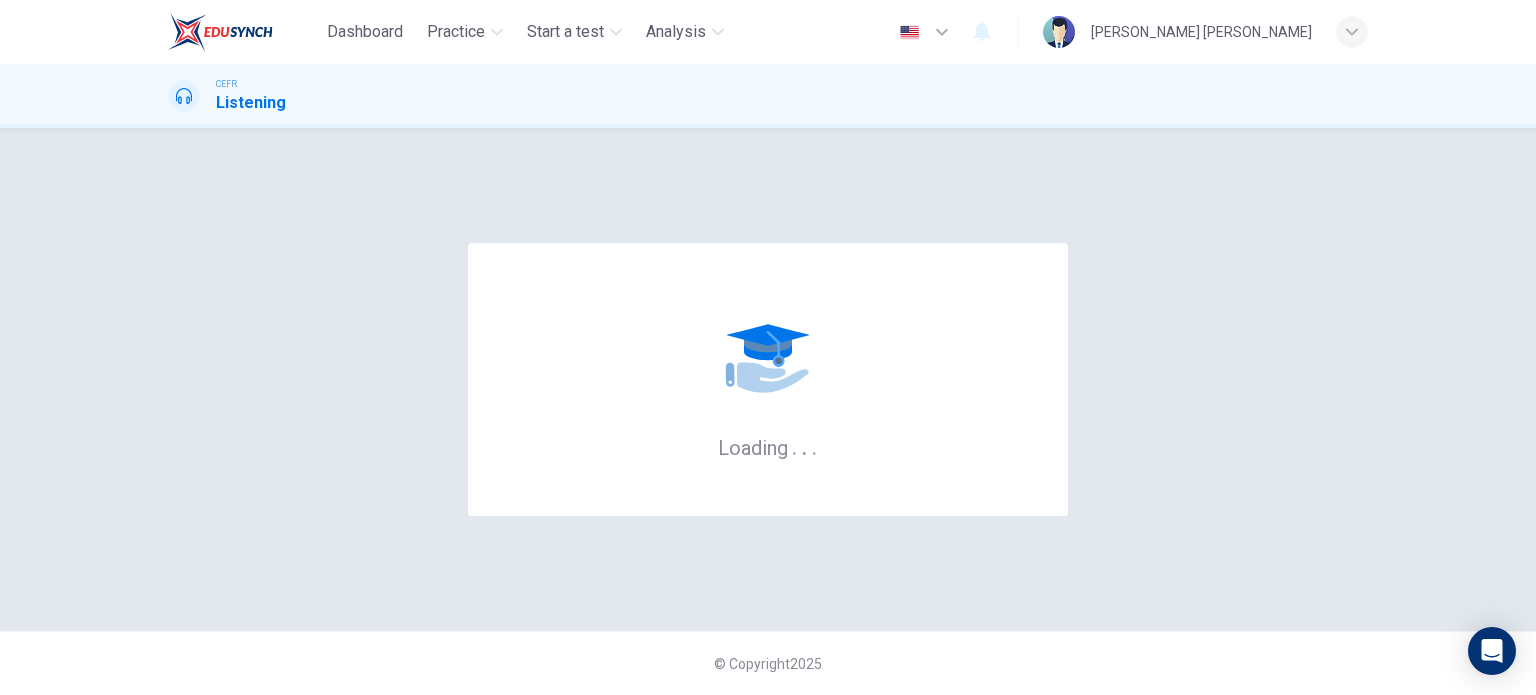 scroll, scrollTop: 0, scrollLeft: 0, axis: both 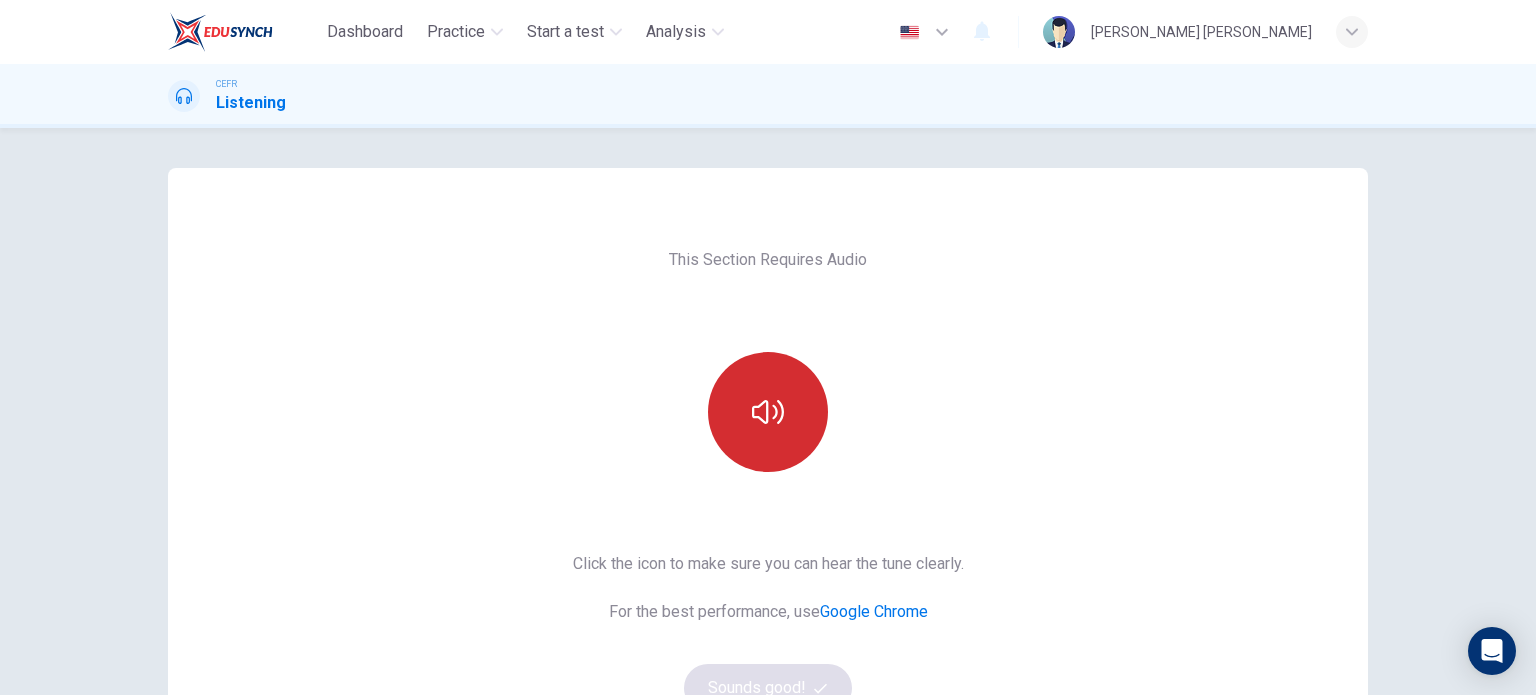 click at bounding box center [768, 412] 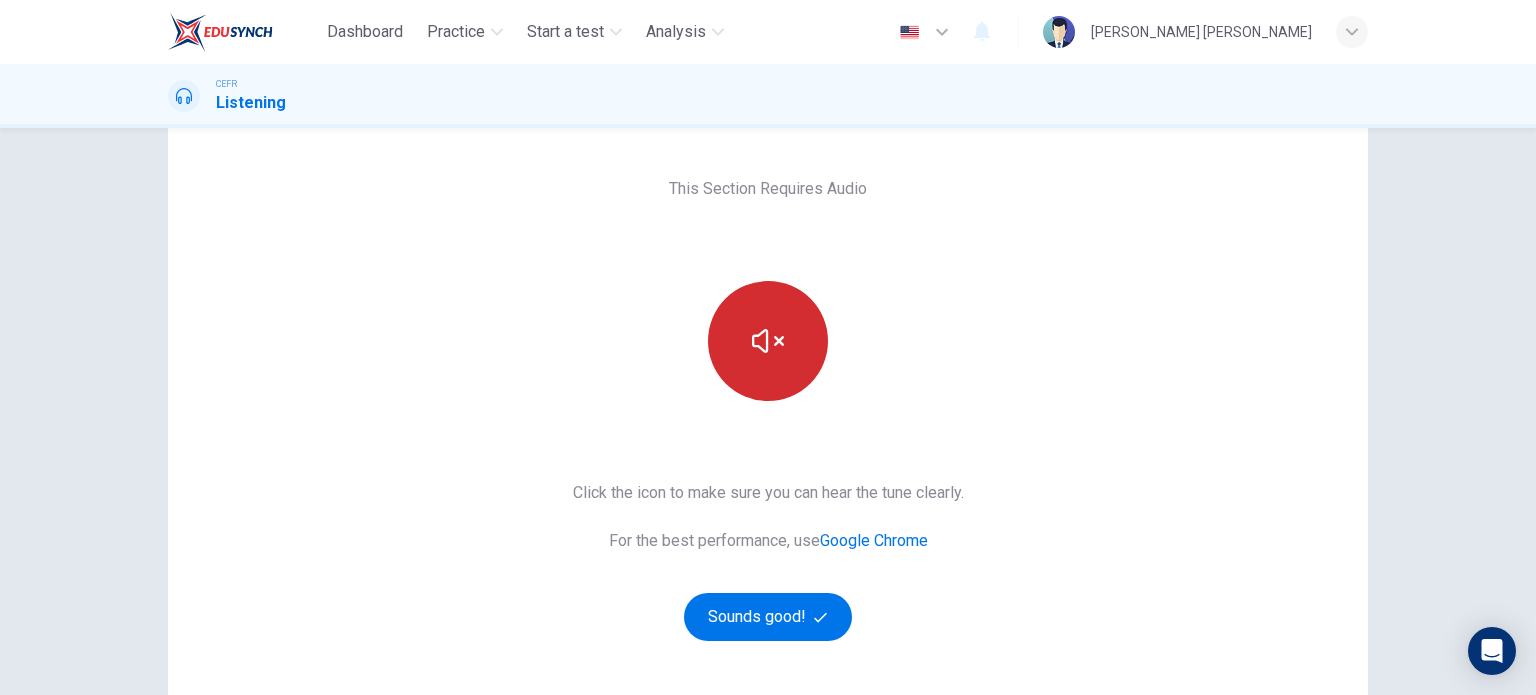 scroll, scrollTop: 100, scrollLeft: 0, axis: vertical 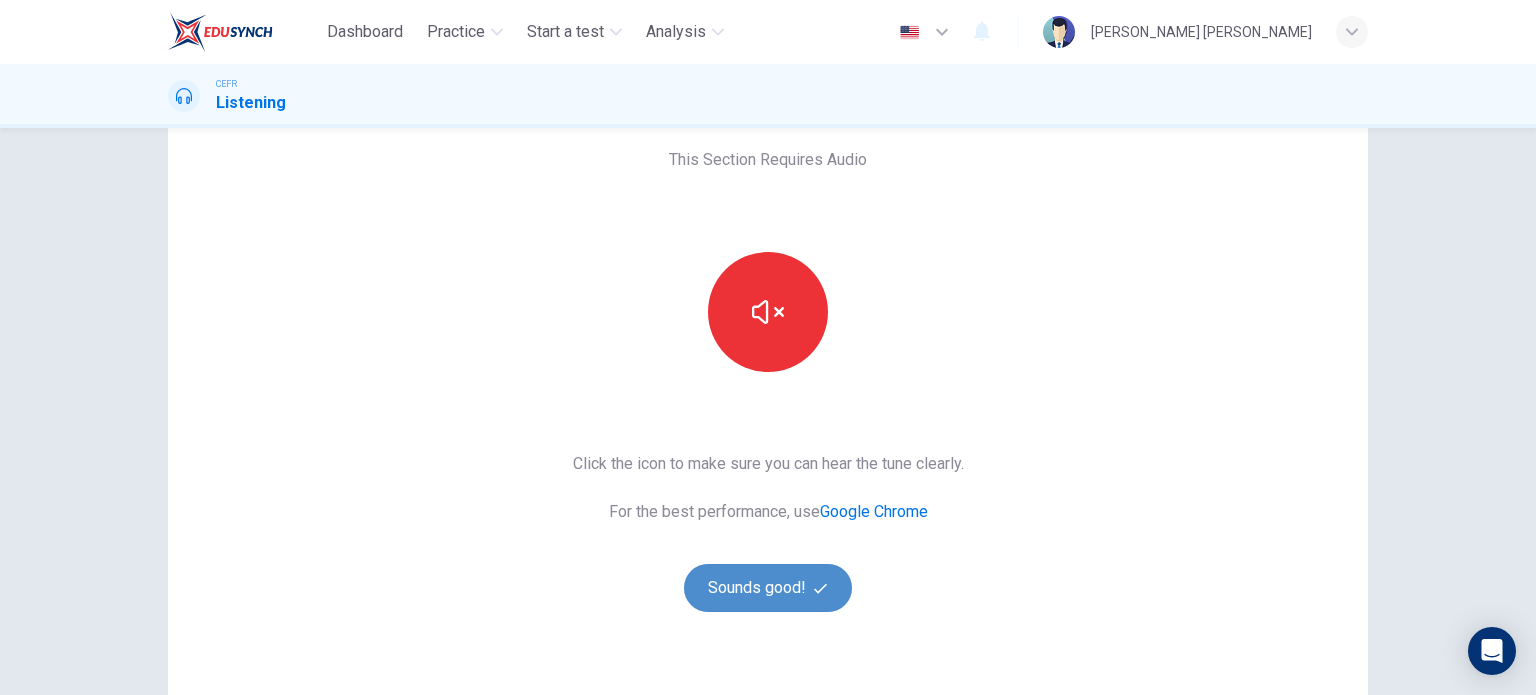 click on "Sounds good!" at bounding box center (768, 588) 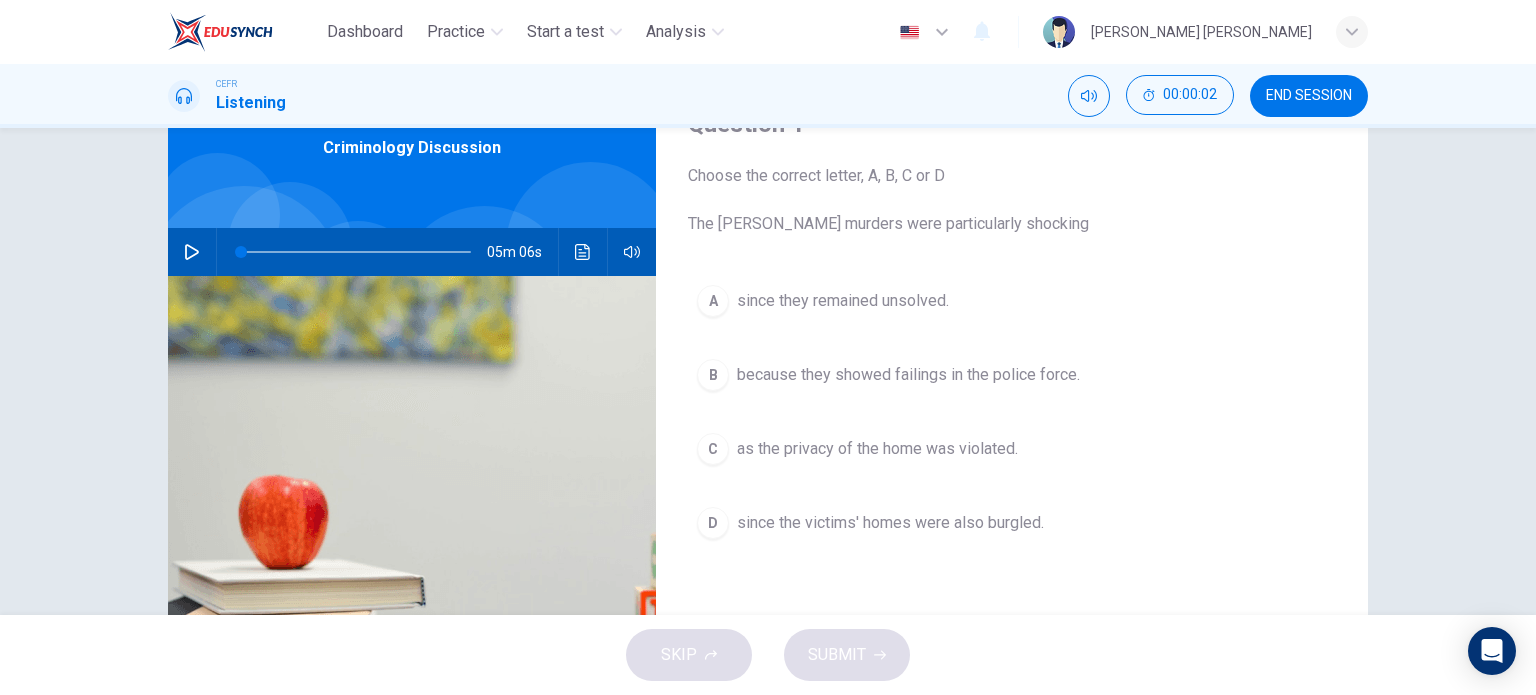 click at bounding box center (192, 252) 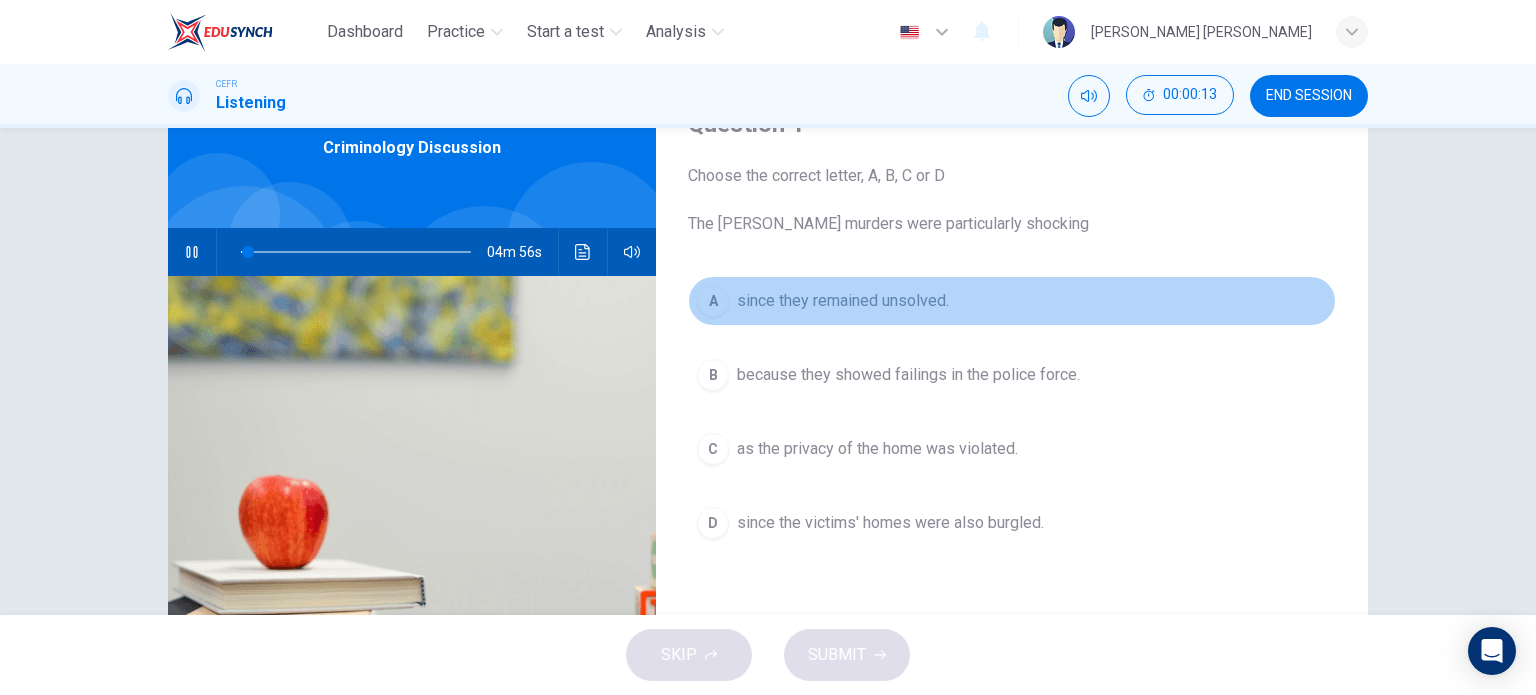 click on "A since they remained unsolved." at bounding box center [1012, 301] 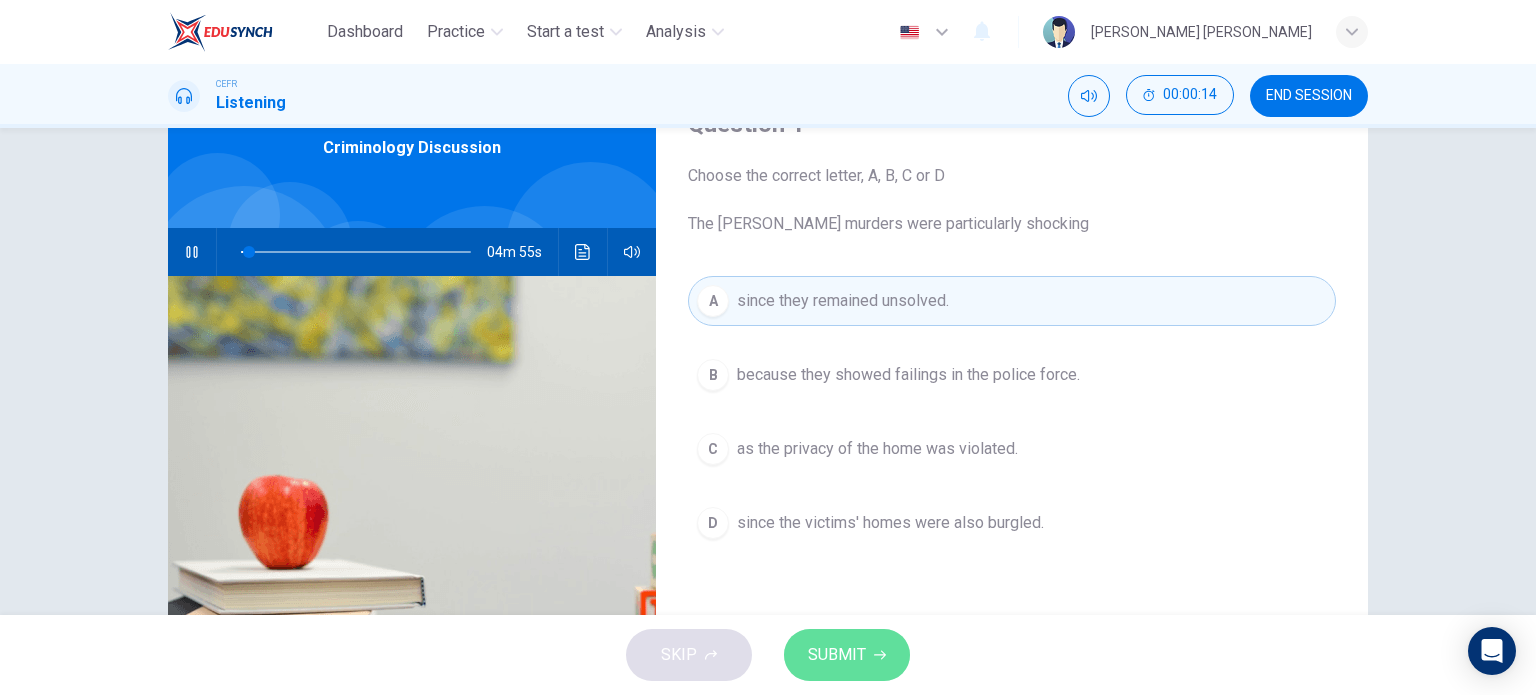 click on "SUBMIT" at bounding box center [837, 655] 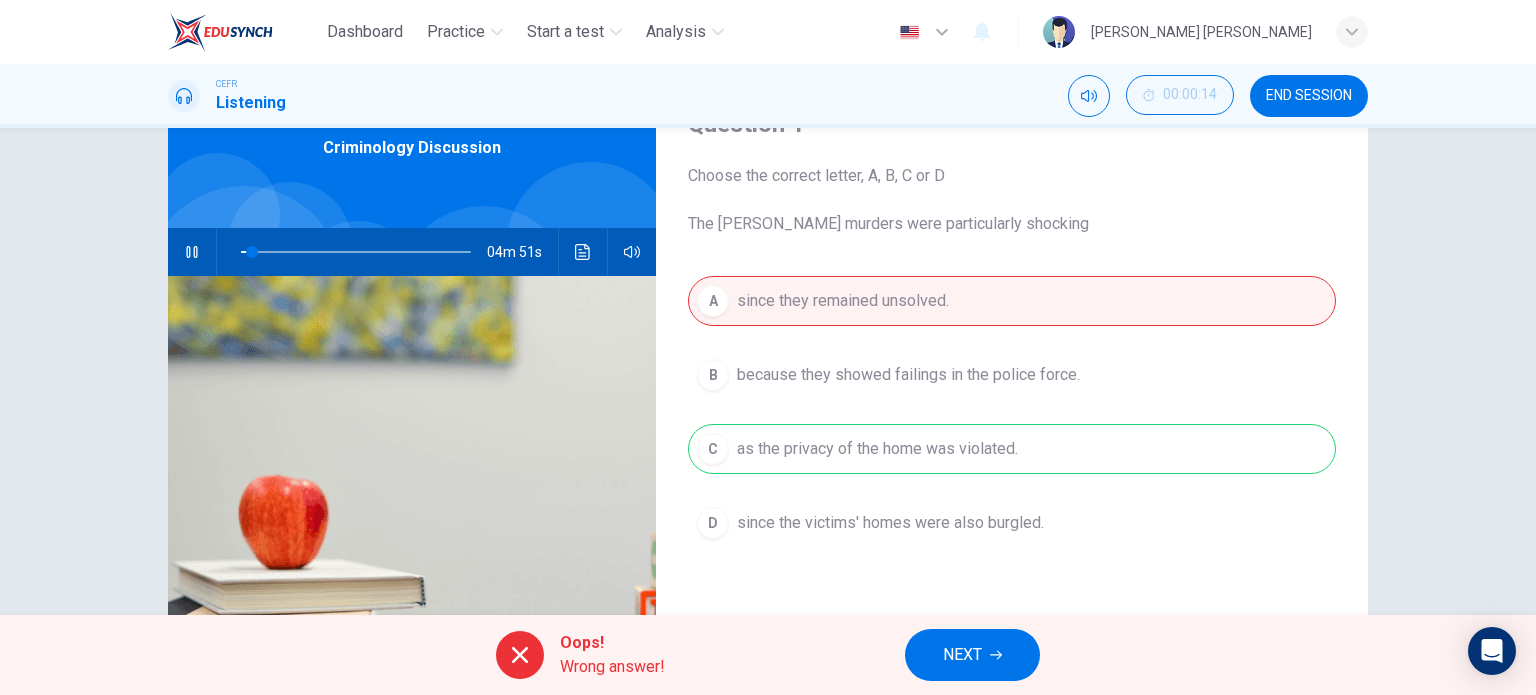 click on "NEXT" at bounding box center [972, 655] 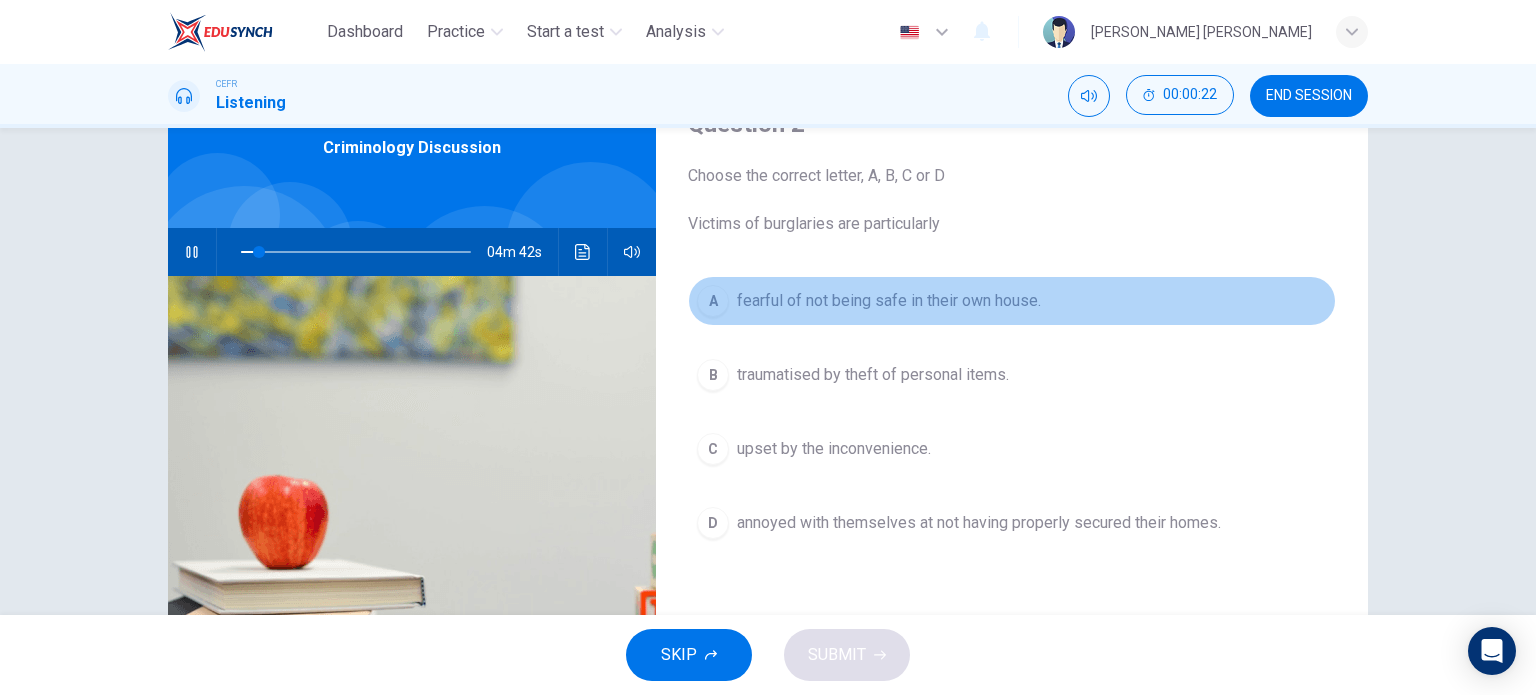 click on "A fearful of not being safe in their own house." at bounding box center (1012, 301) 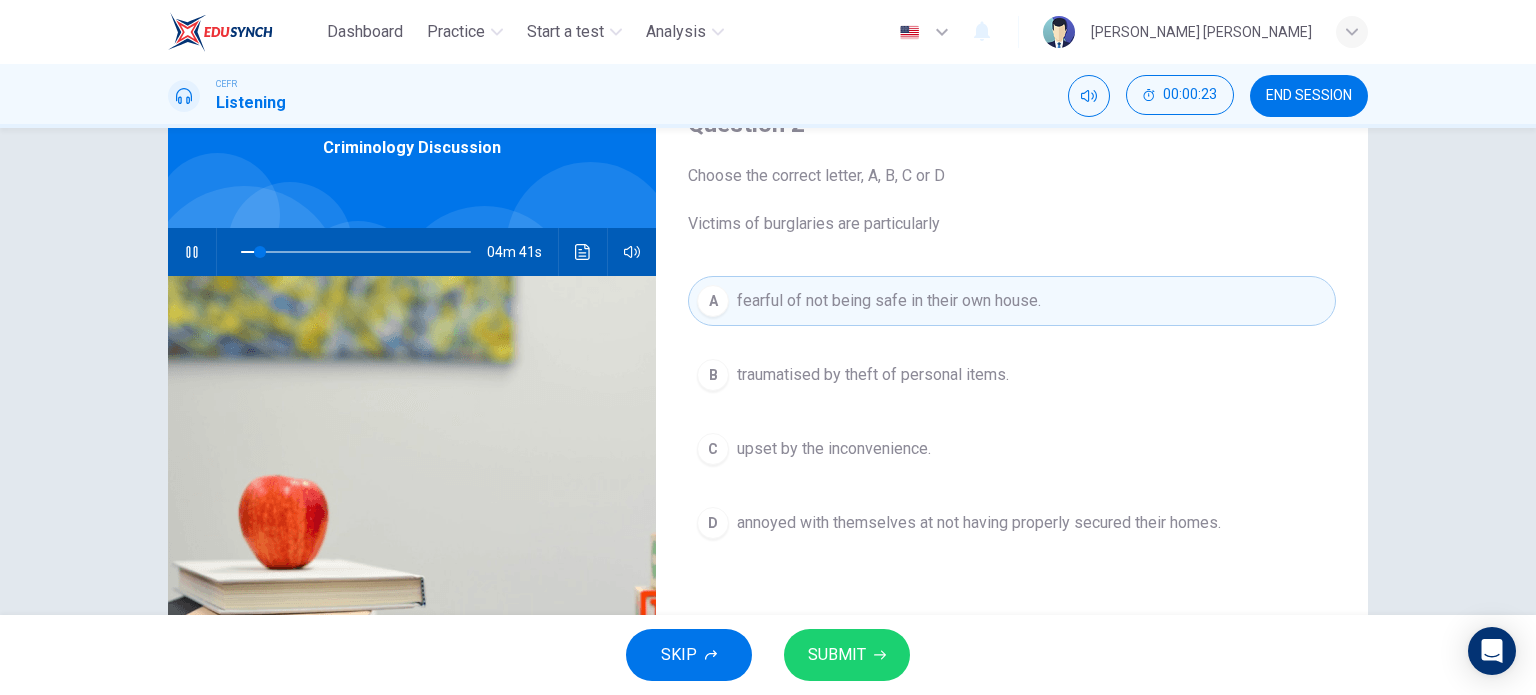 click on "SUBMIT" at bounding box center [837, 655] 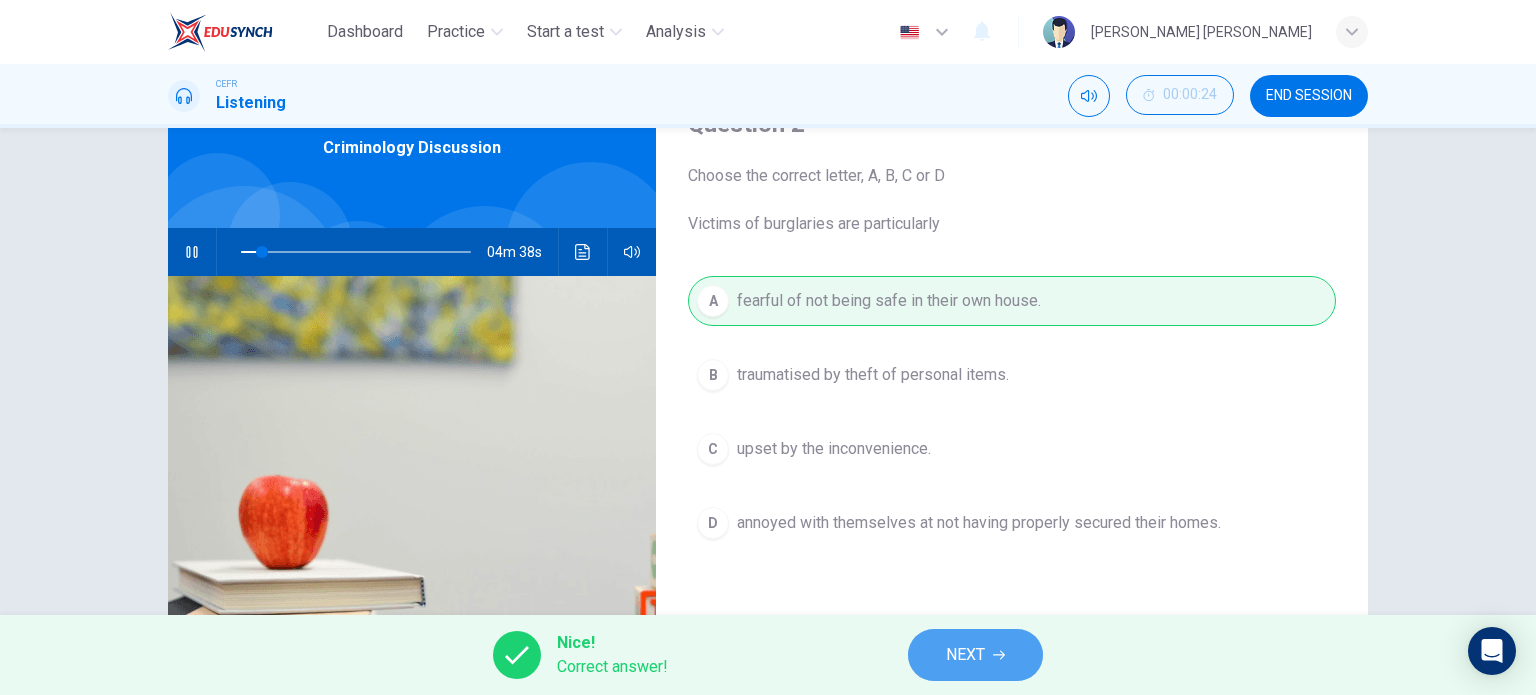 click on "NEXT" at bounding box center (975, 655) 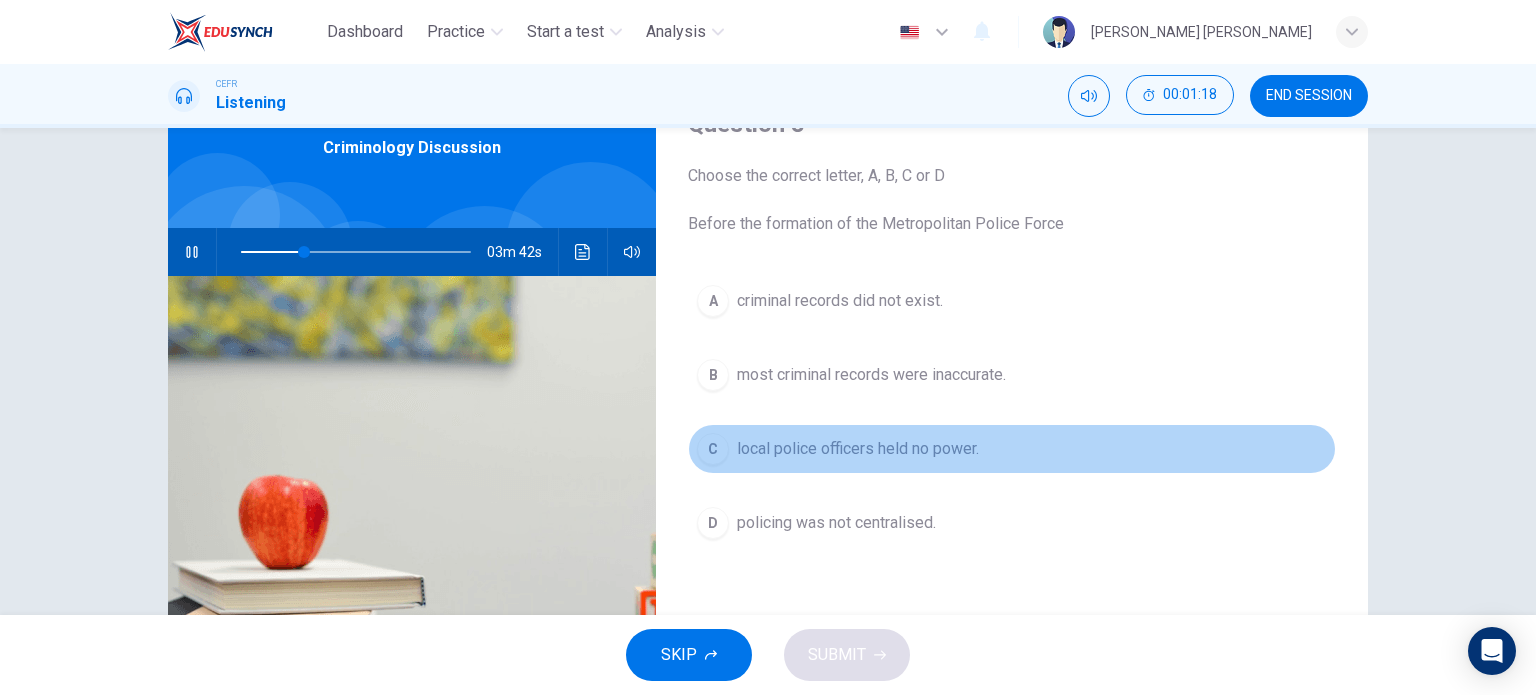 click on "C local police officers held no power." at bounding box center [1012, 449] 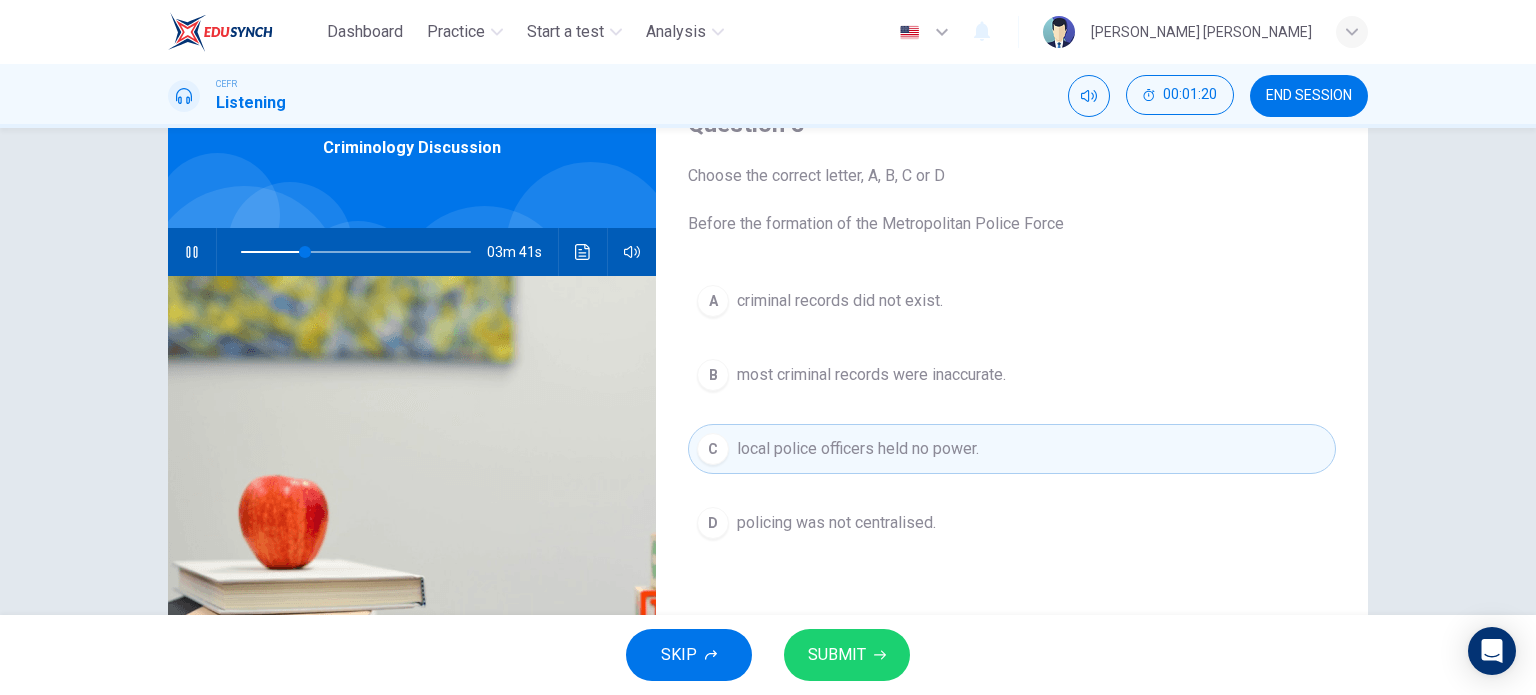 click on "SUBMIT" at bounding box center (847, 655) 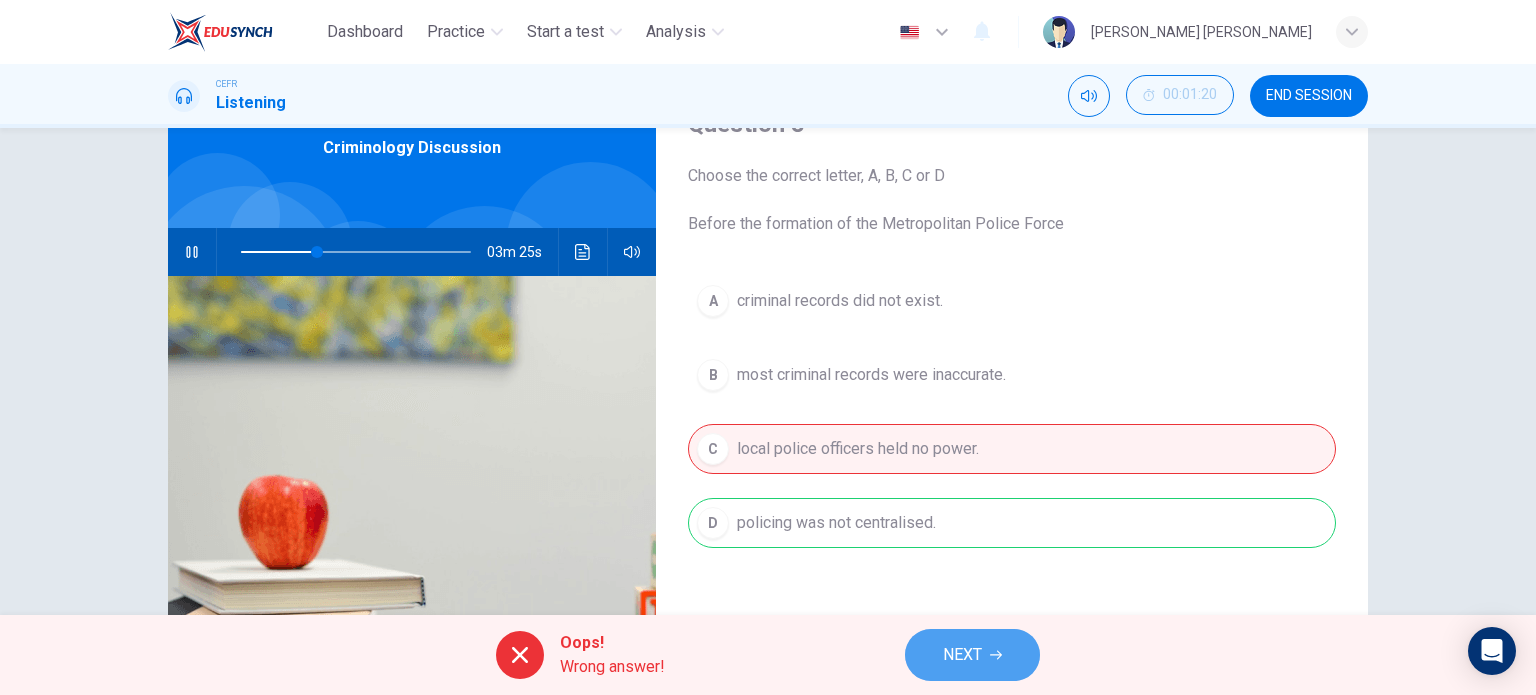 click on "NEXT" at bounding box center (972, 655) 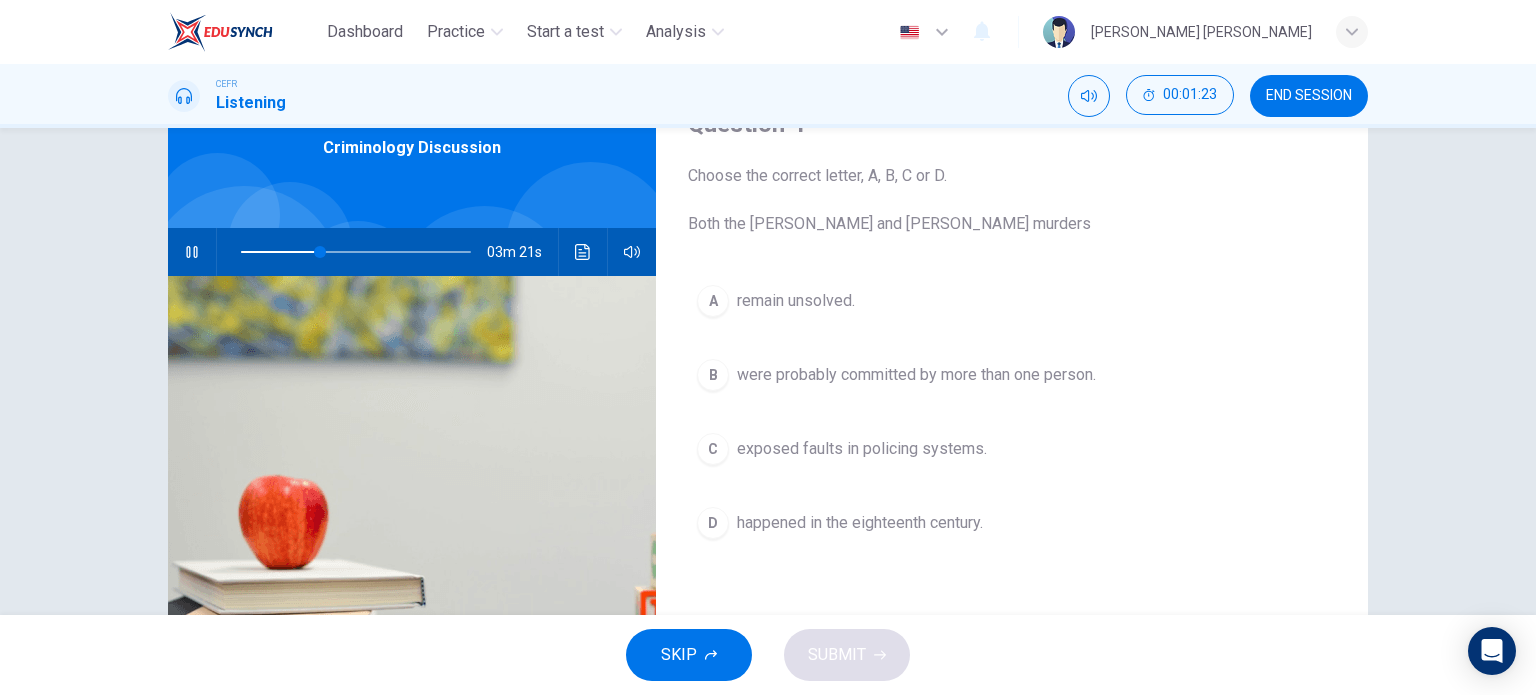 click on "remain unsolved." at bounding box center [796, 301] 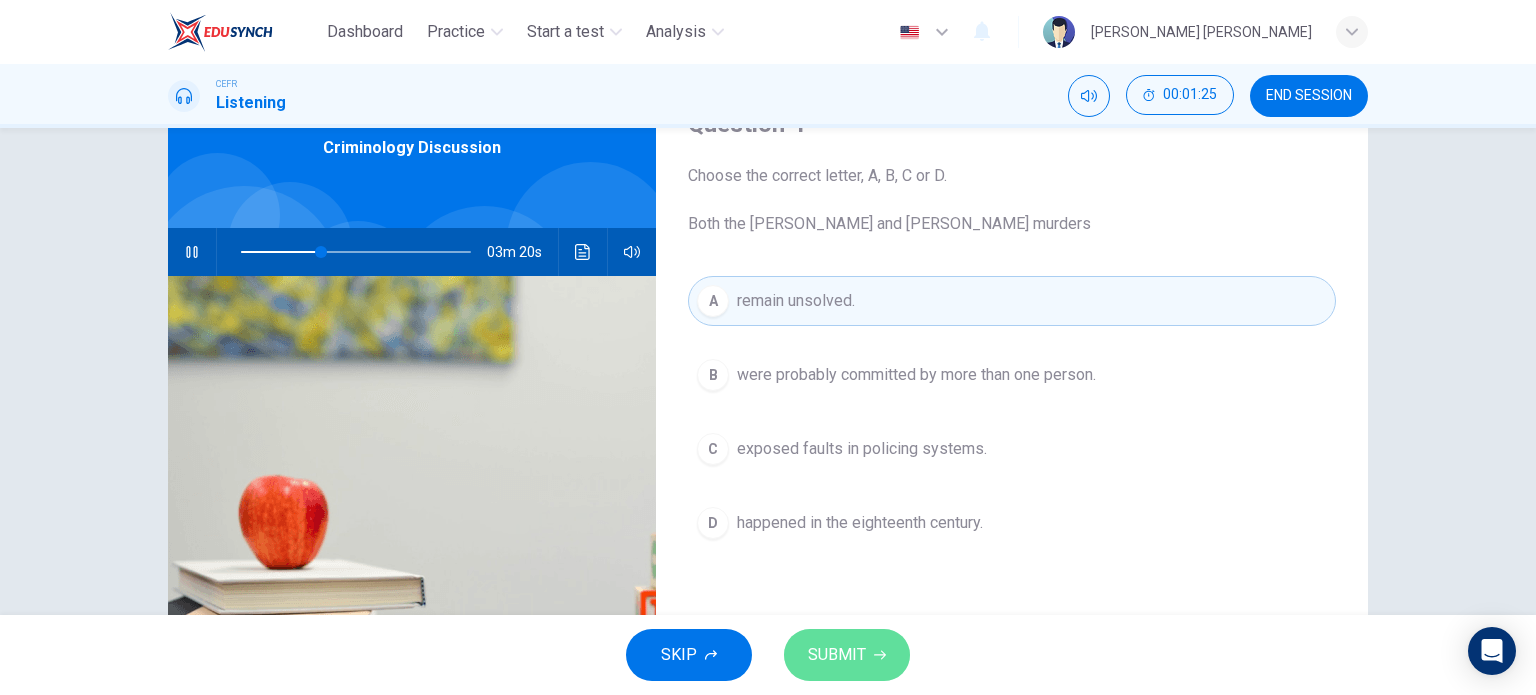 click on "SUBMIT" at bounding box center [847, 655] 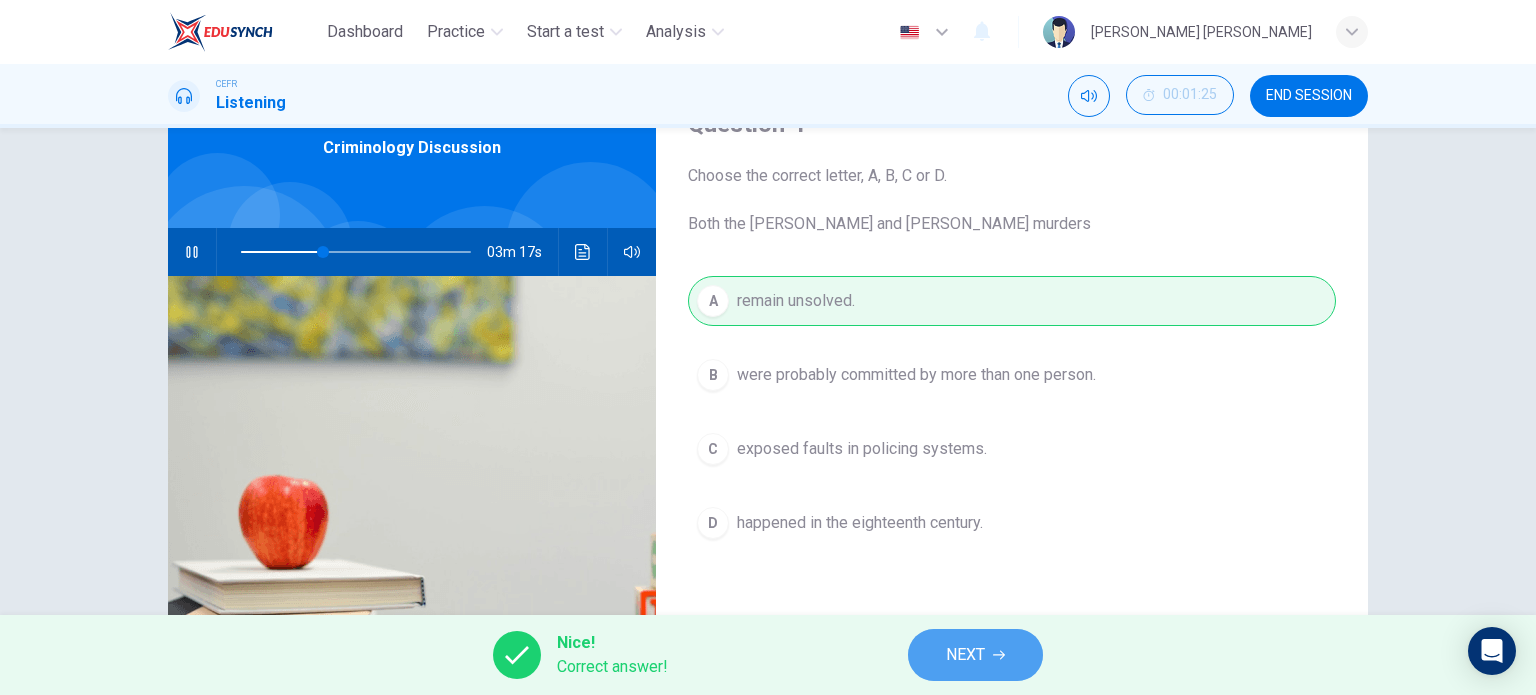 click on "NEXT" at bounding box center (975, 655) 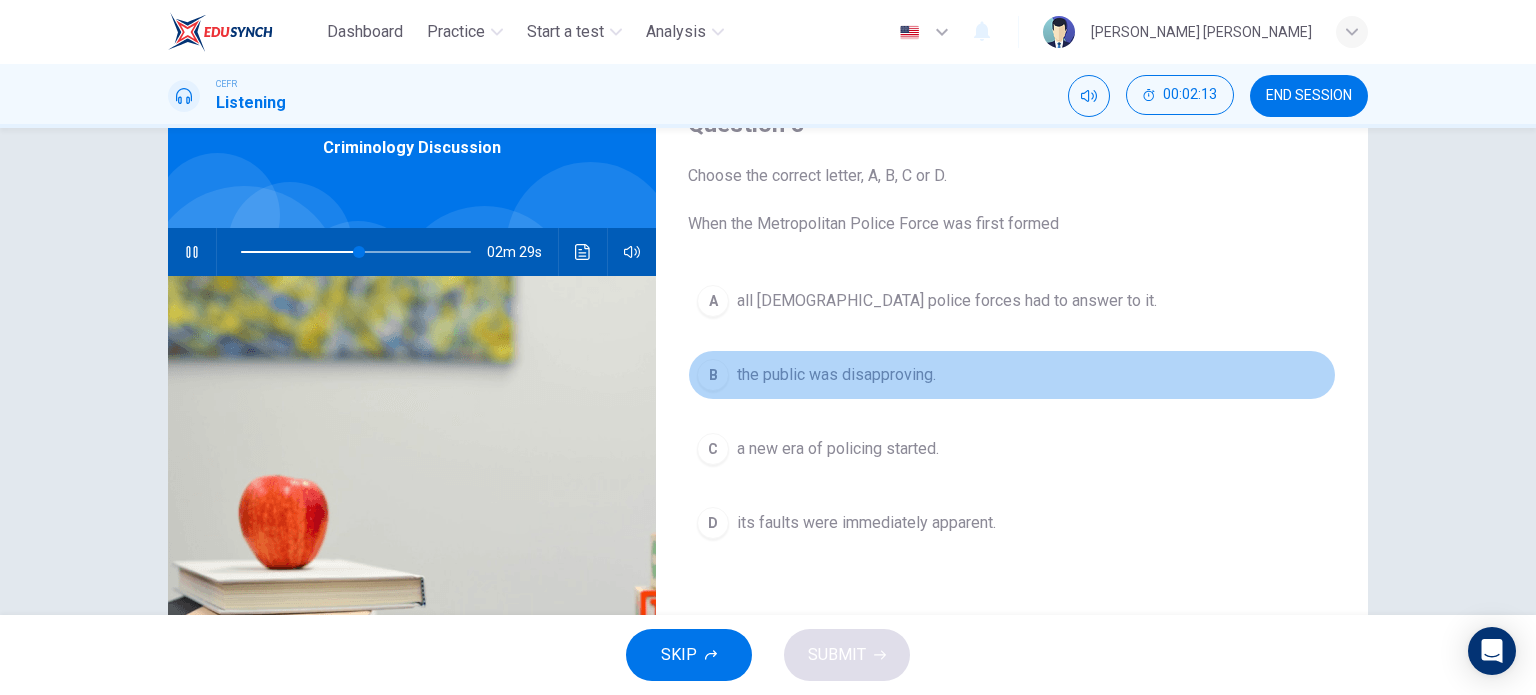 click on "the public was disapproving." at bounding box center (836, 375) 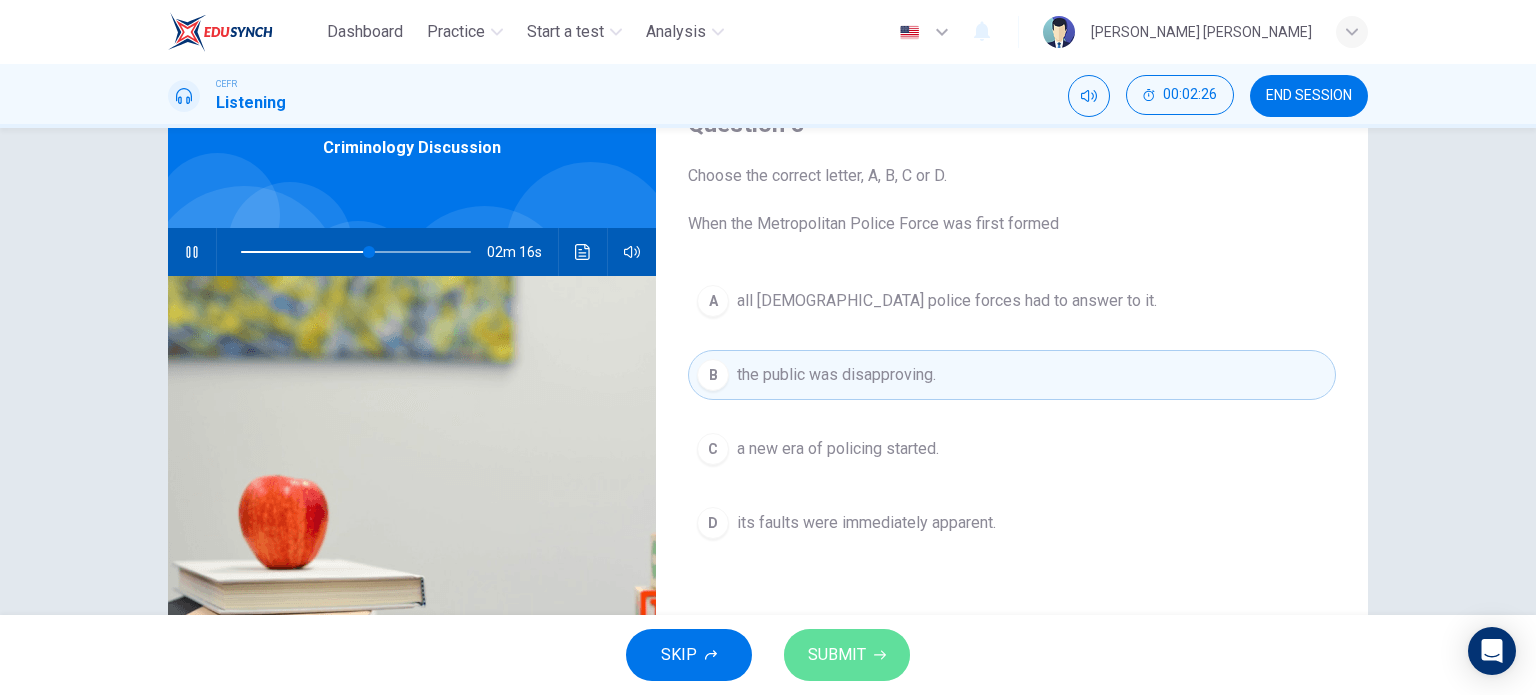 click on "SUBMIT" at bounding box center (837, 655) 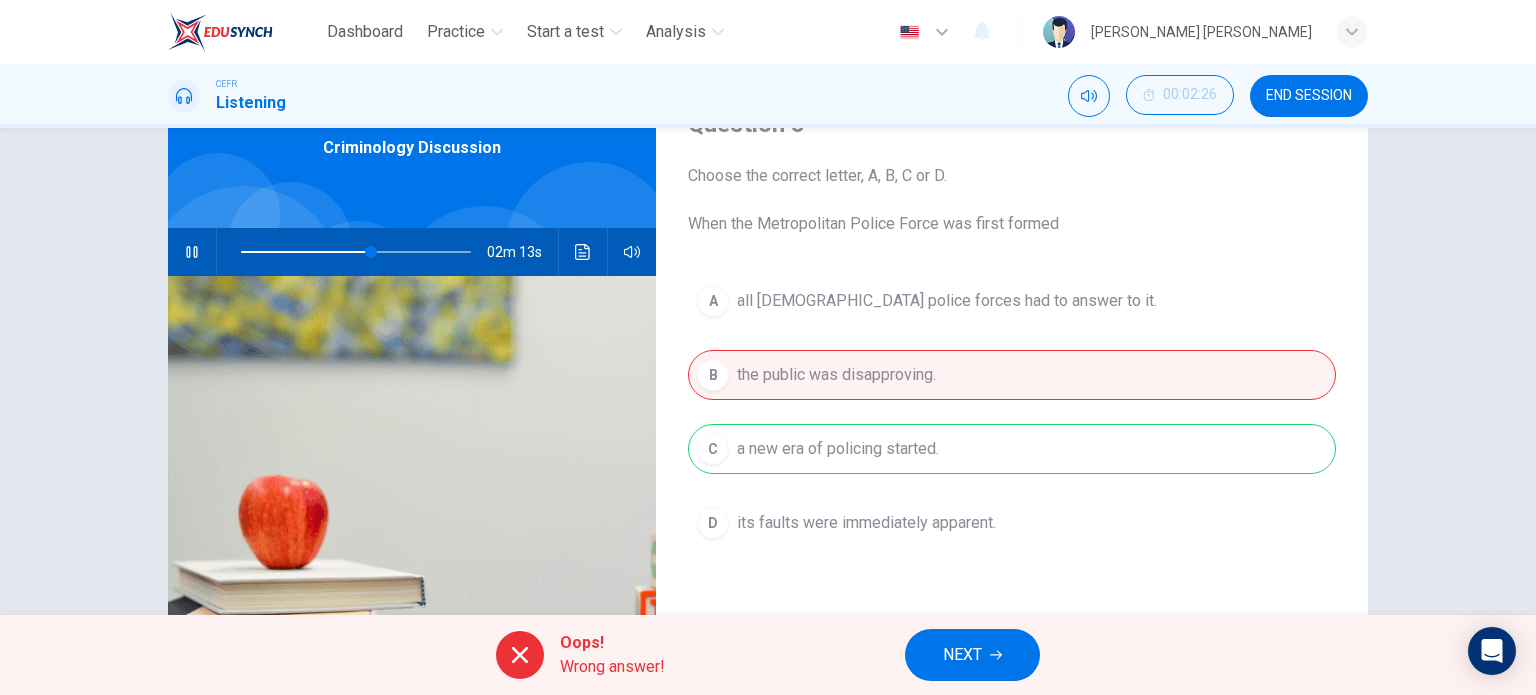 click on "NEXT" at bounding box center [962, 655] 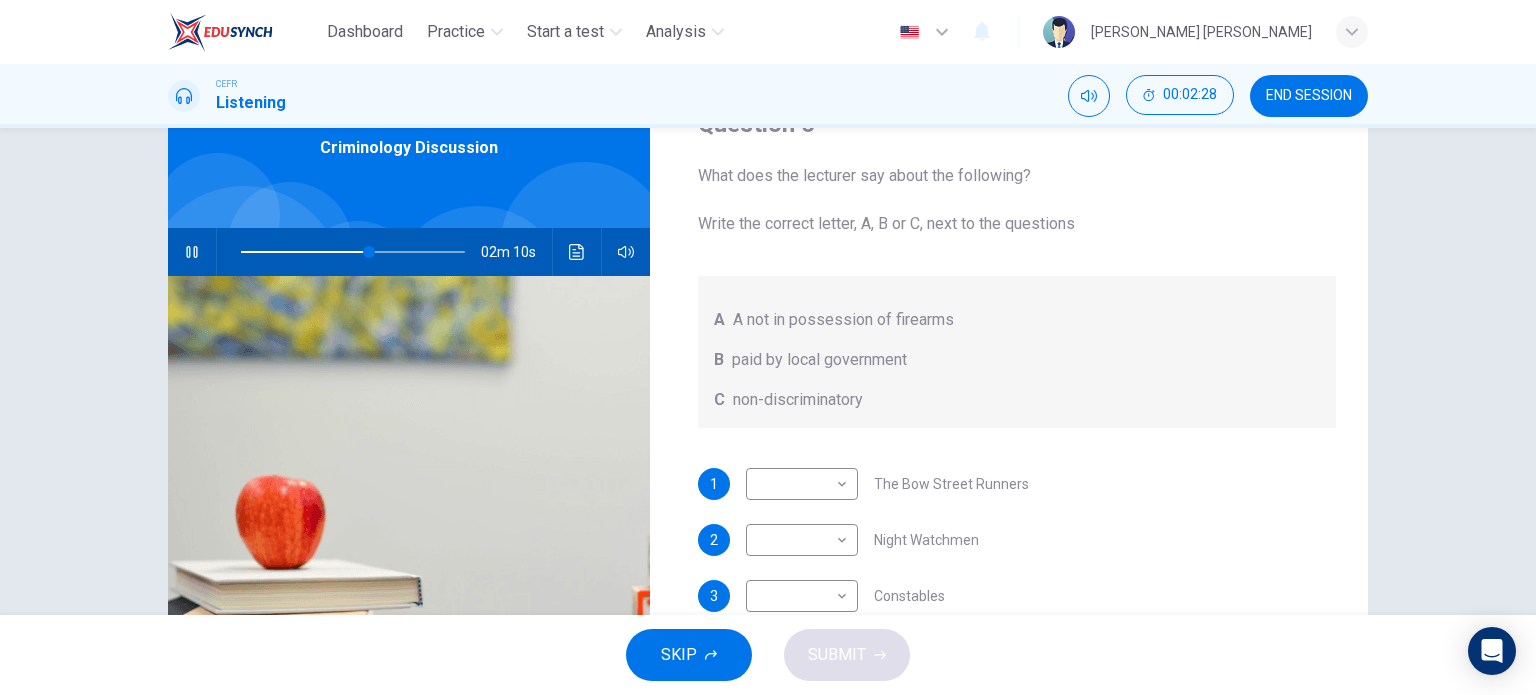 scroll, scrollTop: 0, scrollLeft: 0, axis: both 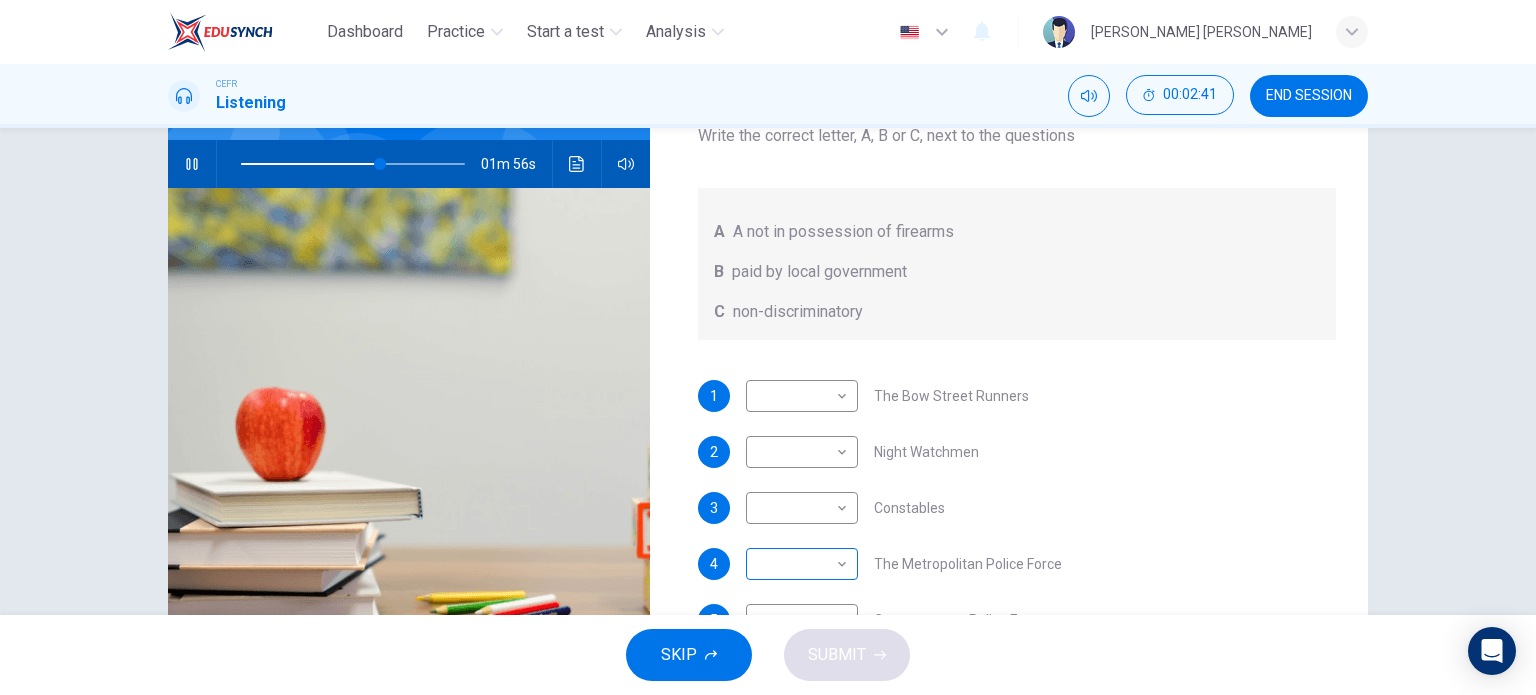 click on "Dashboard Practice Start a test Analysis English en ​ SAKINAH NUR BATRISYA BINTI KAMAL BAHARIN CEFR Listening 00:02:41 END SESSION Question 6 What does the lecturer say about the following? Write the correct letter, A, B or C, next to the questions A  A not in possession of firearms B paid by local government C non-discriminatory 1 ​ ​ The Bow Street Runners
2 ​ ​ Night Watchmen 3 ​ ​ Constables 4 ​ ​ The Metropolitan Police Force 5 ​ ​ Contemporary Police Forces Criminology Discussion 01m 56s SKIP SUBMIT EduSynch - Online Language Proficiency Testing
Dashboard Practice Start a test Analysis Notifications © Copyright  2025" at bounding box center [768, 347] 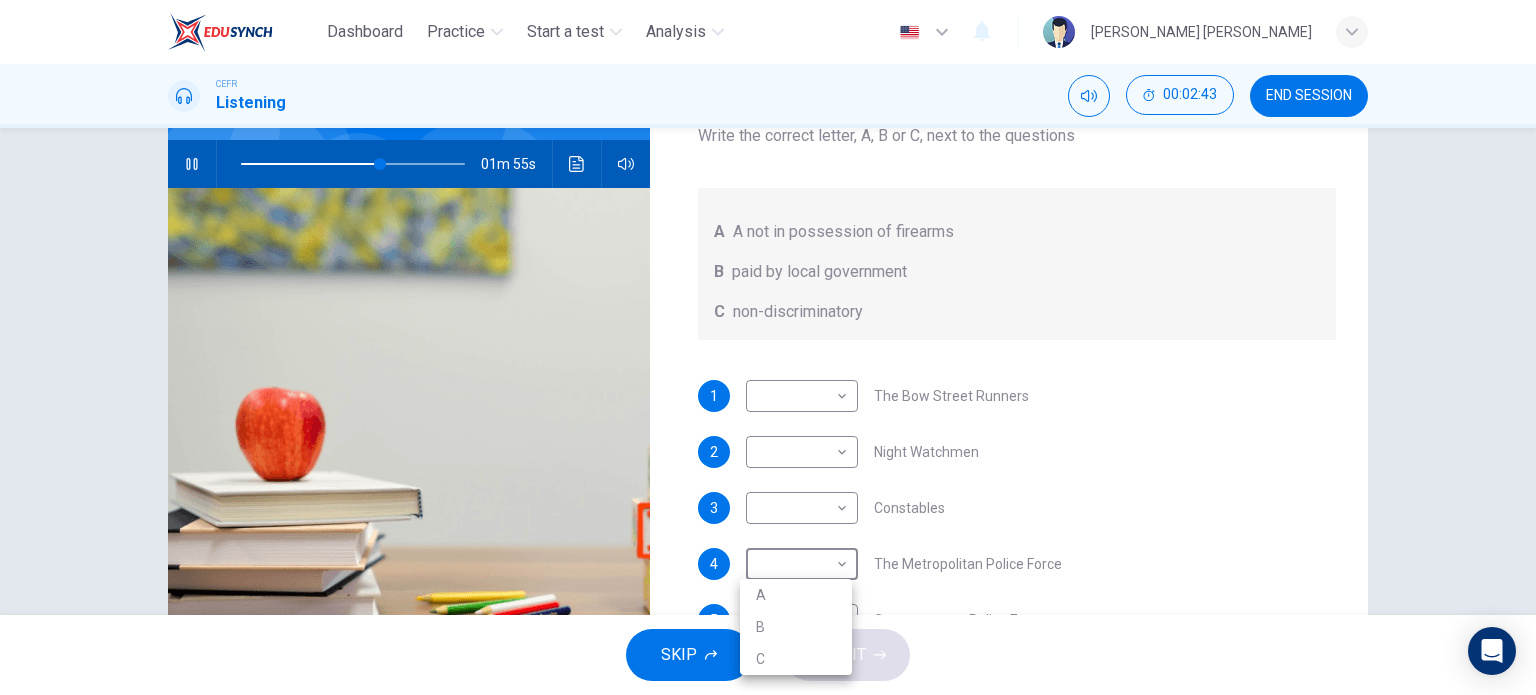 click on "C" at bounding box center (796, 659) 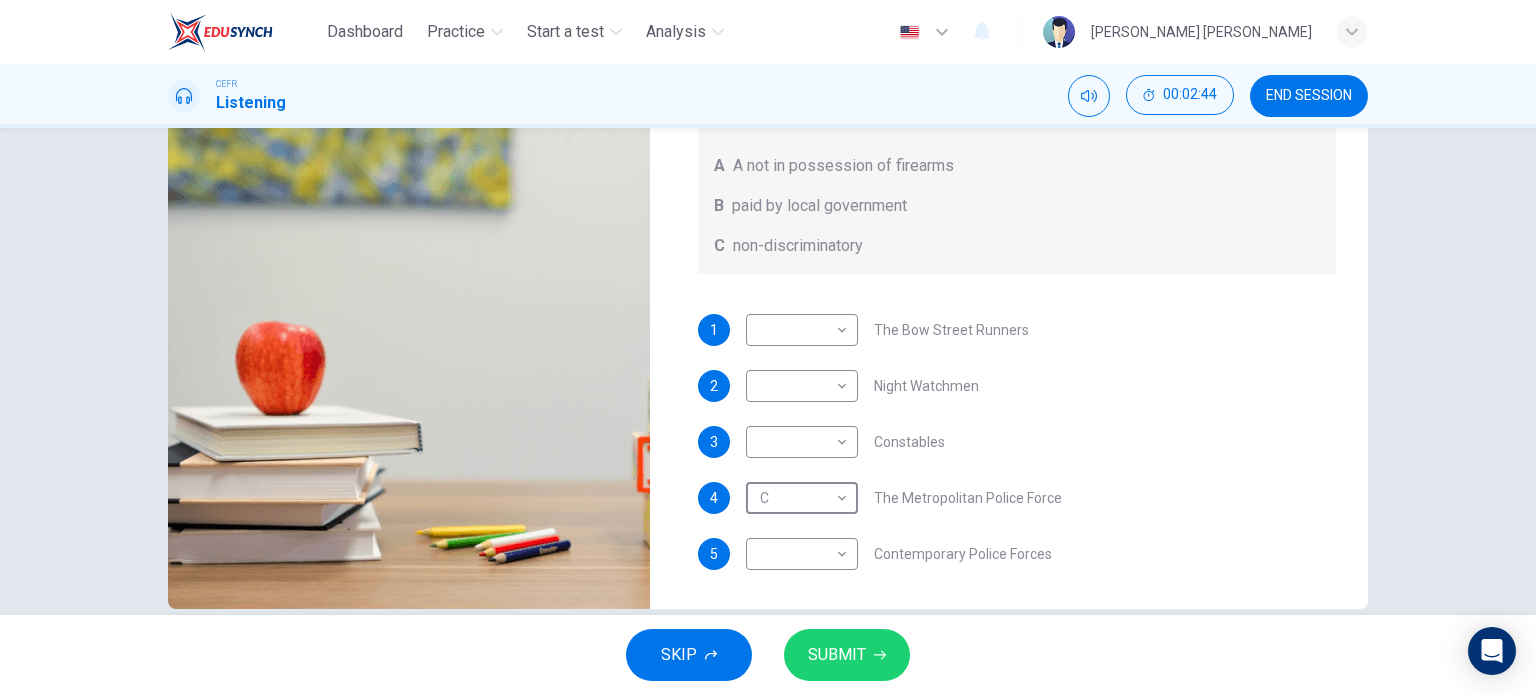 scroll, scrollTop: 288, scrollLeft: 0, axis: vertical 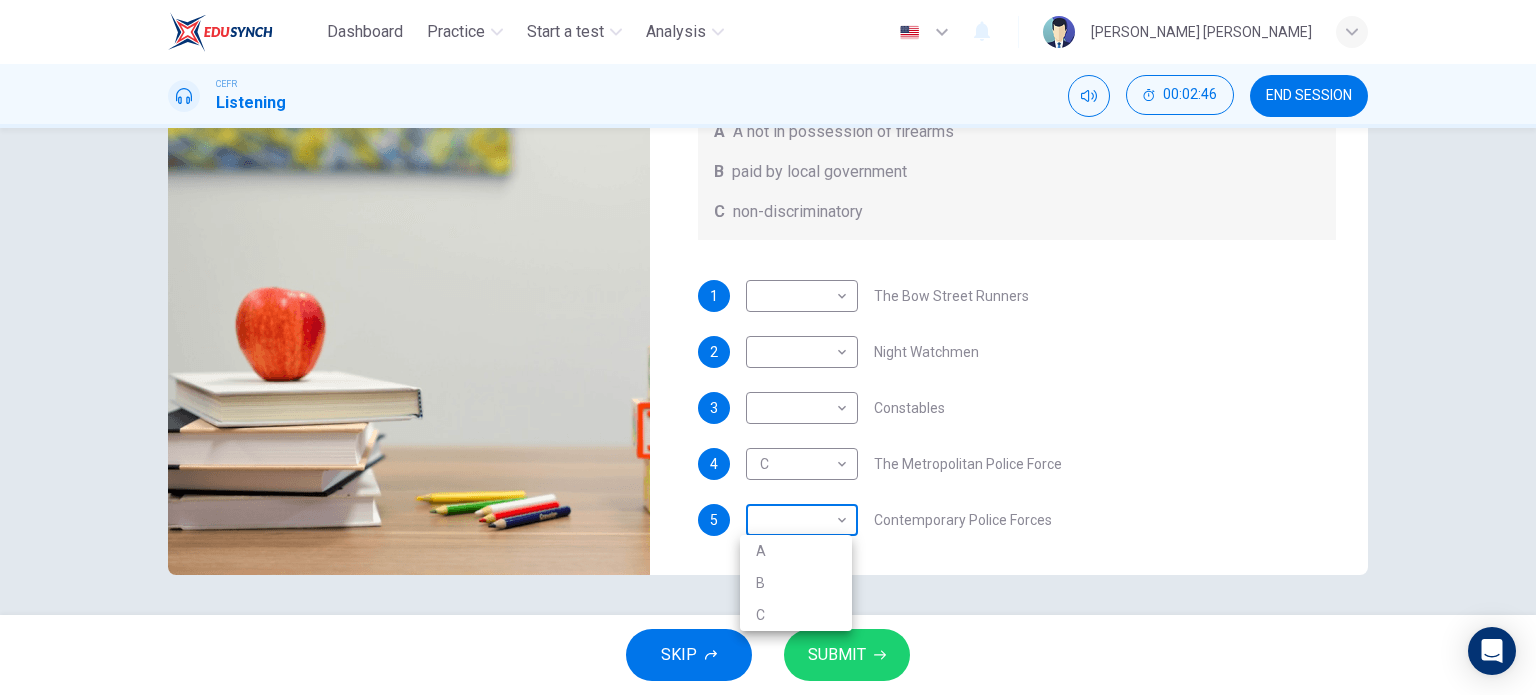 click on "Dashboard Practice Start a test Analysis English en ​ SAKINAH NUR BATRISYA BINTI KAMAL BAHARIN CEFR Listening 00:02:46 END SESSION Question 6 What does the lecturer say about the following? Write the correct letter, A, B or C, next to the questions A  A not in possession of firearms B paid by local government C non-discriminatory 1 ​ ​ The Bow Street Runners
2 ​ ​ Night Watchmen 3 ​ ​ Constables 4 C C ​ The Metropolitan Police Force 5 ​ ​ Contemporary Police Forces Criminology Discussion 01m 51s SKIP SUBMIT EduSynch - Online Language Proficiency Testing
Dashboard Practice Start a test Analysis Notifications © Copyright  2025 A B C" at bounding box center [768, 347] 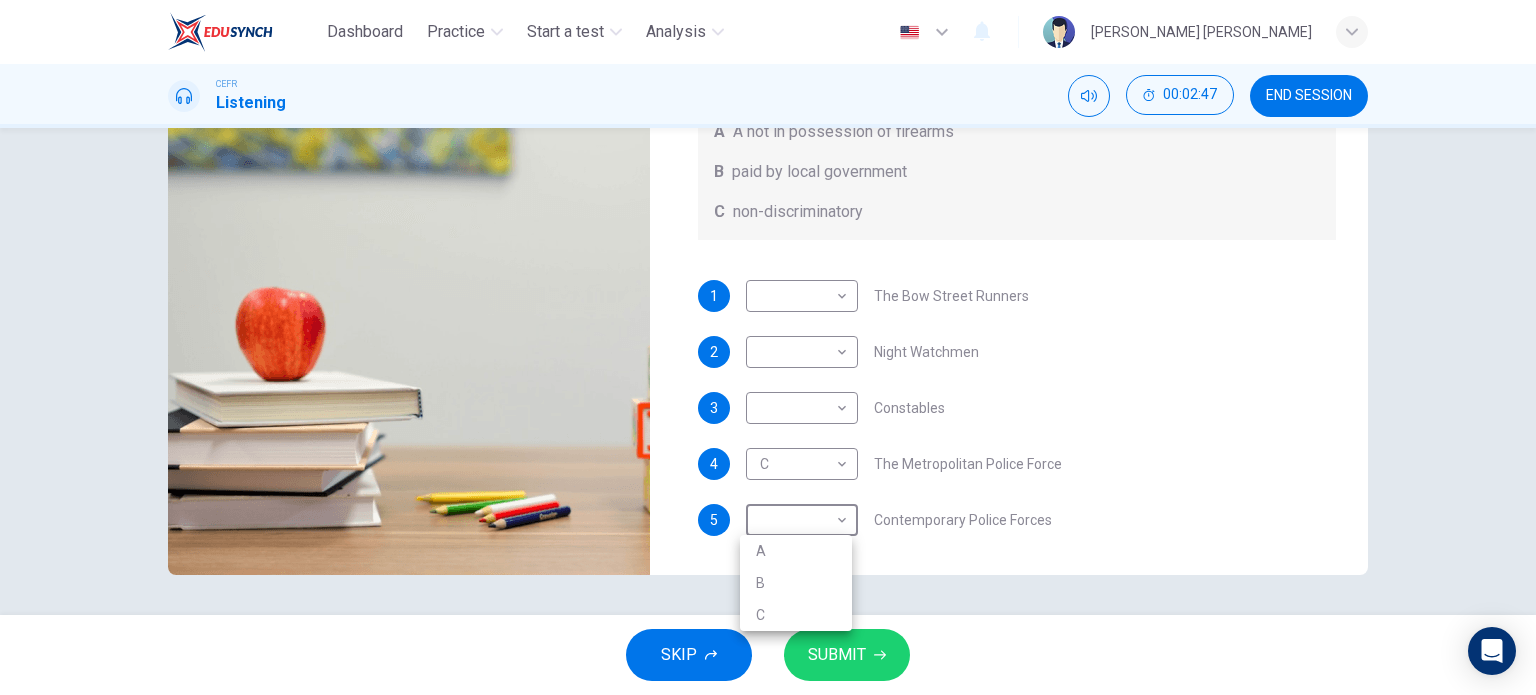 click on "C" at bounding box center [796, 615] 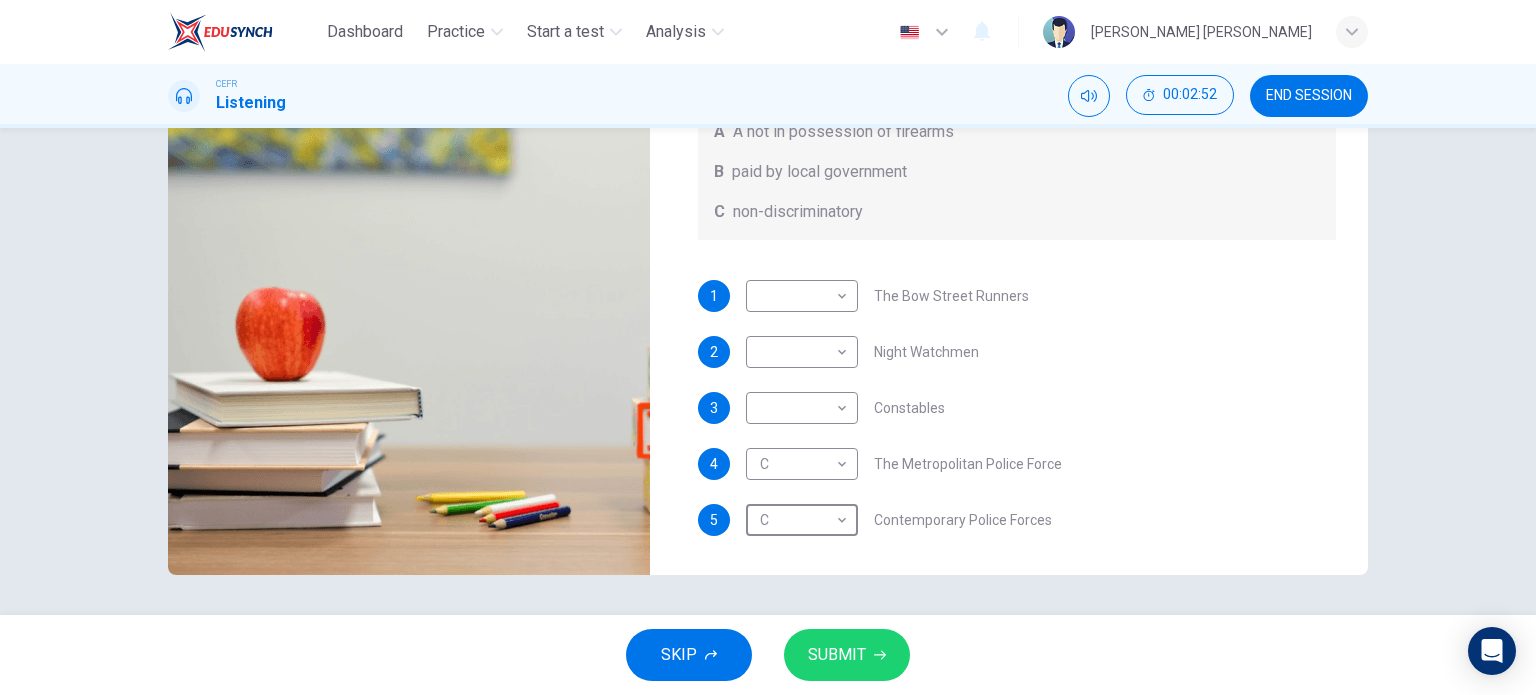 scroll, scrollTop: 0, scrollLeft: 0, axis: both 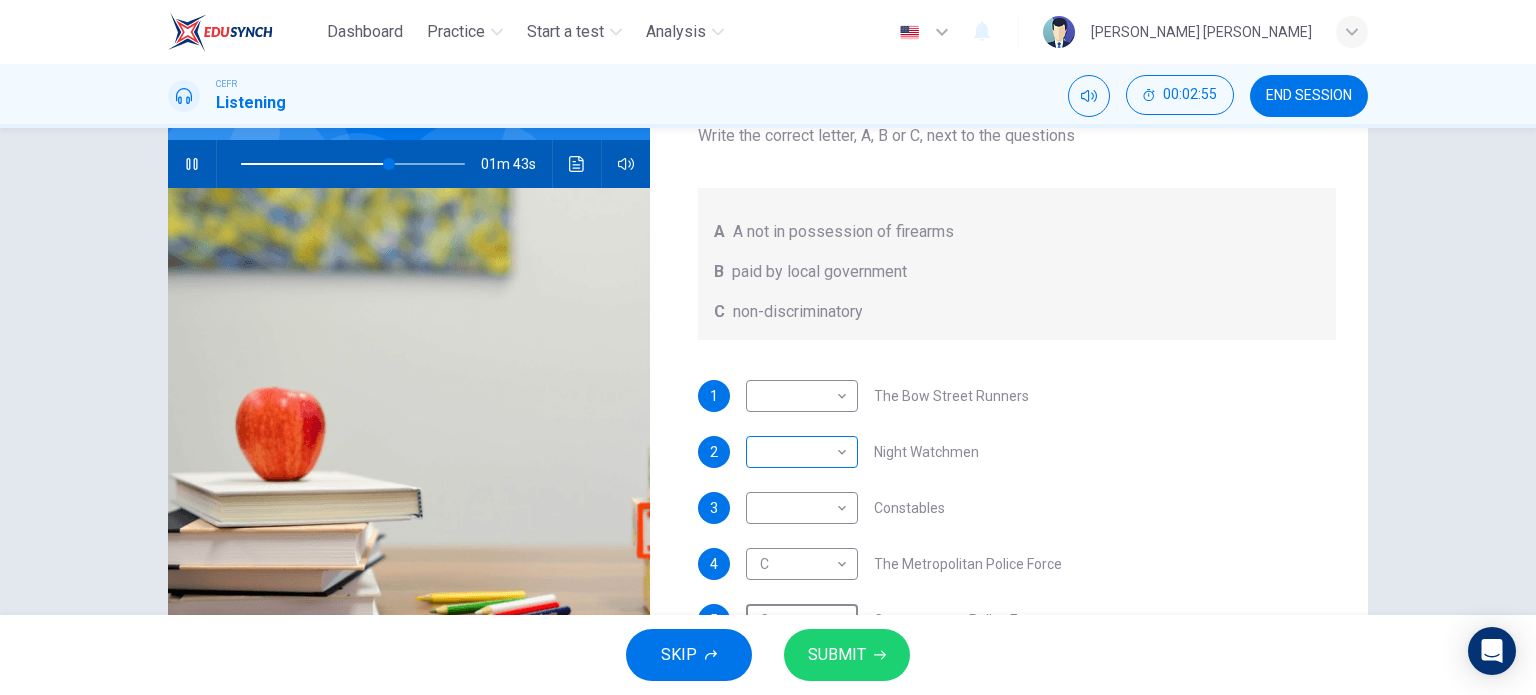 click on "Dashboard Practice Start a test Analysis English en ​ SAKINAH NUR BATRISYA BINTI KAMAL BAHARIN CEFR Listening 00:02:55 END SESSION Question 6 What does the lecturer say about the following? Write the correct letter, A, B or C, next to the questions A  A not in possession of firearms B paid by local government C non-discriminatory 1 ​ ​ The Bow Street Runners
2 ​ ​ Night Watchmen 3 ​ ​ Constables 4 C C ​ The Metropolitan Police Force 5 C C ​ Contemporary Police Forces Criminology Discussion 01m 43s SKIP SUBMIT EduSynch - Online Language Proficiency Testing
Dashboard Practice Start a test Analysis Notifications © Copyright  2025" at bounding box center [768, 347] 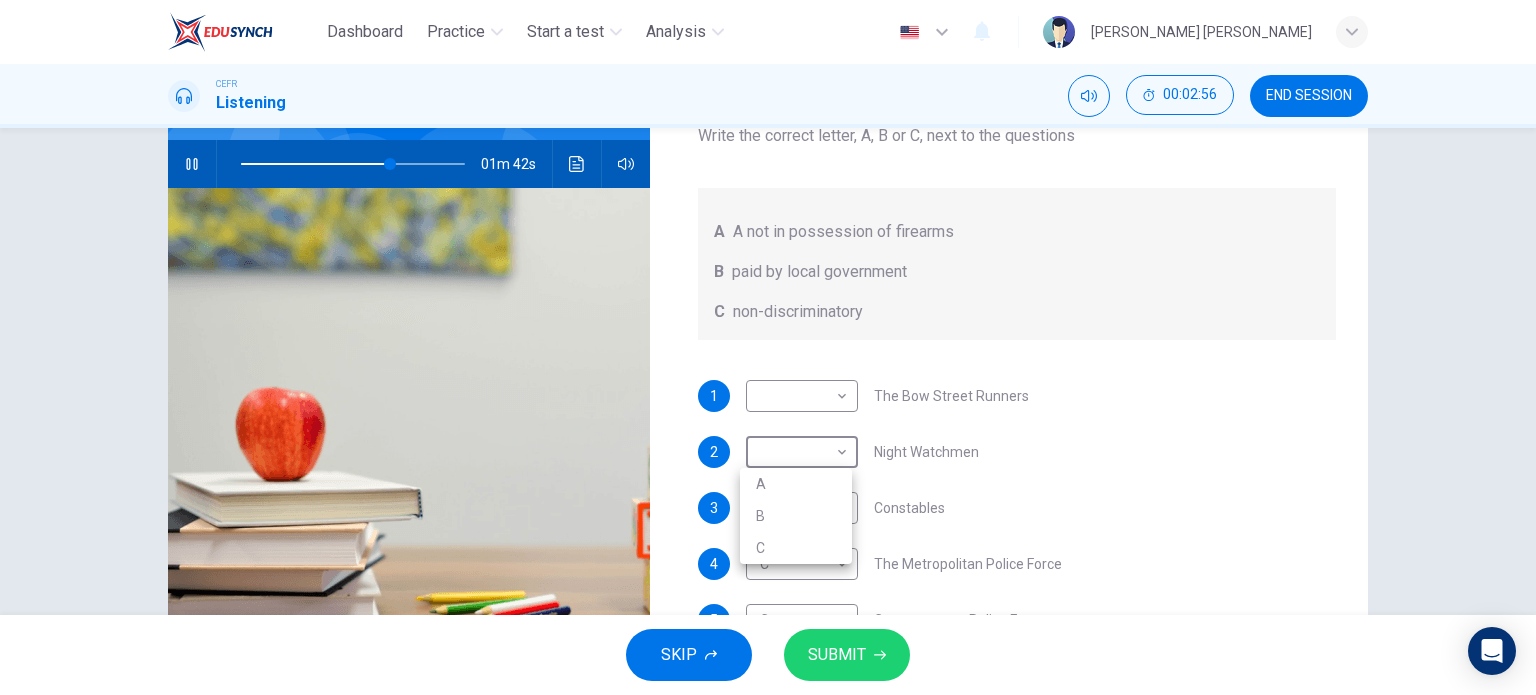 click on "A" at bounding box center (796, 484) 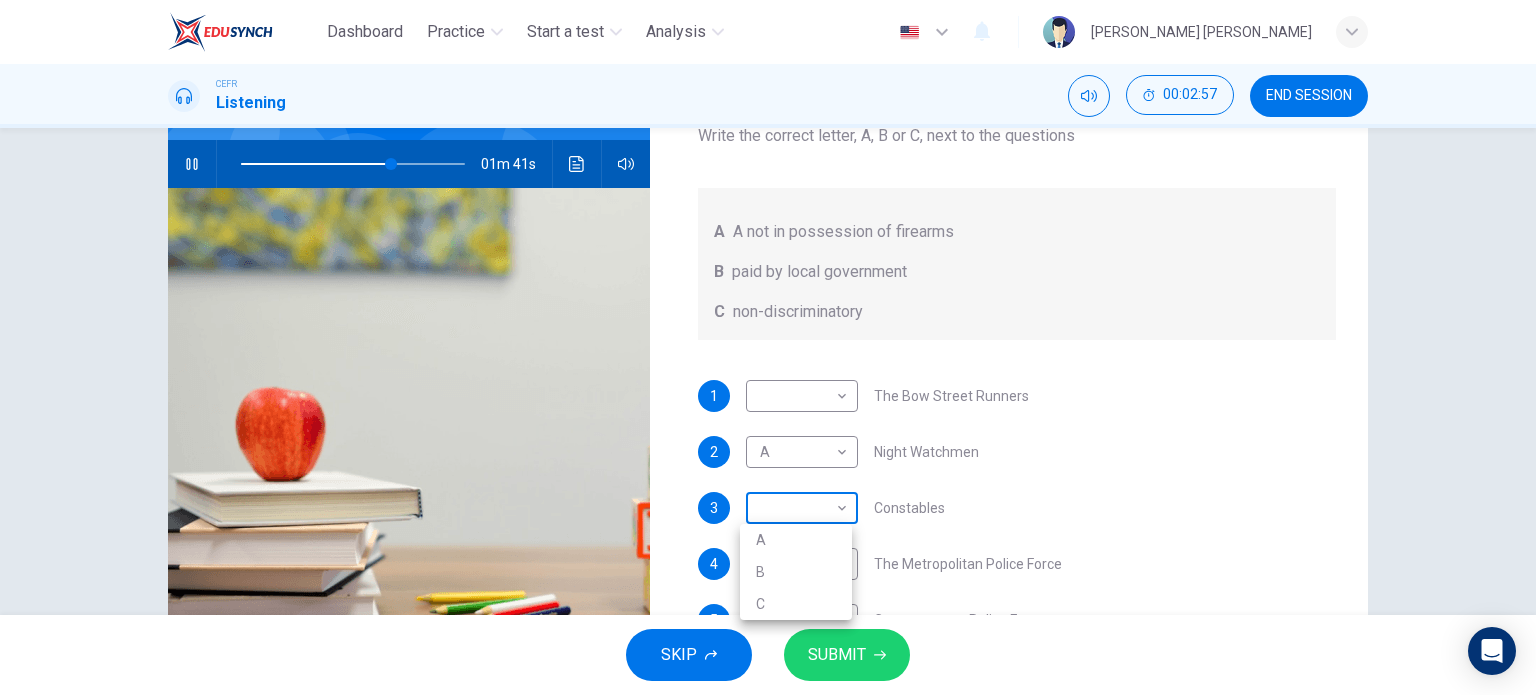 click on "Dashboard Practice Start a test Analysis English en ​ SAKINAH NUR BATRISYA BINTI KAMAL BAHARIN CEFR Listening 00:02:57 END SESSION Question 6 What does the lecturer say about the following? Write the correct letter, A, B or C, next to the questions A  A not in possession of firearms B paid by local government C non-discriminatory 1 ​ ​ The Bow Street Runners
2 A A ​ Night Watchmen 3 ​ ​ Constables 4 C C ​ The Metropolitan Police Force 5 C C ​ Contemporary Police Forces Criminology Discussion 01m 41s SKIP SUBMIT EduSynch - Online Language Proficiency Testing
Dashboard Practice Start a test Analysis Notifications © Copyright  2025 A B C" at bounding box center [768, 347] 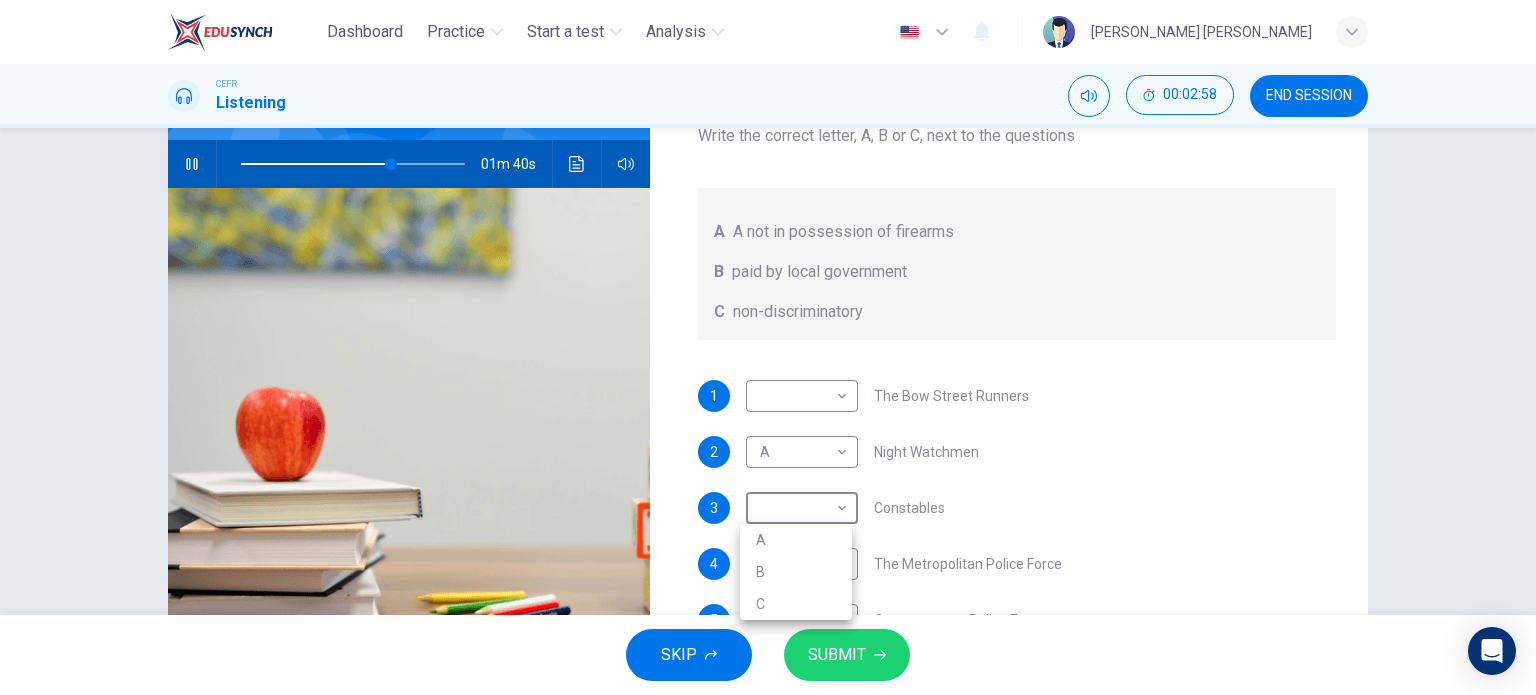 click on "A" at bounding box center [796, 540] 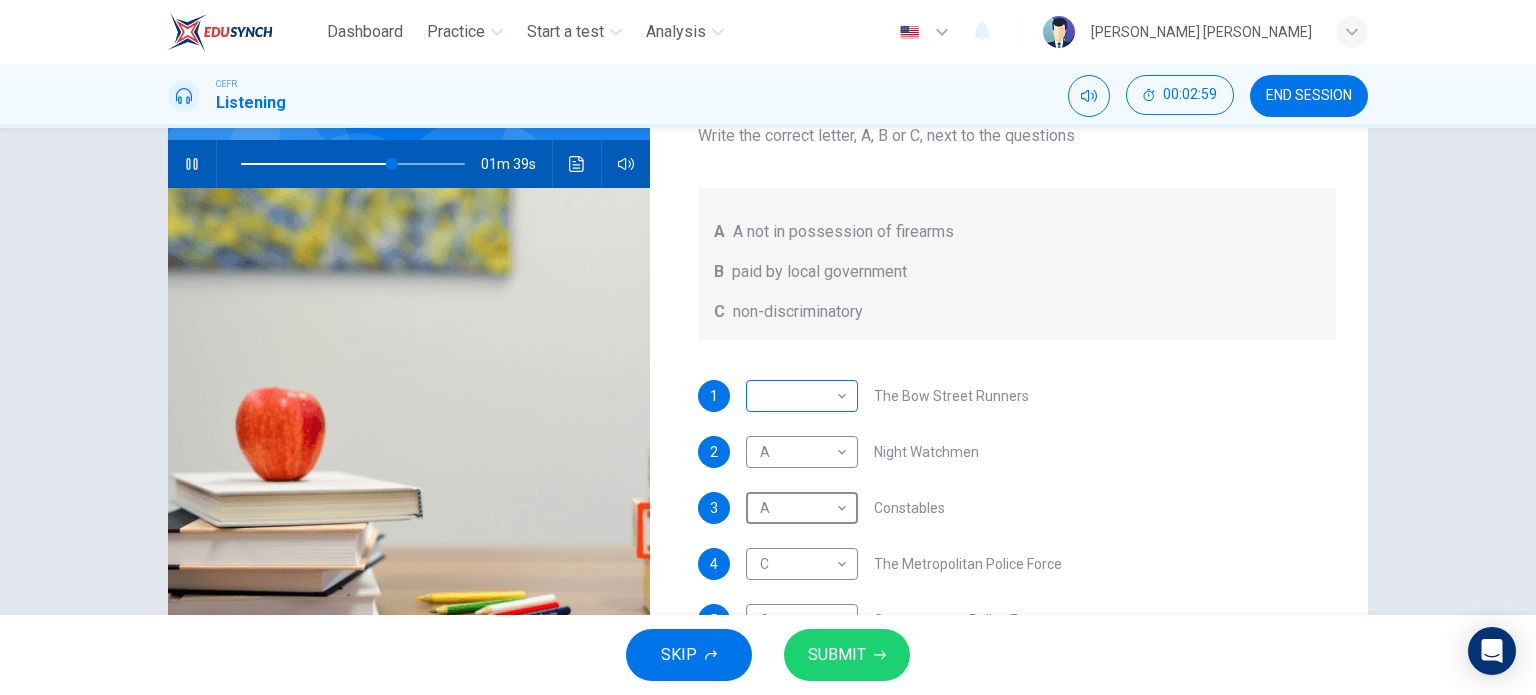 click on "Dashboard Practice Start a test Analysis English en ​ SAKINAH NUR BATRISYA BINTI KAMAL BAHARIN CEFR Listening 00:02:59 END SESSION Question 6 What does the lecturer say about the following? Write the correct letter, A, B or C, next to the questions A  A not in possession of firearms B paid by local government C non-discriminatory 1 ​ ​ The Bow Street Runners
2 A A ​ Night Watchmen 3 A A ​ Constables 4 C C ​ The Metropolitan Police Force 5 C C ​ Contemporary Police Forces Criminology Discussion 01m 39s SKIP SUBMIT EduSynch - Online Language Proficiency Testing
Dashboard Practice Start a test Analysis Notifications © Copyright  2025" at bounding box center [768, 347] 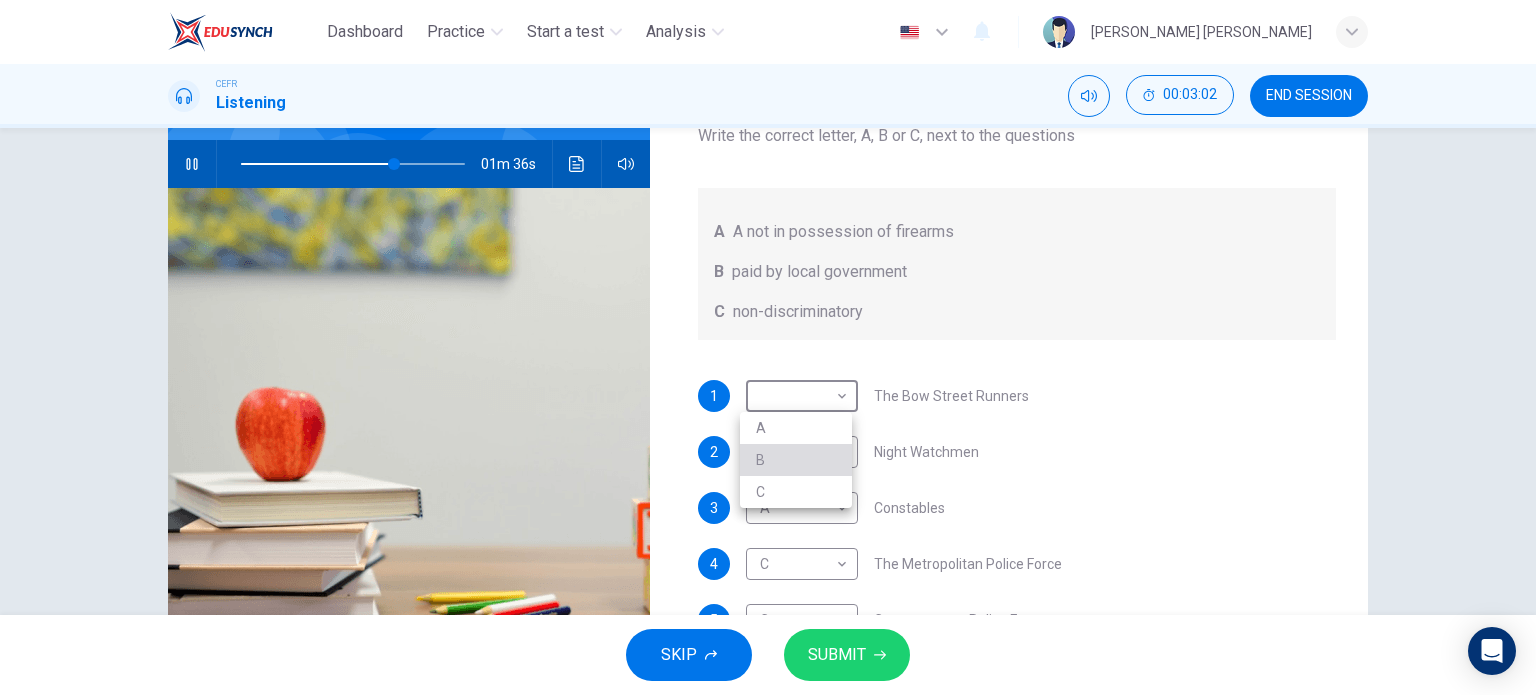 click on "B" at bounding box center [796, 460] 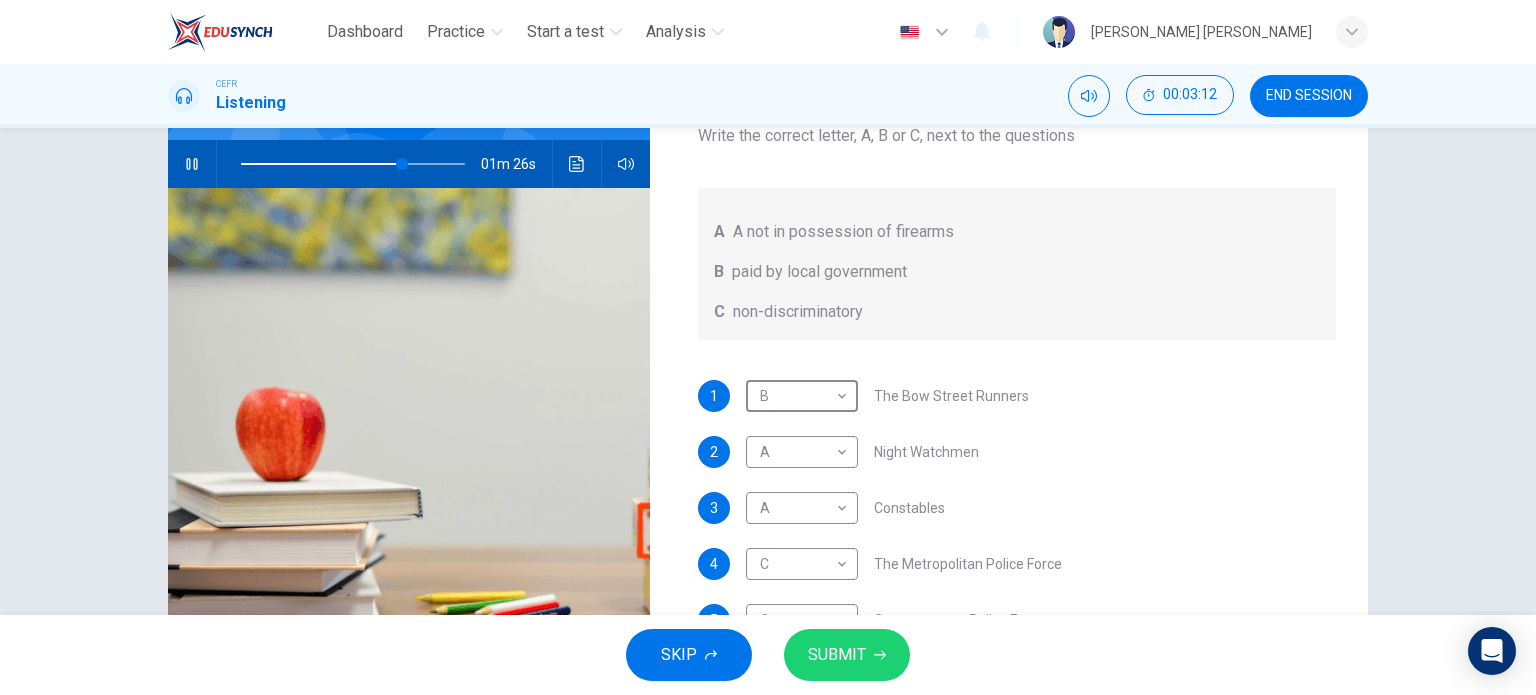 scroll, scrollTop: 0, scrollLeft: 0, axis: both 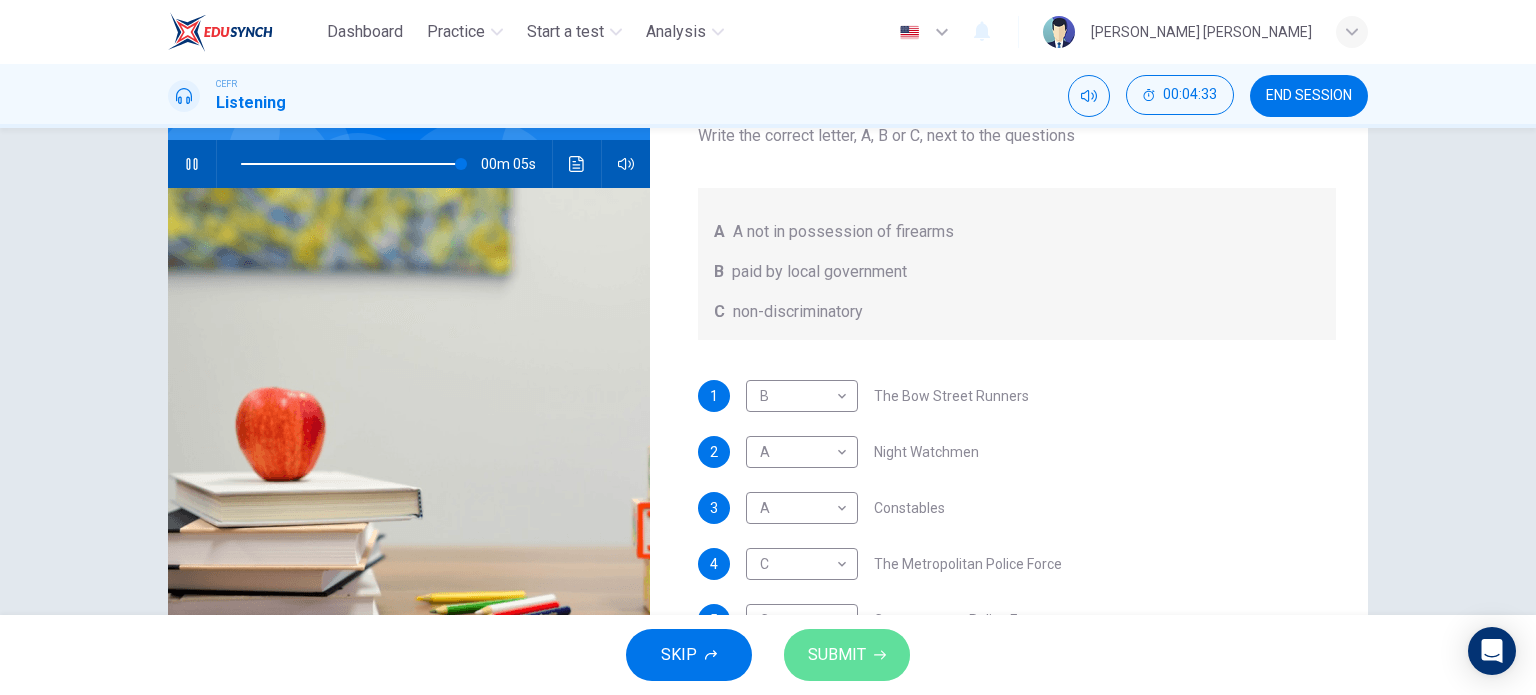 click on "SUBMIT" at bounding box center [837, 655] 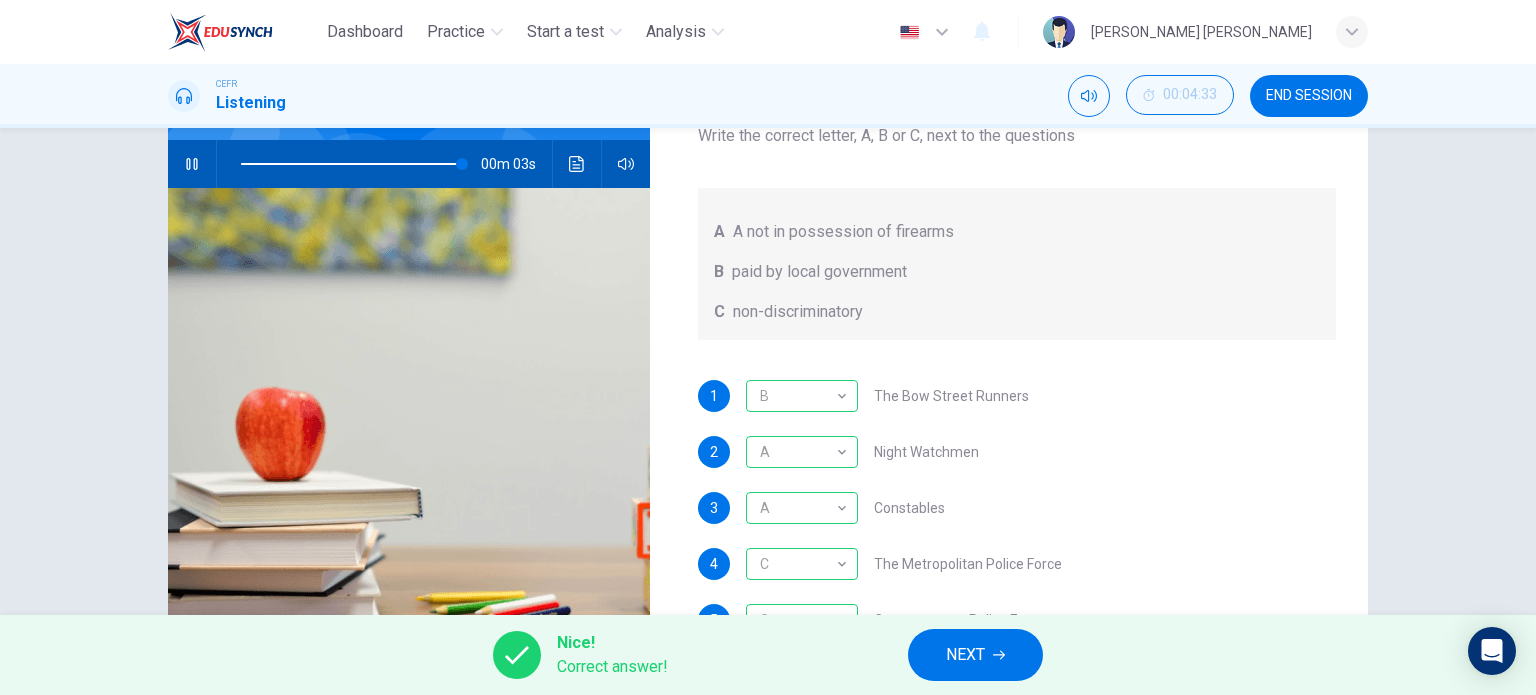 scroll, scrollTop: 0, scrollLeft: 0, axis: both 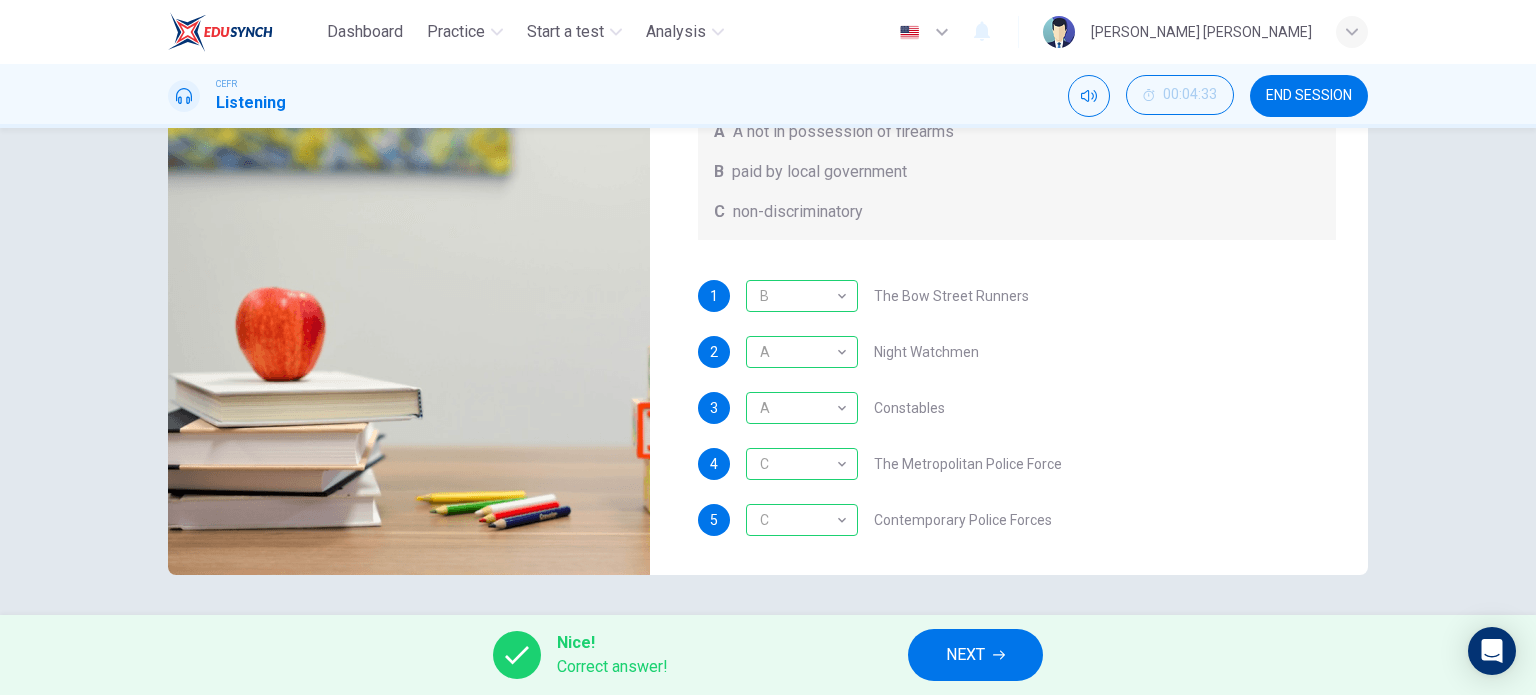 type on "100" 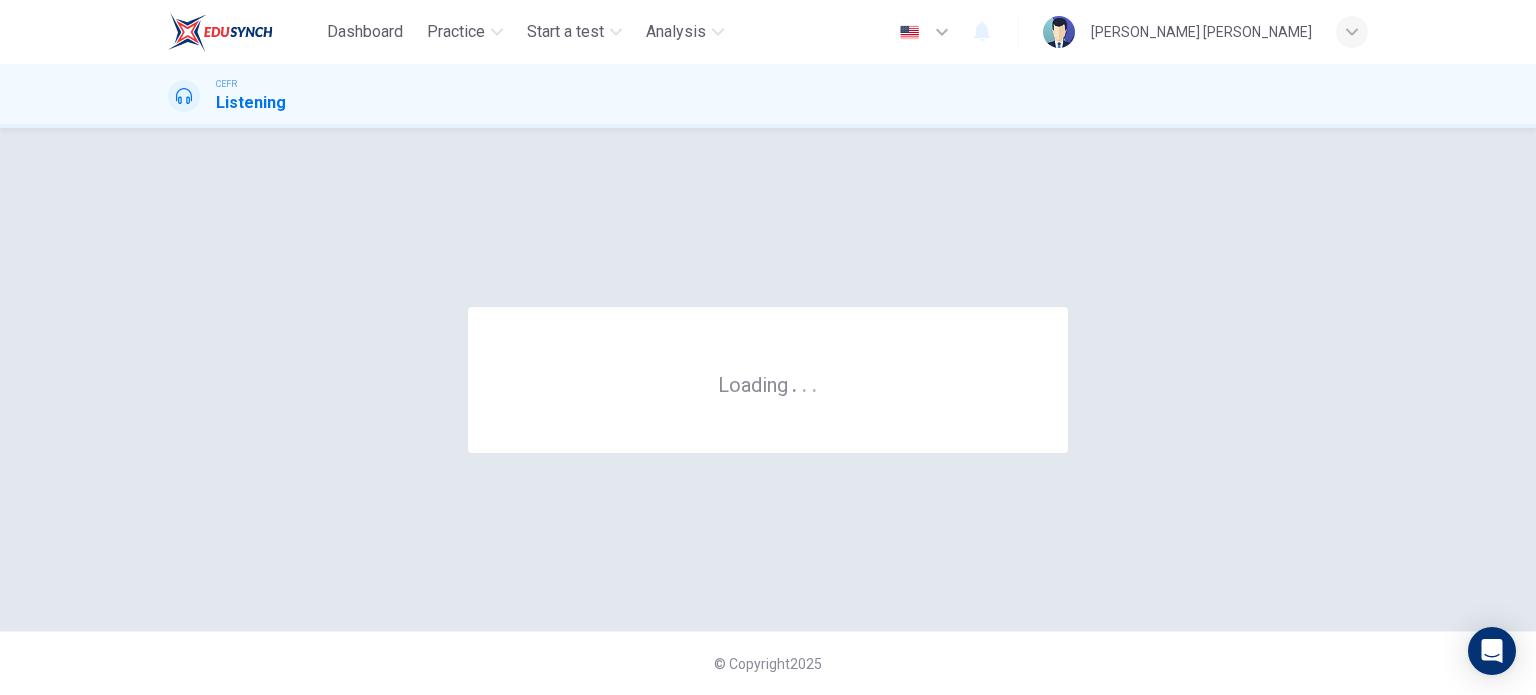 scroll, scrollTop: 0, scrollLeft: 0, axis: both 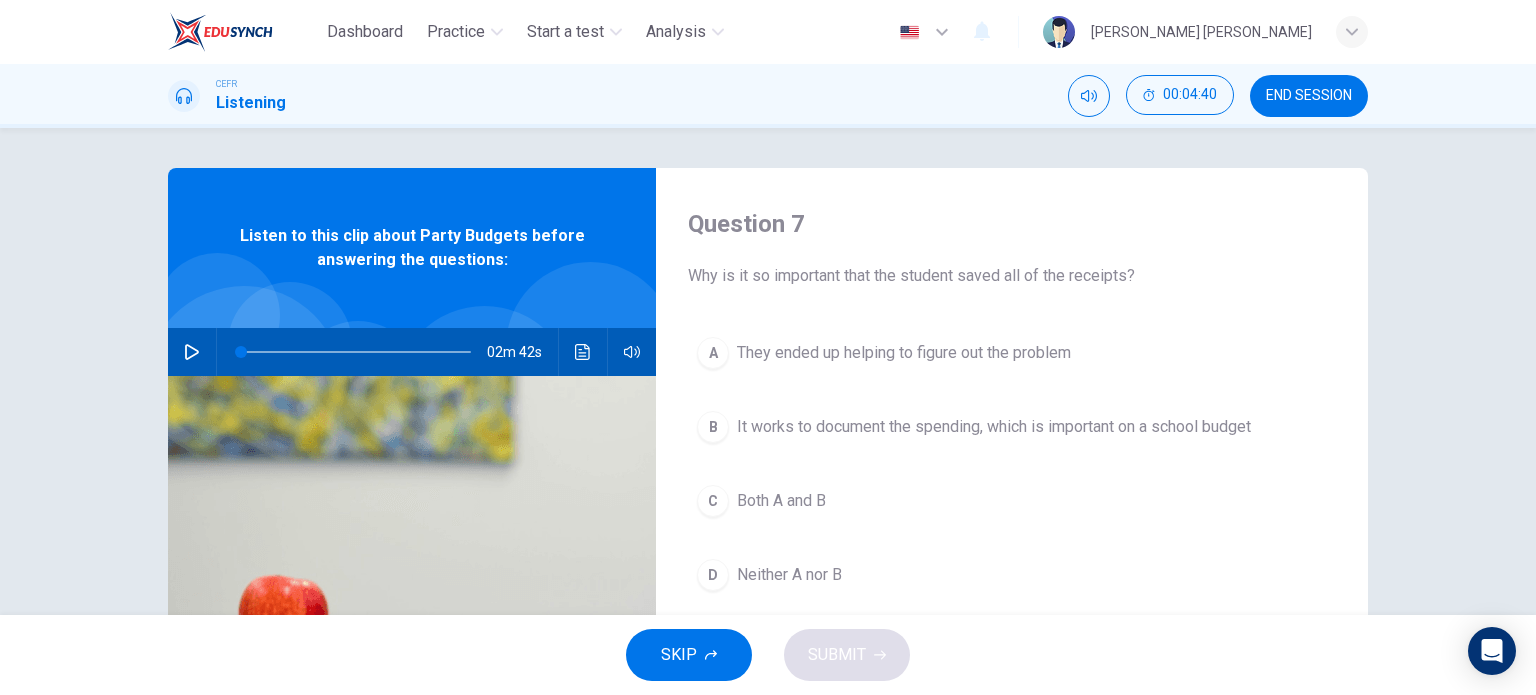 click on "02m 42s" at bounding box center (412, 352) 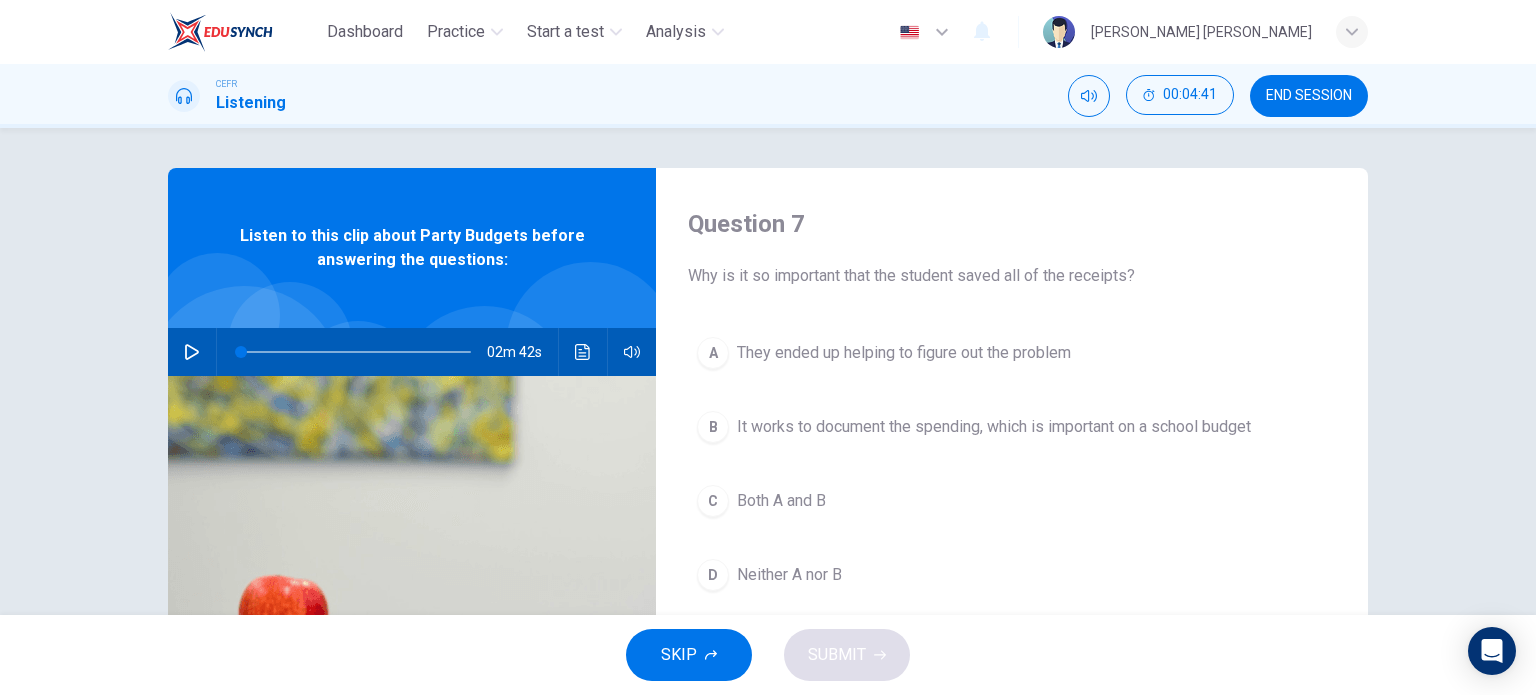 click 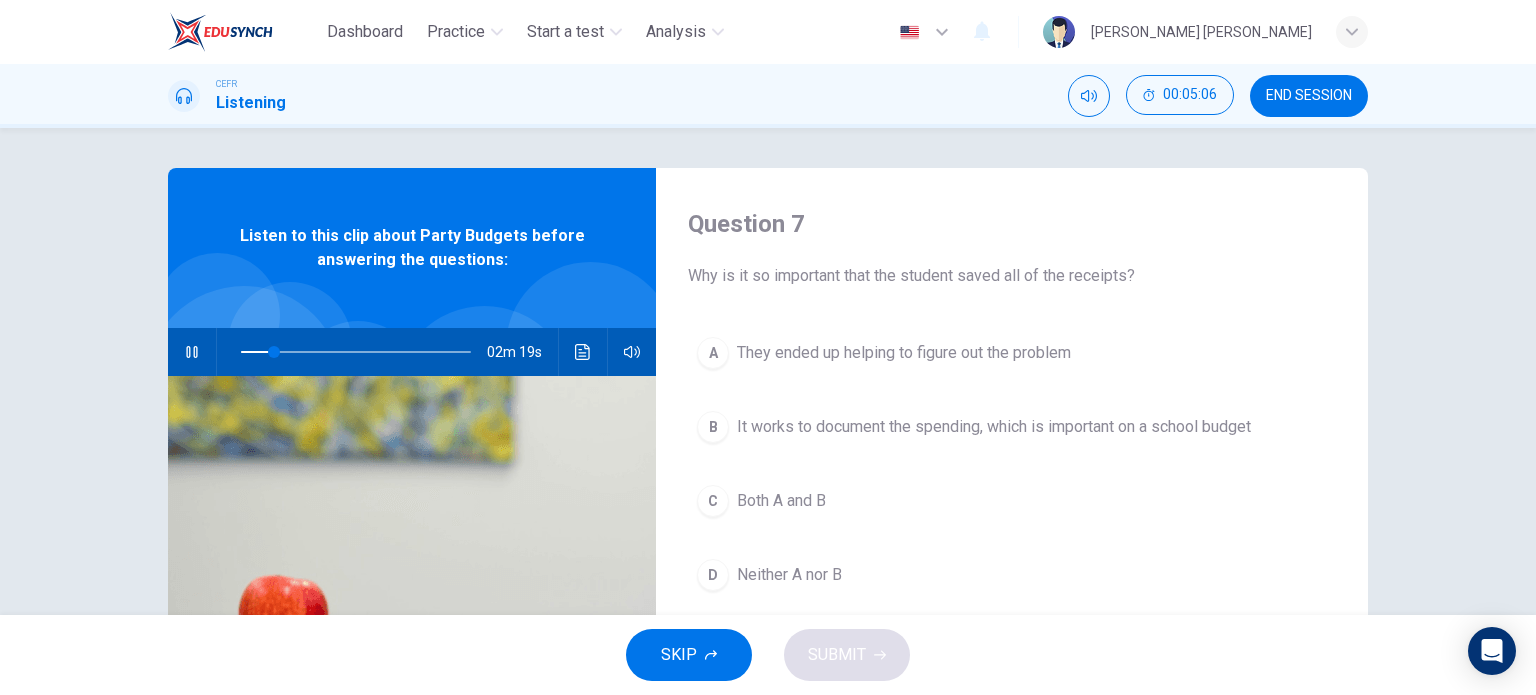type on "15" 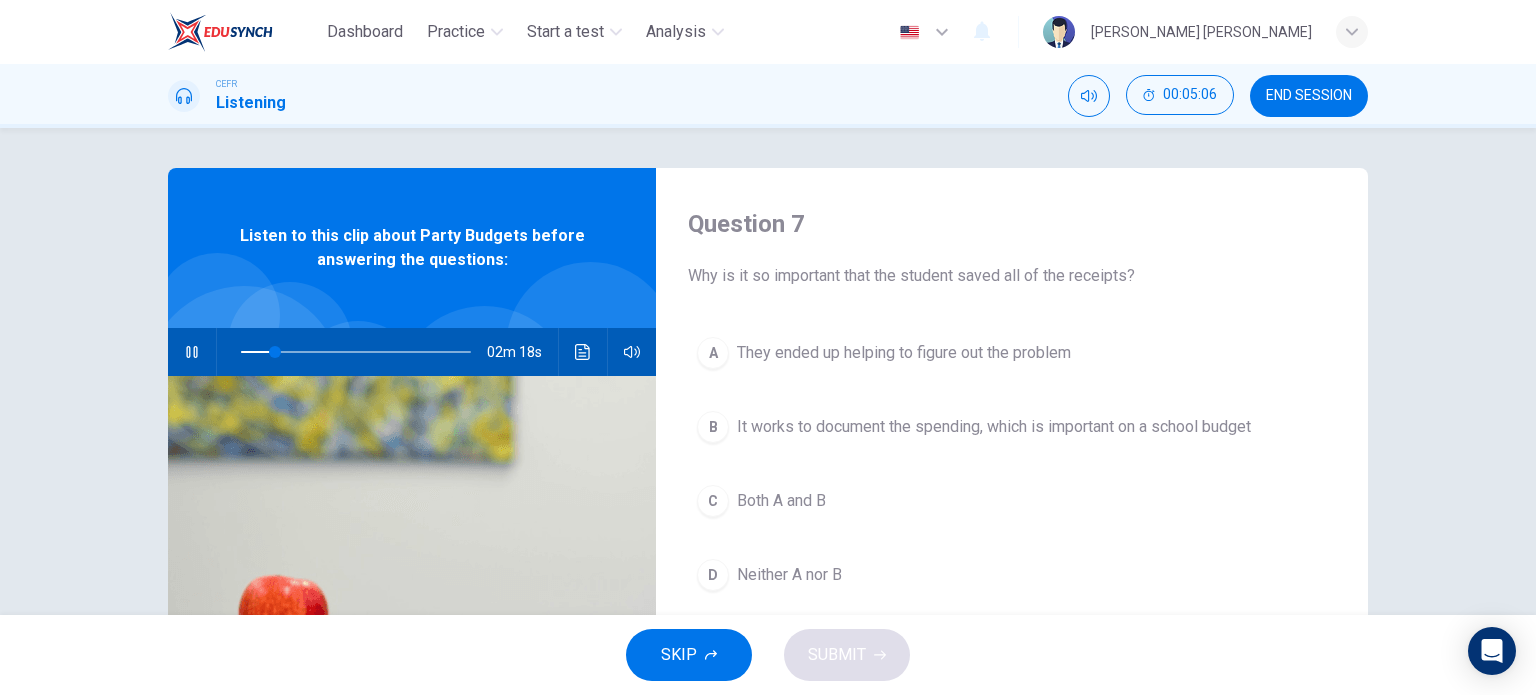 type 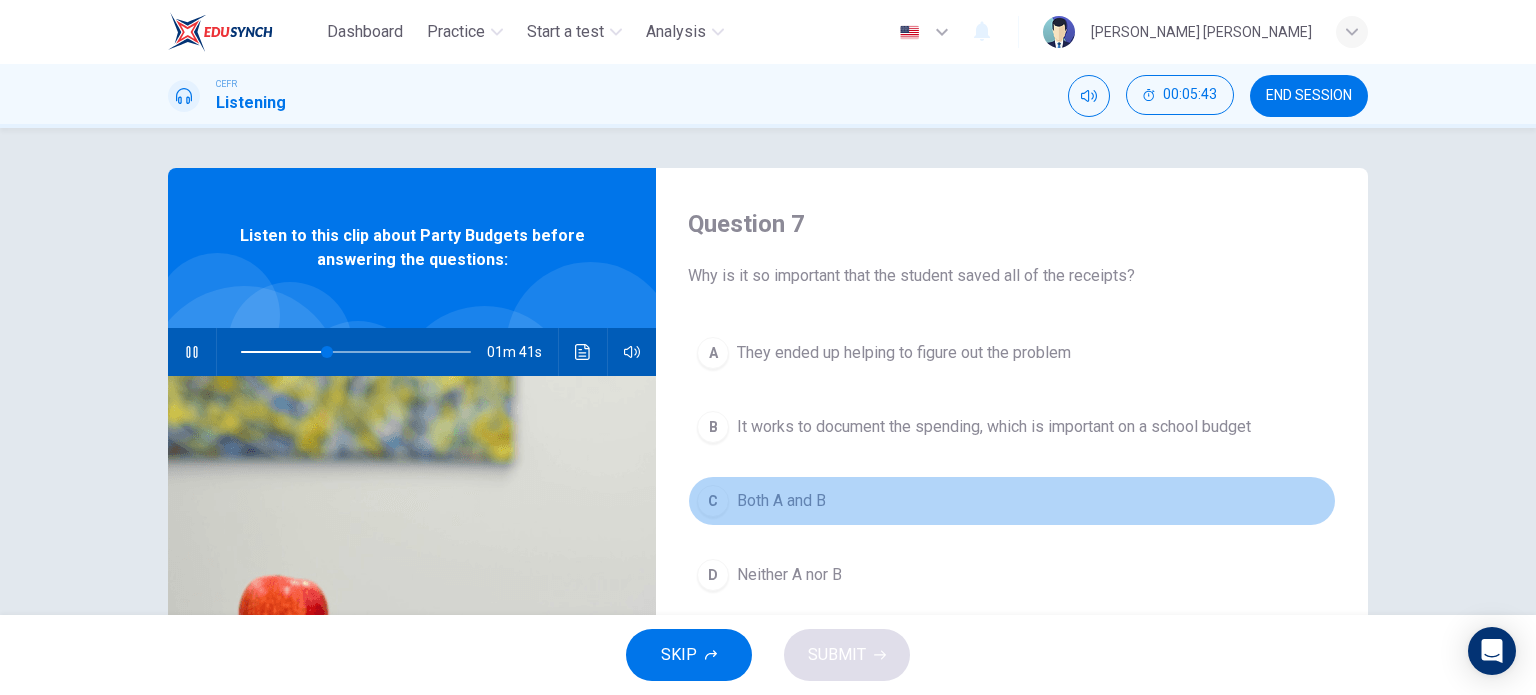 click on "C Both A and B" at bounding box center (1012, 501) 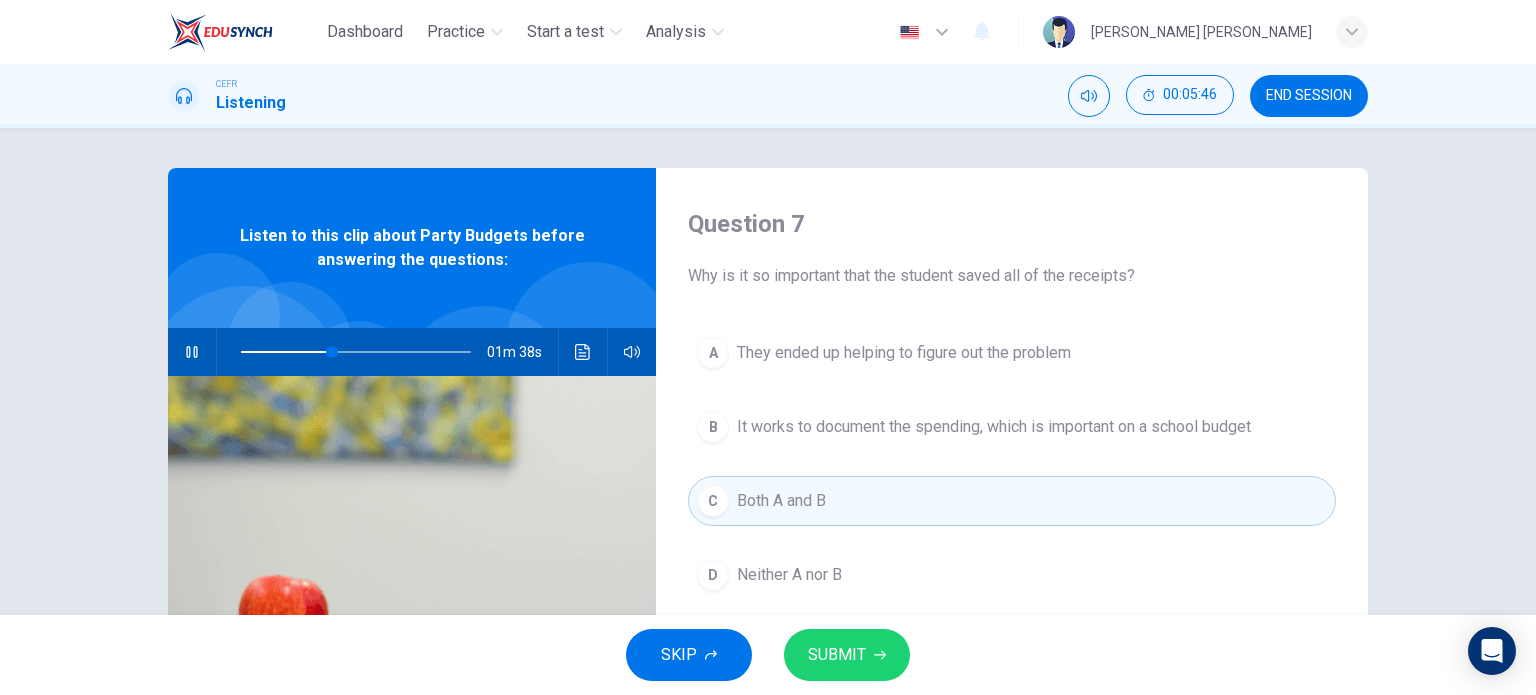 click on "SUBMIT" at bounding box center (847, 655) 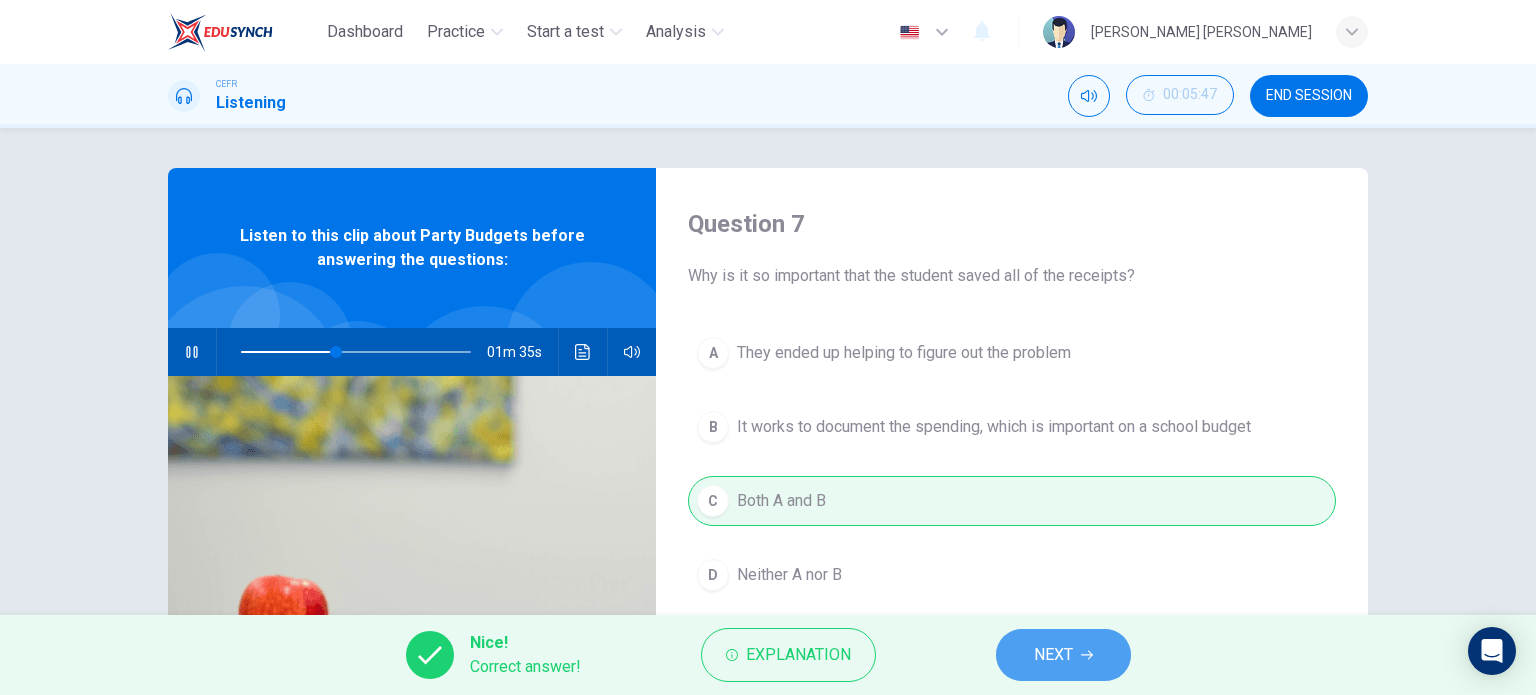 click on "NEXT" at bounding box center [1053, 655] 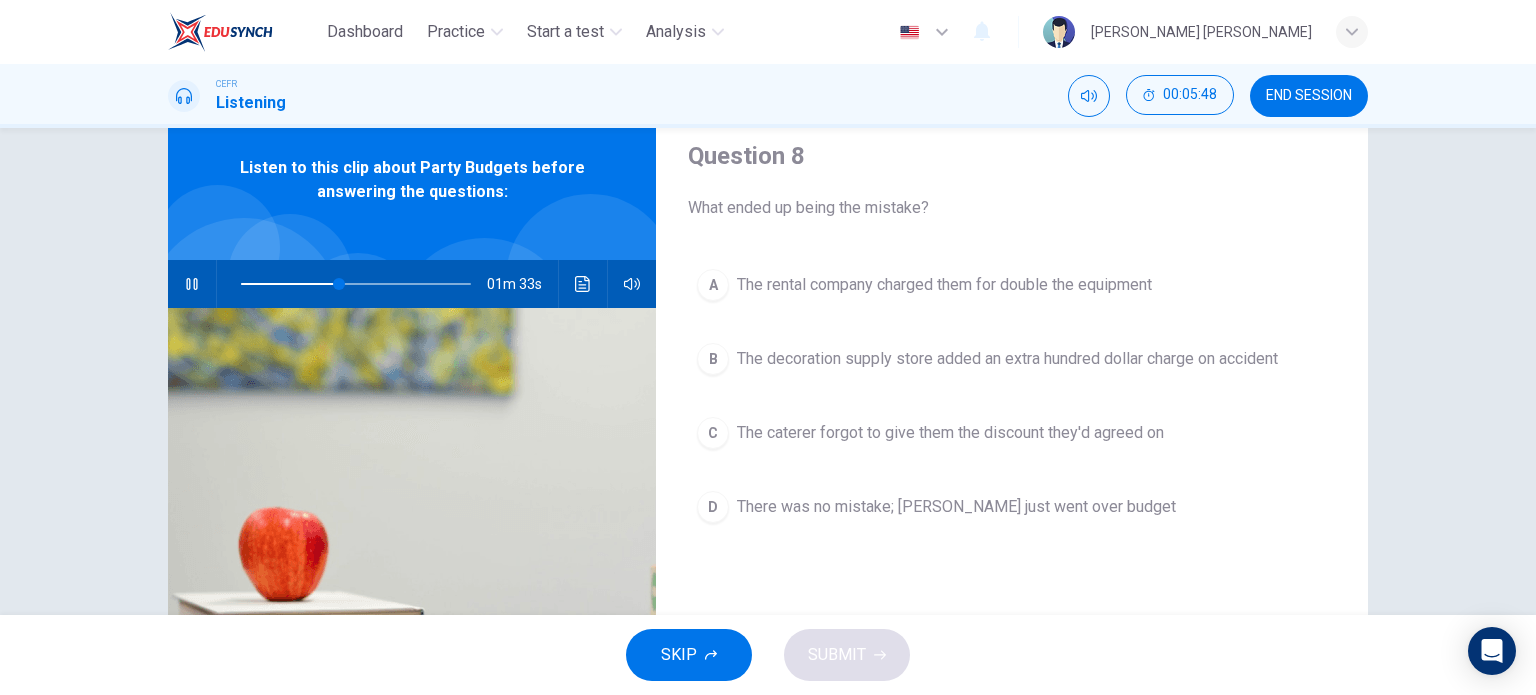 scroll, scrollTop: 100, scrollLeft: 0, axis: vertical 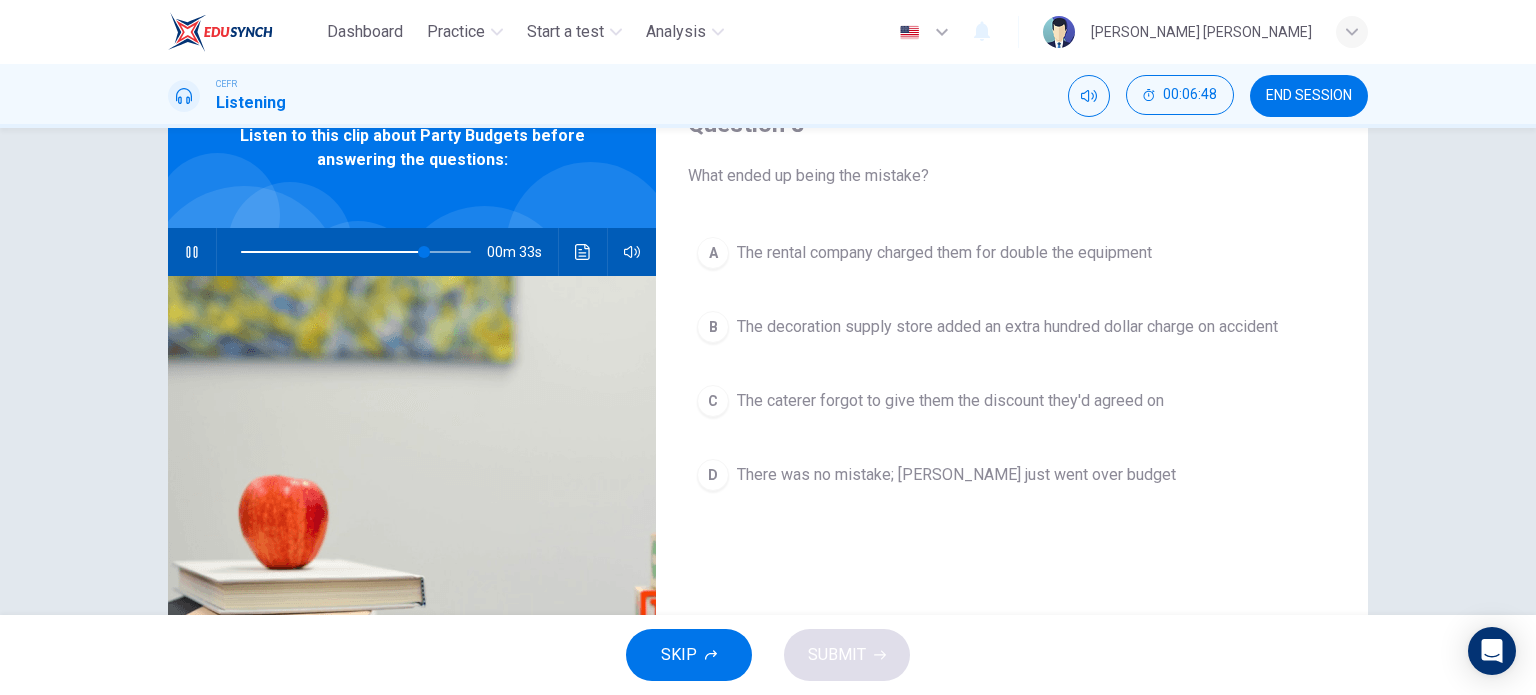 click on "C The caterer forgot to give them the discount they'd agreed on" at bounding box center [1012, 401] 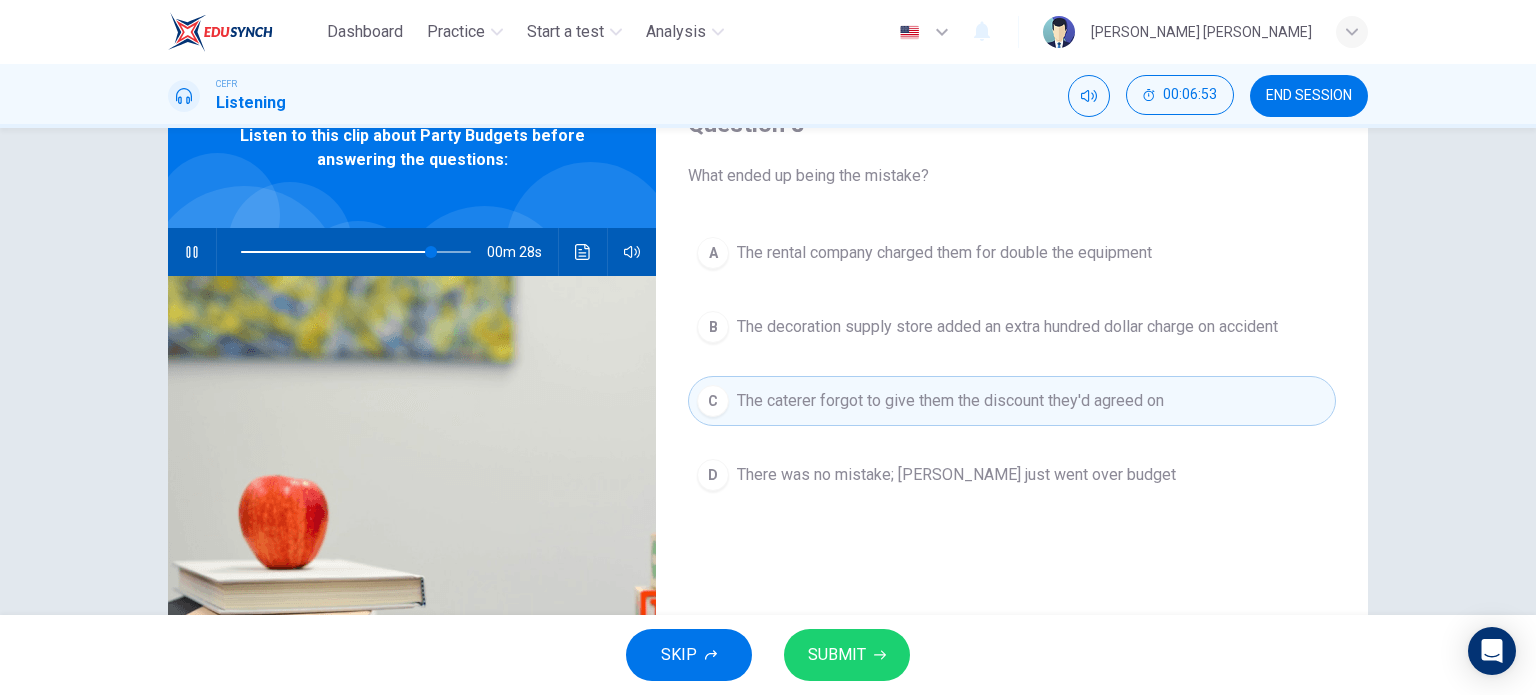click on "SUBMIT" at bounding box center (837, 655) 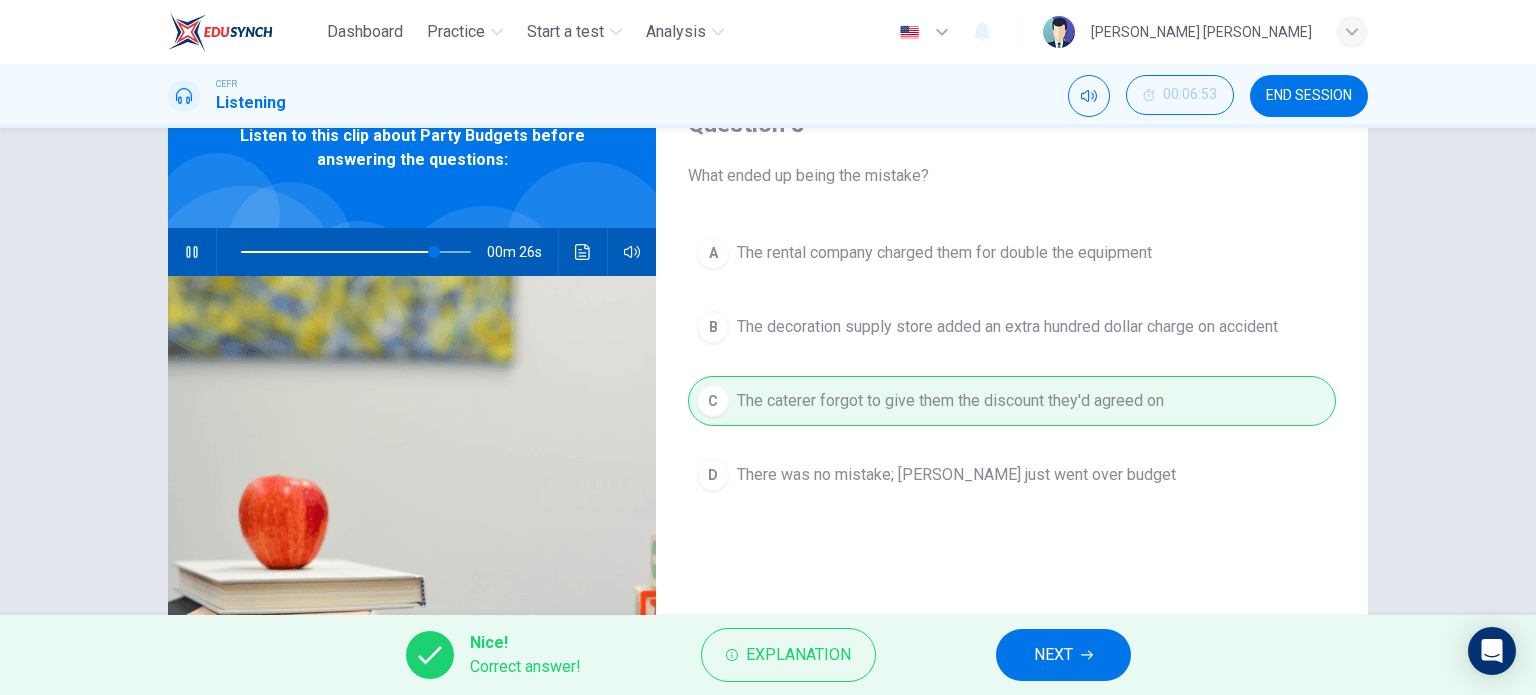 click on "NEXT" at bounding box center [1063, 655] 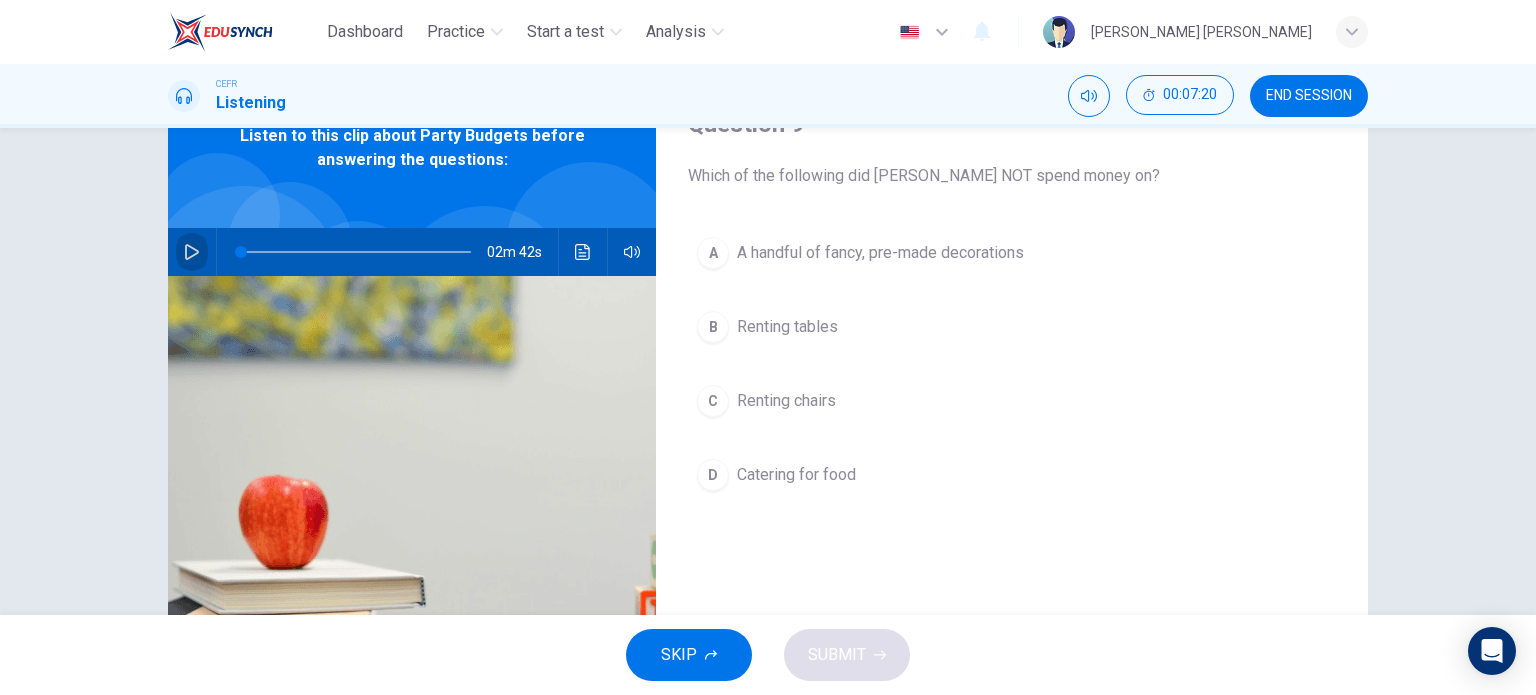 click at bounding box center [192, 252] 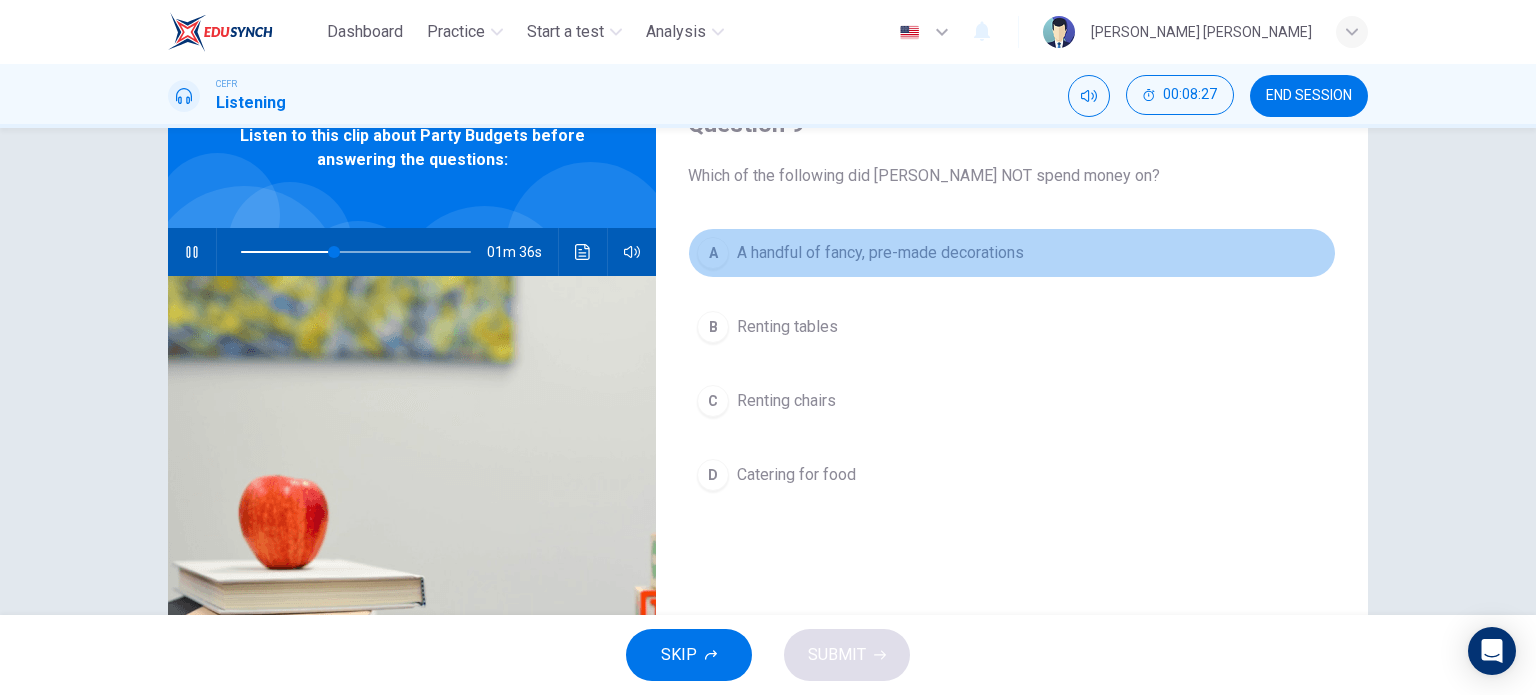 click on "A A handful of fancy, pre-made decorations" at bounding box center (1012, 253) 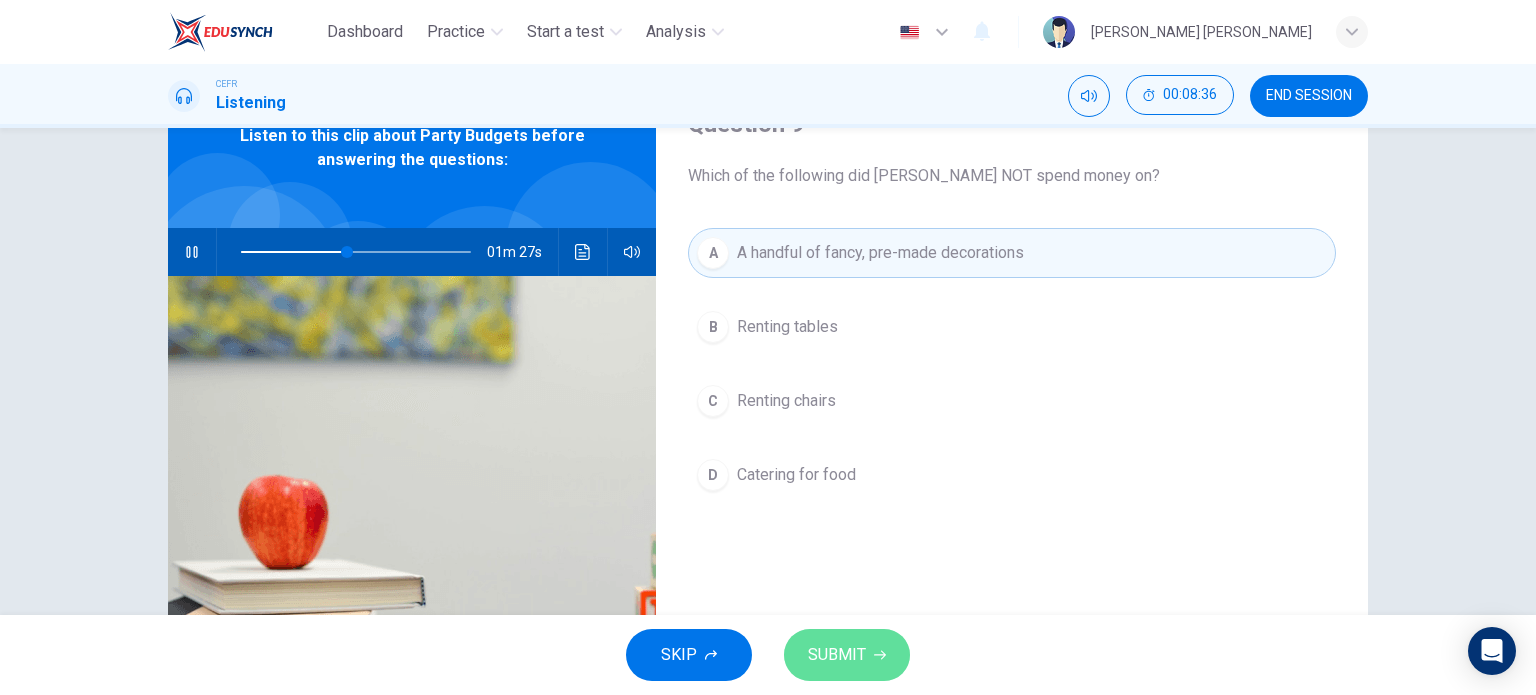 click on "SUBMIT" at bounding box center [837, 655] 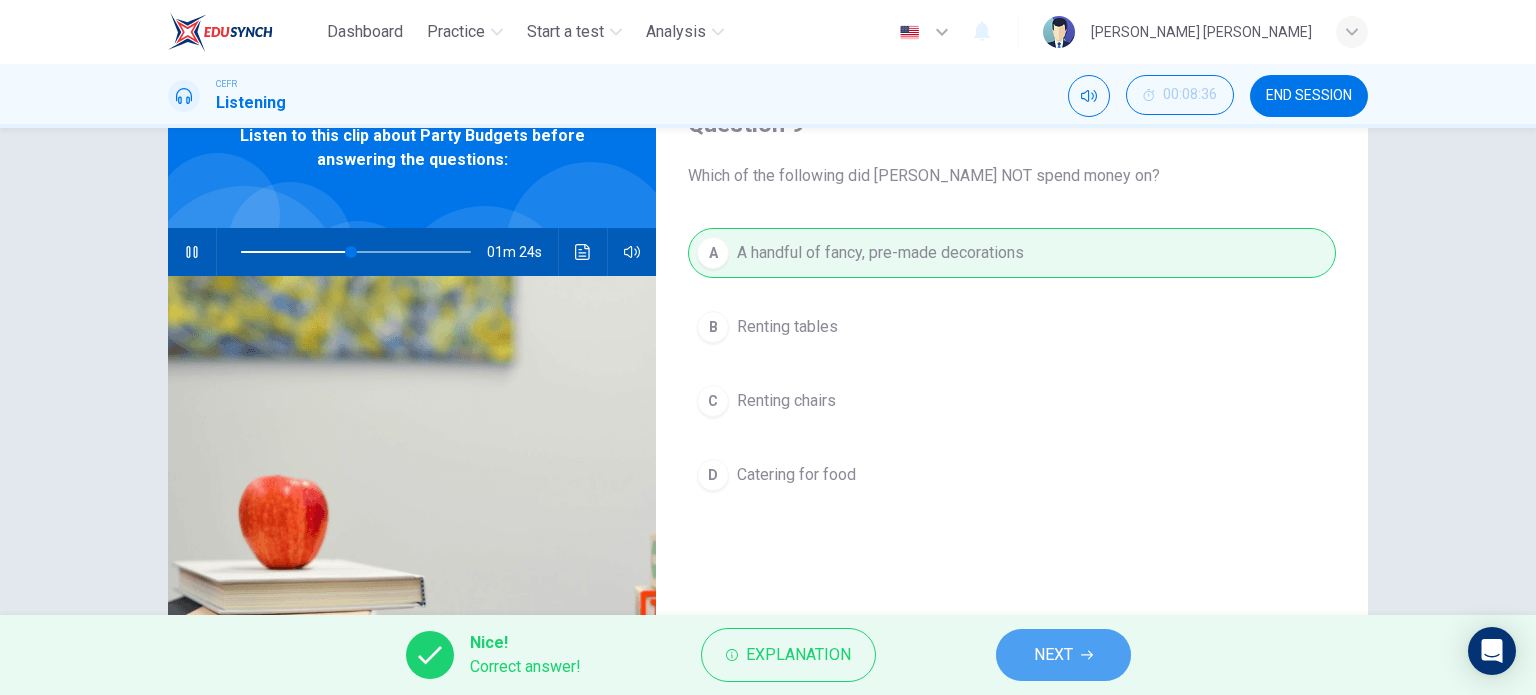 click on "NEXT" at bounding box center [1063, 655] 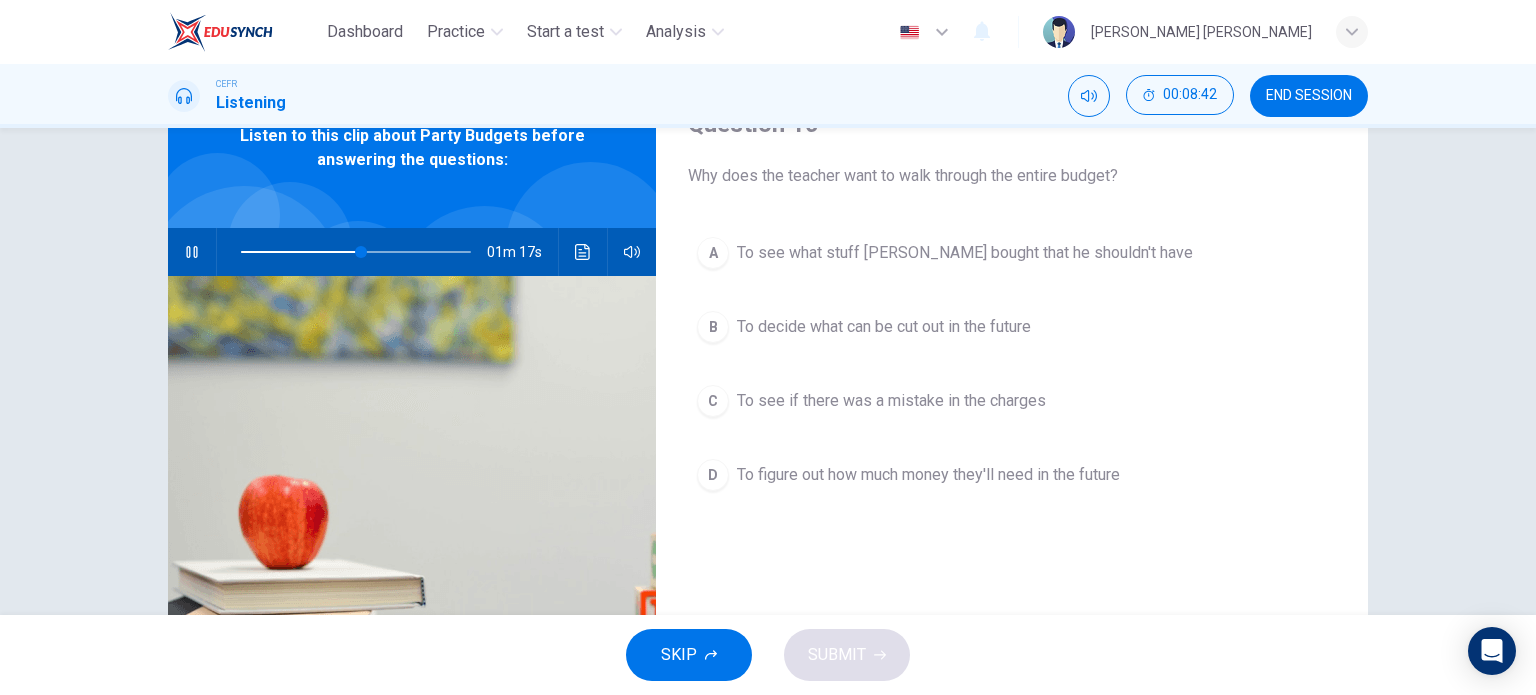 click on "To see if there was a mistake in the charges" at bounding box center (891, 401) 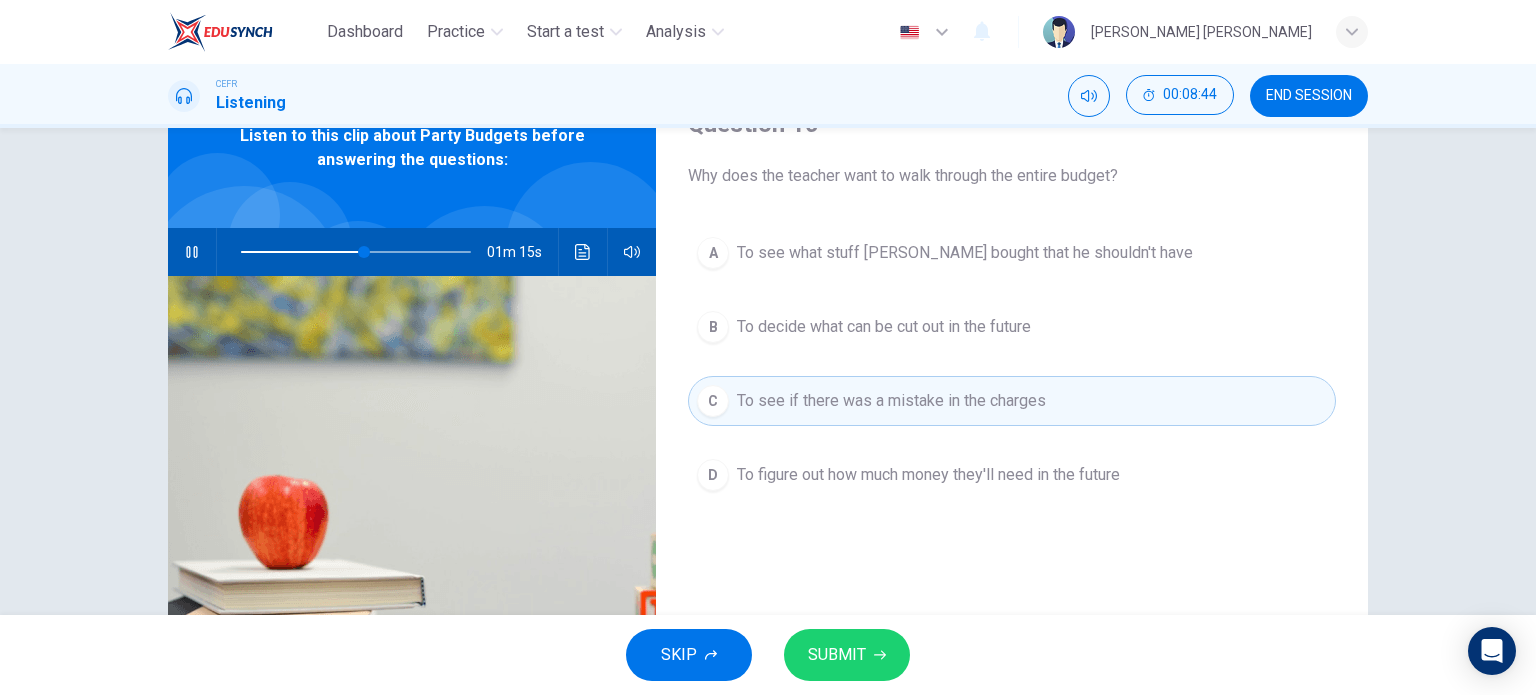 click on "SUBMIT" at bounding box center [847, 655] 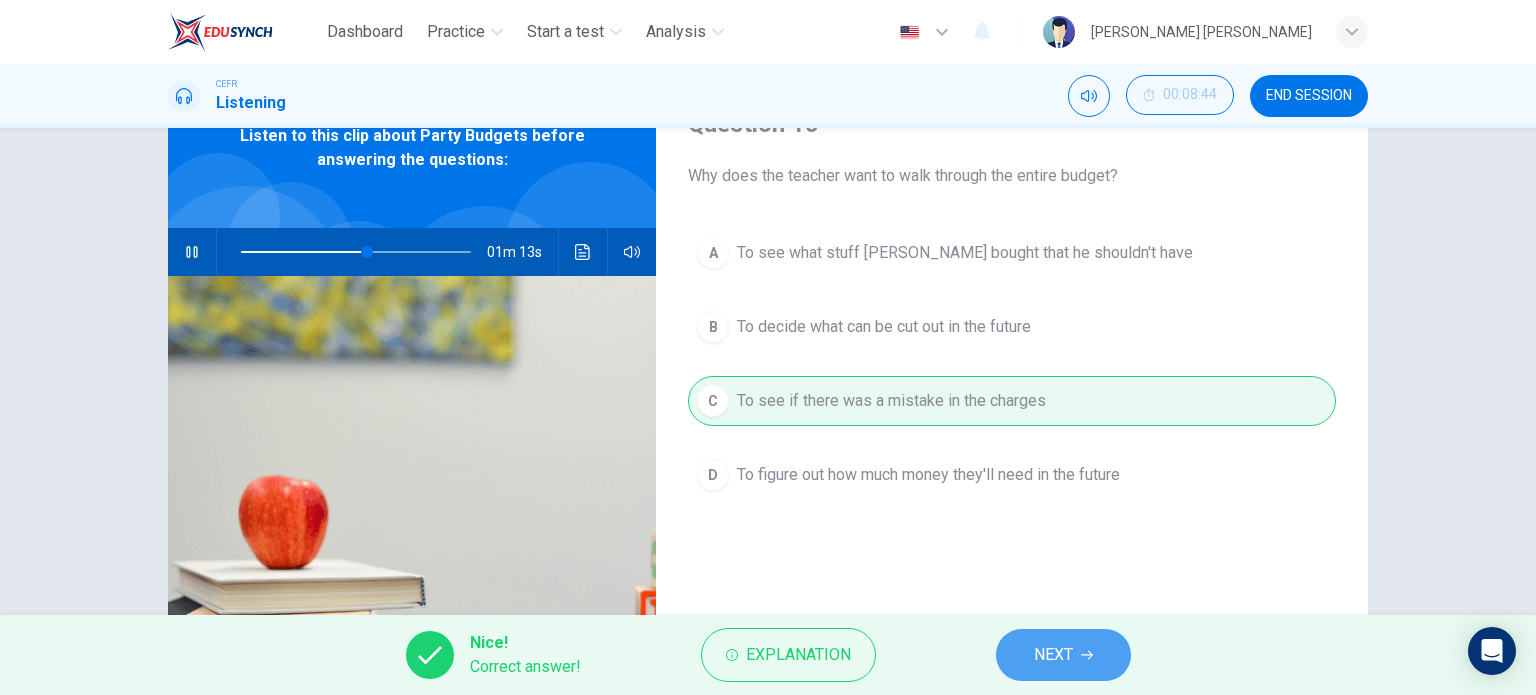 click on "NEXT" at bounding box center (1063, 655) 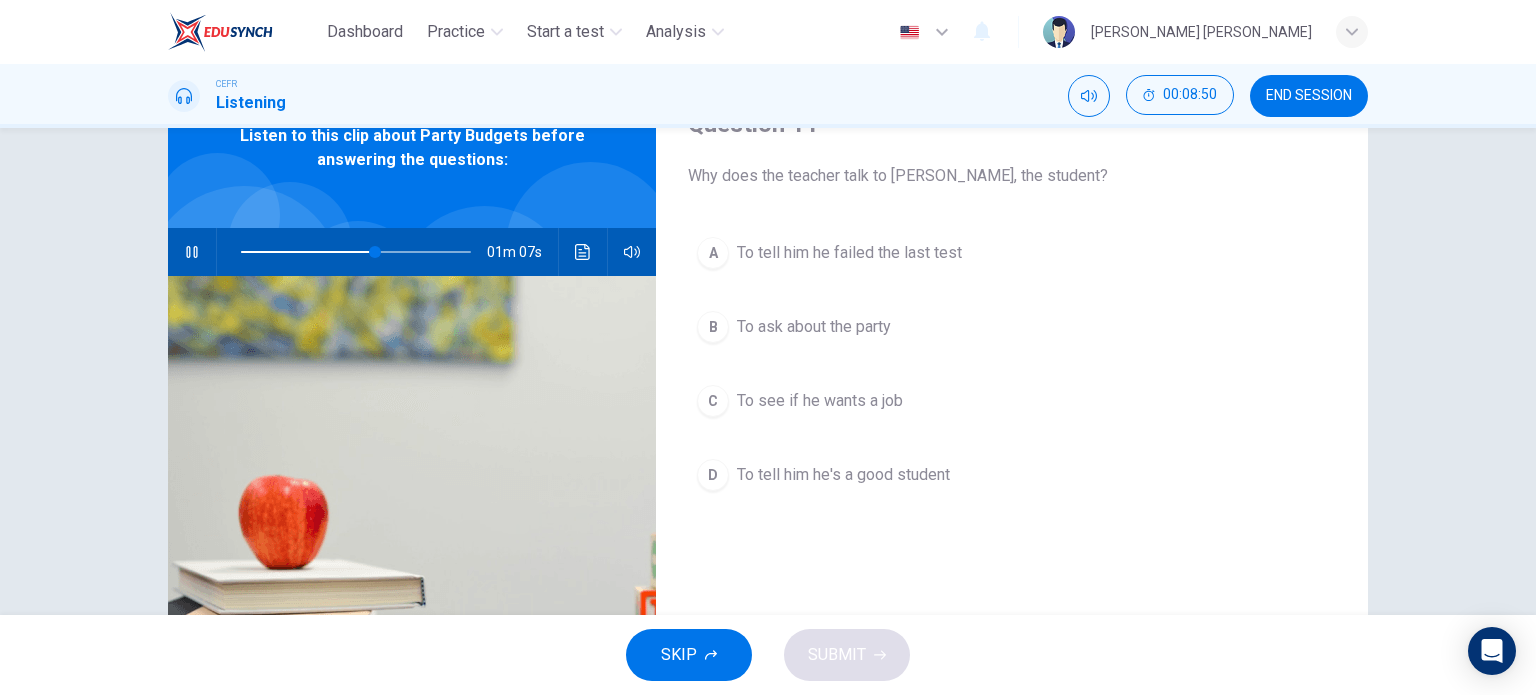 click on "To ask about the party" at bounding box center (814, 327) 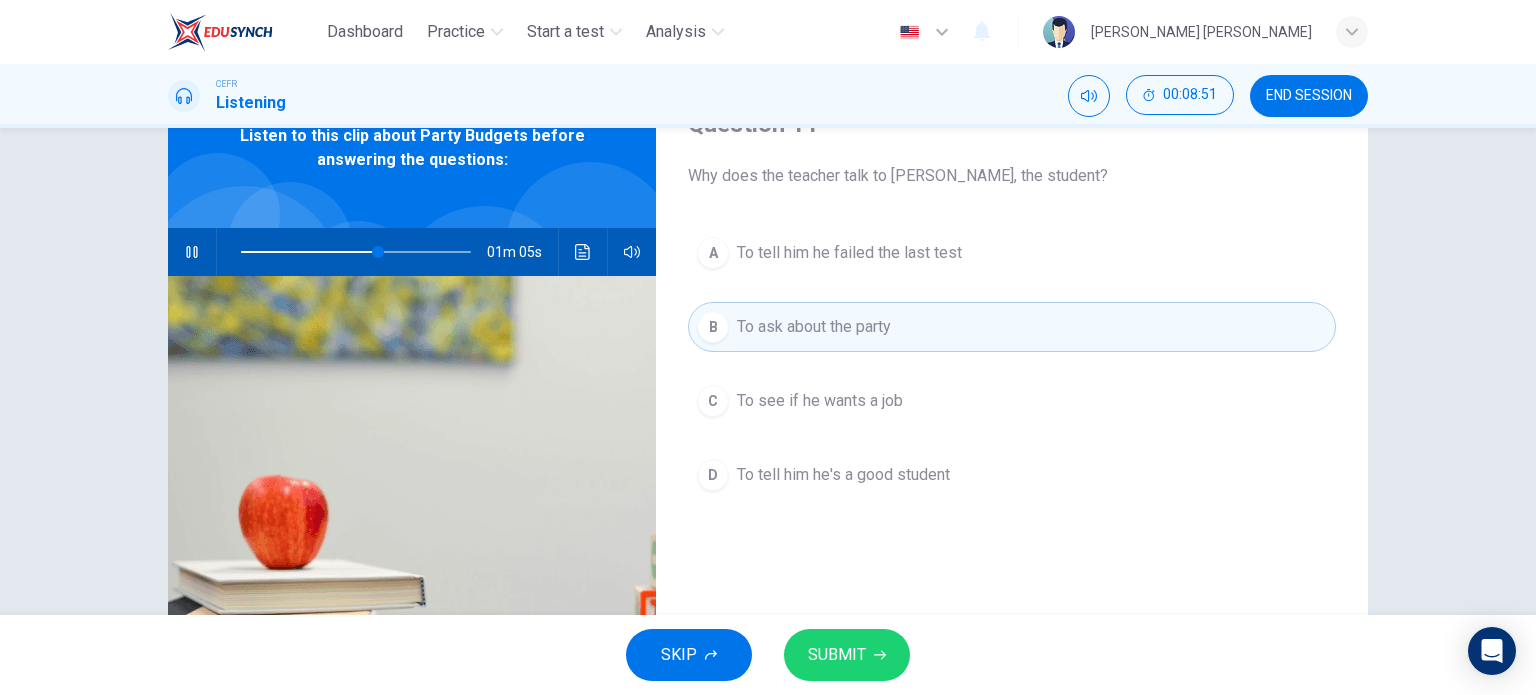 click on "SUBMIT" at bounding box center (847, 655) 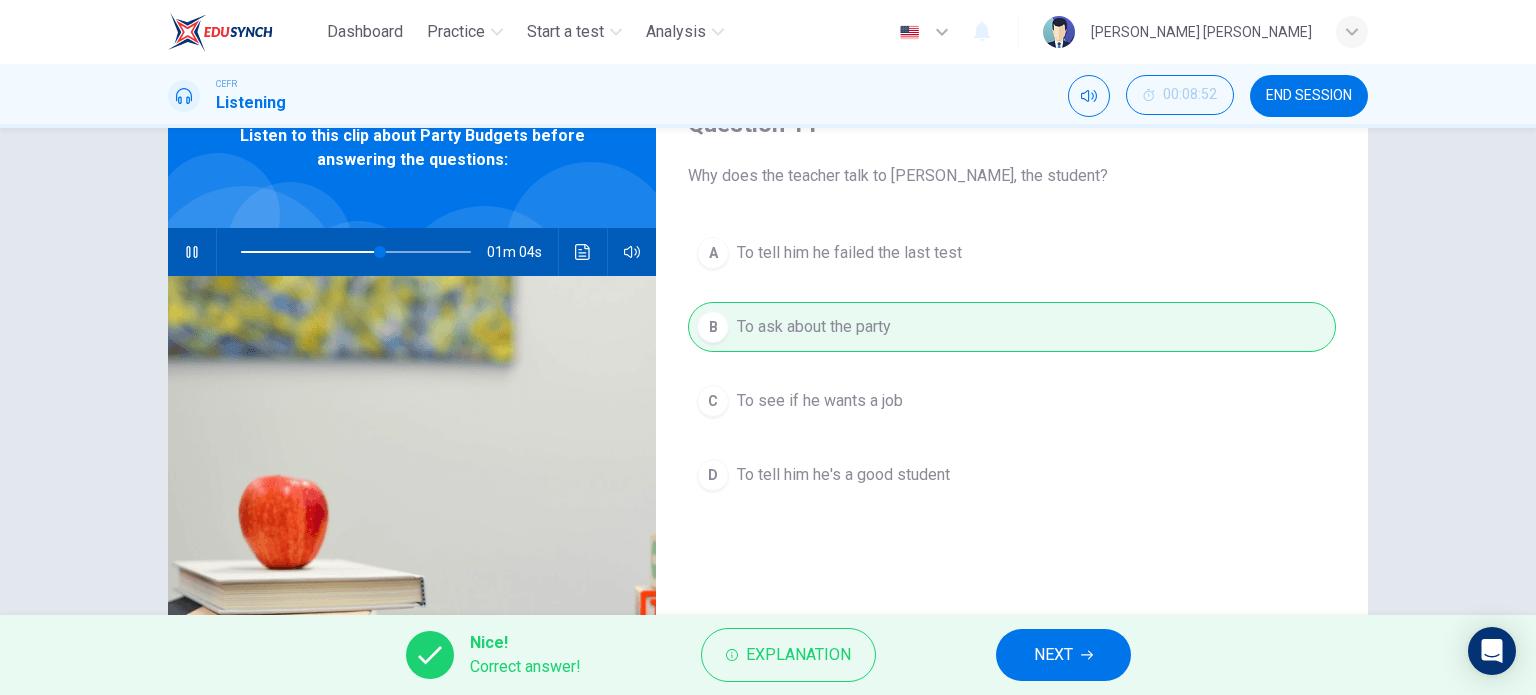 type on "61" 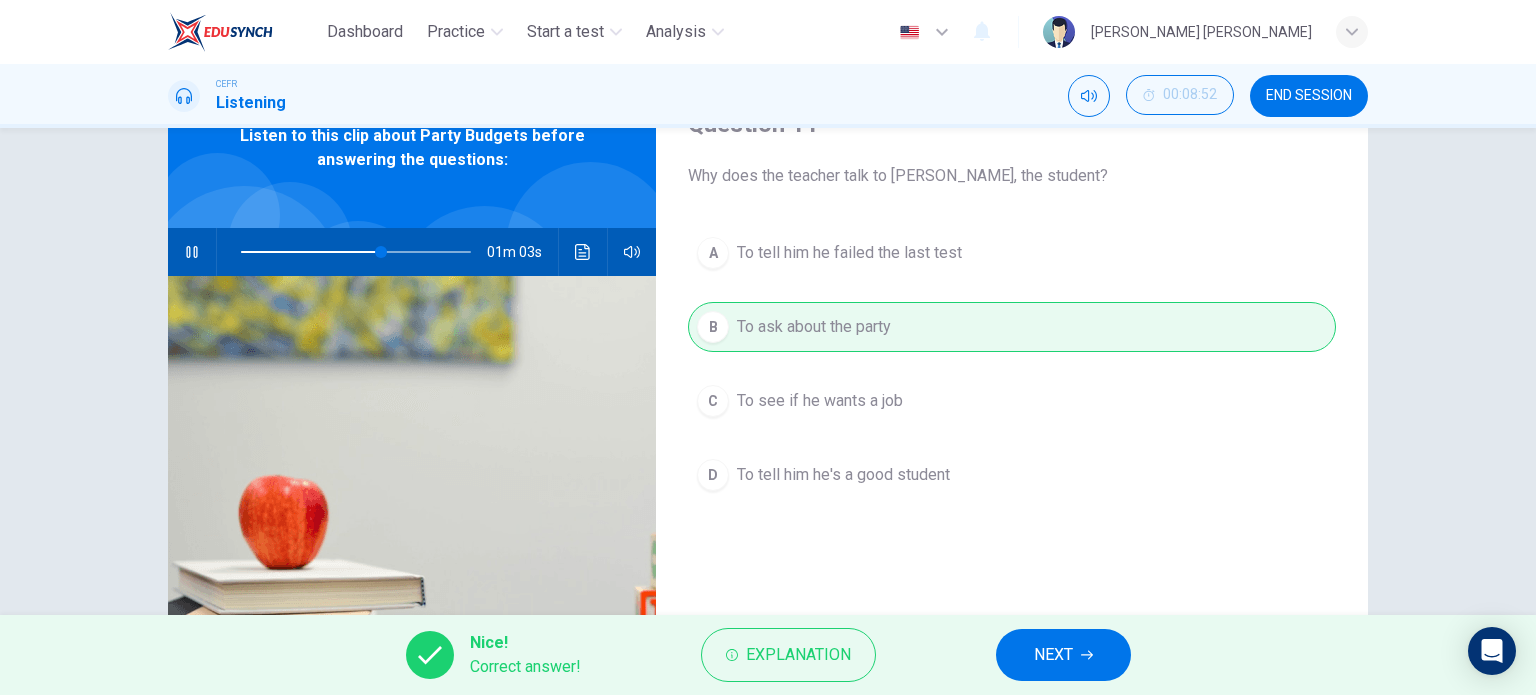 click on "NEXT" at bounding box center (1053, 655) 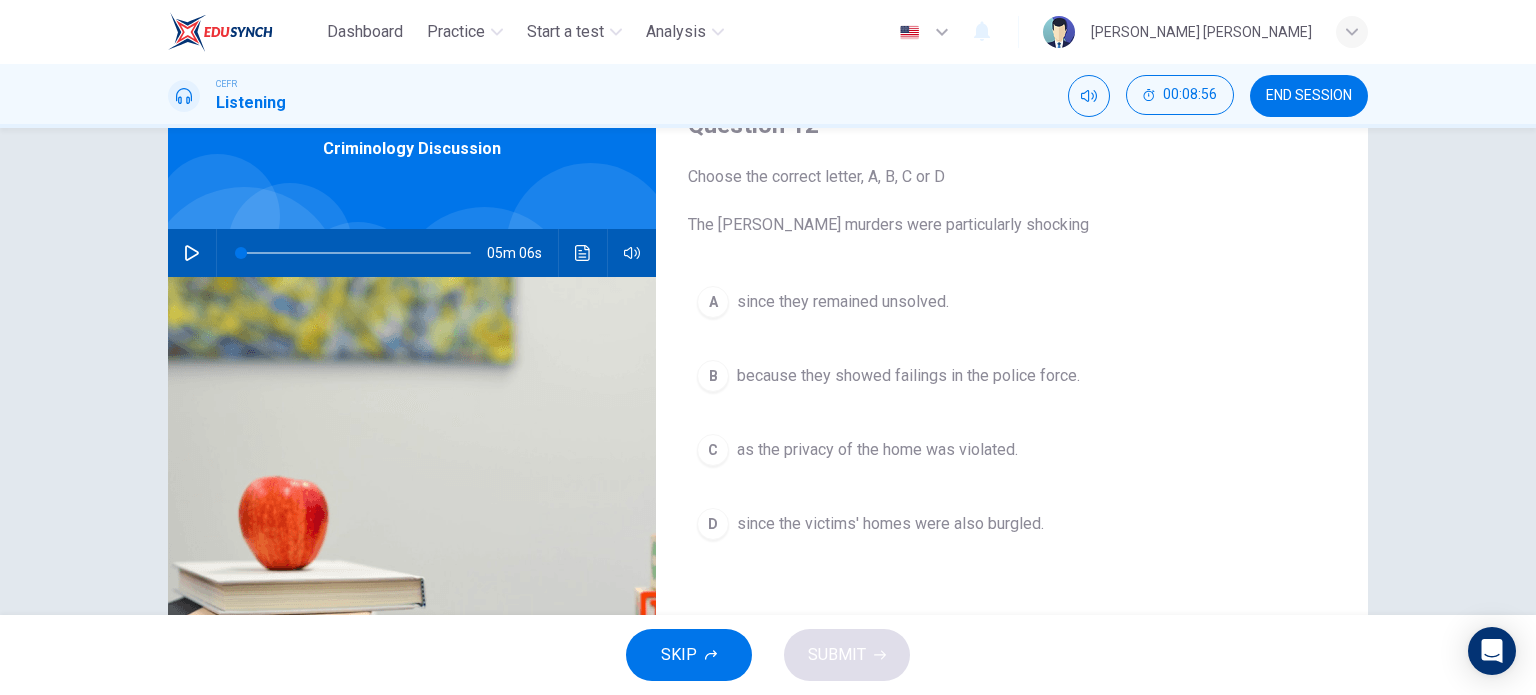 scroll, scrollTop: 100, scrollLeft: 0, axis: vertical 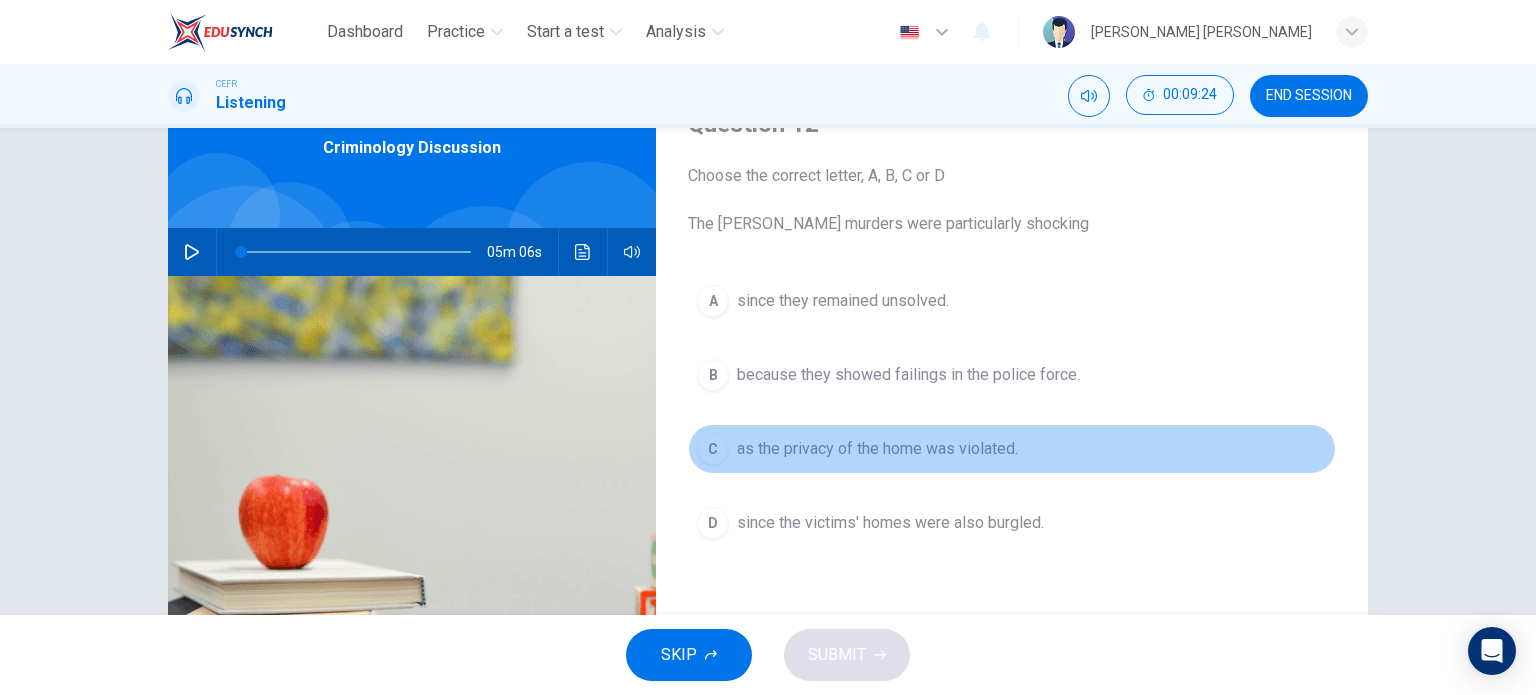 click on "as the privacy of the home was violated." at bounding box center (877, 449) 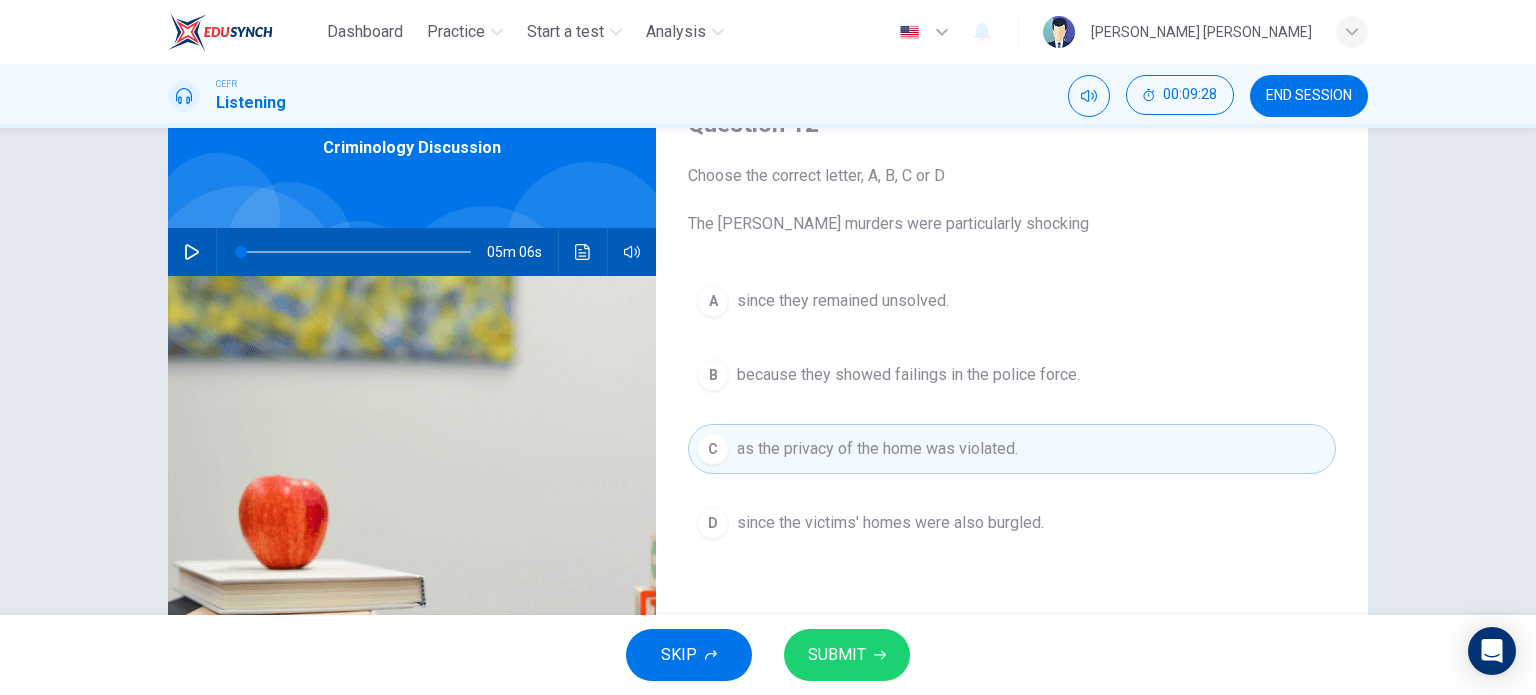 click on "SUBMIT" at bounding box center [837, 655] 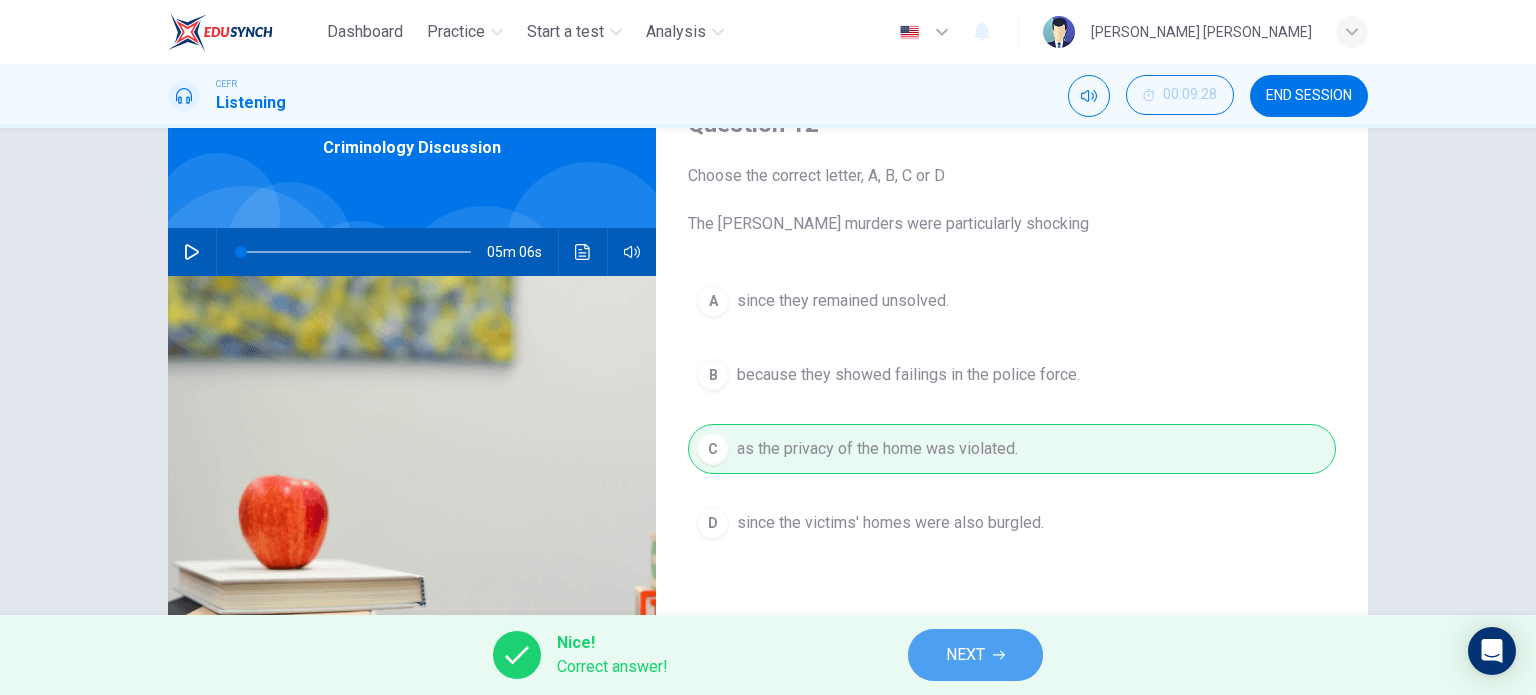 click on "NEXT" at bounding box center [975, 655] 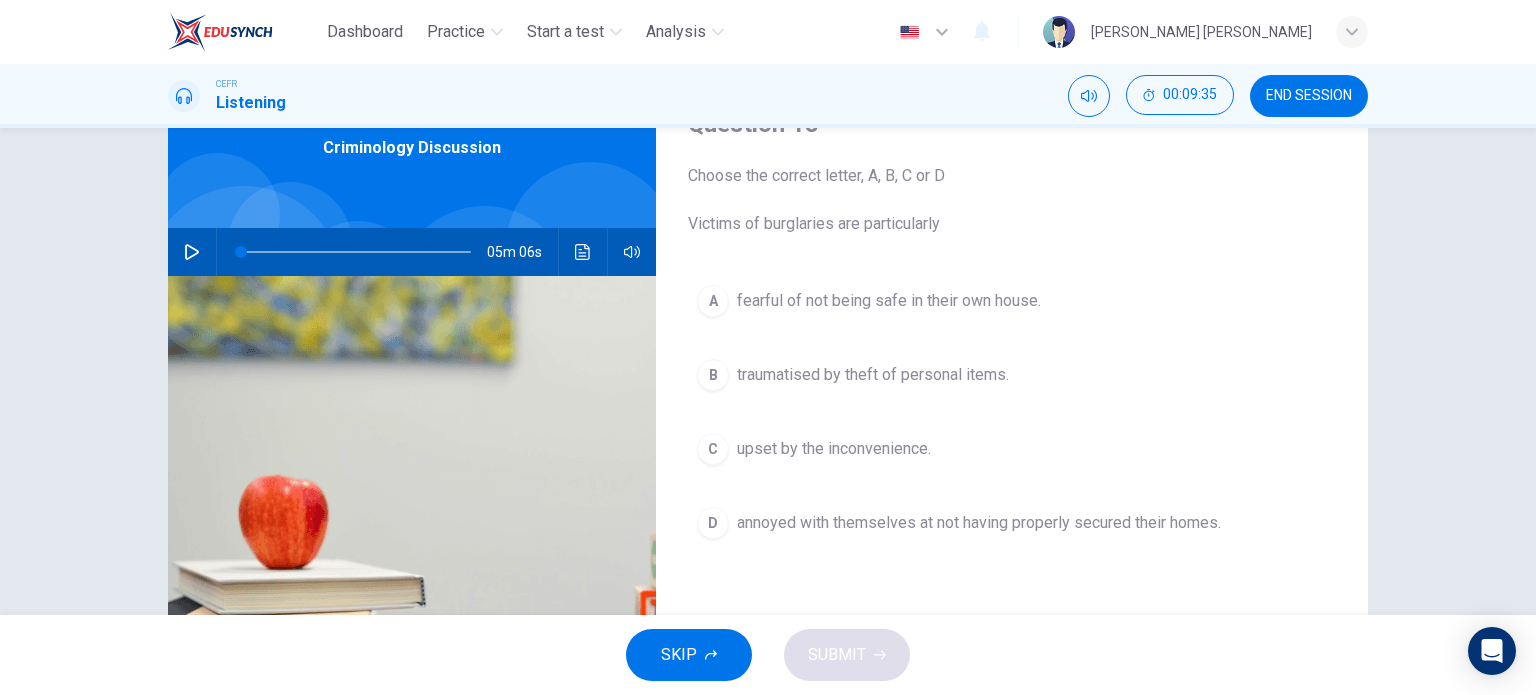 click on "A fearful of not being safe in their own house. B traumatised by theft of personal items. C upset by the inconvenience. D annoyed with themselves at not having properly secured their homes." at bounding box center [1012, 432] 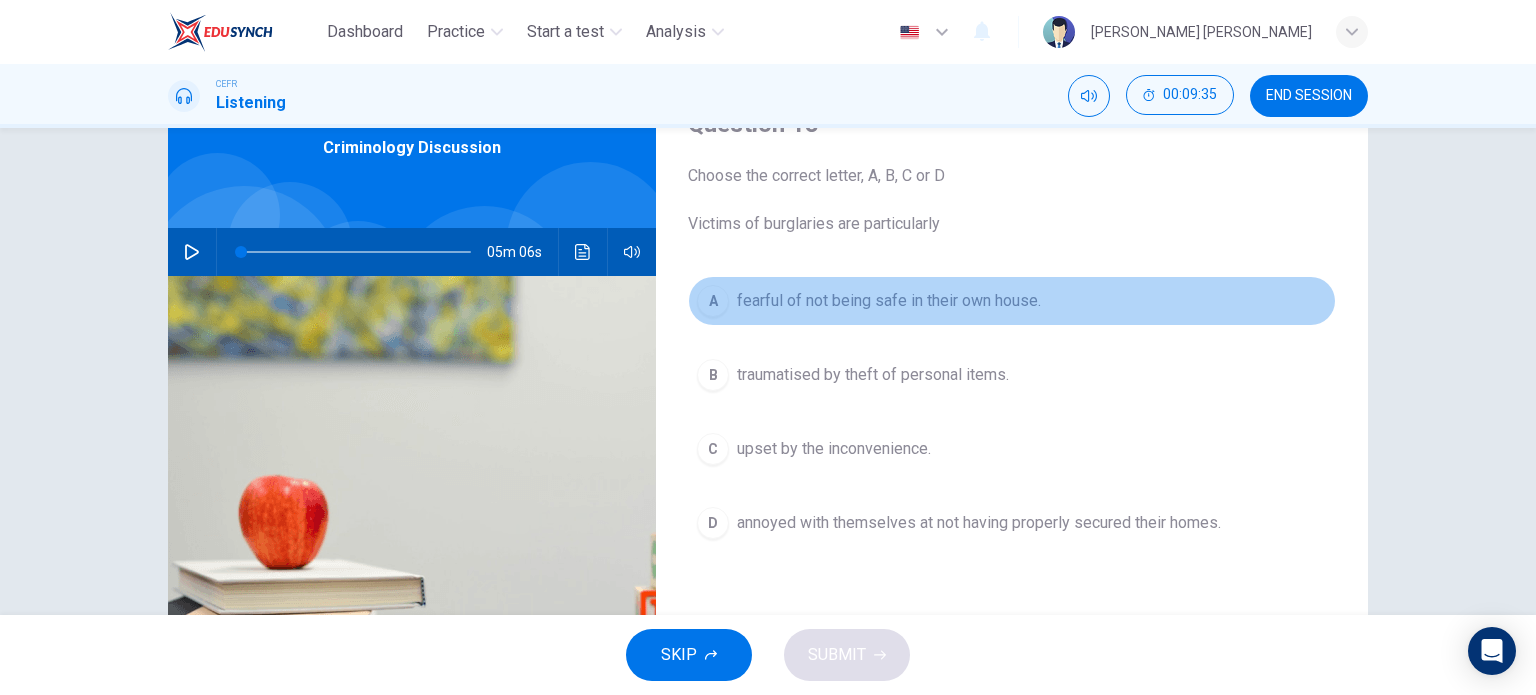 drag, startPoint x: 806, startPoint y: 309, endPoint x: 820, endPoint y: 312, distance: 14.3178215 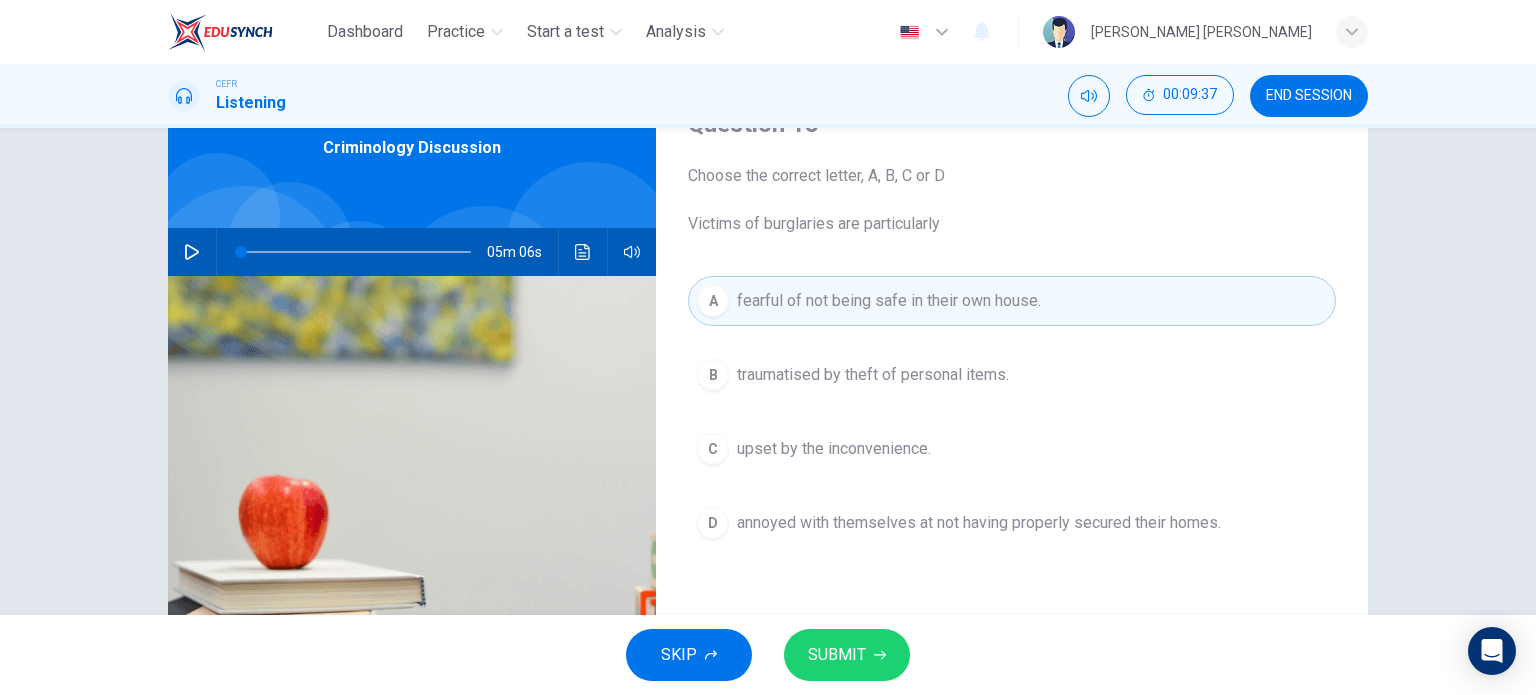 click on "SUBMIT" at bounding box center [847, 655] 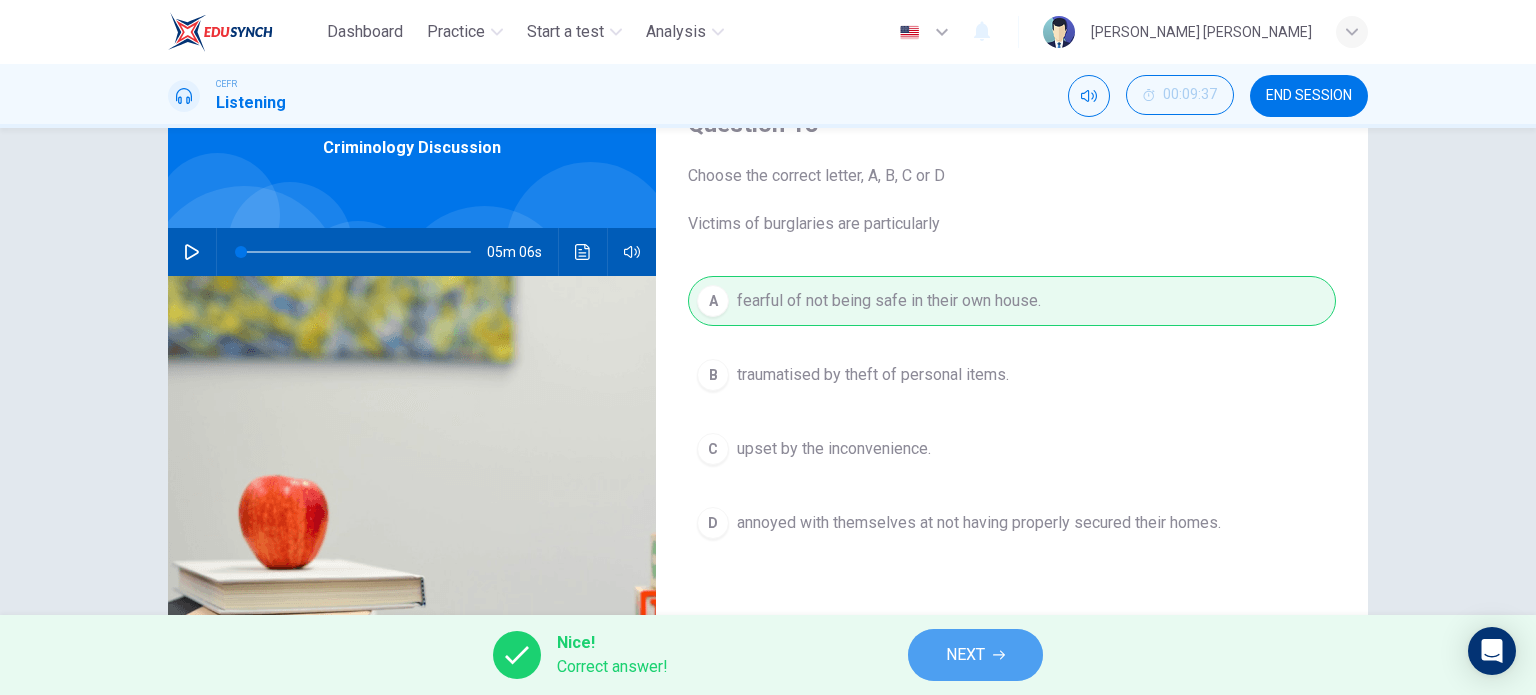 click on "NEXT" at bounding box center [965, 655] 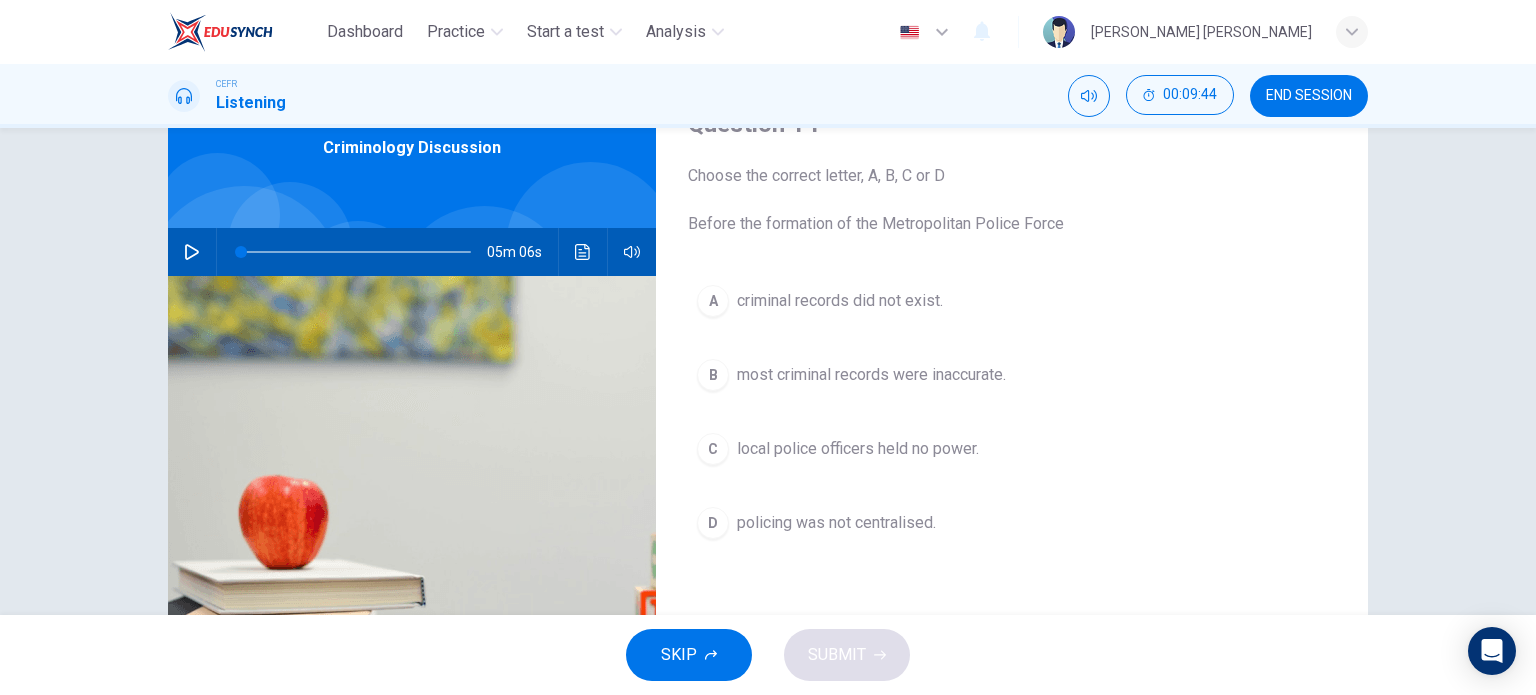 click on "policing was not centralised." at bounding box center [836, 523] 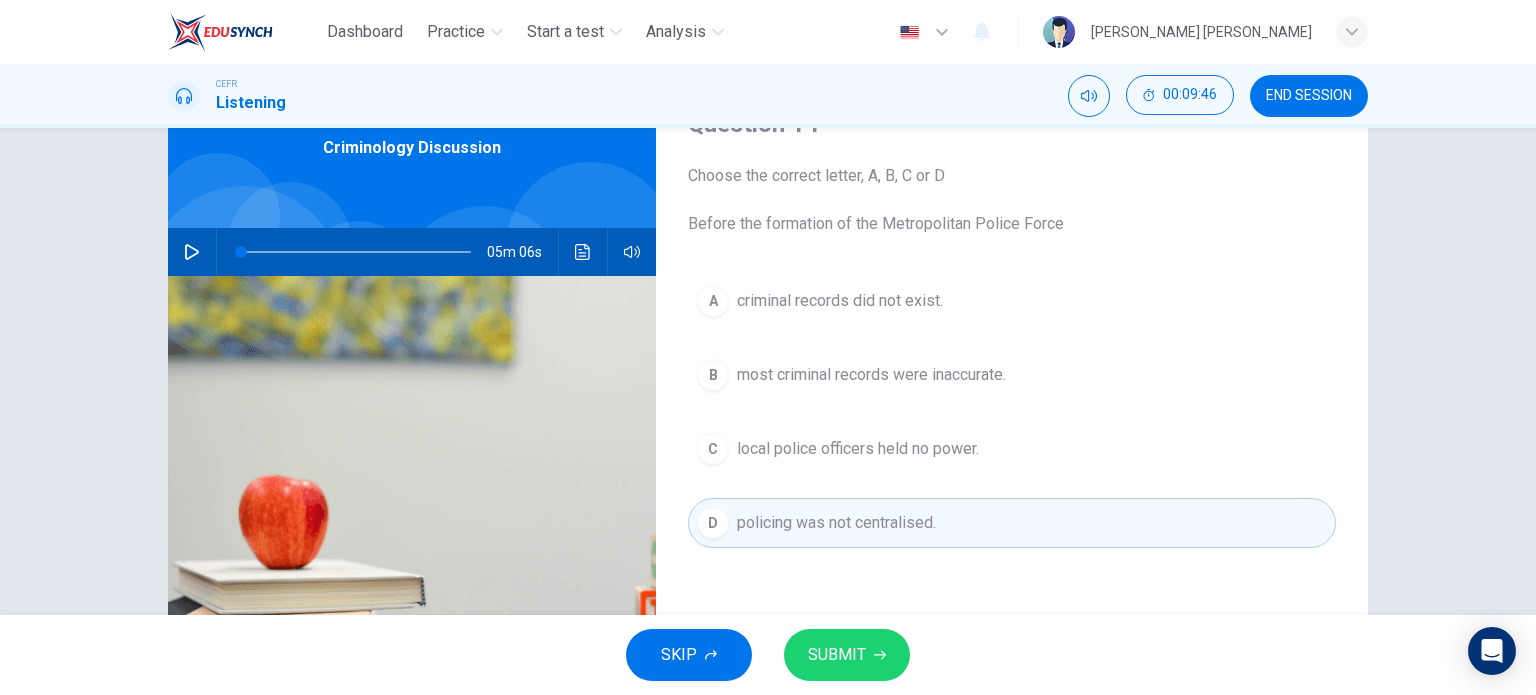 click on "SUBMIT" at bounding box center [837, 655] 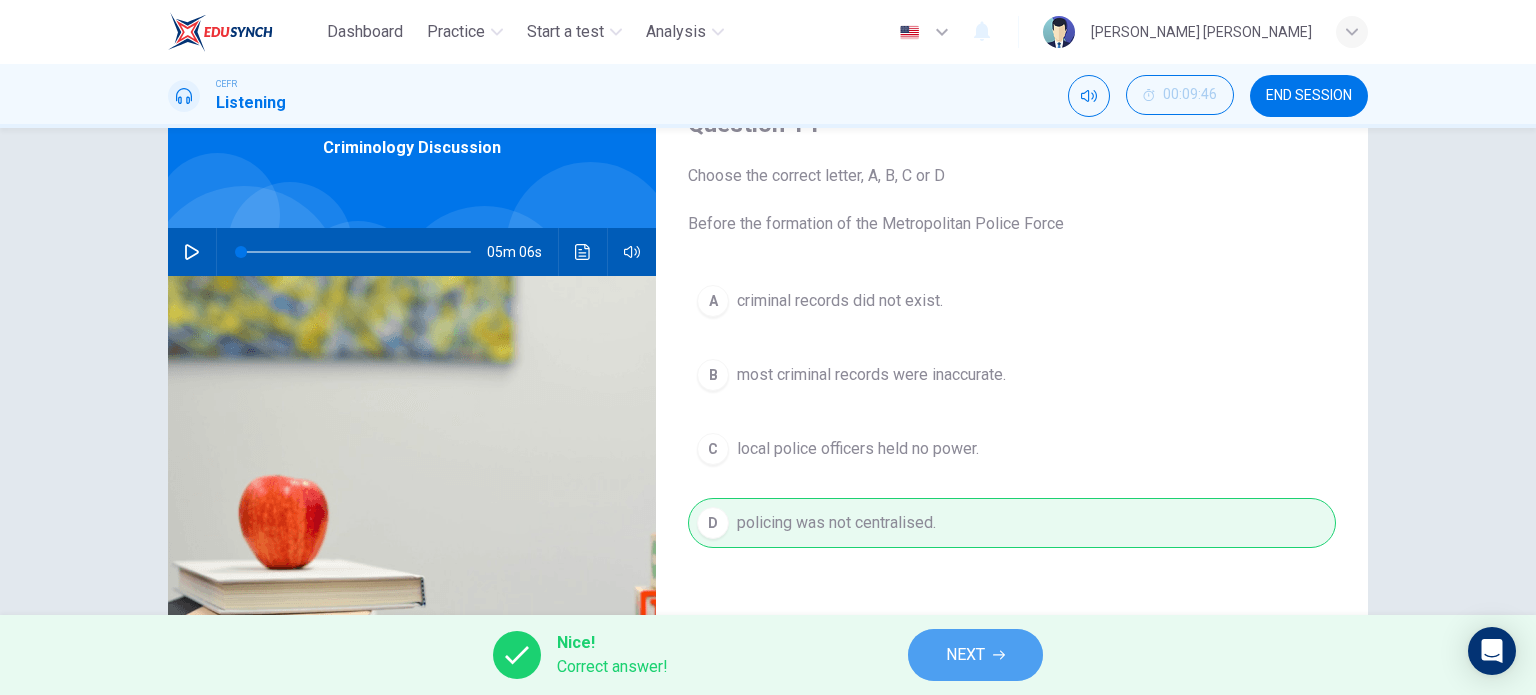 click on "NEXT" at bounding box center (975, 655) 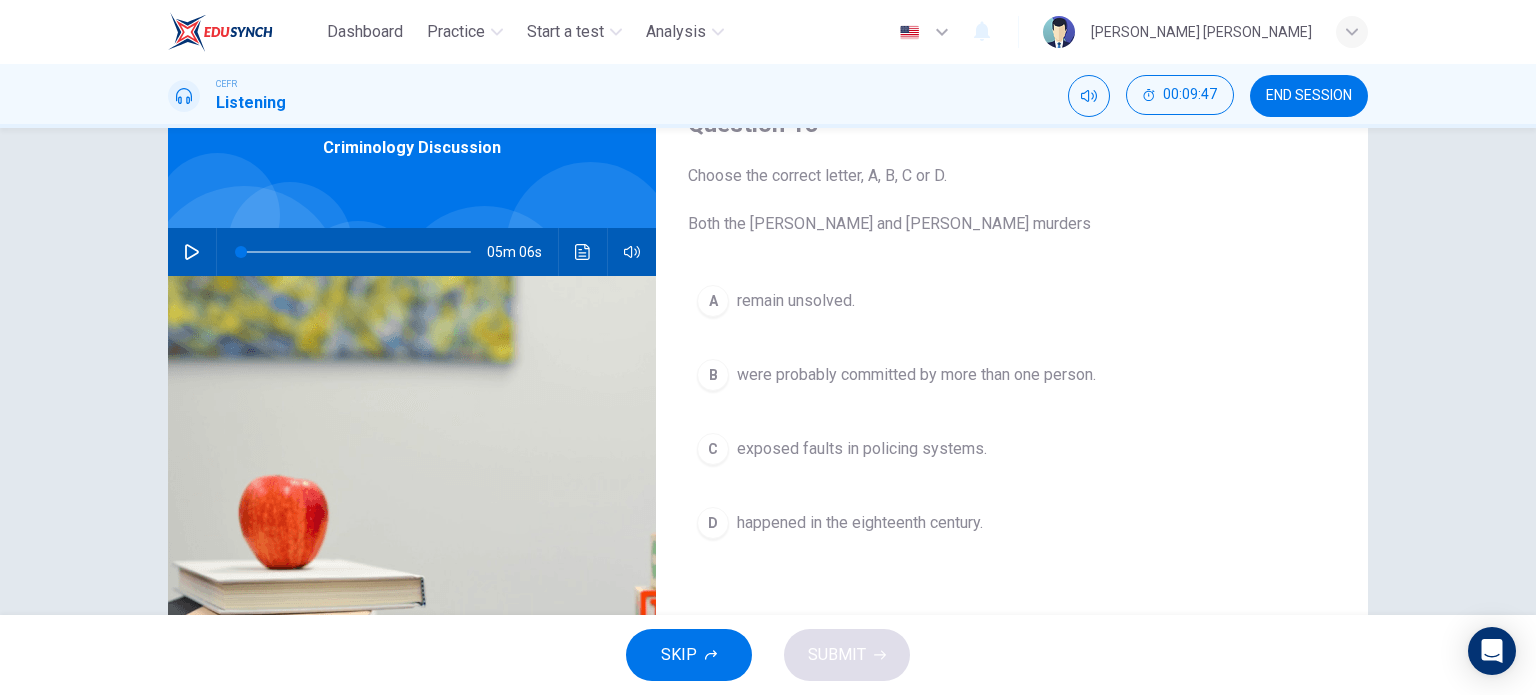 click on "A remain unsolved." at bounding box center (1012, 301) 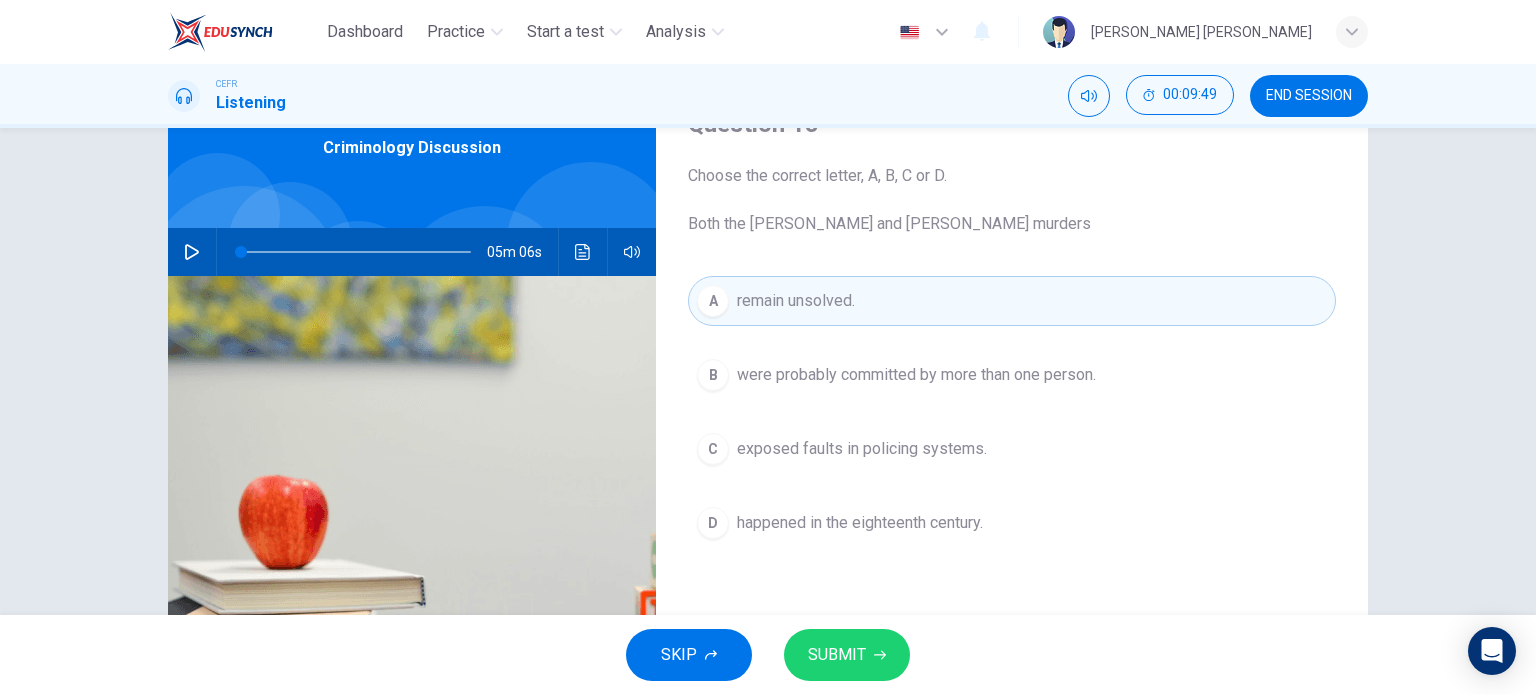 click on "SUBMIT" at bounding box center [837, 655] 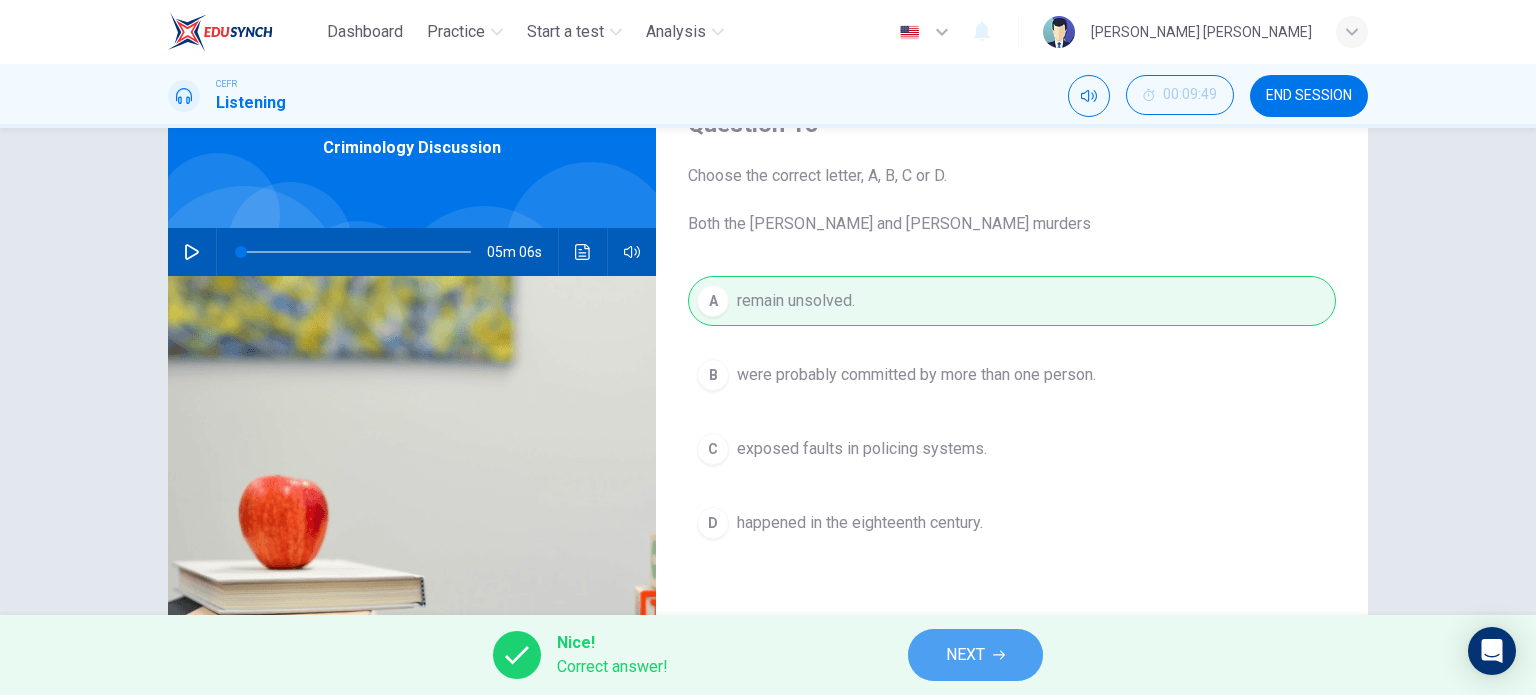 click on "NEXT" at bounding box center (965, 655) 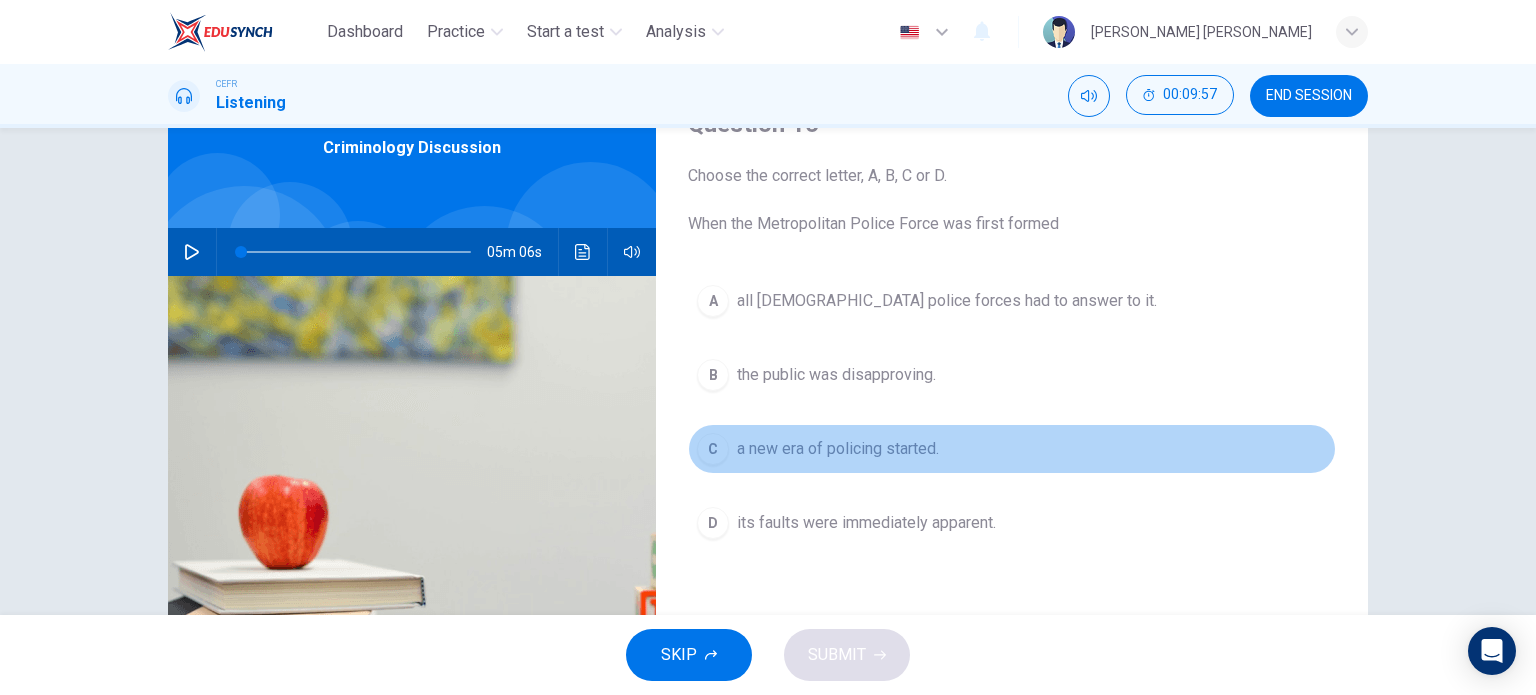 click on "a new era of policing started." at bounding box center [838, 449] 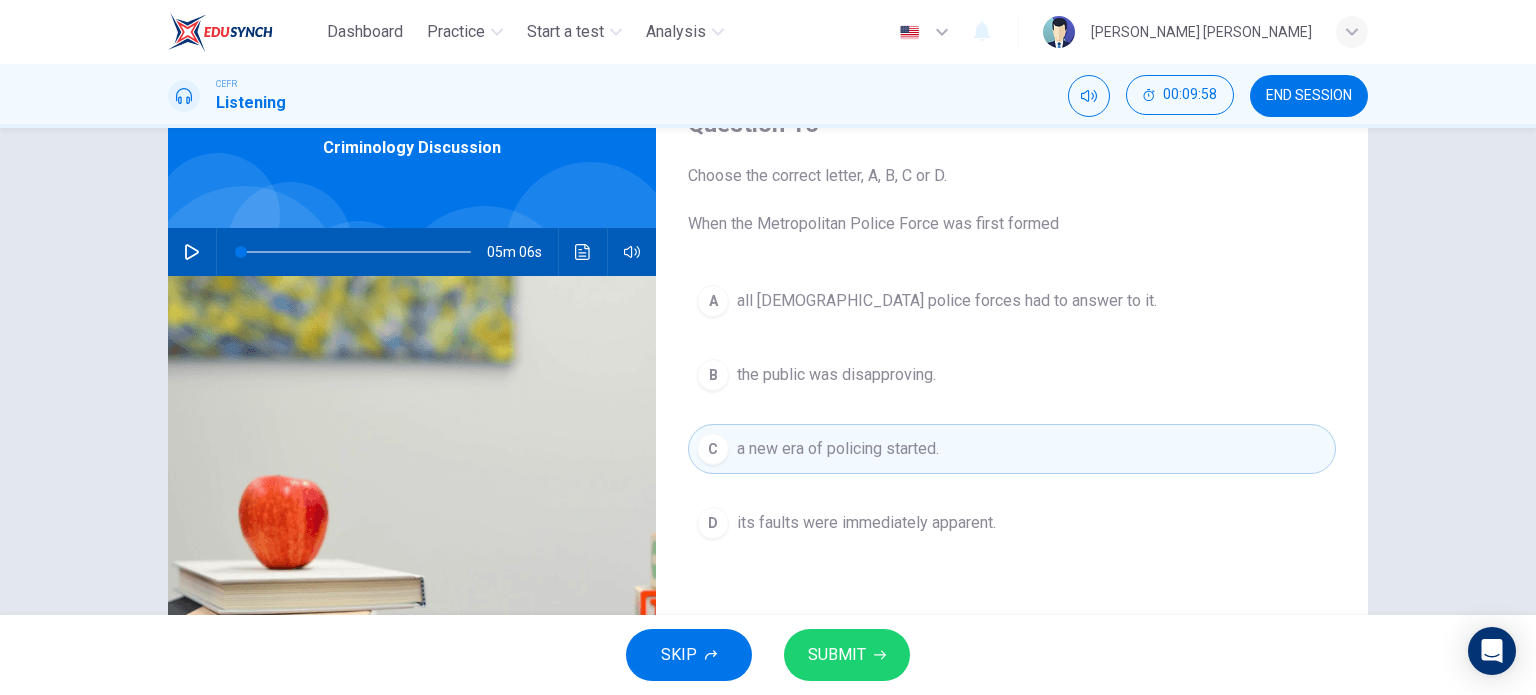 click on "SUBMIT" at bounding box center (847, 655) 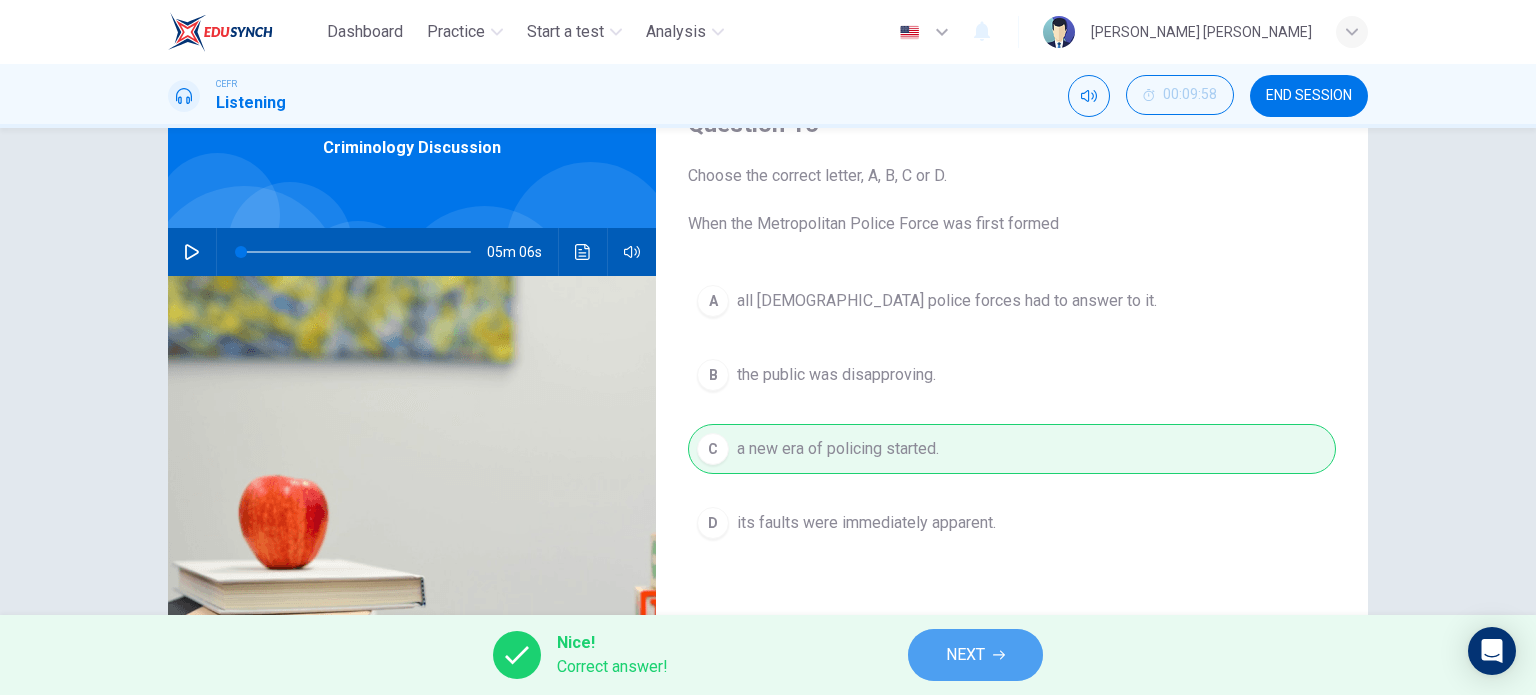 click 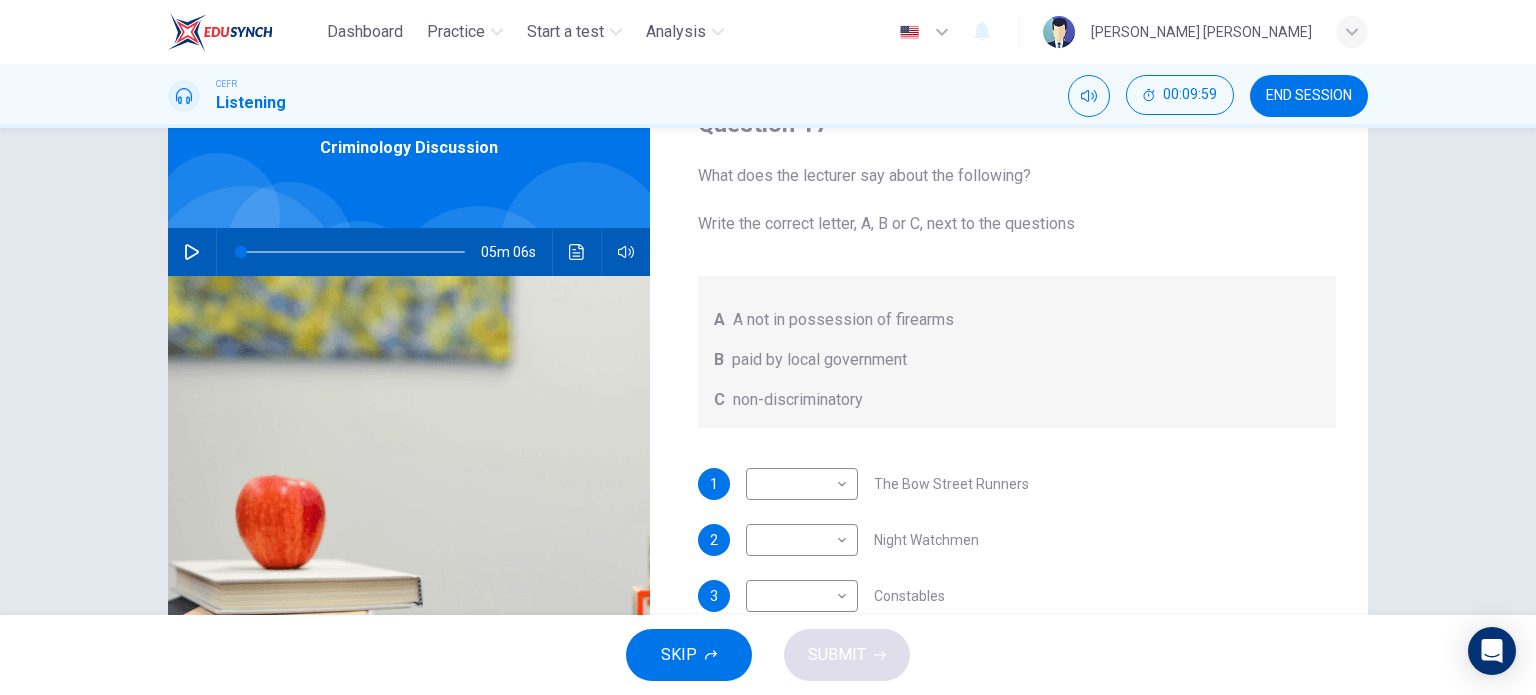 scroll, scrollTop: 0, scrollLeft: 0, axis: both 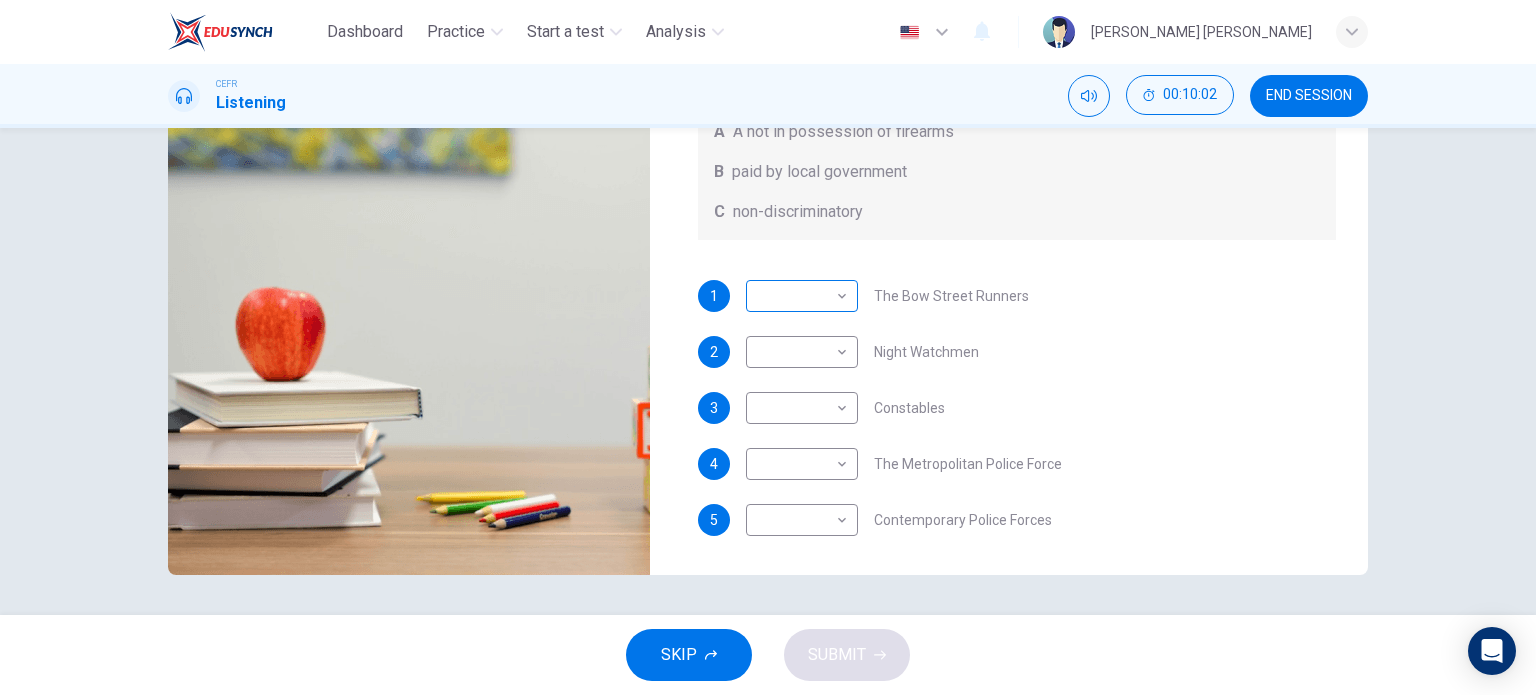 click on "Dashboard Practice Start a test Analysis English en ​ SAKINAH NUR BATRISYA BINTI KAMAL BAHARIN CEFR Listening 00:10:02 END SESSION Question 17 What does the lecturer say about the following? Write the correct letter, A, B or C, next to the questions A  A not in possession of firearms B paid by local government C non-discriminatory 1 ​ ​ The Bow Street Runners
2 ​ ​ Night Watchmen 3 ​ ​ Constables 4 ​ ​ The Metropolitan Police Force 5 ​ ​ Contemporary Police Forces Criminology Discussion 05m 06s SKIP SUBMIT EduSynch - Online Language Proficiency Testing
Dashboard Practice Start a test Analysis Notifications © Copyright  2025" at bounding box center (768, 347) 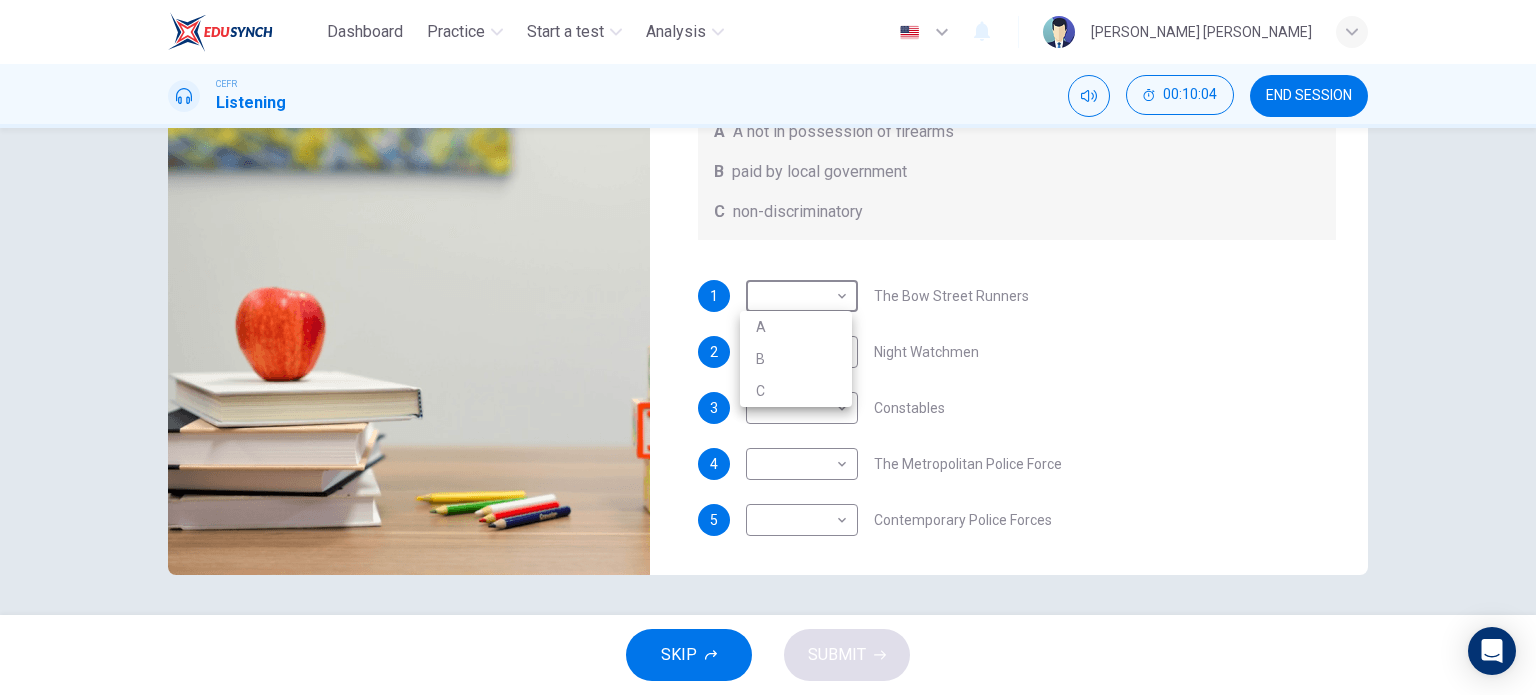 click on "B" at bounding box center [796, 359] 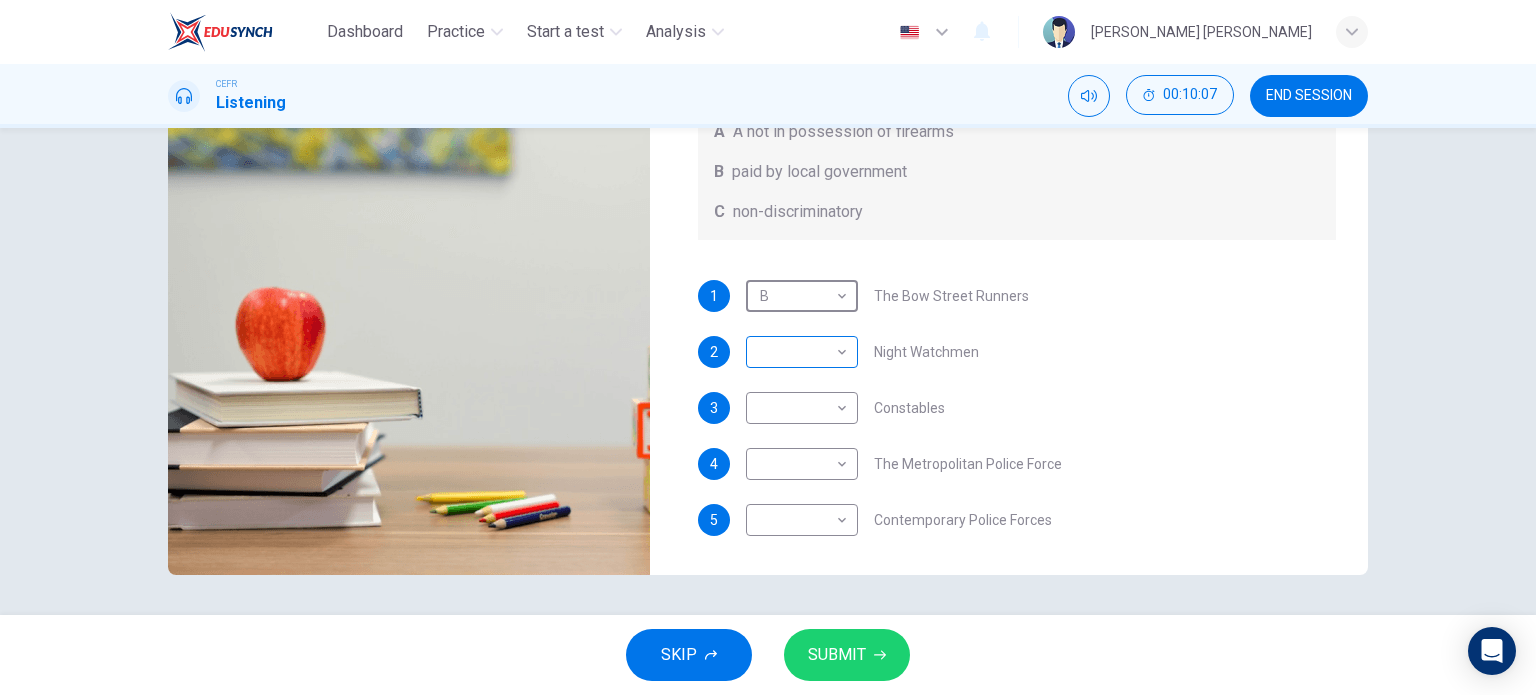 click on "Dashboard Practice Start a test Analysis English en ​ SAKINAH NUR BATRISYA BINTI KAMAL BAHARIN CEFR Listening 00:10:07 END SESSION Question 17 What does the lecturer say about the following? Write the correct letter, A, B or C, next to the questions A  A not in possession of firearms B paid by local government C non-discriminatory 1 B B ​ The Bow Street Runners
2 ​ ​ Night Watchmen 3 ​ ​ Constables 4 ​ ​ The Metropolitan Police Force 5 ​ ​ Contemporary Police Forces Criminology Discussion 05m 06s SKIP SUBMIT EduSynch - Online Language Proficiency Testing
Dashboard Practice Start a test Analysis Notifications © Copyright  2025" at bounding box center [768, 347] 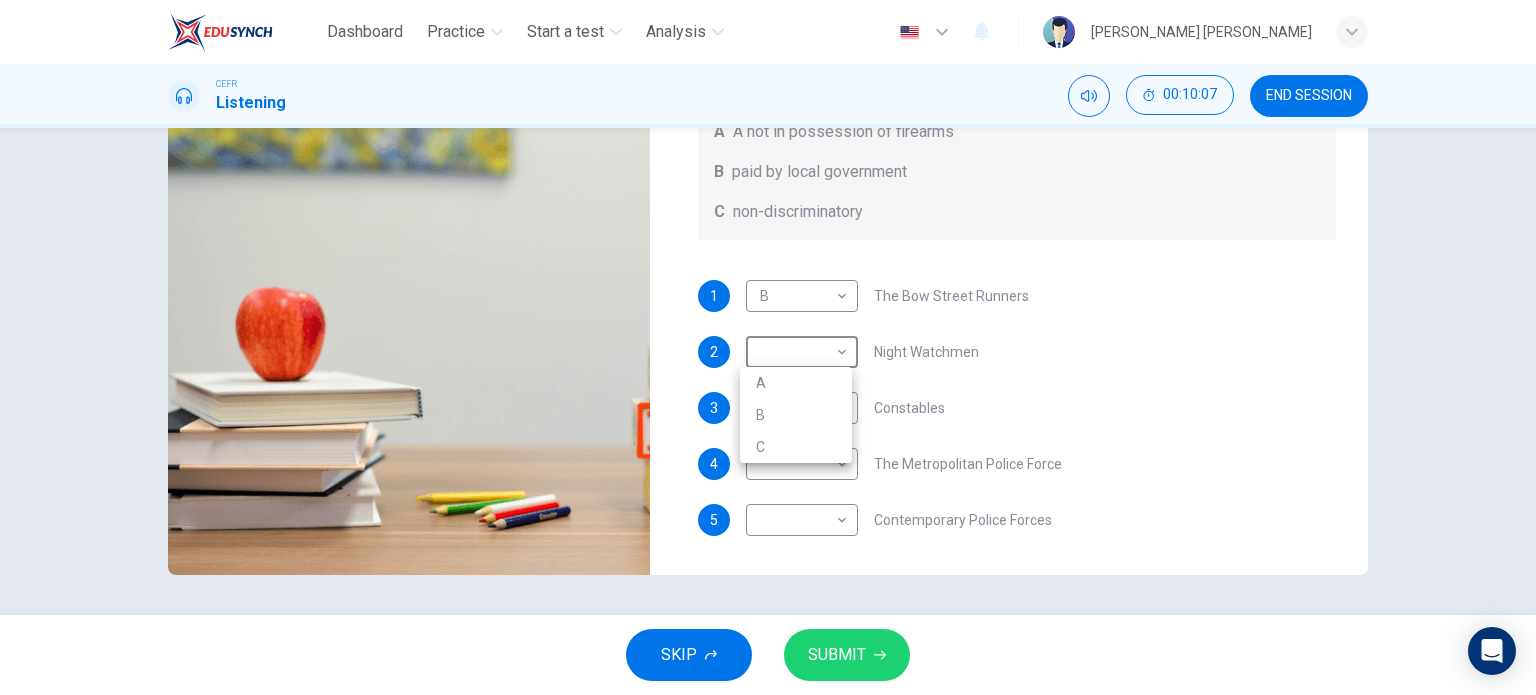click on "A" at bounding box center (796, 383) 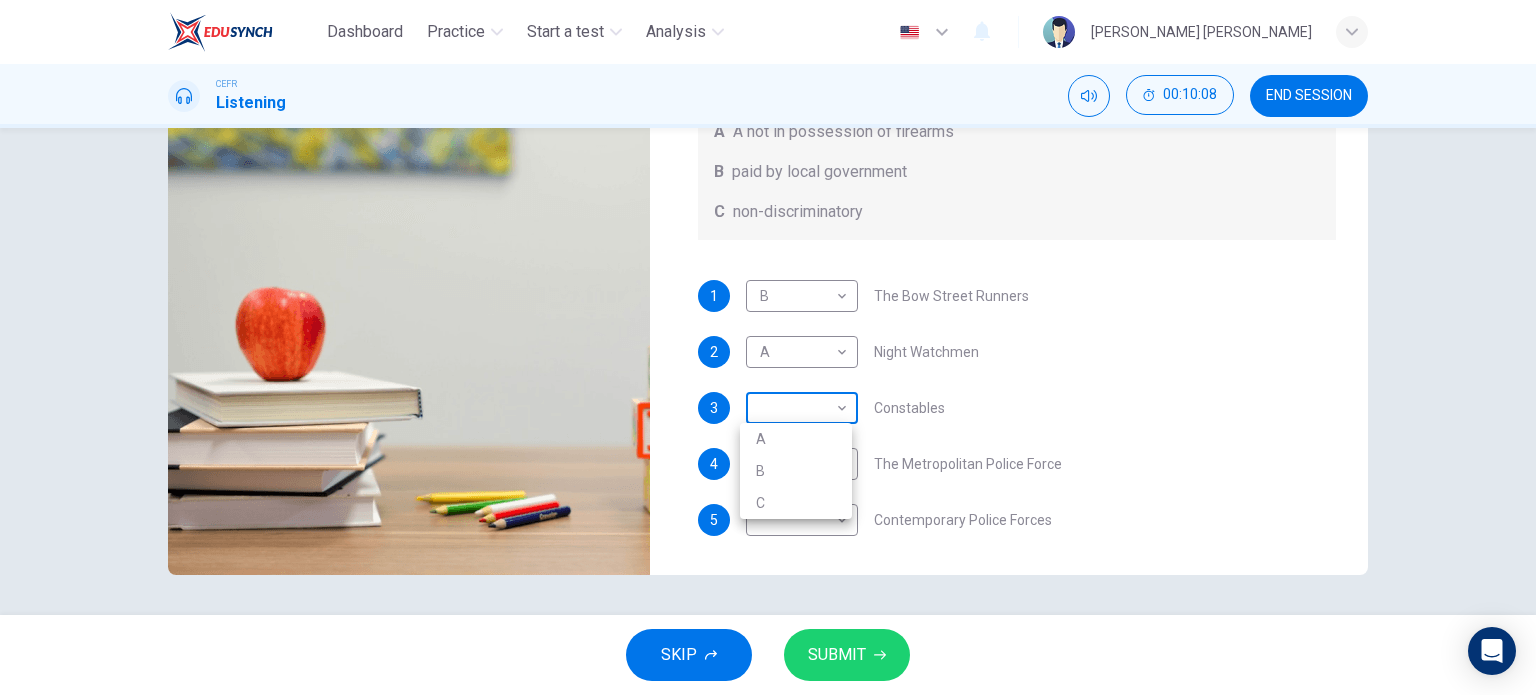 click on "Dashboard Practice Start a test Analysis English en ​ SAKINAH NUR BATRISYA BINTI KAMAL BAHARIN CEFR Listening 00:10:08 END SESSION Question 17 What does the lecturer say about the following? Write the correct letter, A, B or C, next to the questions A  A not in possession of firearms B paid by local government C non-discriminatory 1 B B ​ The Bow Street Runners
2 A A ​ Night Watchmen 3 ​ ​ Constables 4 ​ ​ The Metropolitan Police Force 5 ​ ​ Contemporary Police Forces Criminology Discussion 05m 06s SKIP SUBMIT EduSynch - Online Language Proficiency Testing
Dashboard Practice Start a test Analysis Notifications © Copyright  2025 A B C" at bounding box center (768, 347) 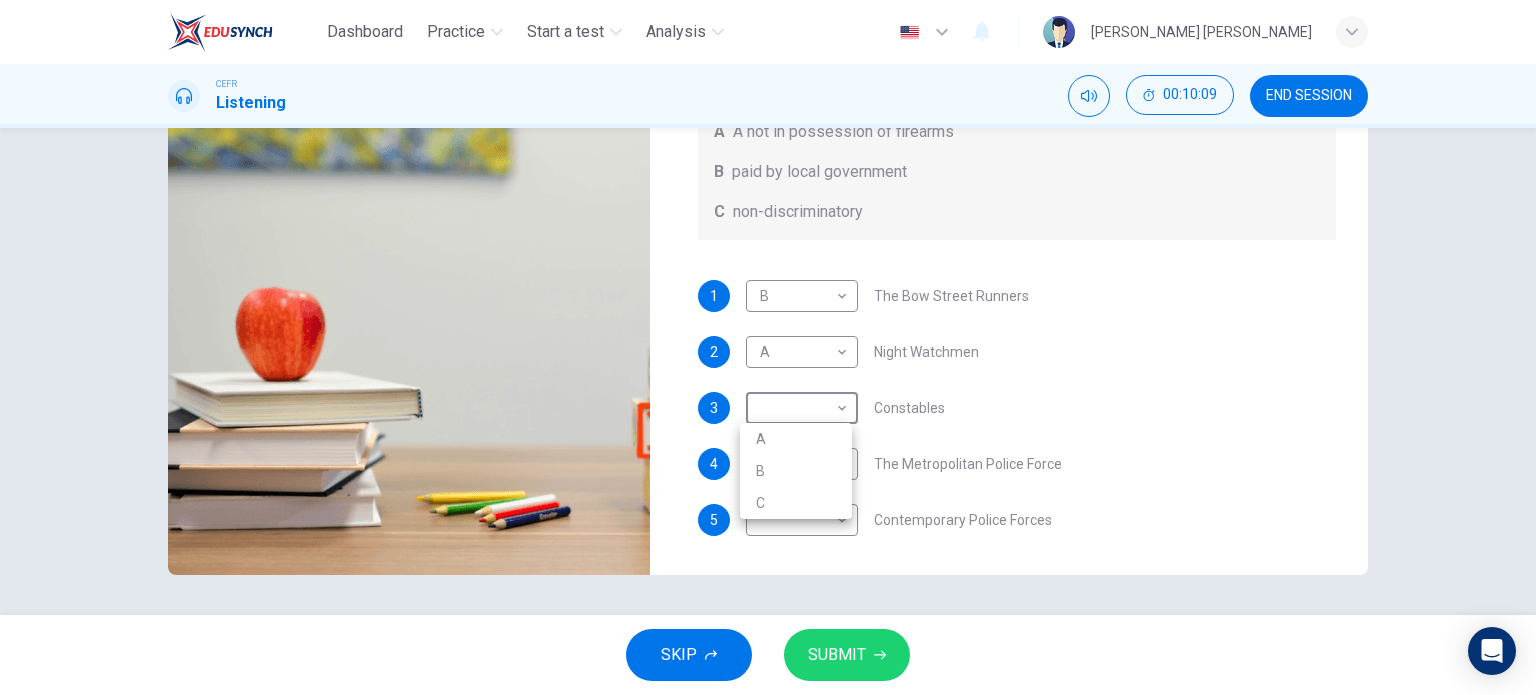 click on "A" at bounding box center [796, 439] 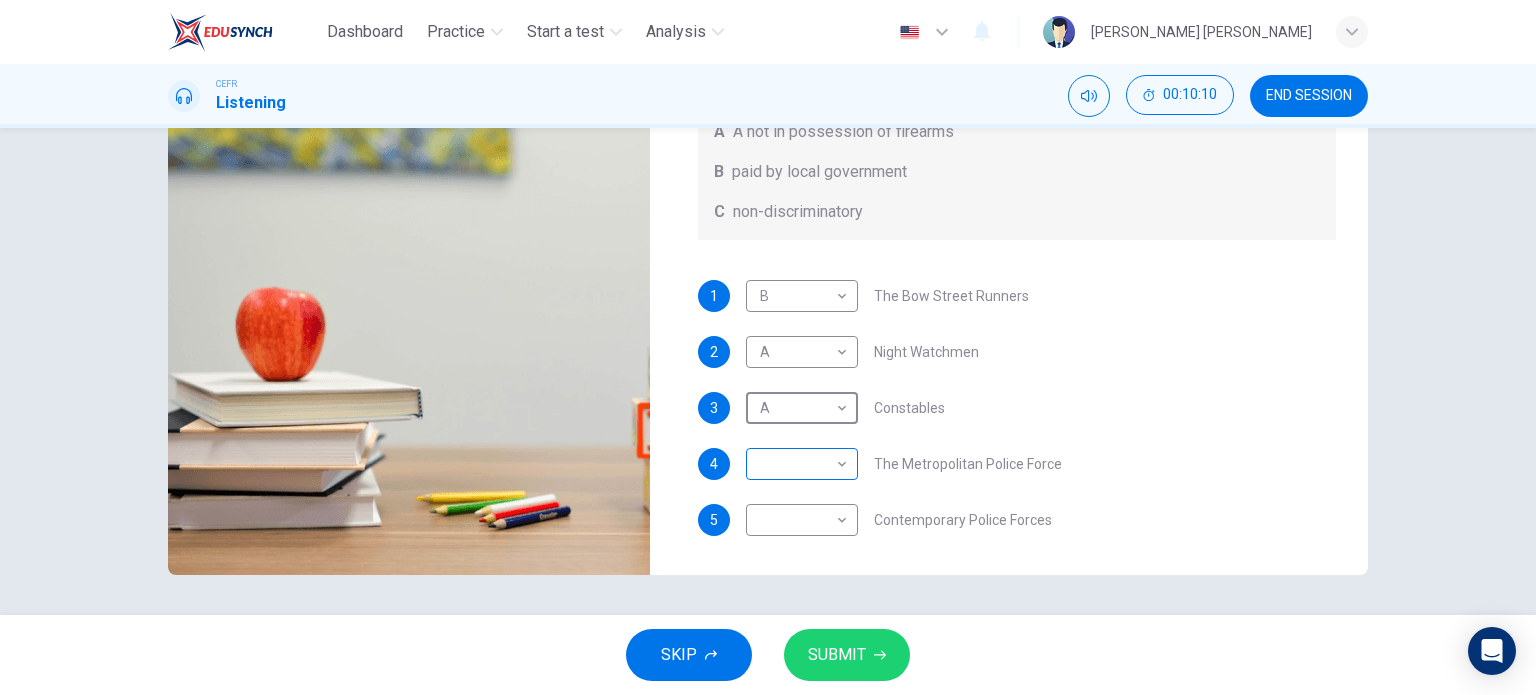 click on "Dashboard Practice Start a test Analysis English en ​ SAKINAH NUR BATRISYA BINTI KAMAL BAHARIN CEFR Listening 00:10:10 END SESSION Question 17 What does the lecturer say about the following? Write the correct letter, A, B or C, next to the questions A  A not in possession of firearms B paid by local government C non-discriminatory 1 B B ​ The Bow Street Runners
2 A A ​ Night Watchmen 3 A A ​ Constables 4 ​ ​ The Metropolitan Police Force 5 ​ ​ Contemporary Police Forces Criminology Discussion 05m 06s SKIP SUBMIT EduSynch - Online Language Proficiency Testing
Dashboard Practice Start a test Analysis Notifications © Copyright  2025" at bounding box center [768, 347] 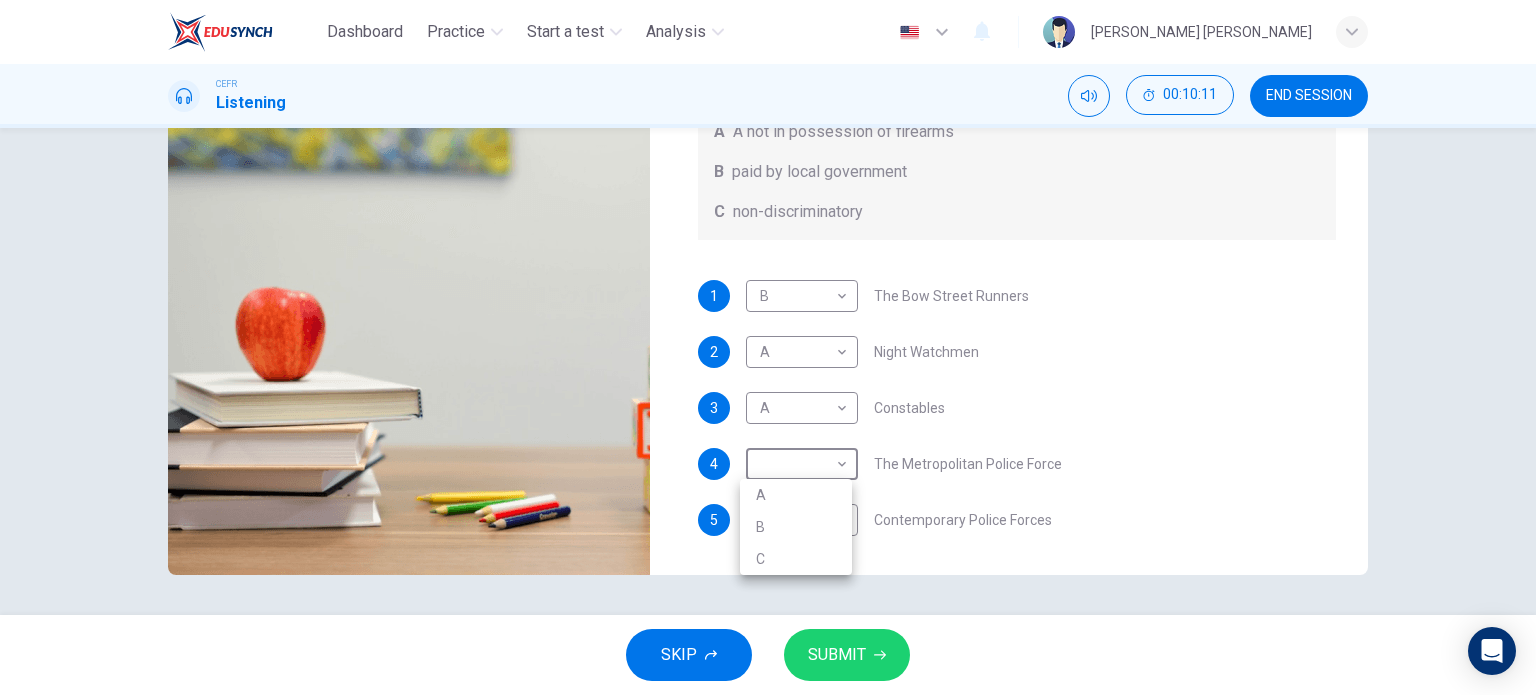click on "C" at bounding box center [796, 559] 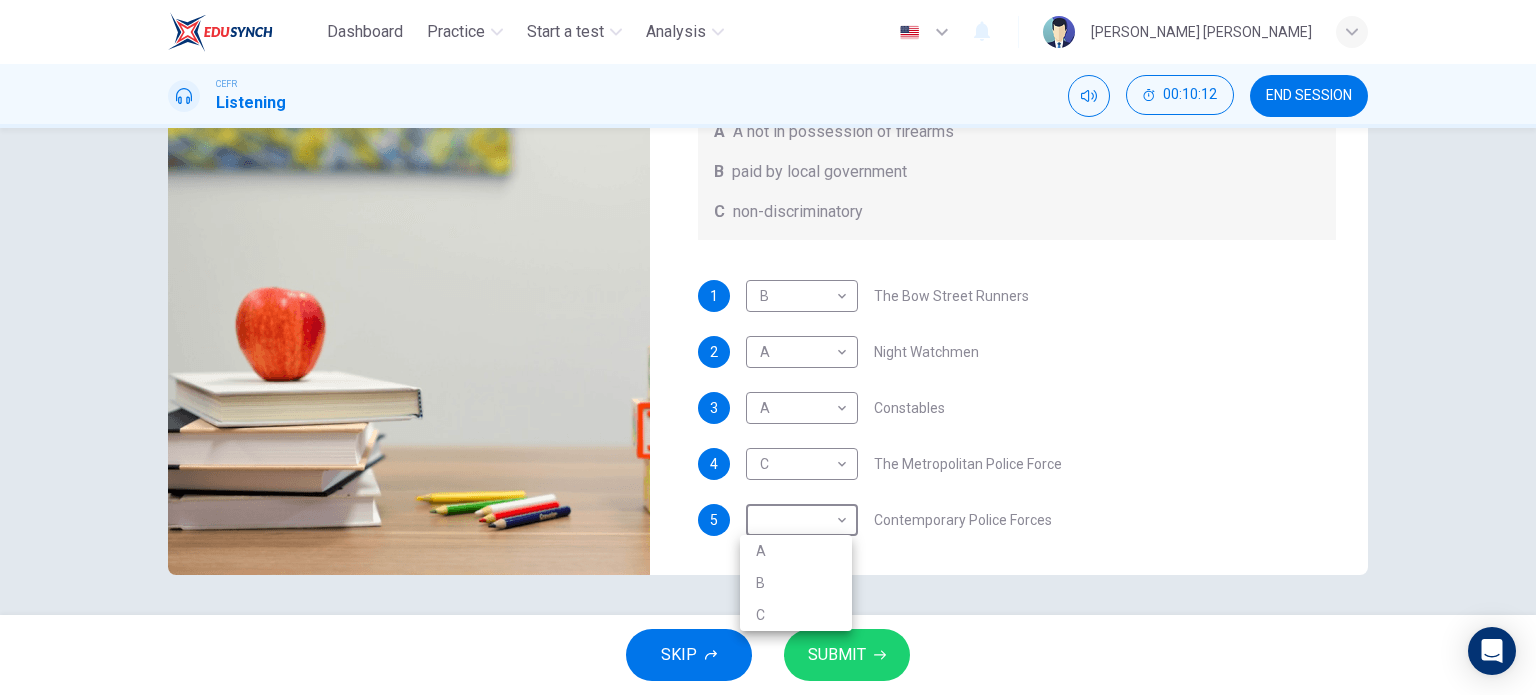drag, startPoint x: 796, startPoint y: 531, endPoint x: 803, endPoint y: 540, distance: 11.401754 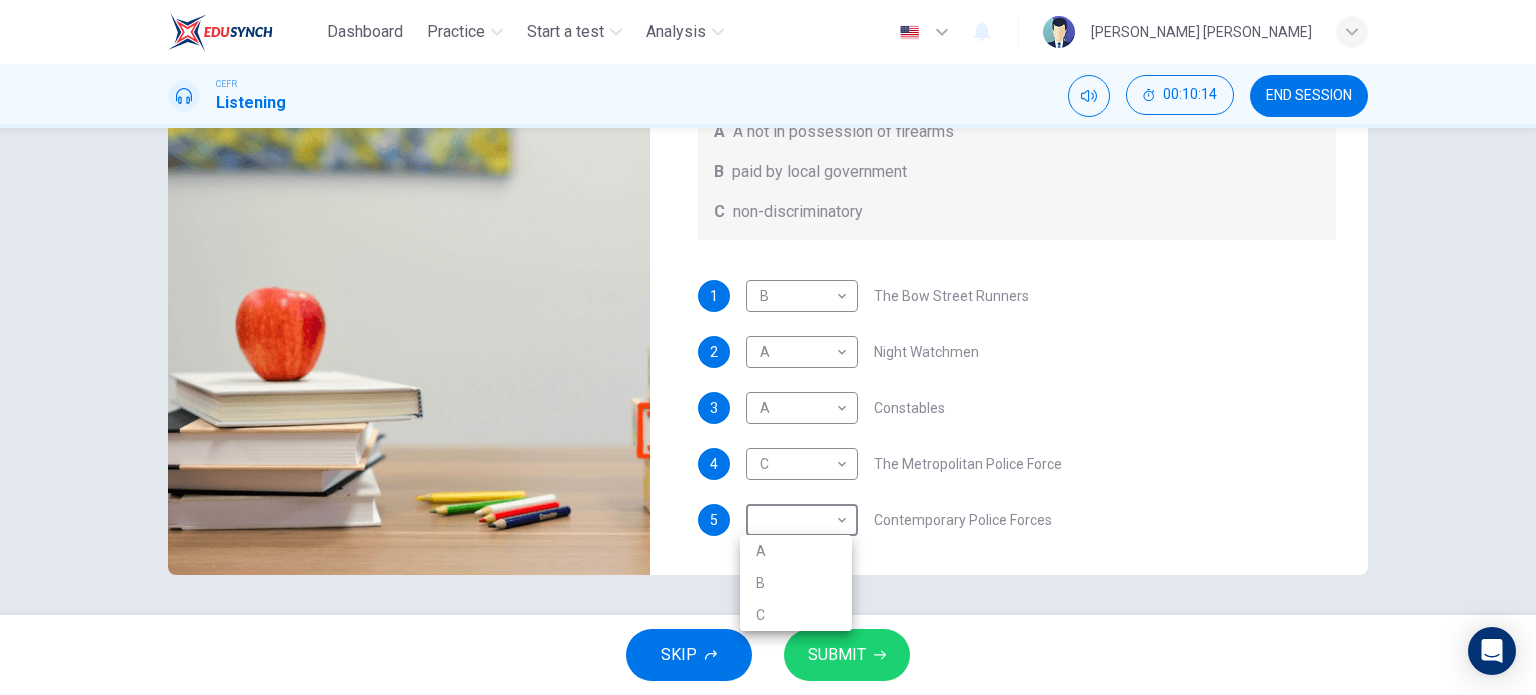 click on "C" at bounding box center [796, 615] 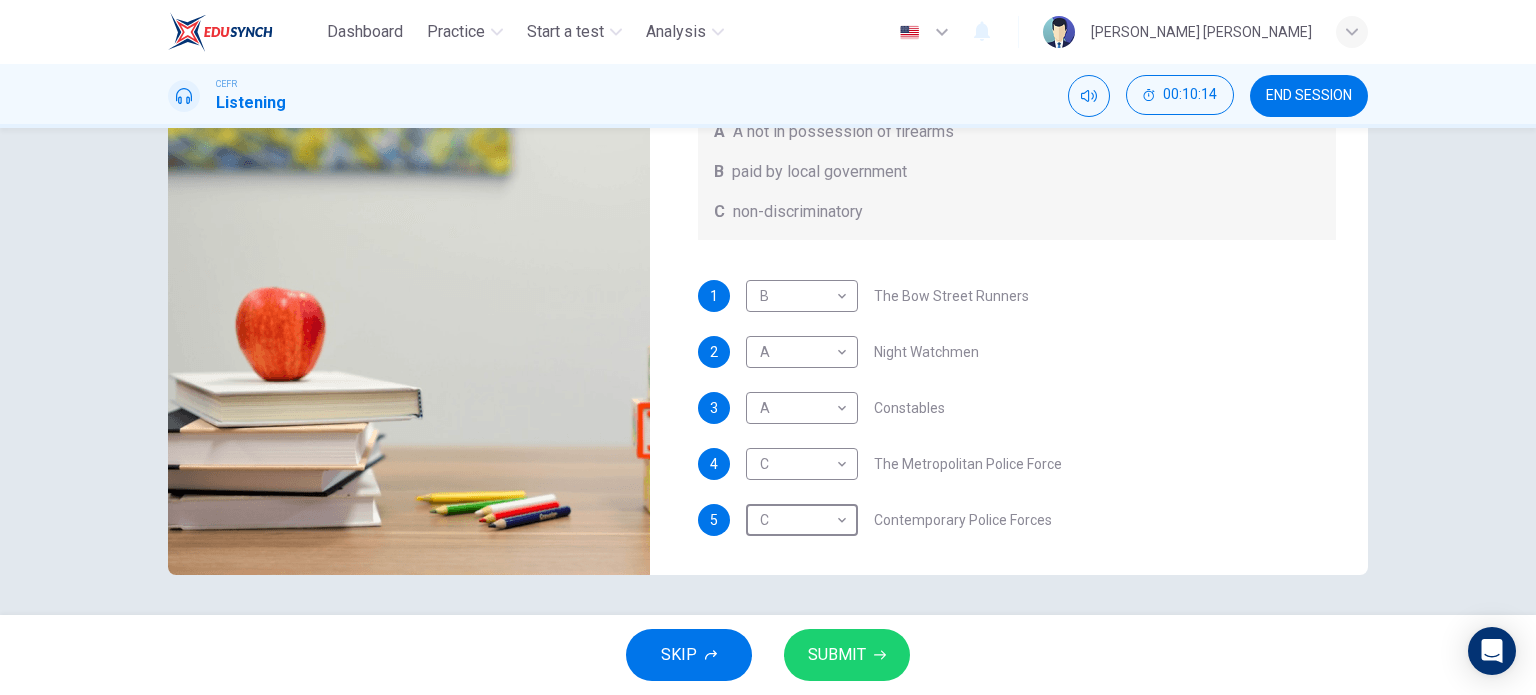 type on "C" 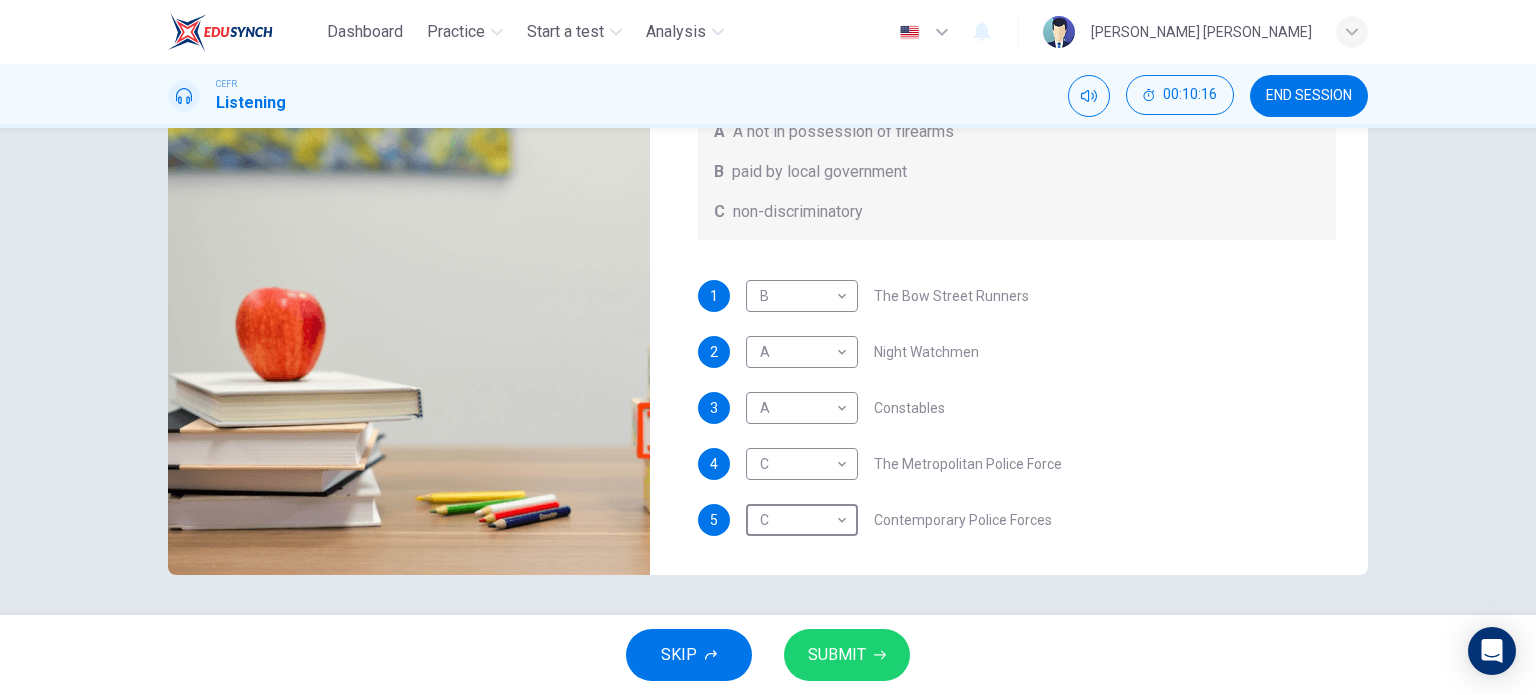 click on "SUBMIT" at bounding box center [847, 655] 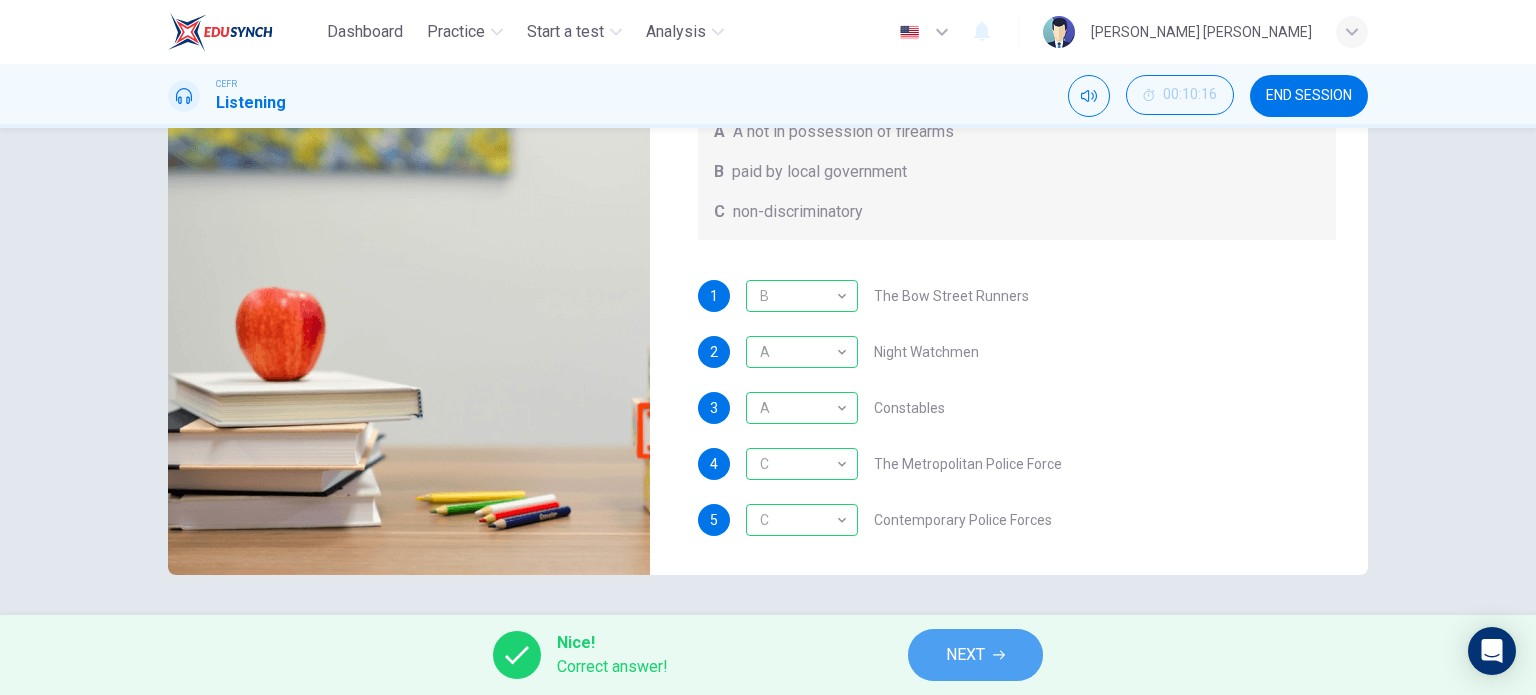 click on "NEXT" at bounding box center (965, 655) 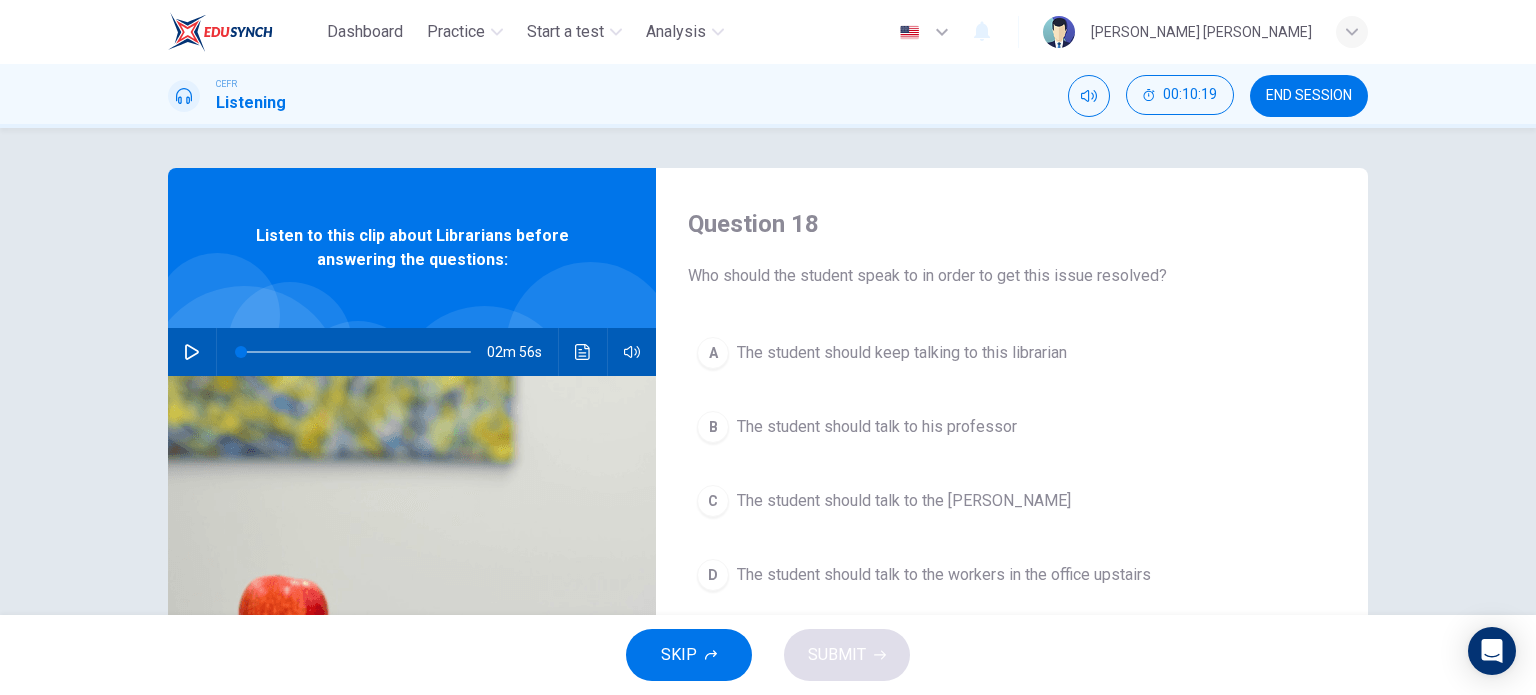 click at bounding box center (192, 352) 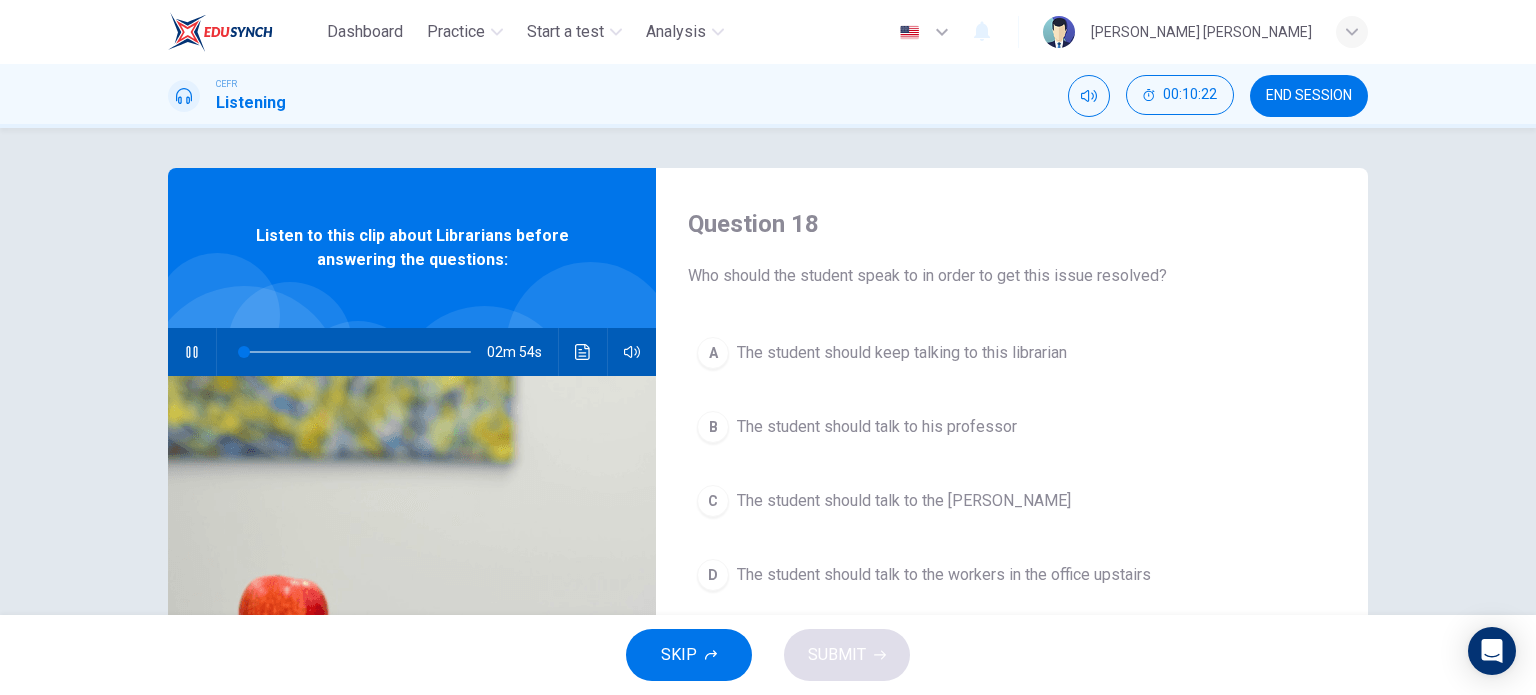 scroll, scrollTop: 100, scrollLeft: 0, axis: vertical 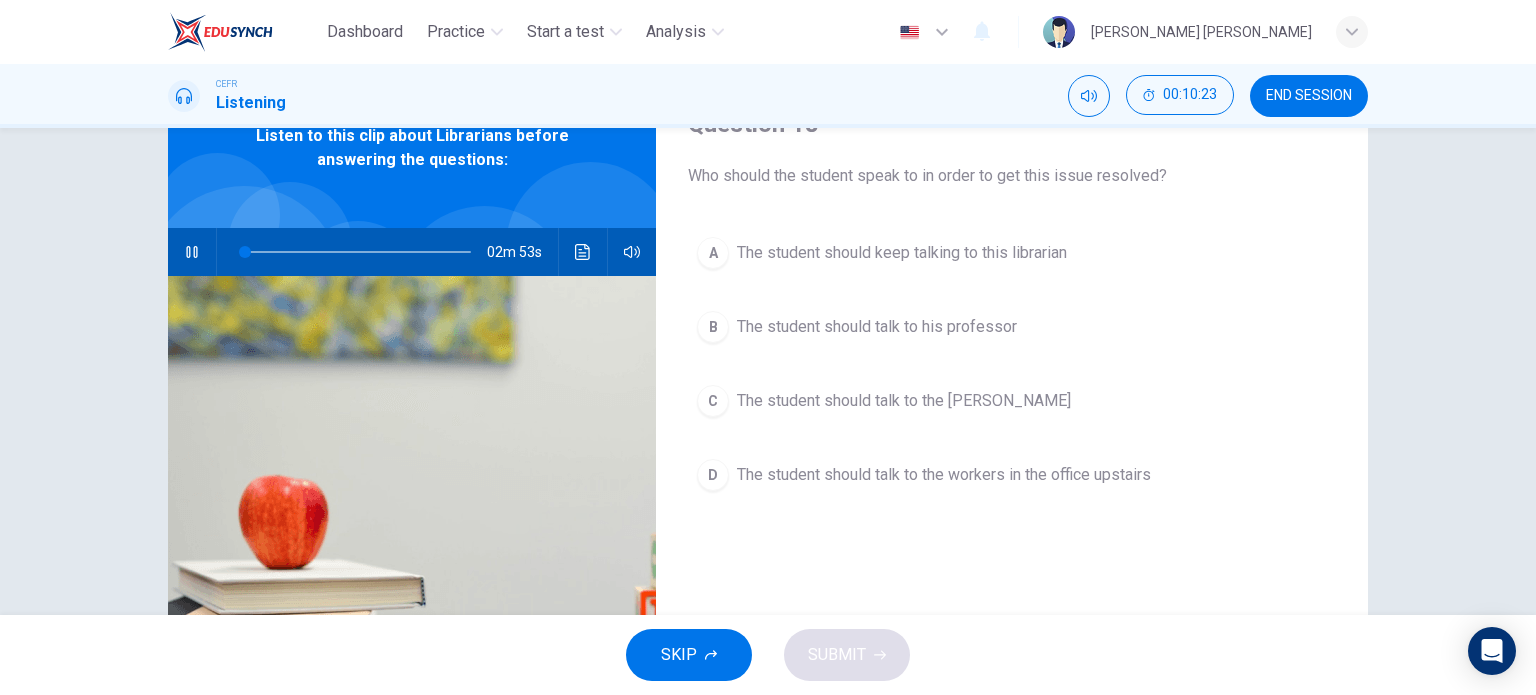 type on "2" 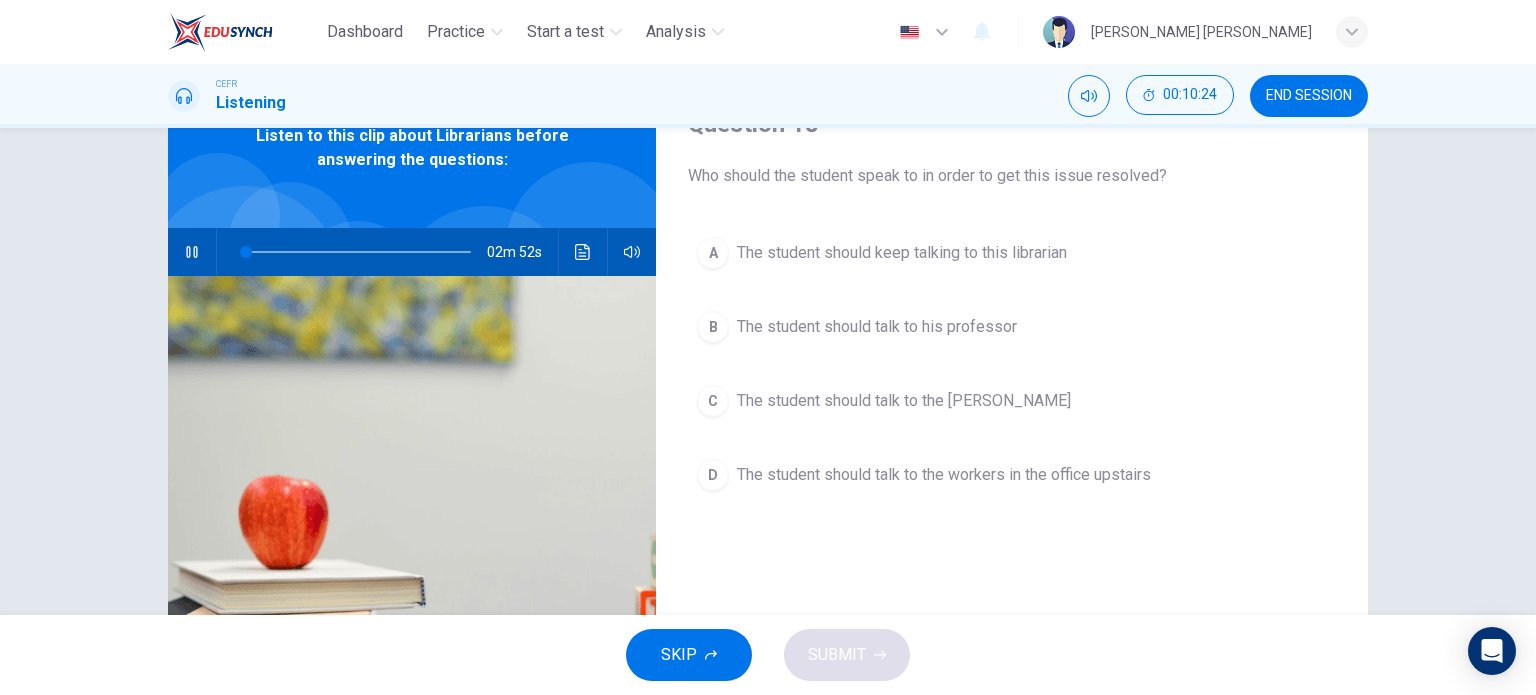 type 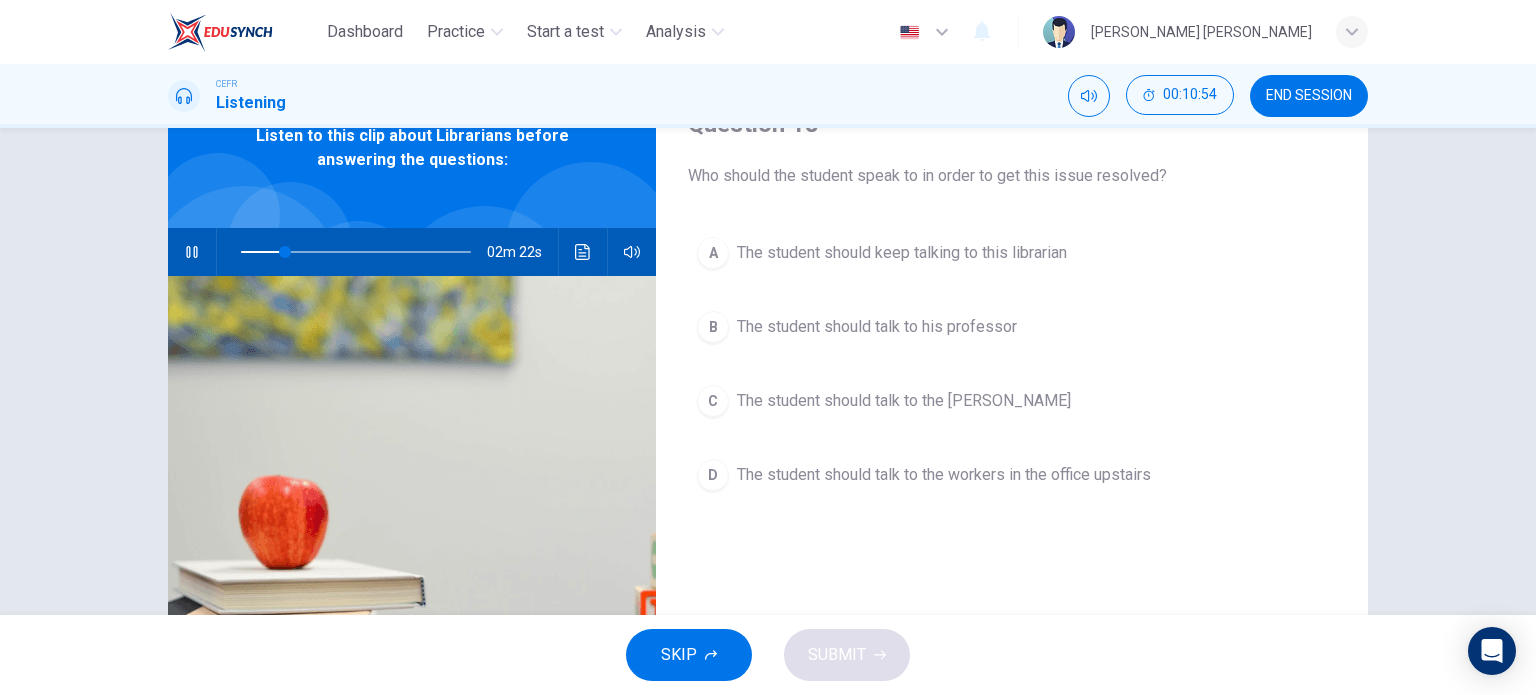 click on "The student should keep talking to this librarian" at bounding box center [902, 253] 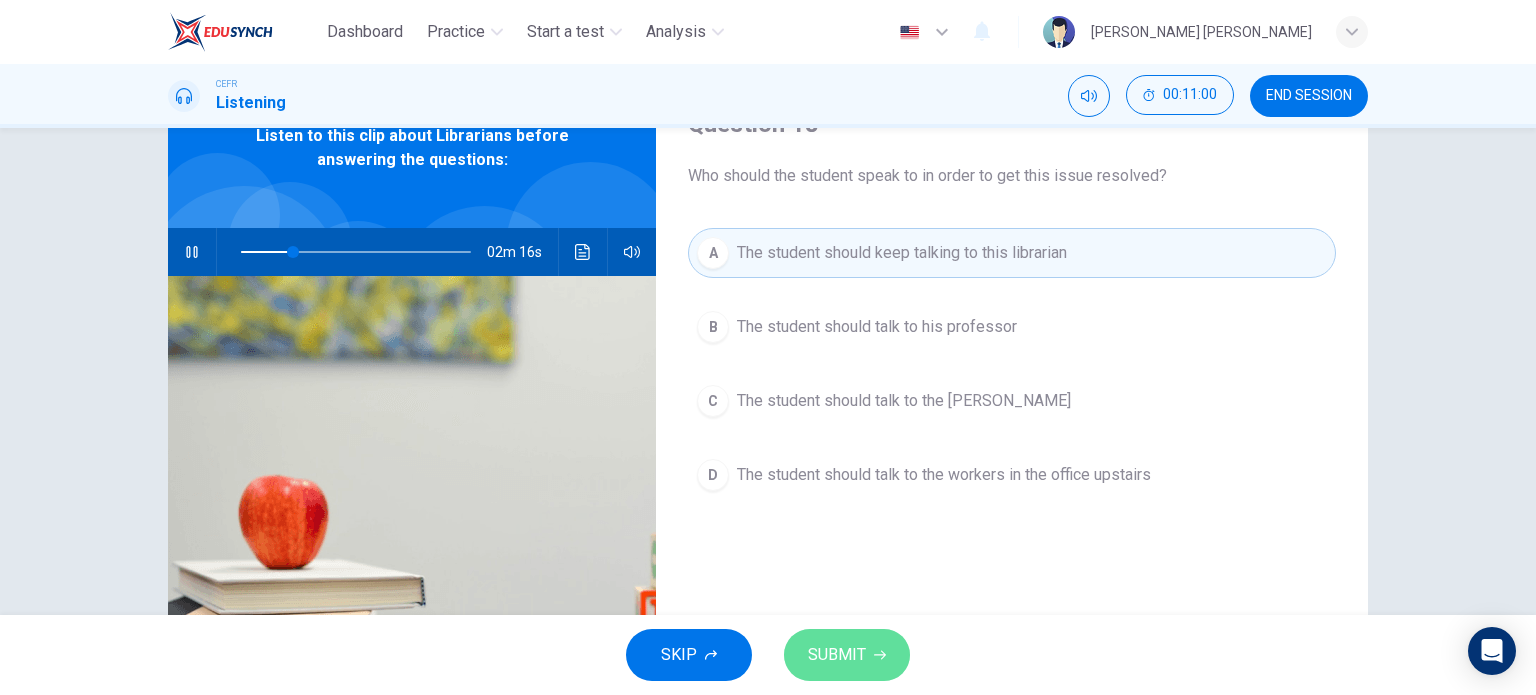 click on "SUBMIT" at bounding box center (837, 655) 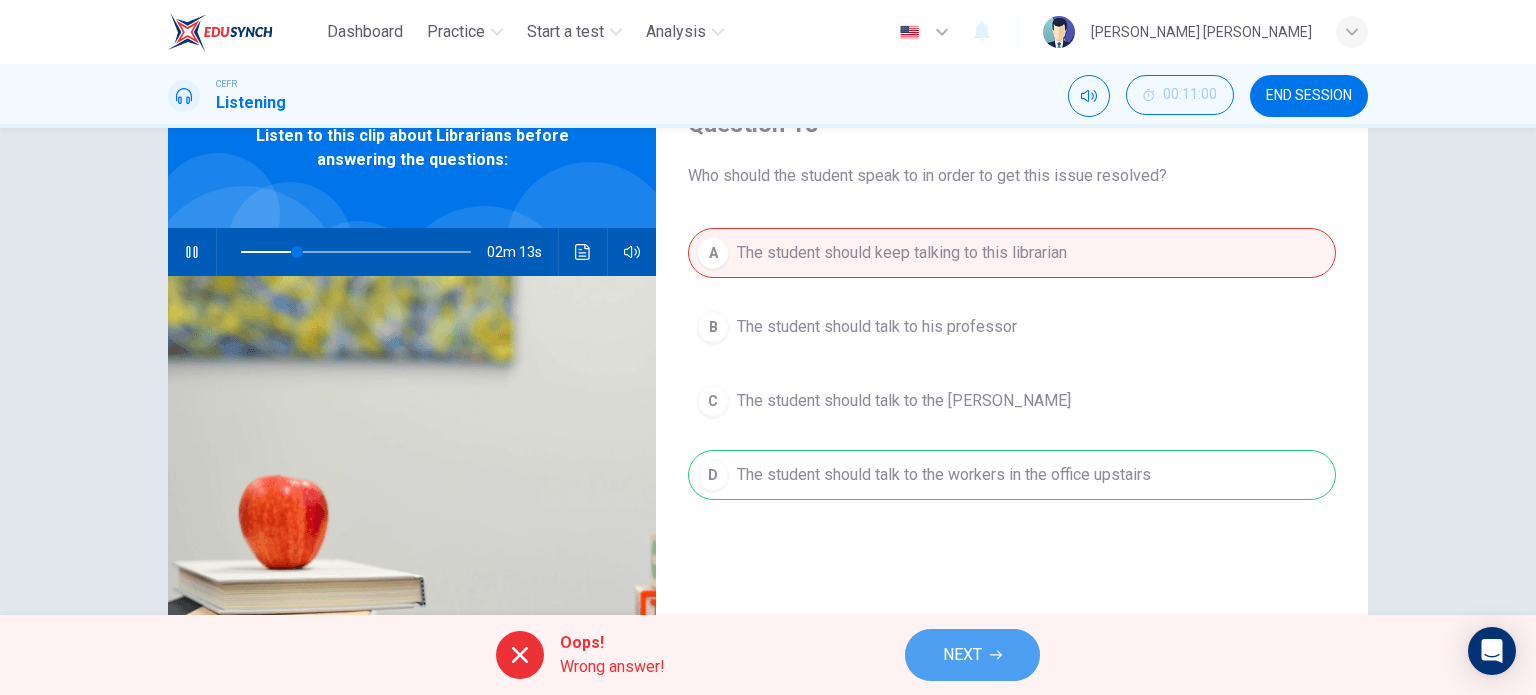 click on "NEXT" at bounding box center (972, 655) 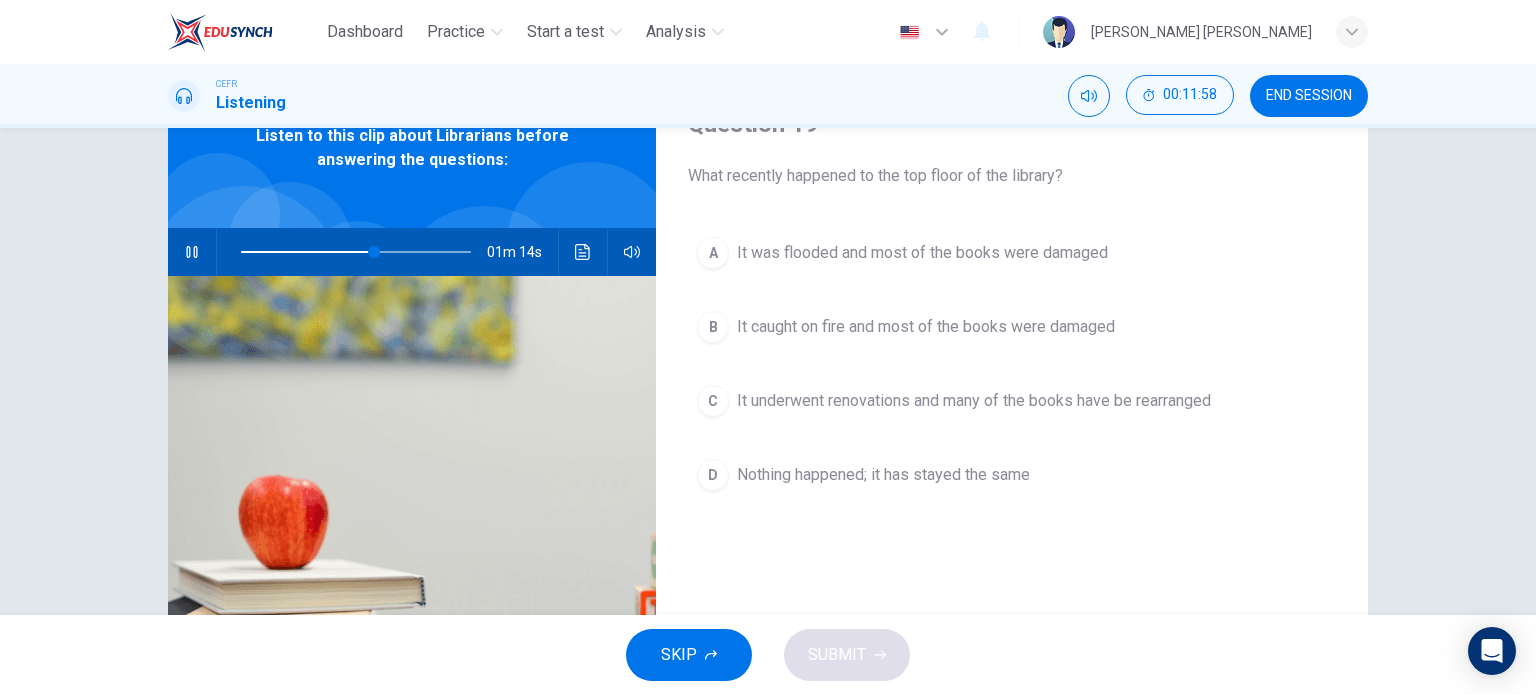 click on "It was flooded and most of the books were damaged" at bounding box center (922, 253) 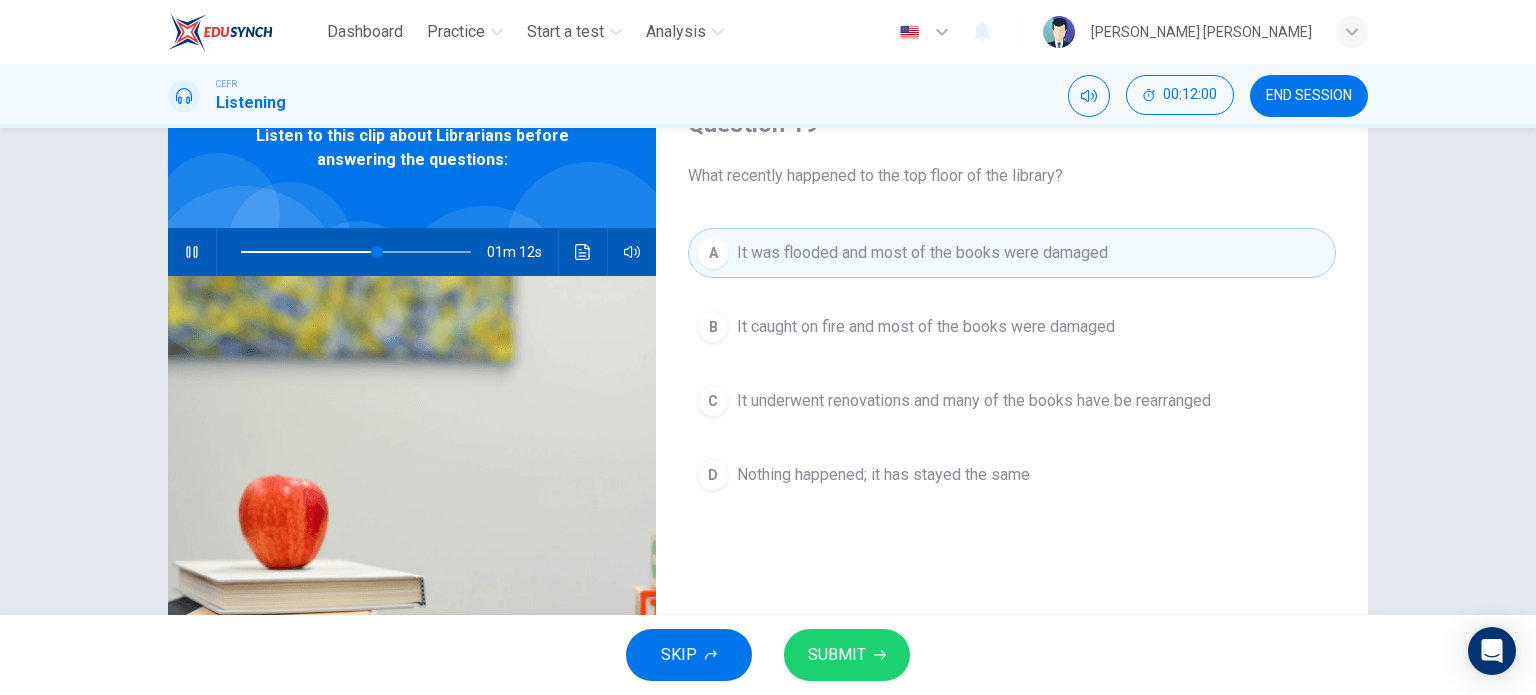 click 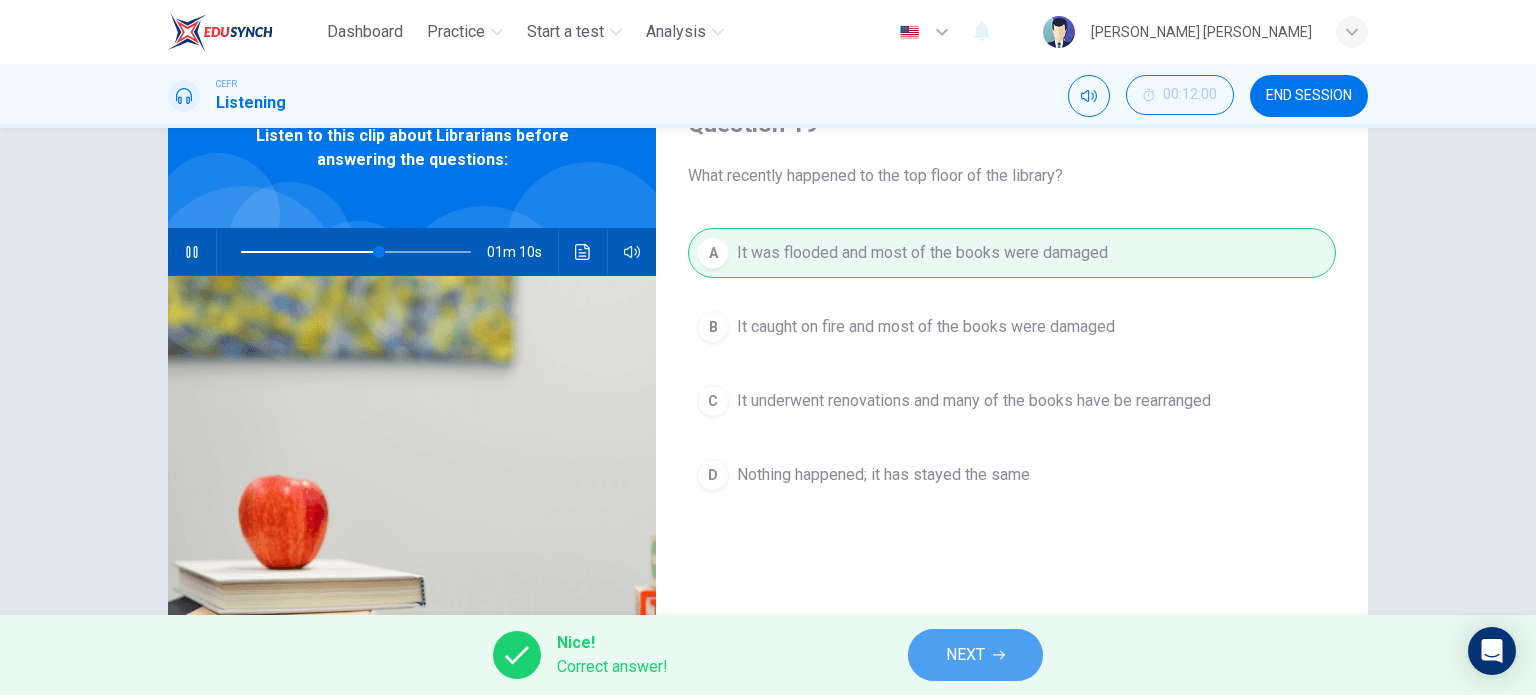 click on "NEXT" at bounding box center (975, 655) 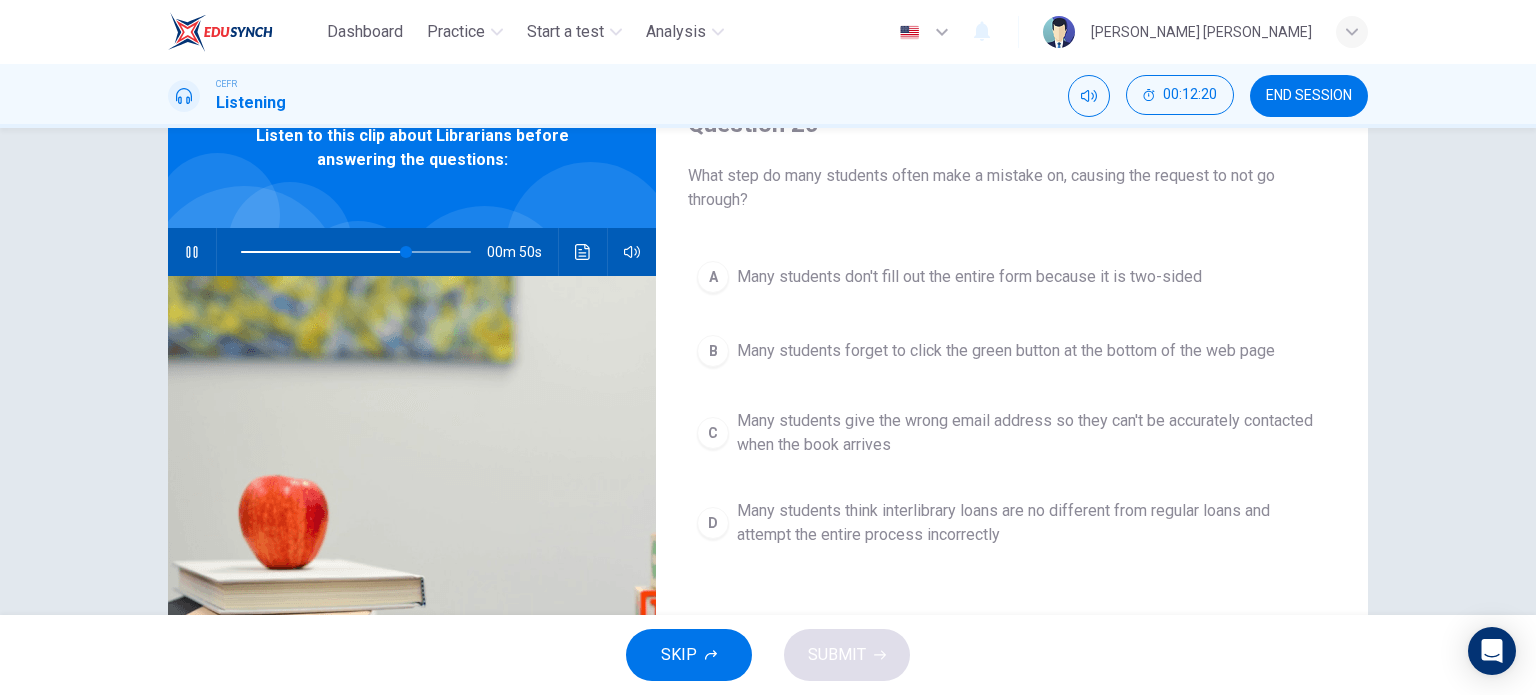 click on "Many students forget to click the green button at the bottom of the web page" at bounding box center (1006, 351) 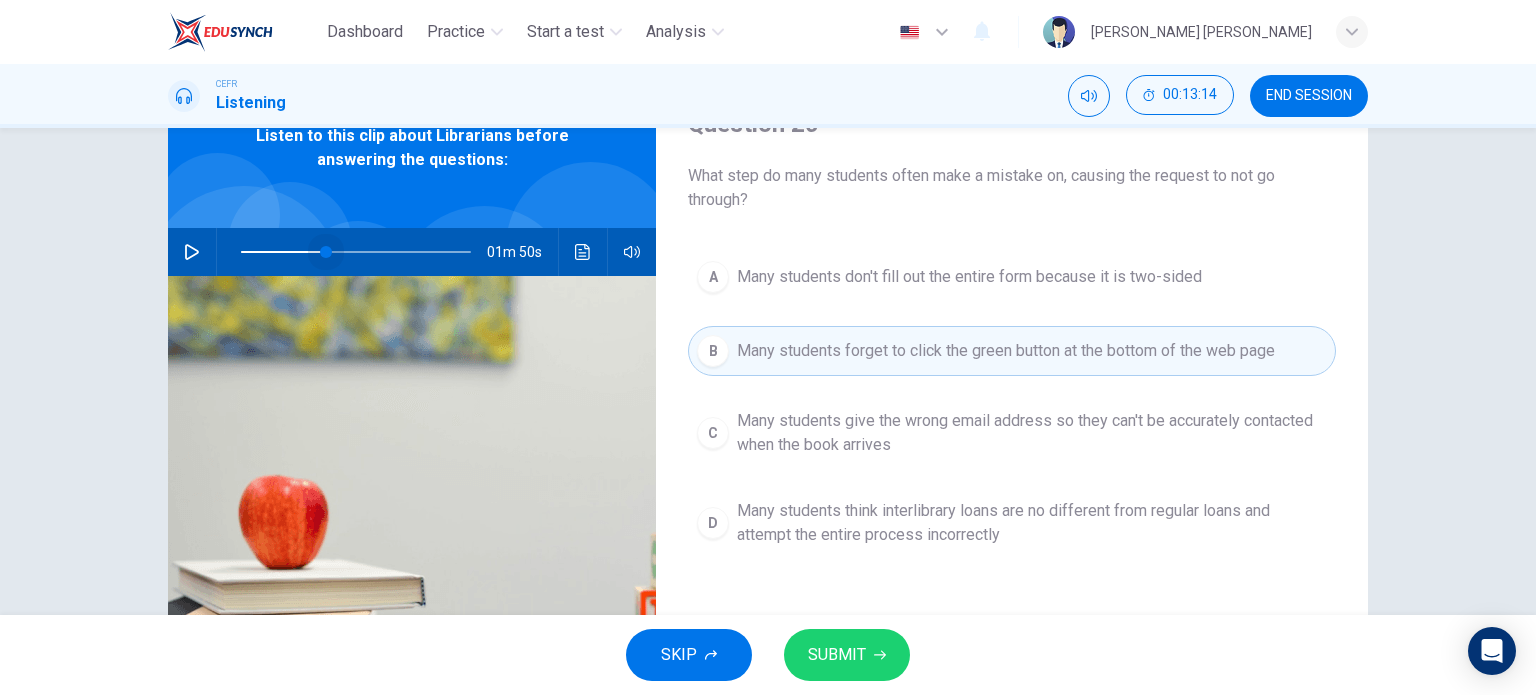 click at bounding box center [356, 252] 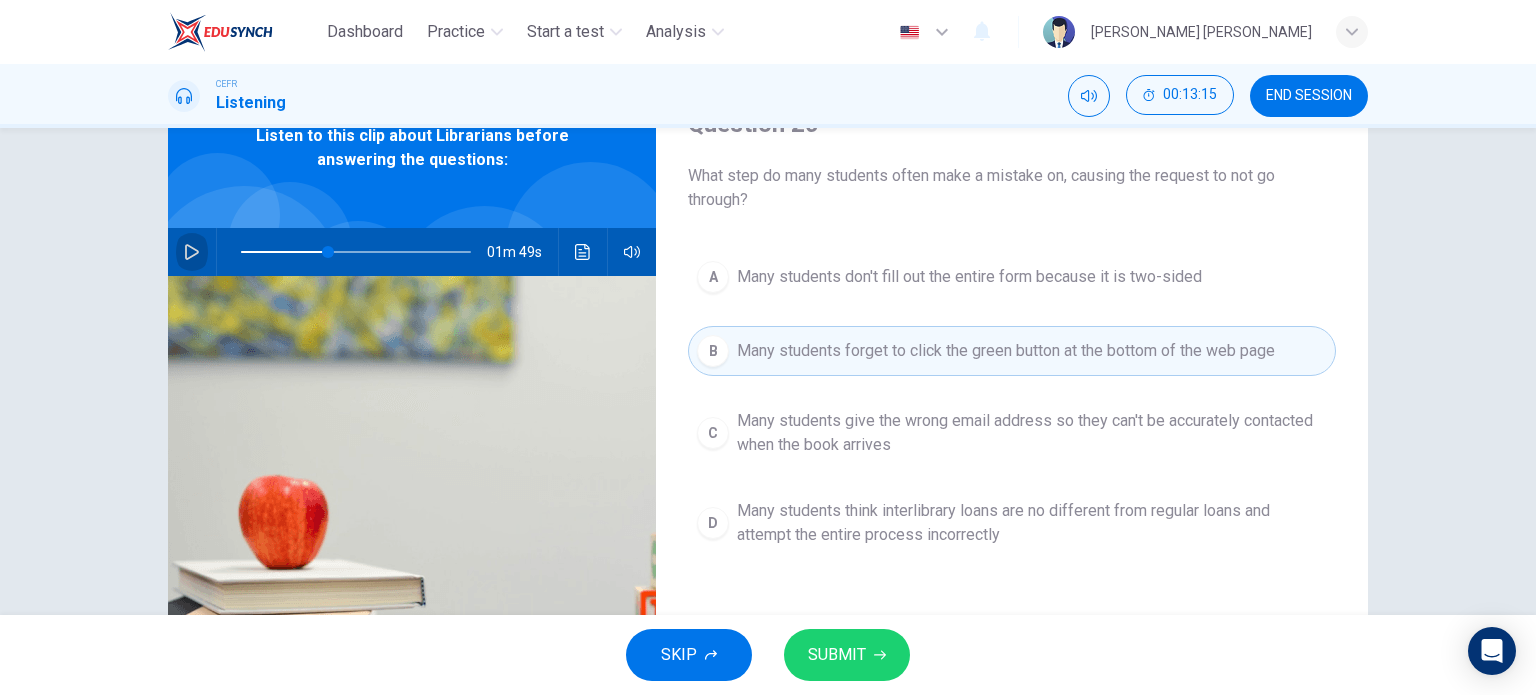 click at bounding box center (192, 252) 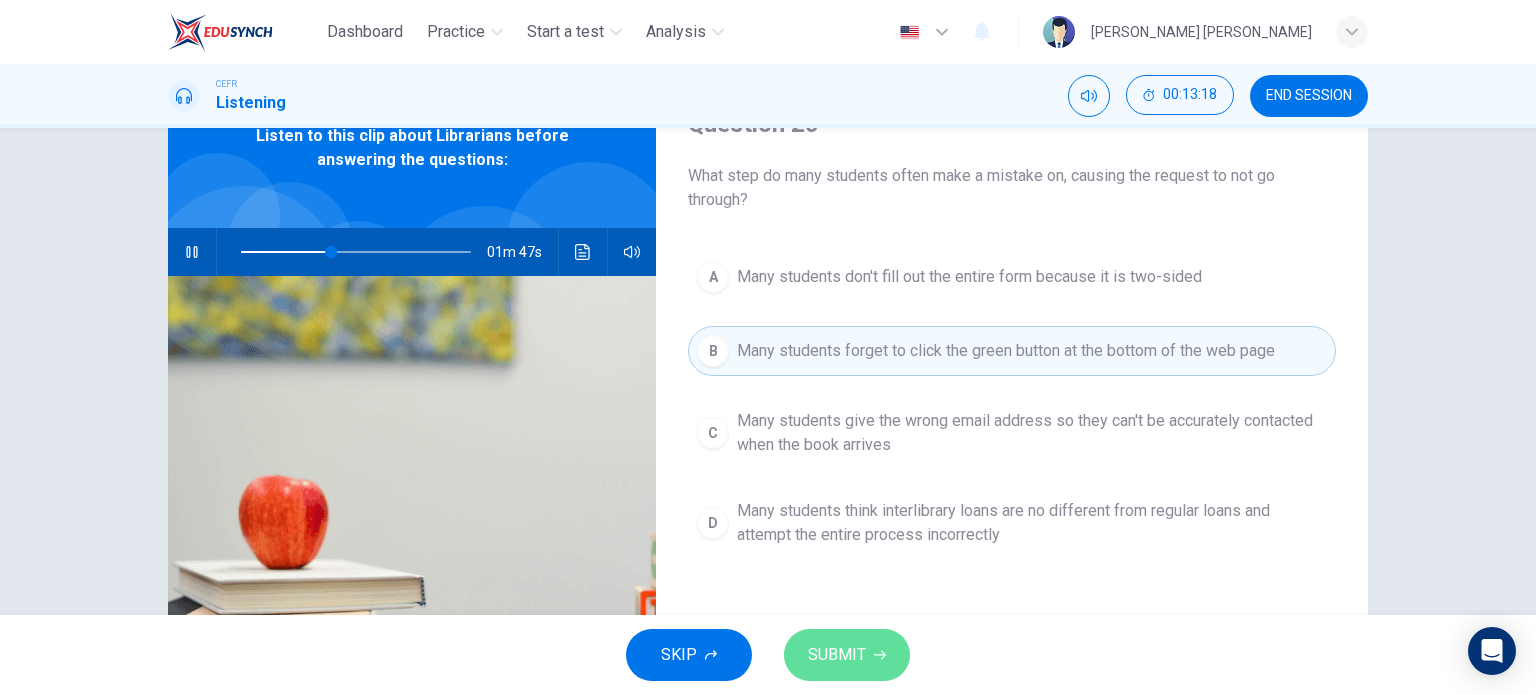 click on "SUBMIT" at bounding box center (847, 655) 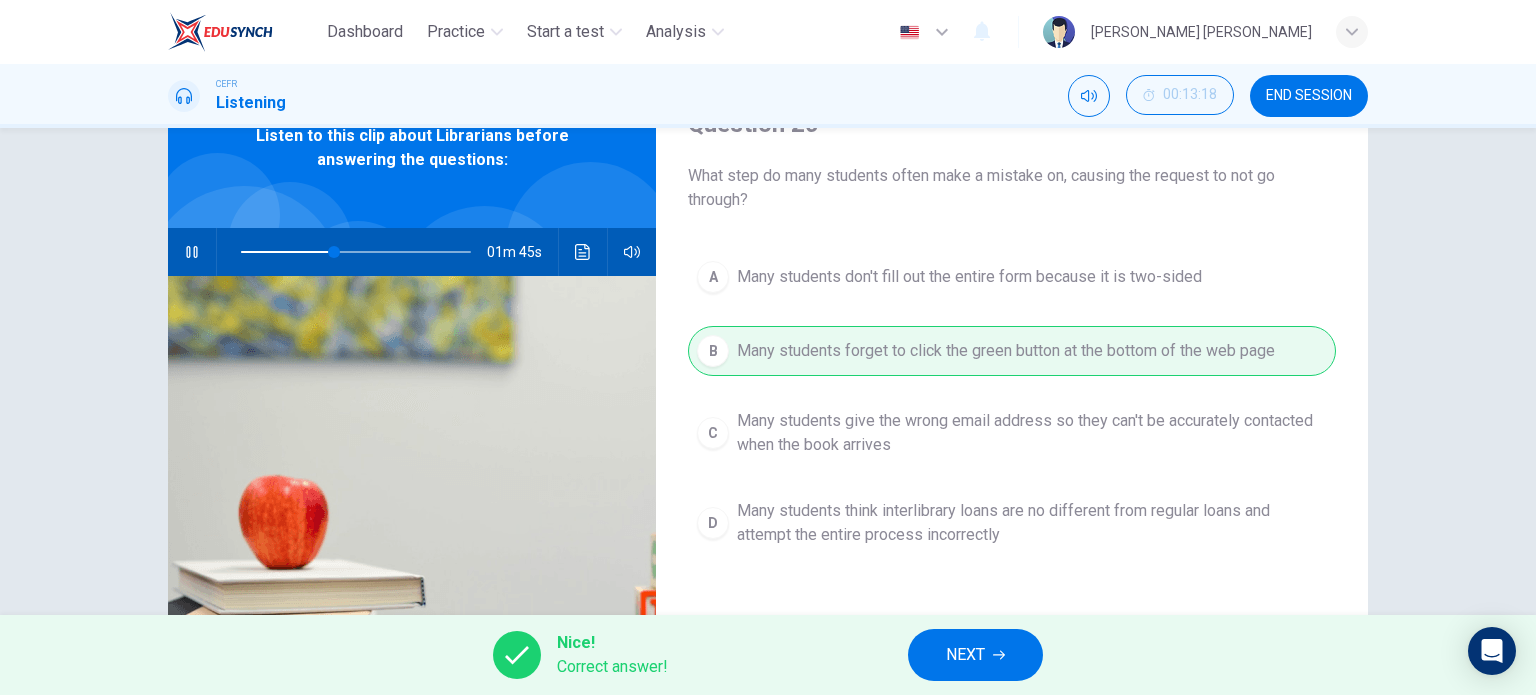 click on "NEXT" at bounding box center (975, 655) 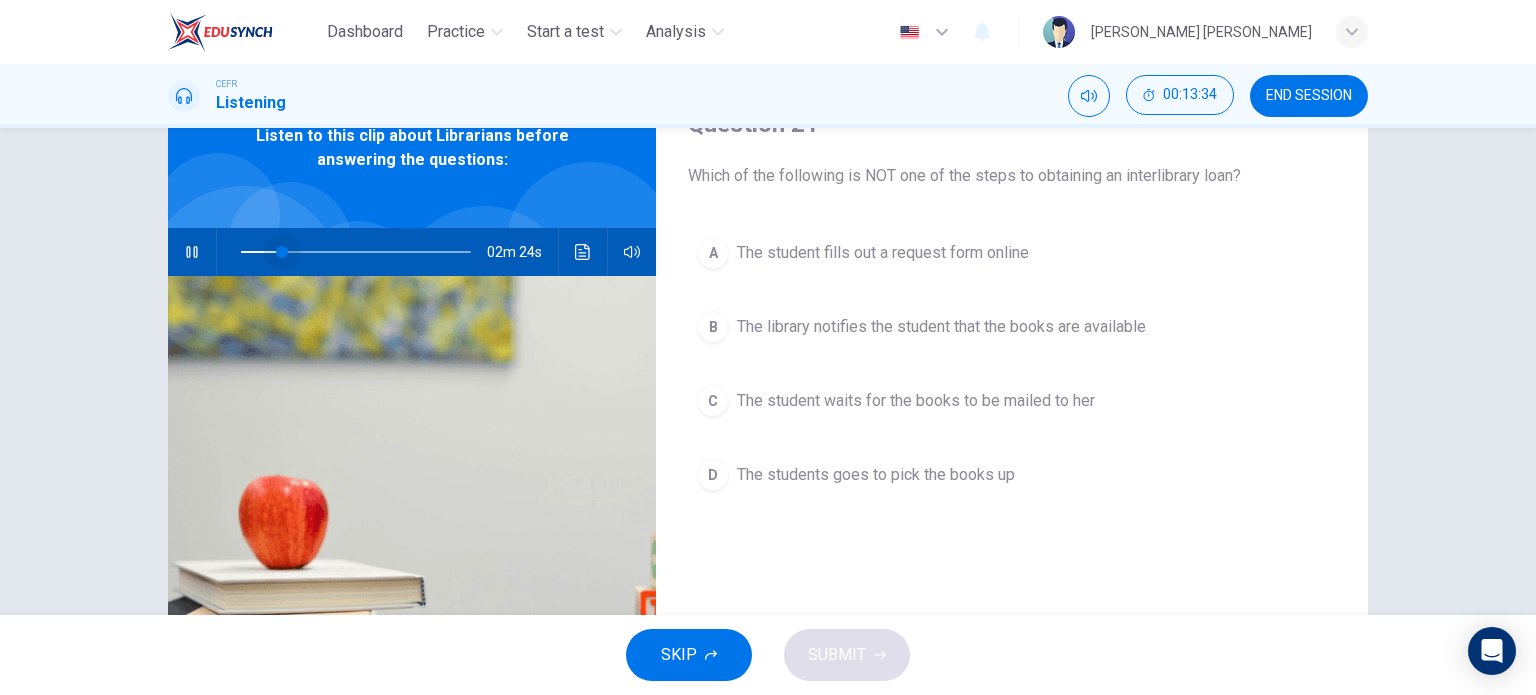 click at bounding box center [356, 252] 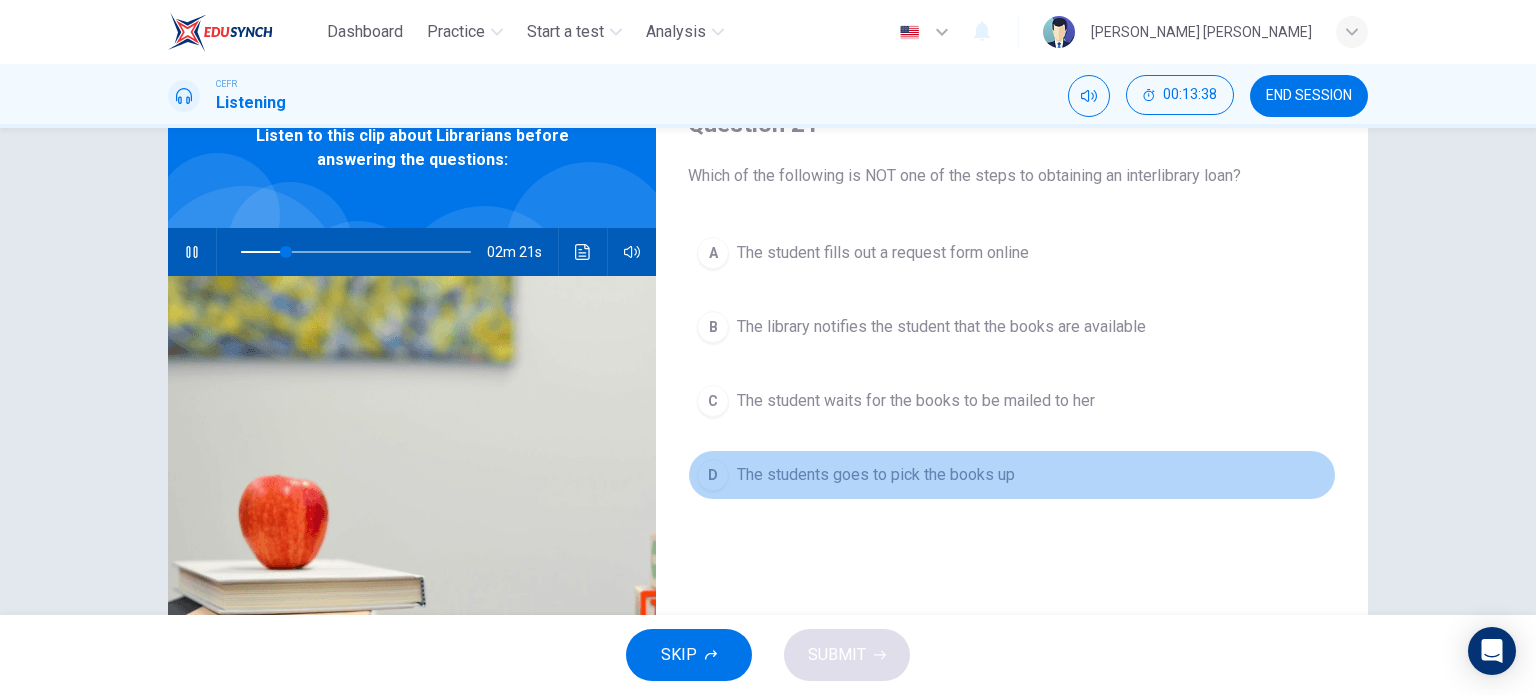 click on "The students goes to pick the books up" at bounding box center (876, 475) 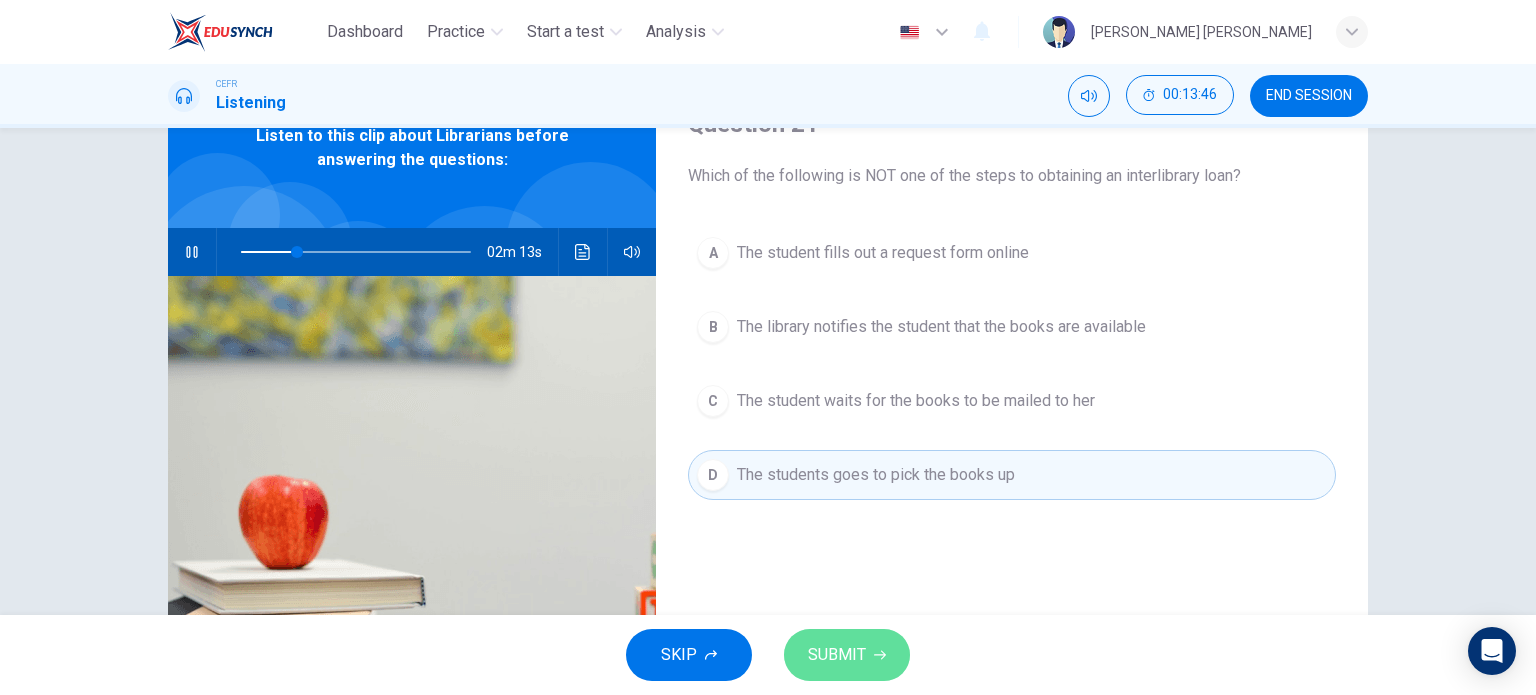 click on "SUBMIT" at bounding box center [837, 655] 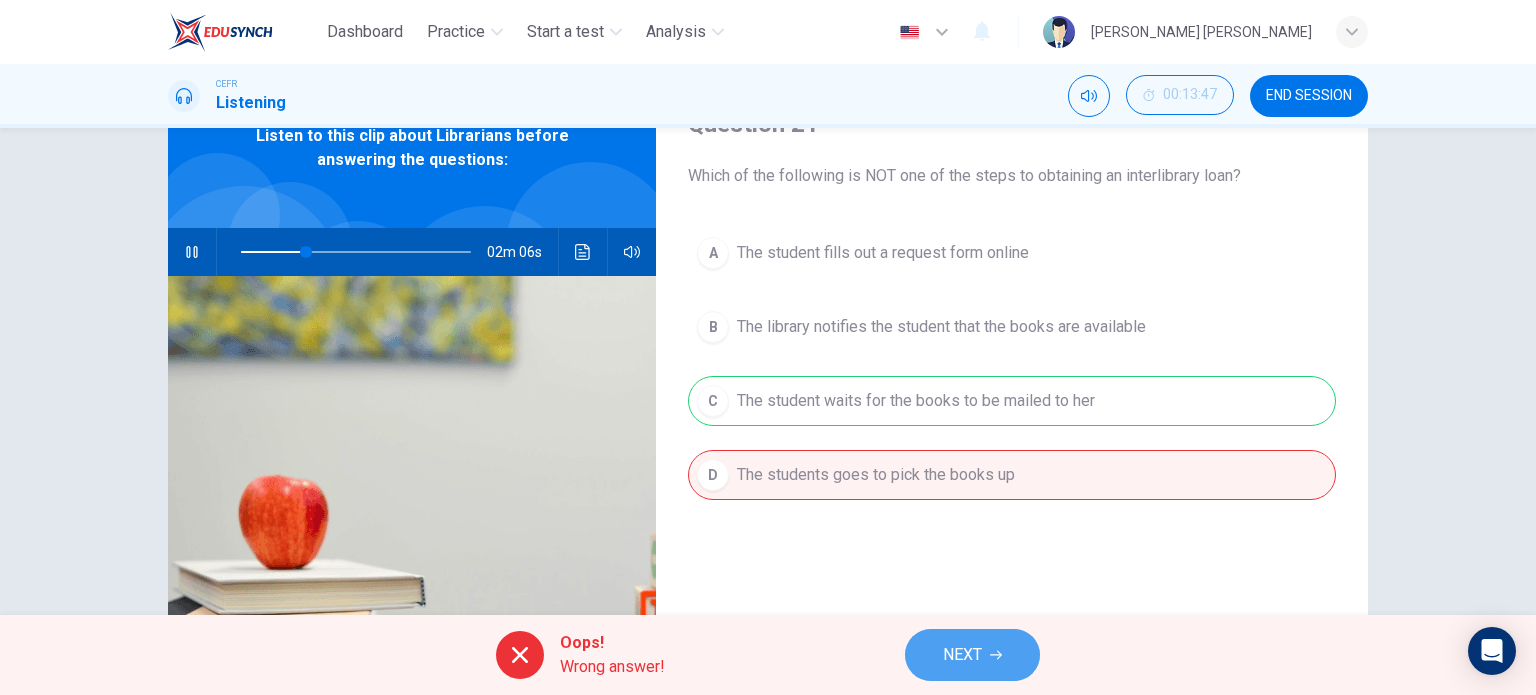 click on "NEXT" at bounding box center (972, 655) 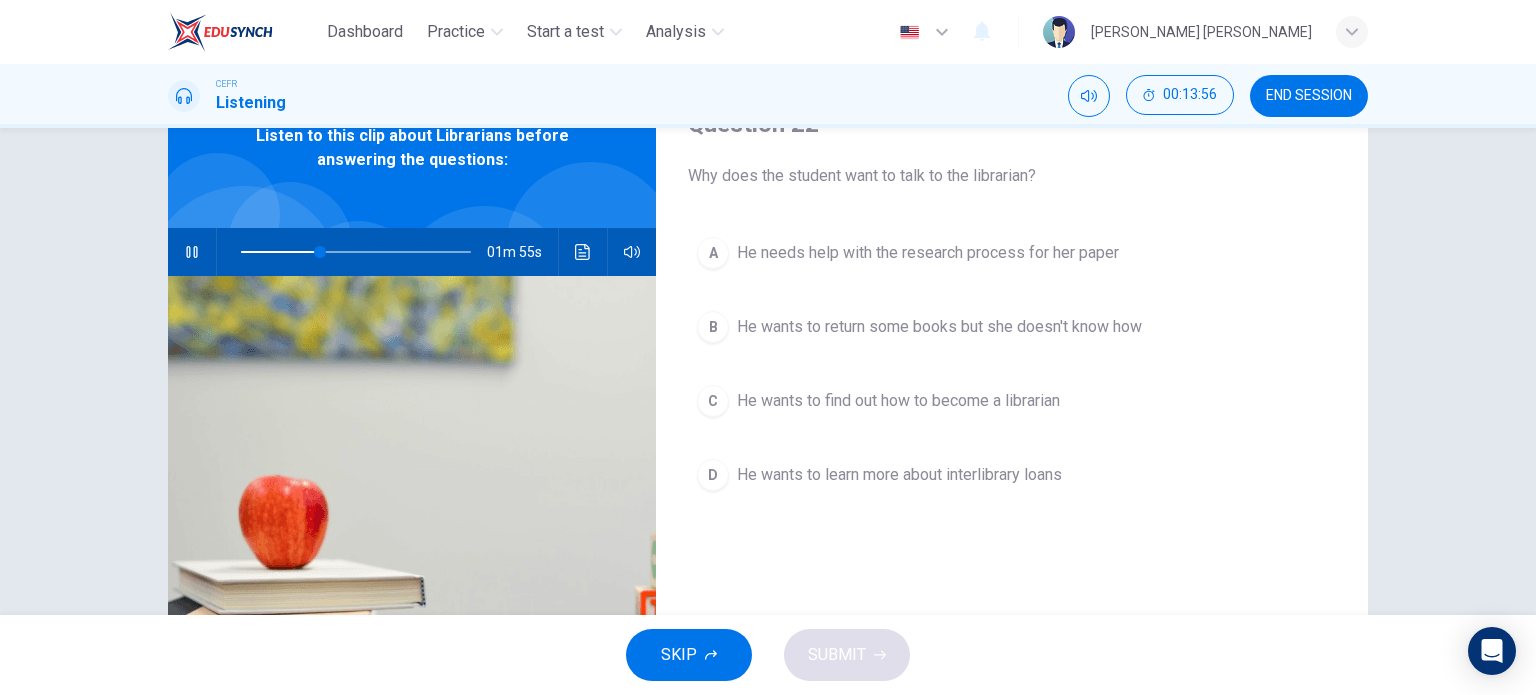 click on "D He wants to learn more about interlibrary loans" at bounding box center [1012, 475] 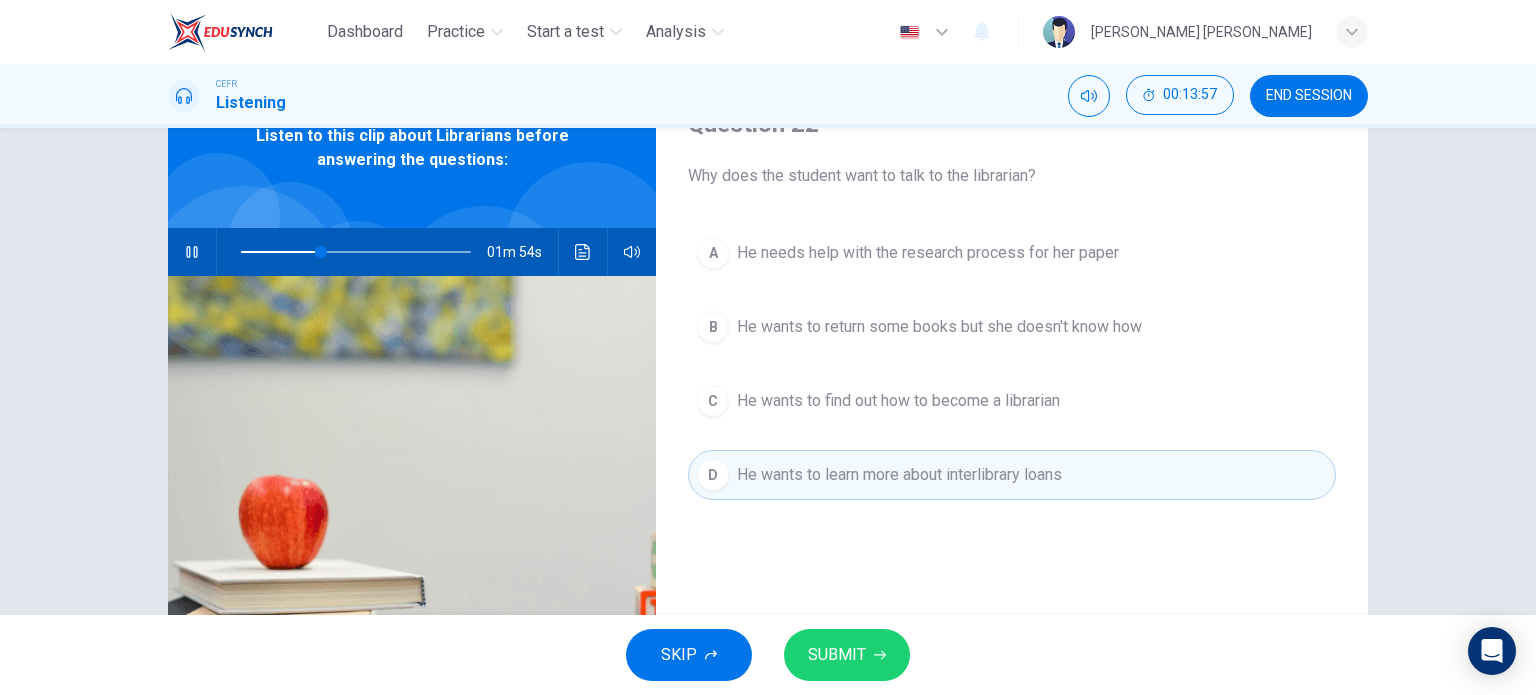 click on "SUBMIT" at bounding box center (847, 655) 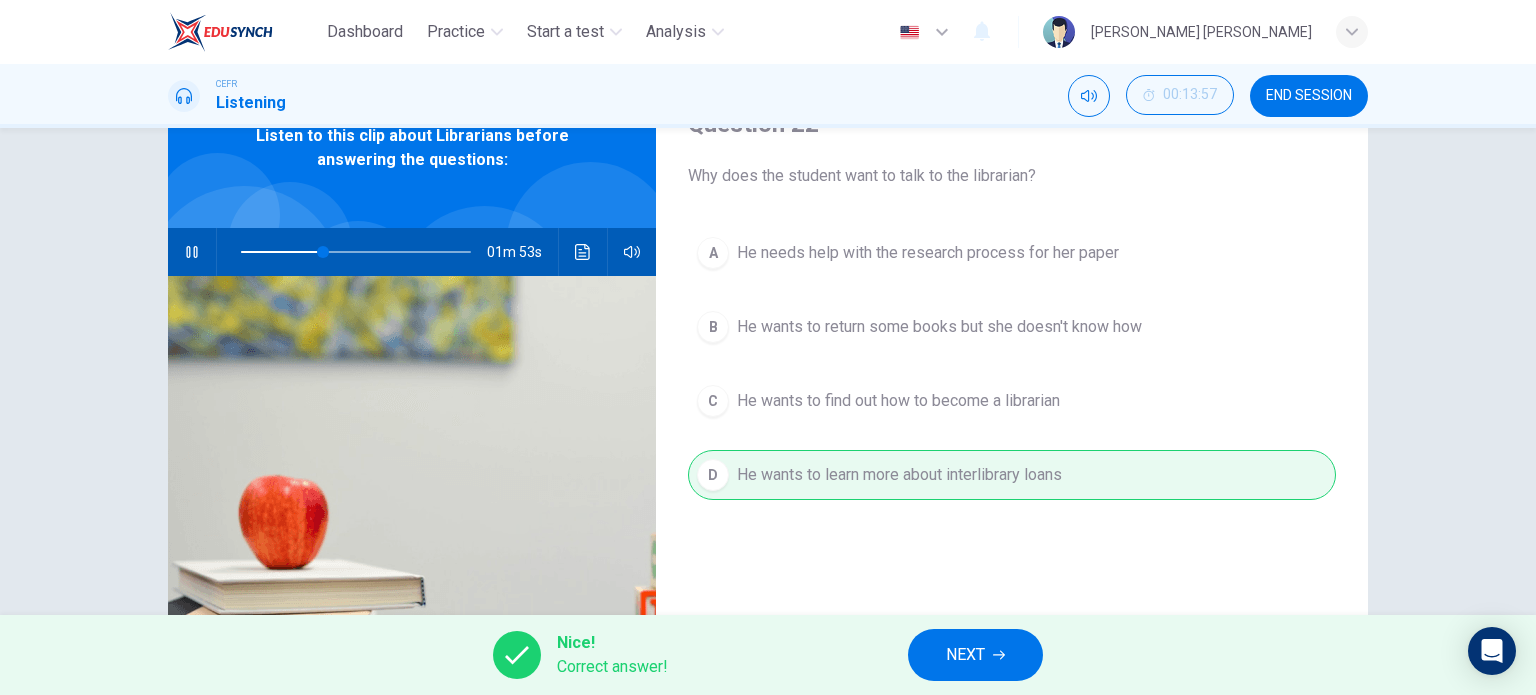 type on "36" 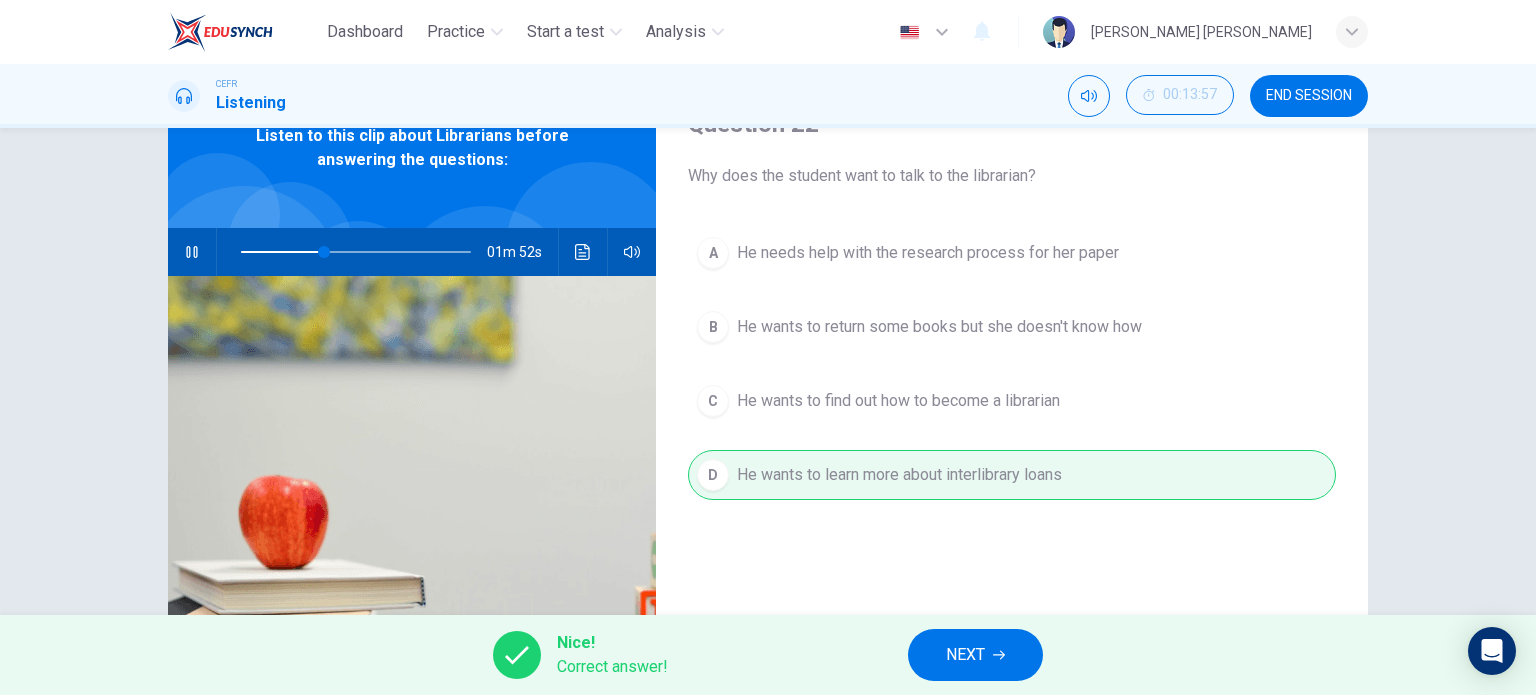 click on "NEXT" at bounding box center (975, 655) 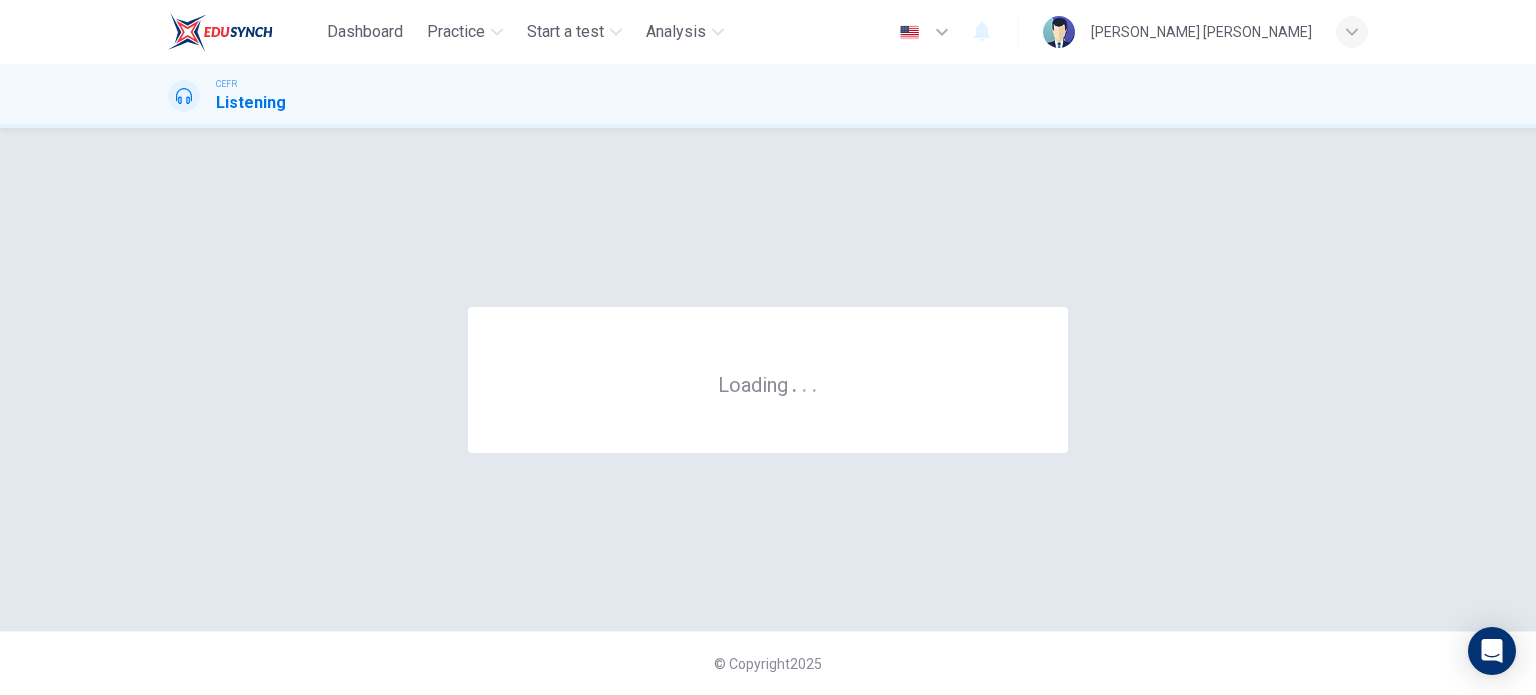scroll, scrollTop: 0, scrollLeft: 0, axis: both 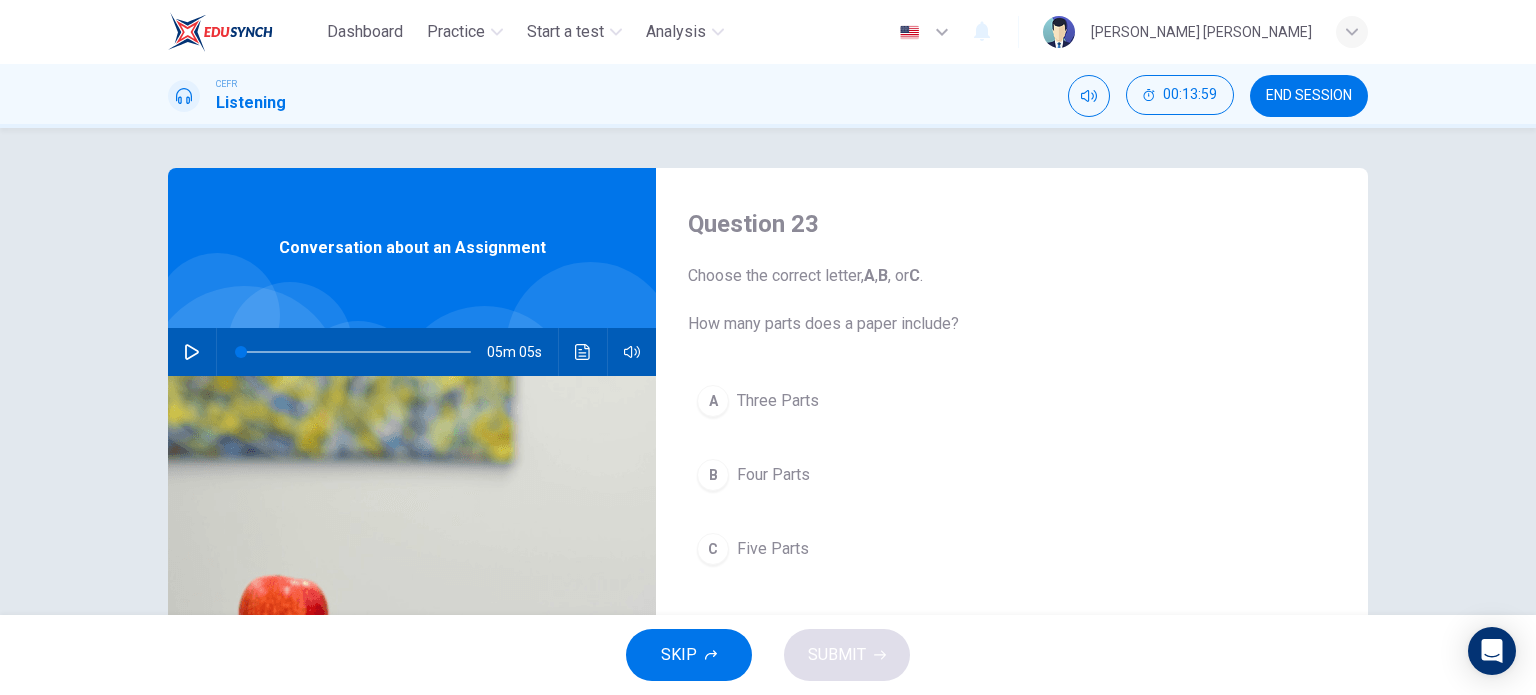 click at bounding box center [192, 352] 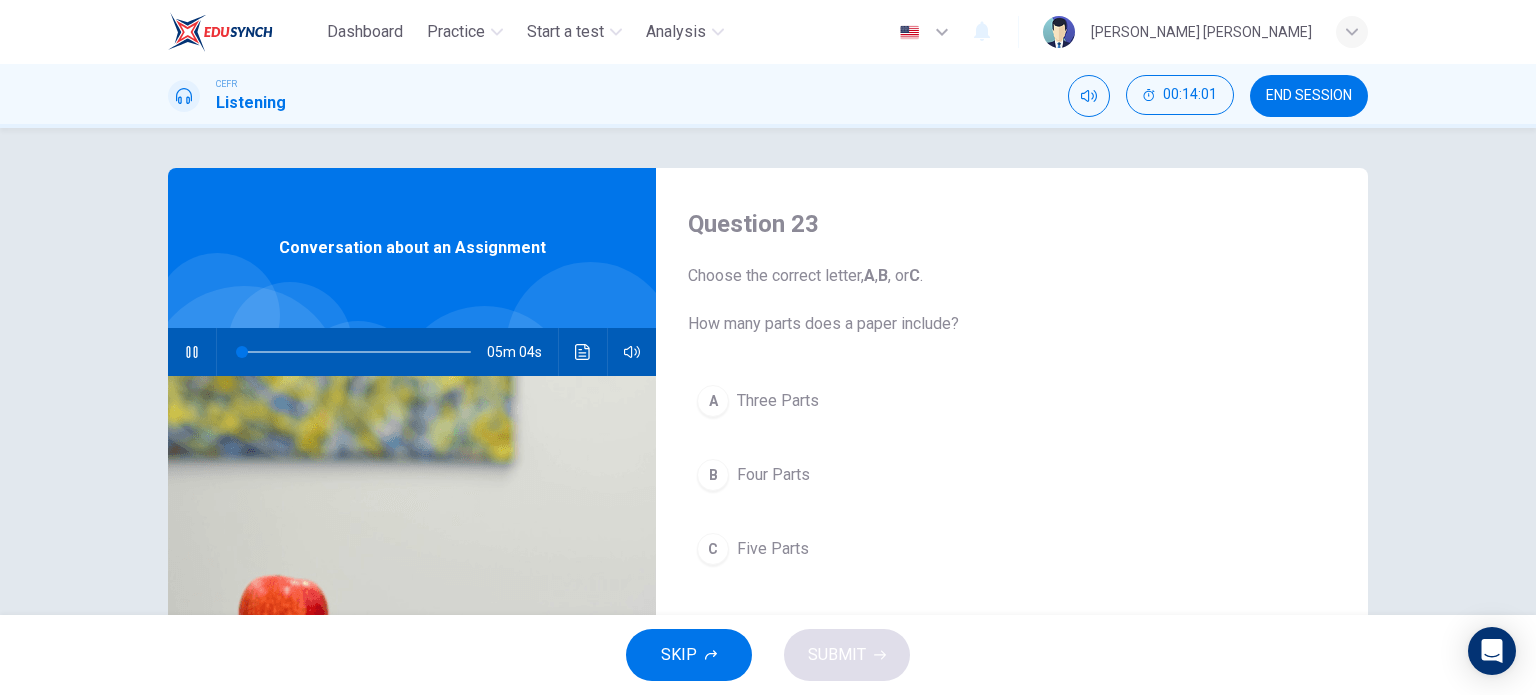 scroll, scrollTop: 100, scrollLeft: 0, axis: vertical 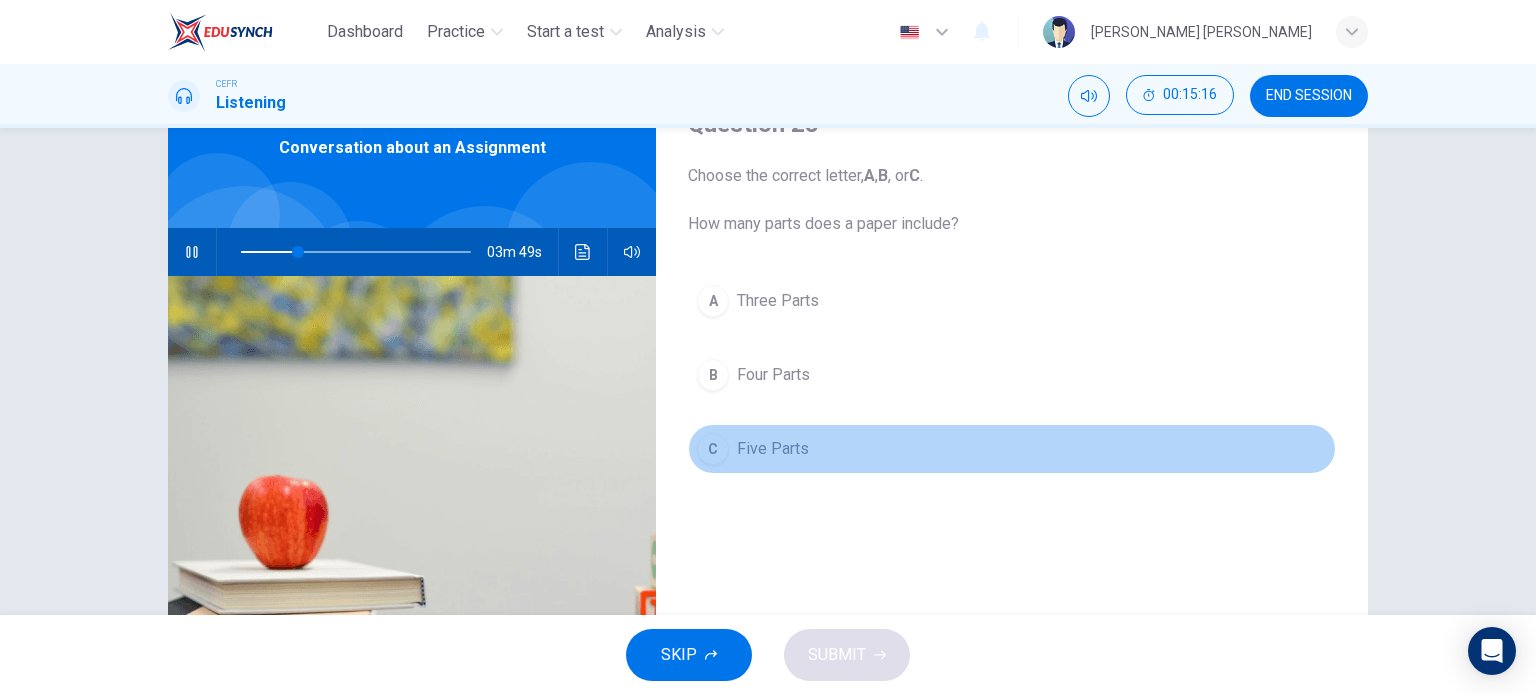 click on "C Five Parts" at bounding box center [1012, 449] 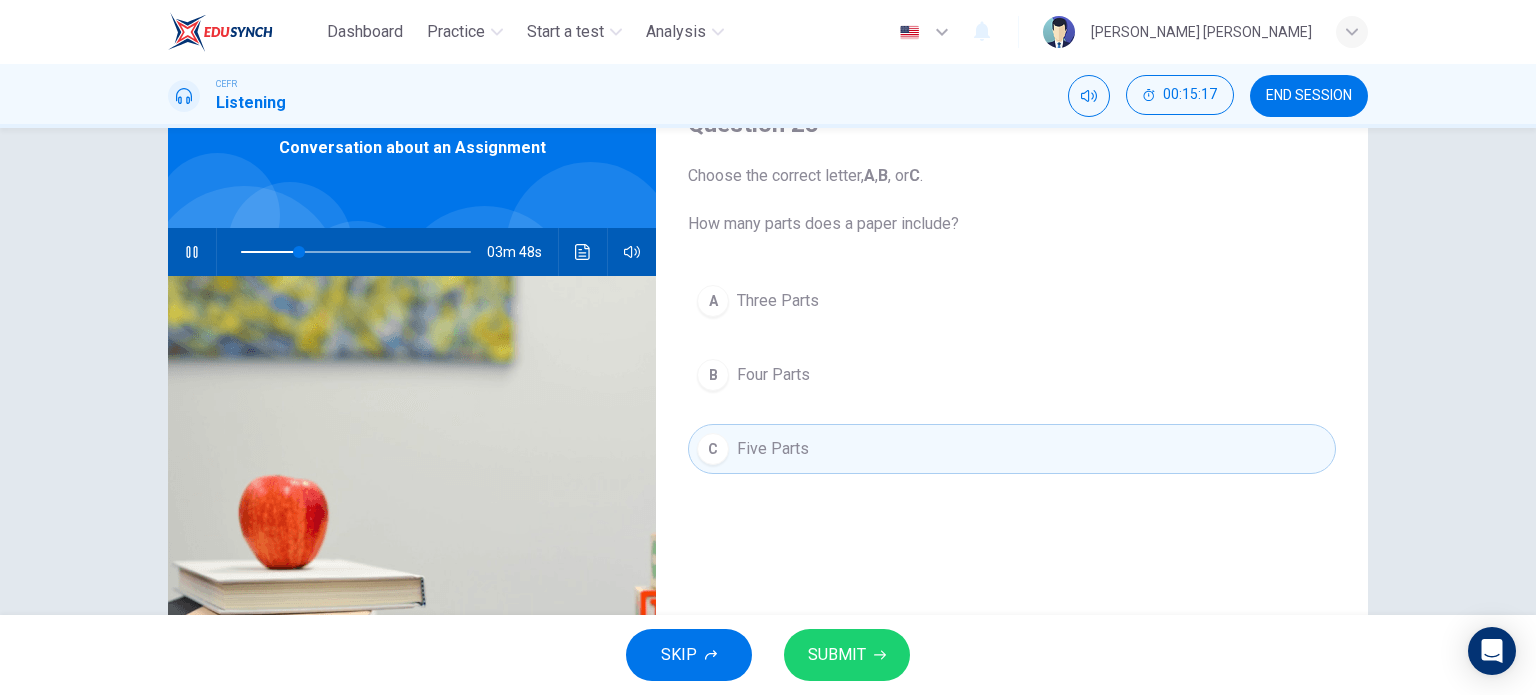 click on "SUBMIT" at bounding box center [837, 655] 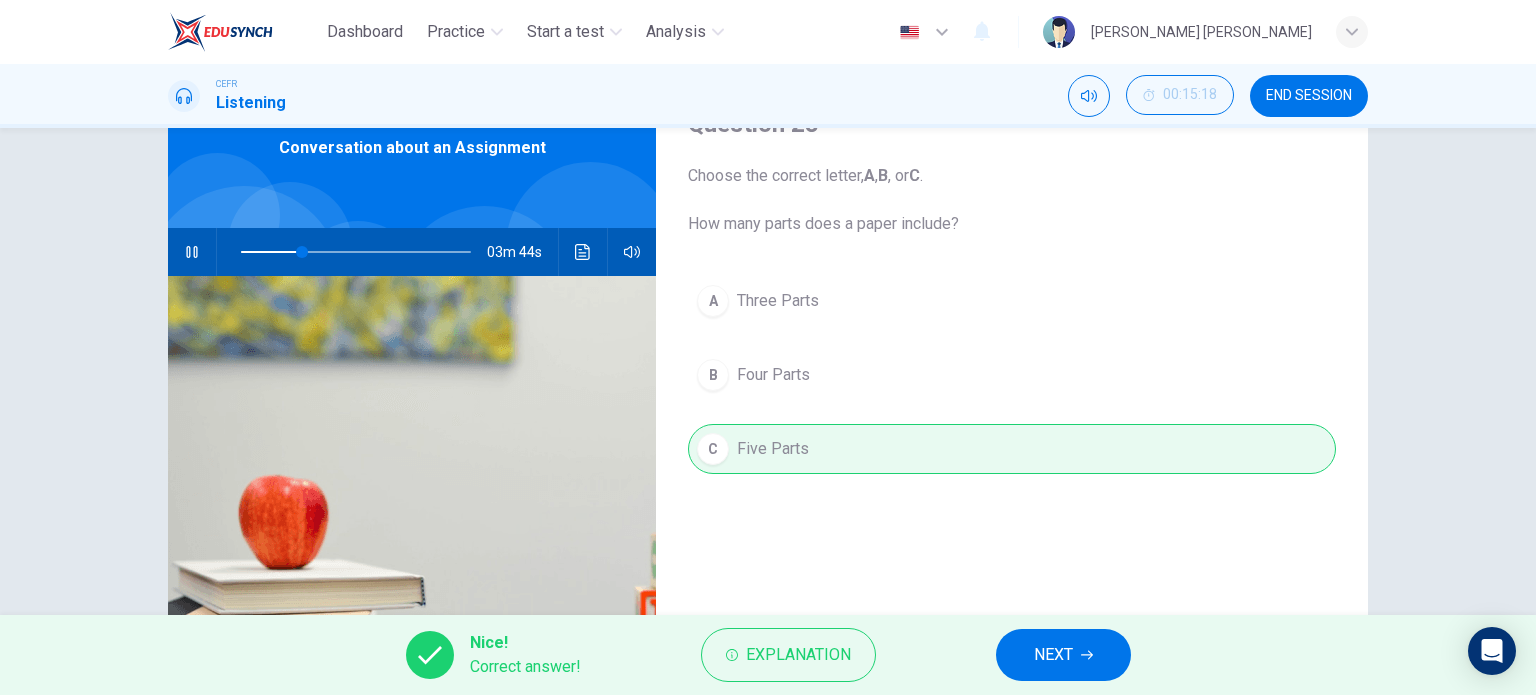 click on "NEXT" at bounding box center [1053, 655] 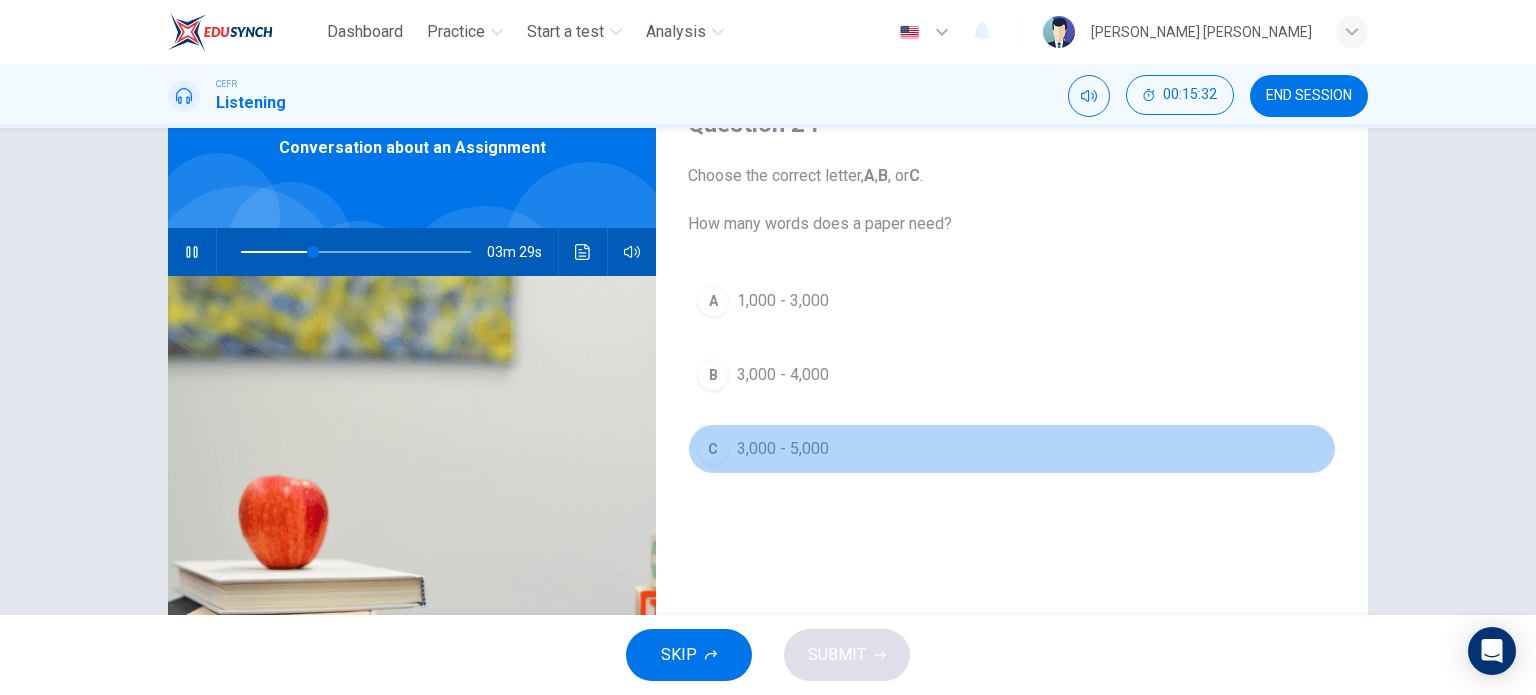 click on "3,000 - 5,000" at bounding box center [783, 449] 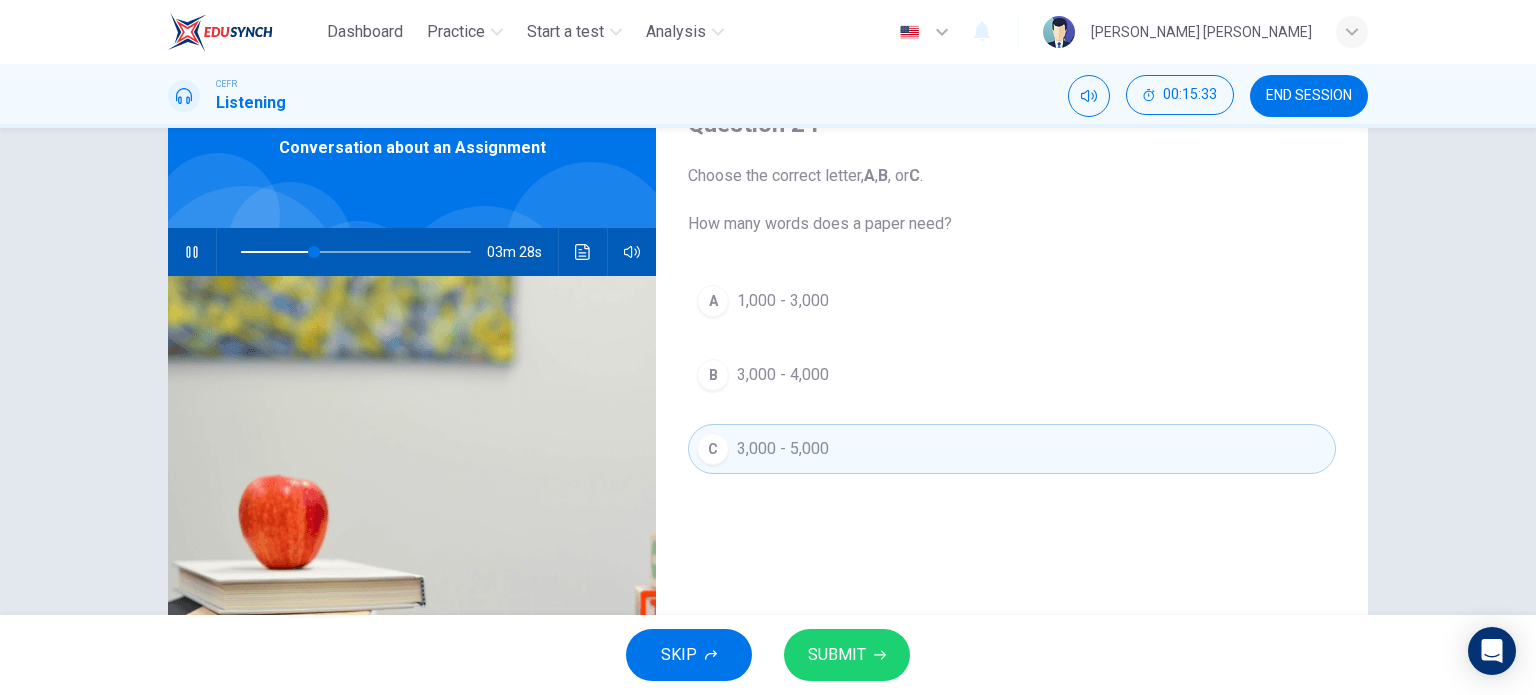 click on "SUBMIT" at bounding box center [847, 655] 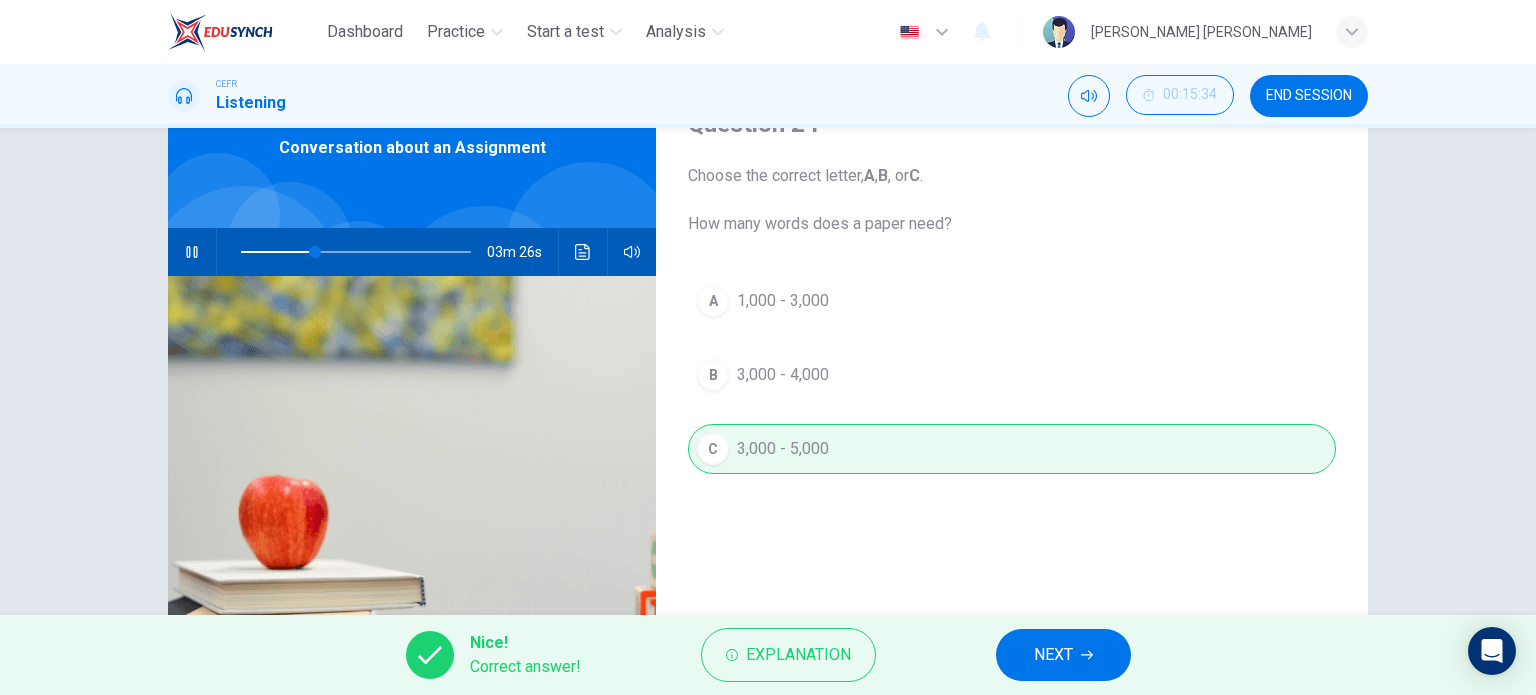 click on "NEXT" at bounding box center [1063, 655] 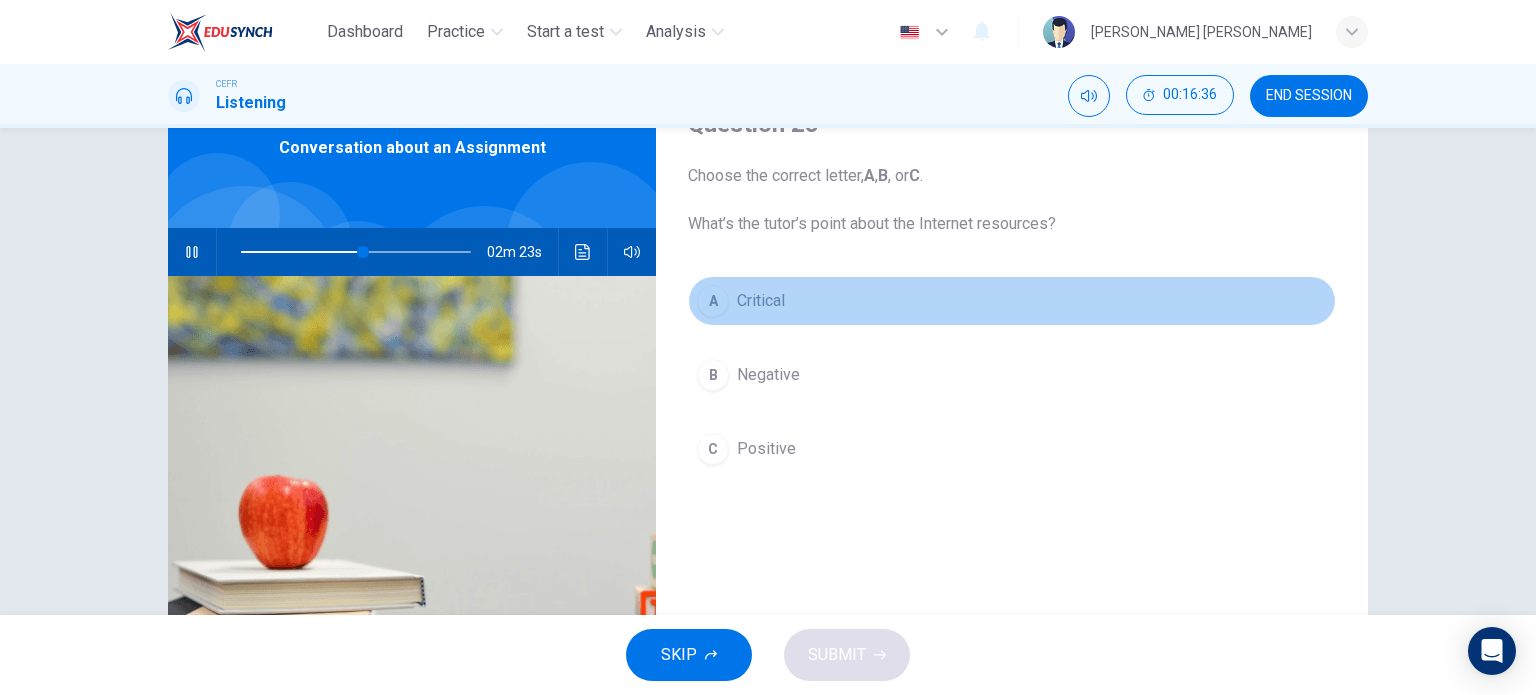 click on "A Critical" at bounding box center [1012, 301] 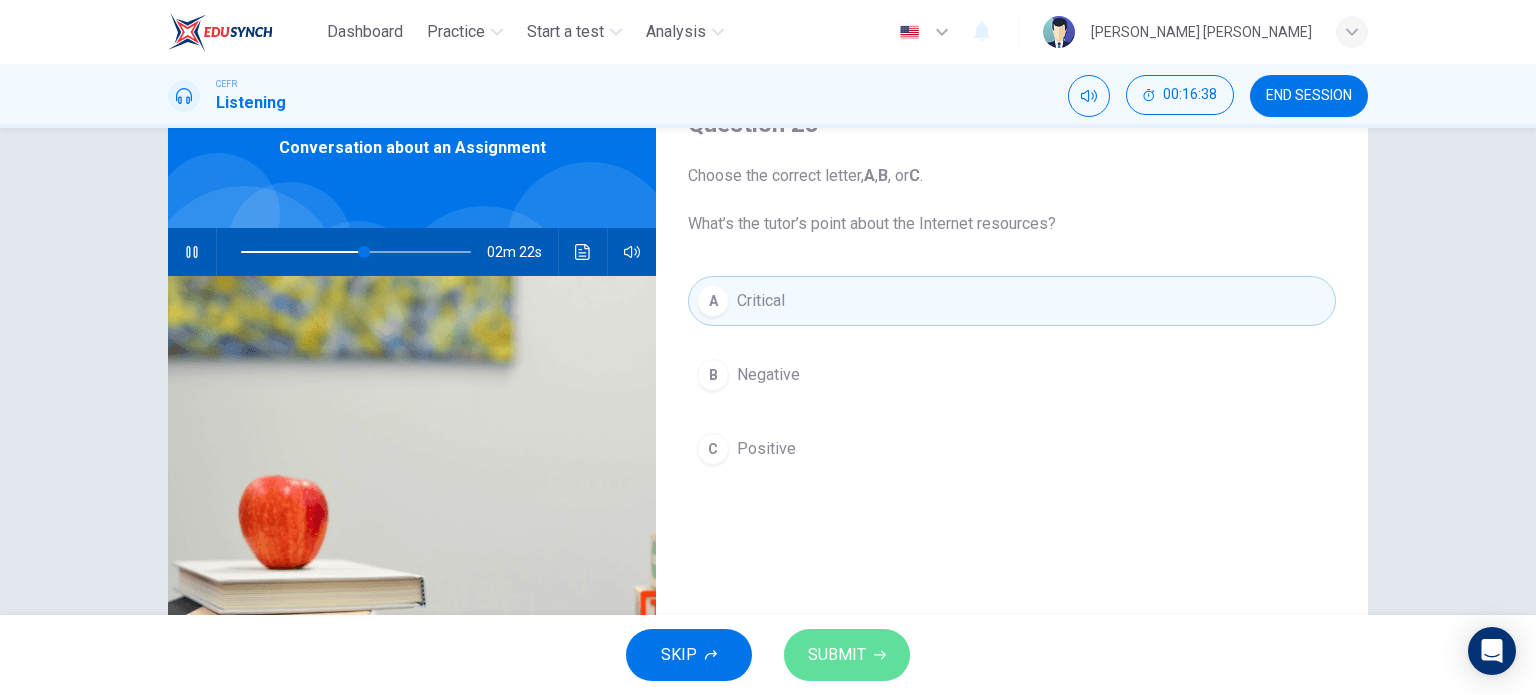 drag, startPoint x: 811, startPoint y: 635, endPoint x: 810, endPoint y: 623, distance: 12.0415945 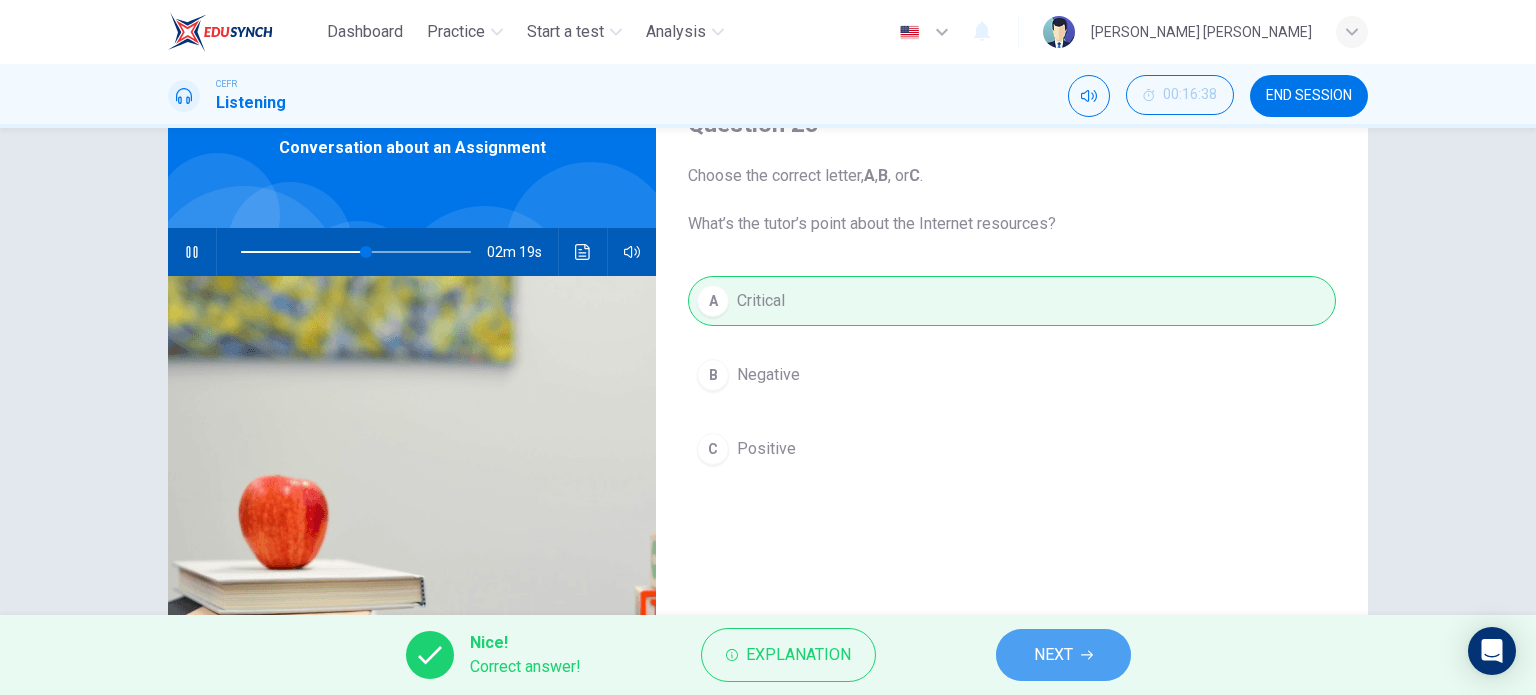 click on "NEXT" at bounding box center [1063, 655] 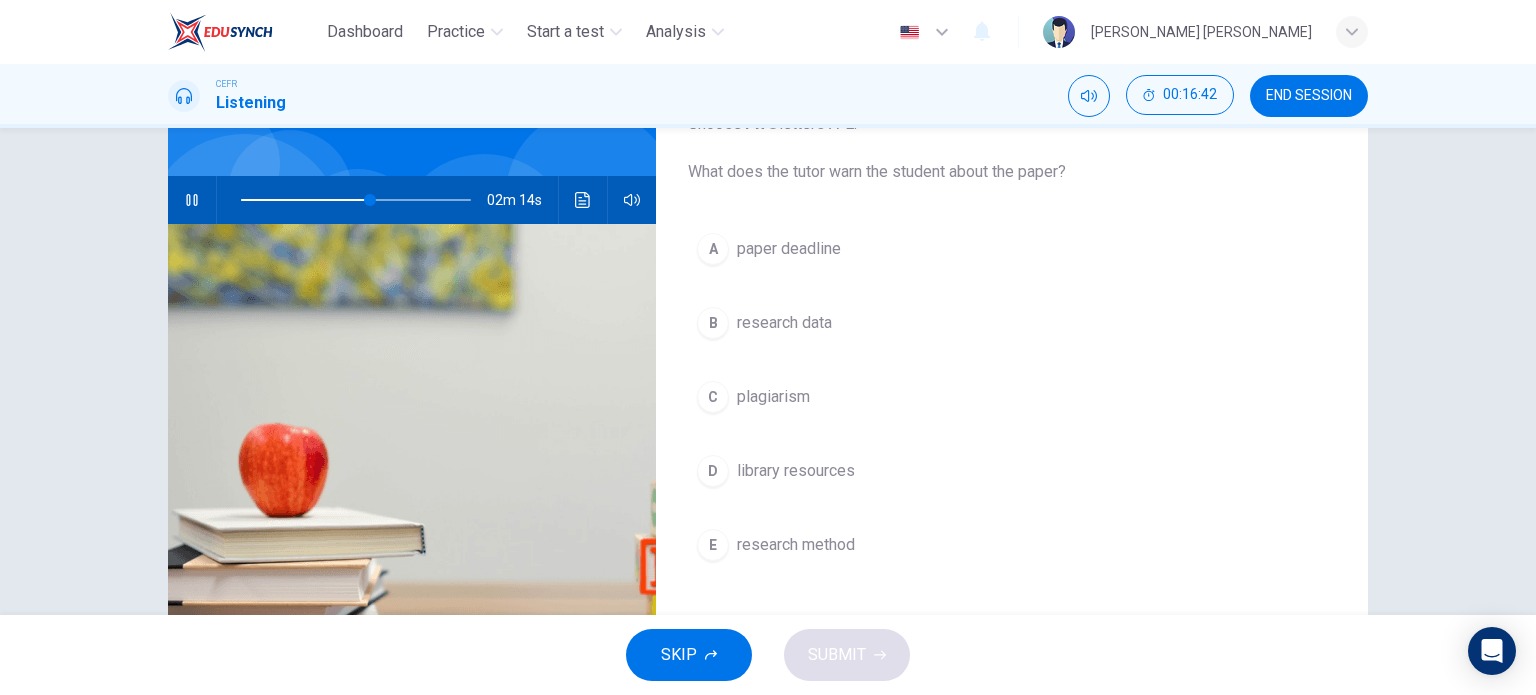 scroll, scrollTop: 200, scrollLeft: 0, axis: vertical 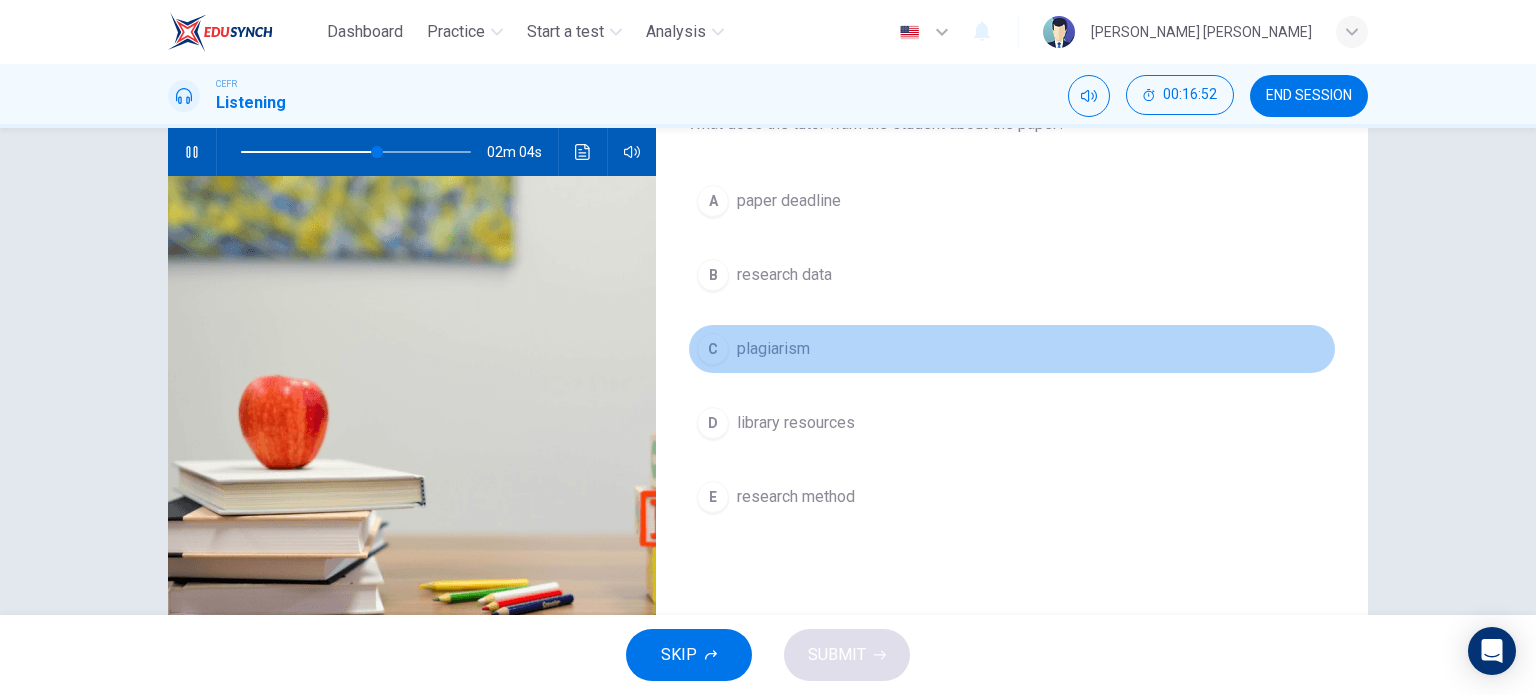 click on "plagiarism" at bounding box center [773, 349] 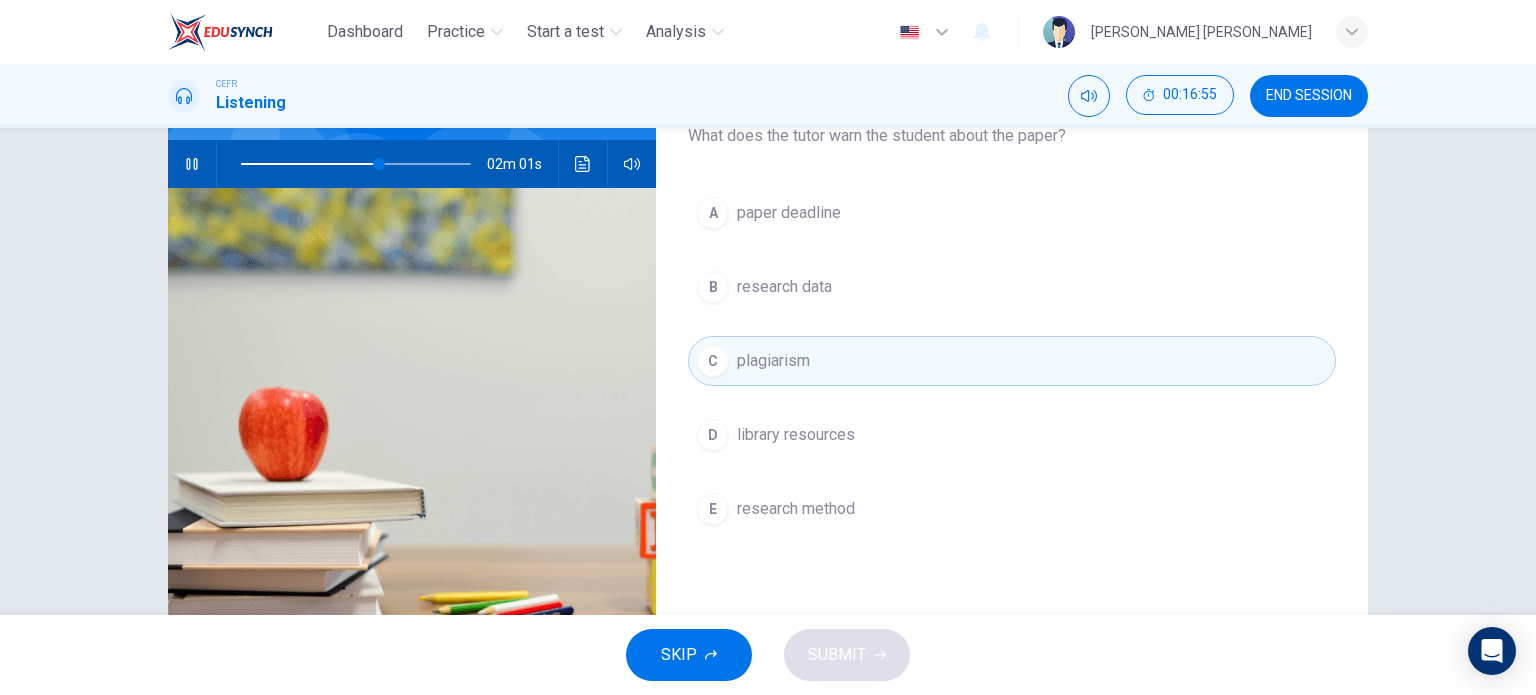 scroll, scrollTop: 188, scrollLeft: 0, axis: vertical 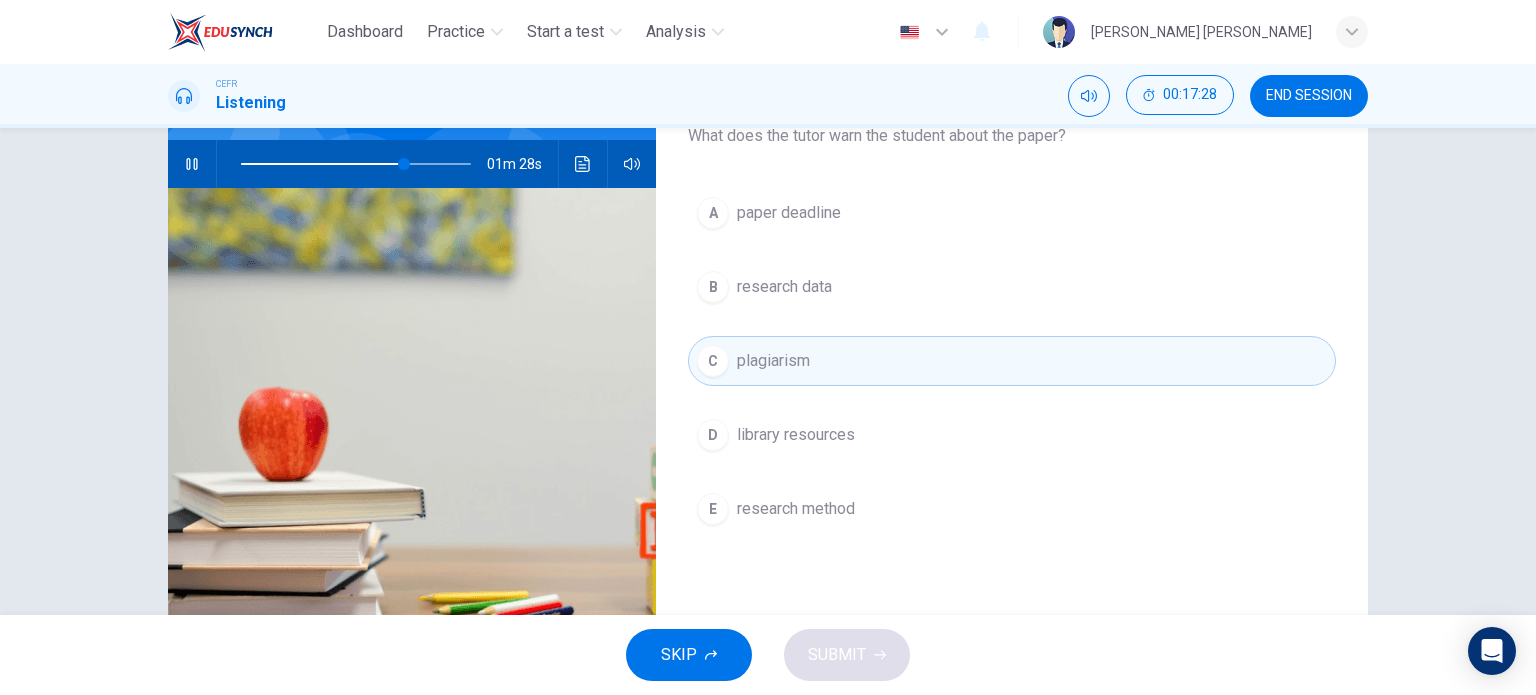 click on "research data" at bounding box center (784, 287) 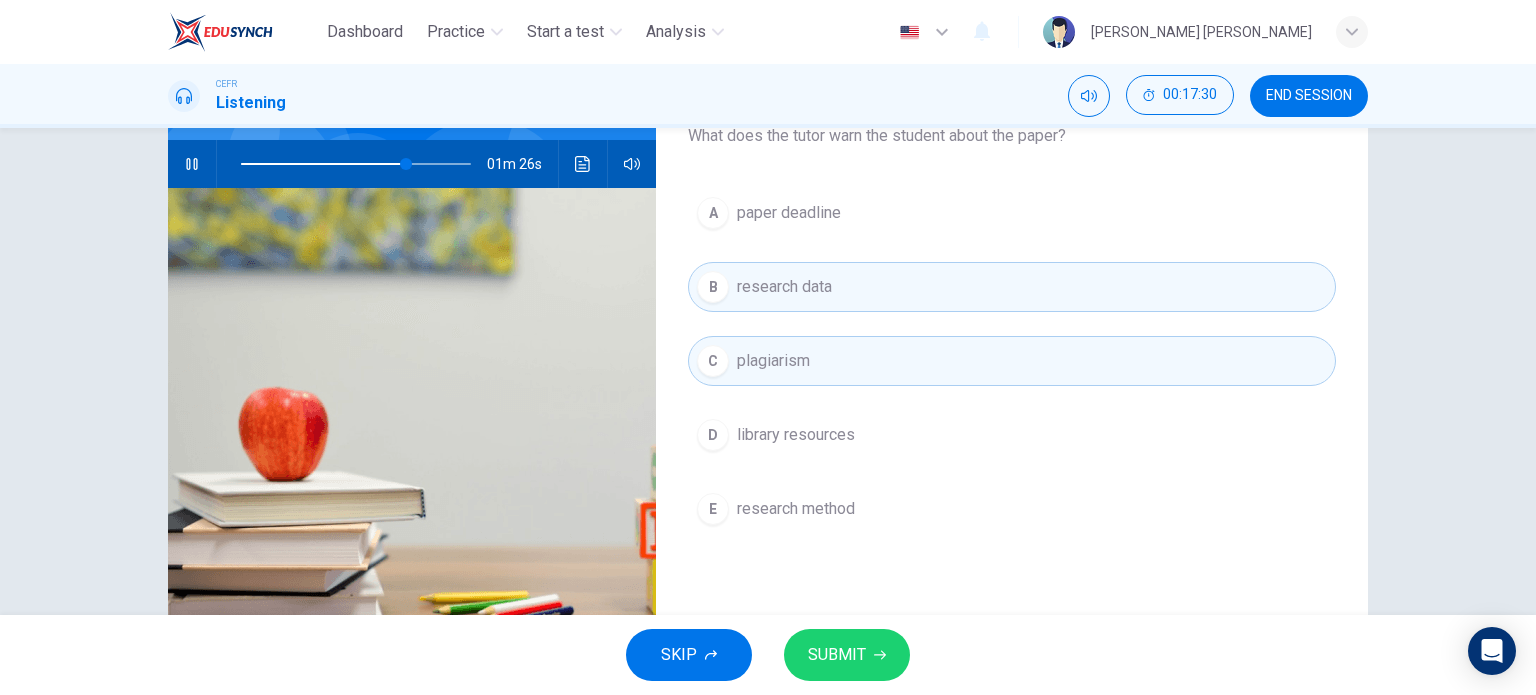 click on "SUBMIT" at bounding box center (837, 655) 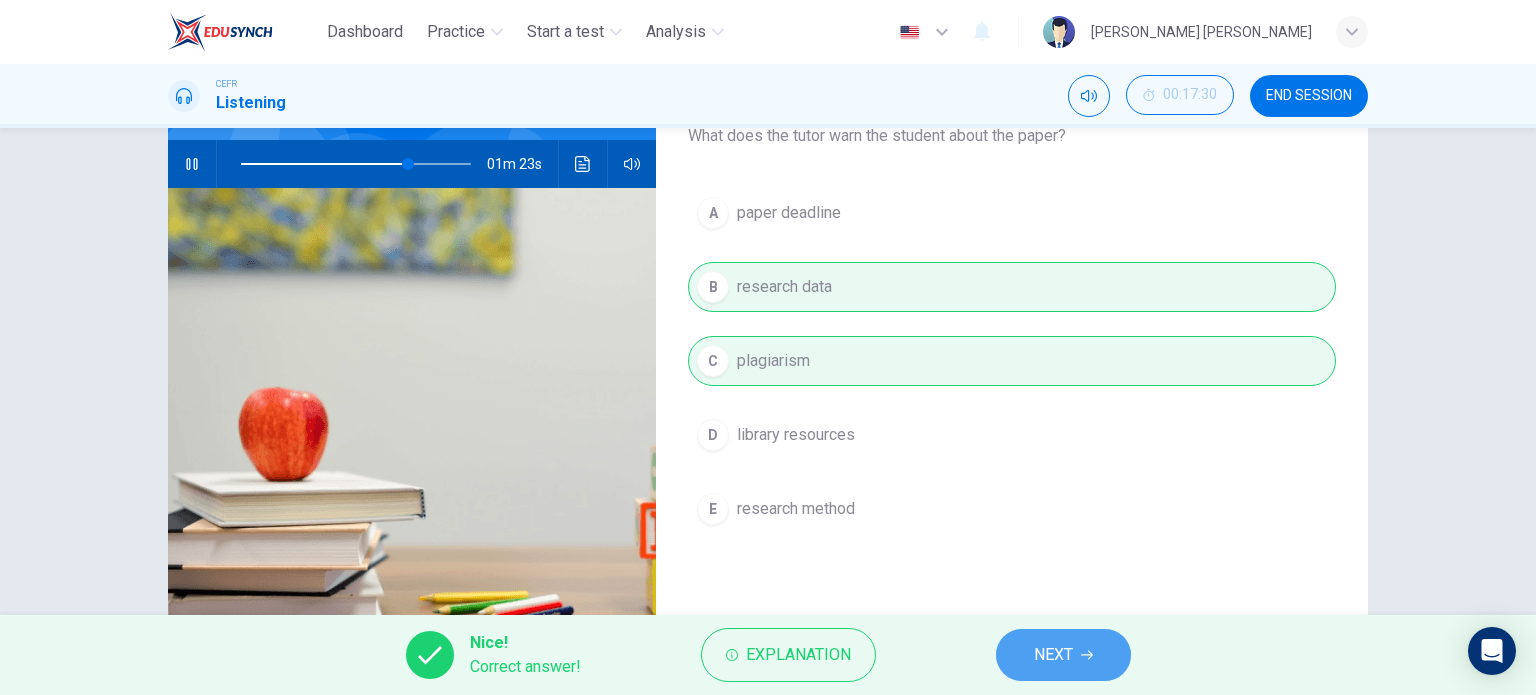 click on "NEXT" at bounding box center [1063, 655] 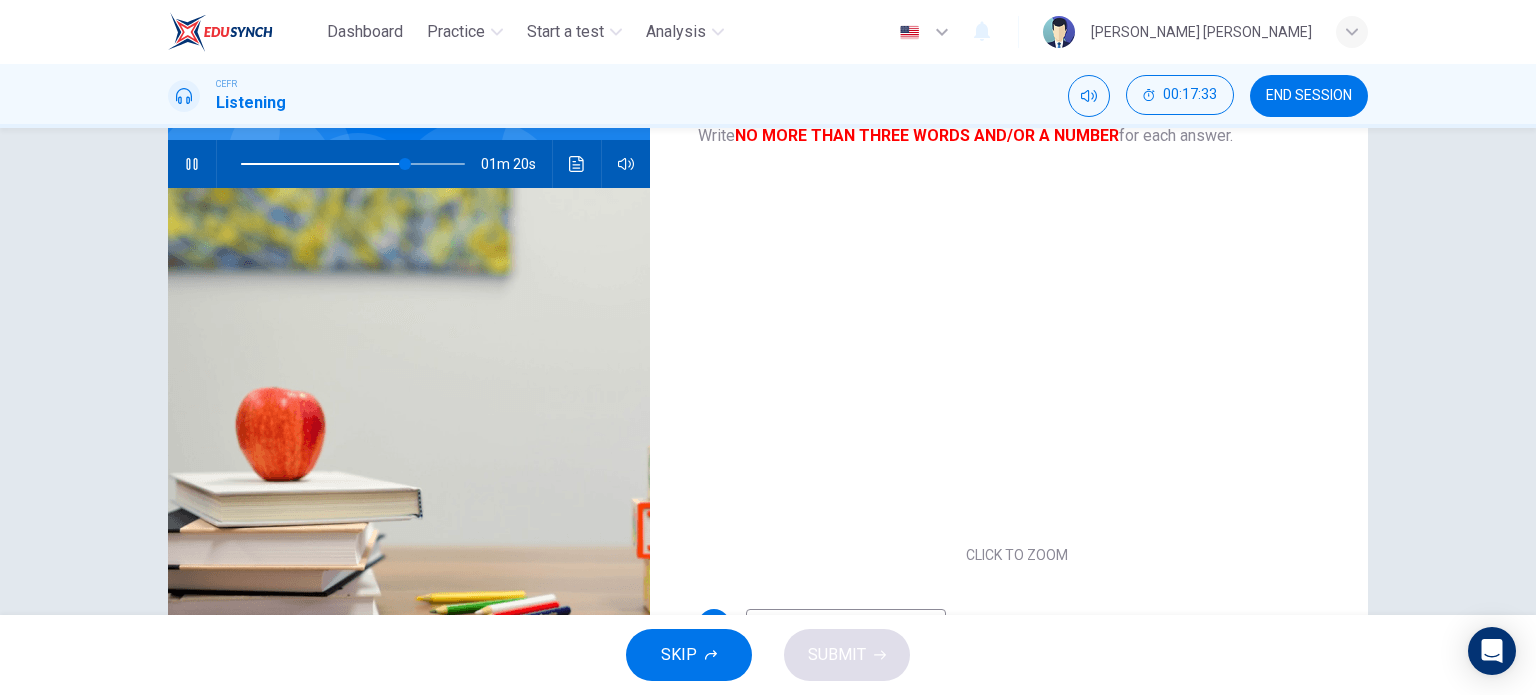 scroll, scrollTop: 288, scrollLeft: 0, axis: vertical 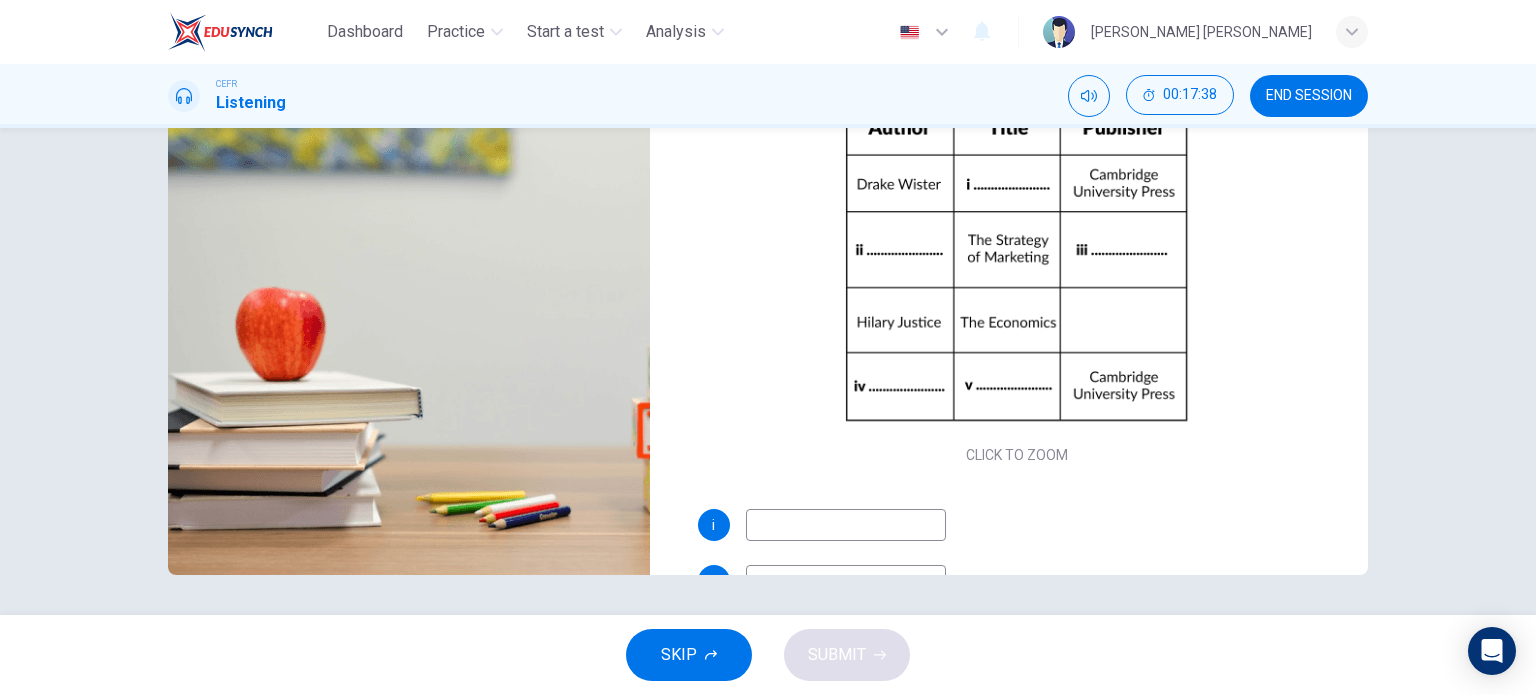 click at bounding box center (846, 525) 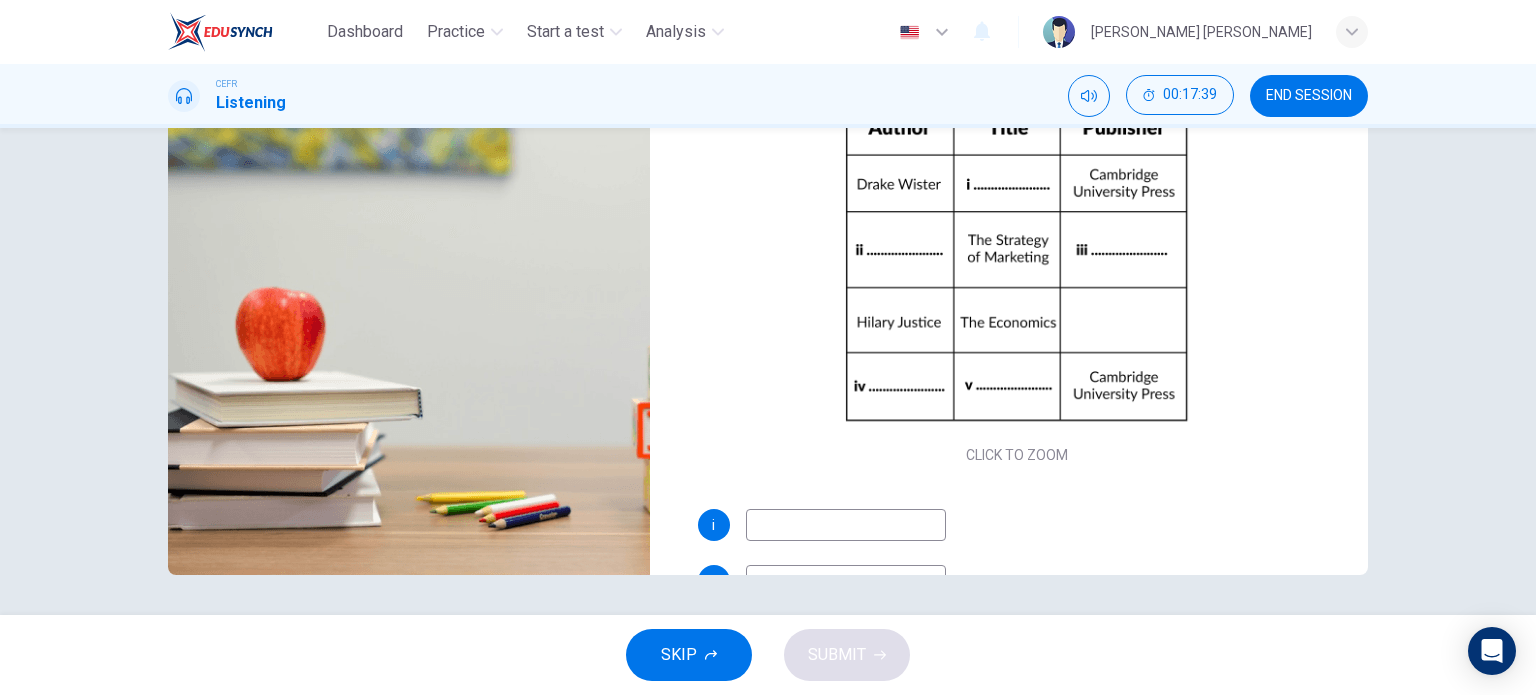 type on "76" 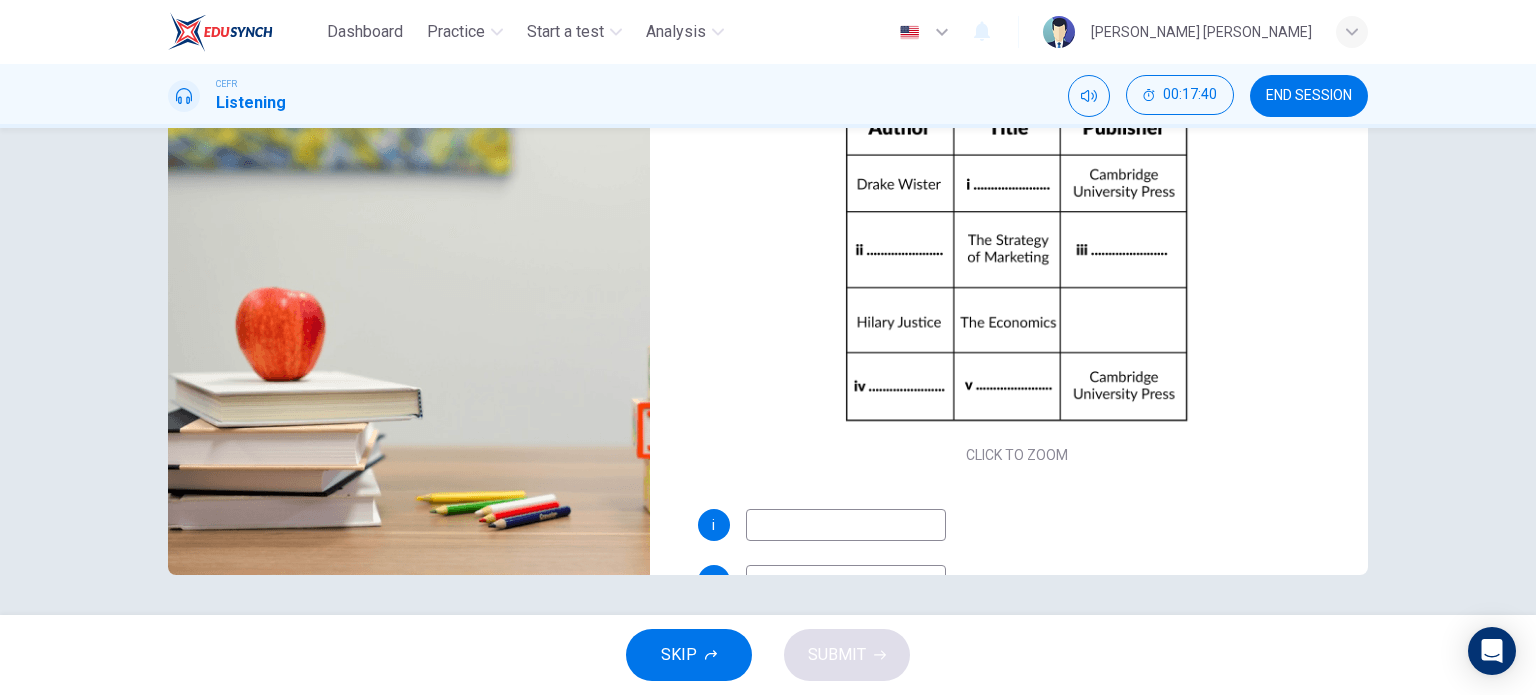 type on "g" 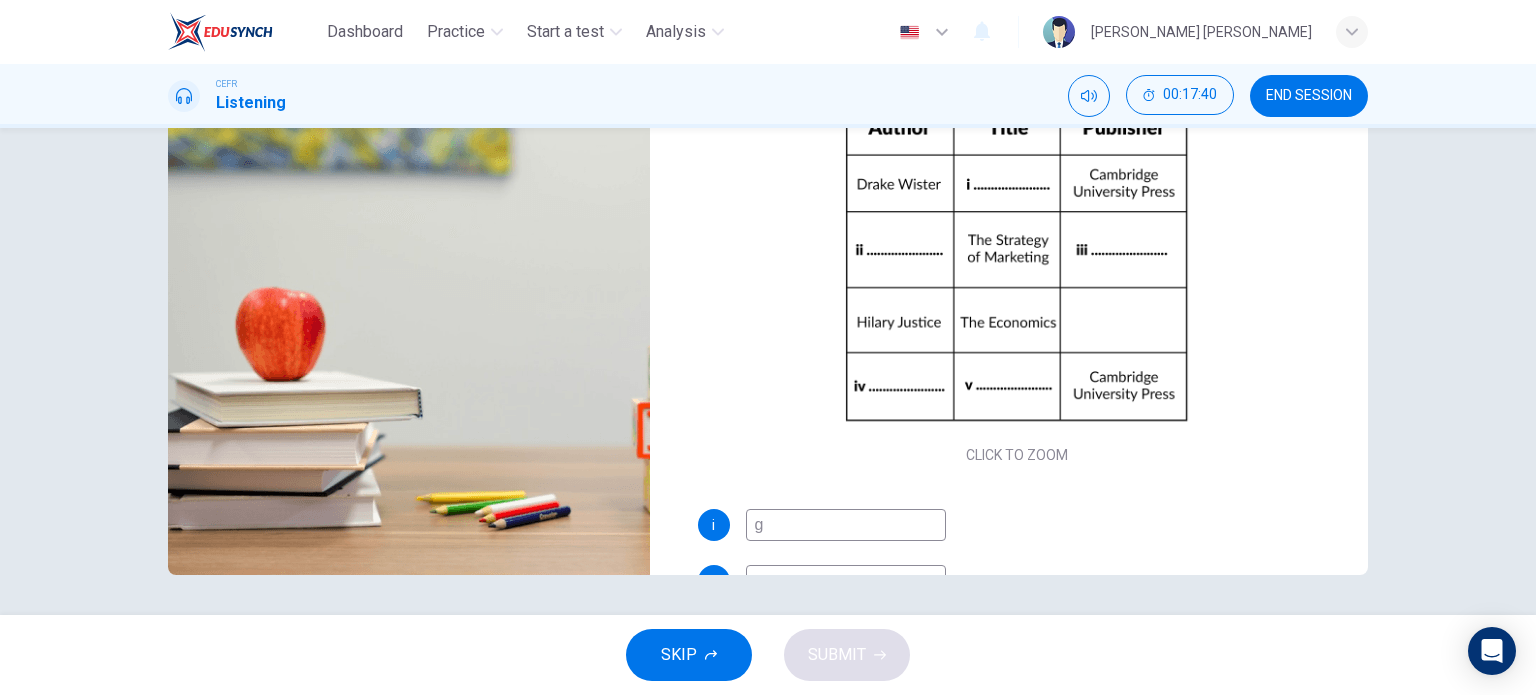 type on "76" 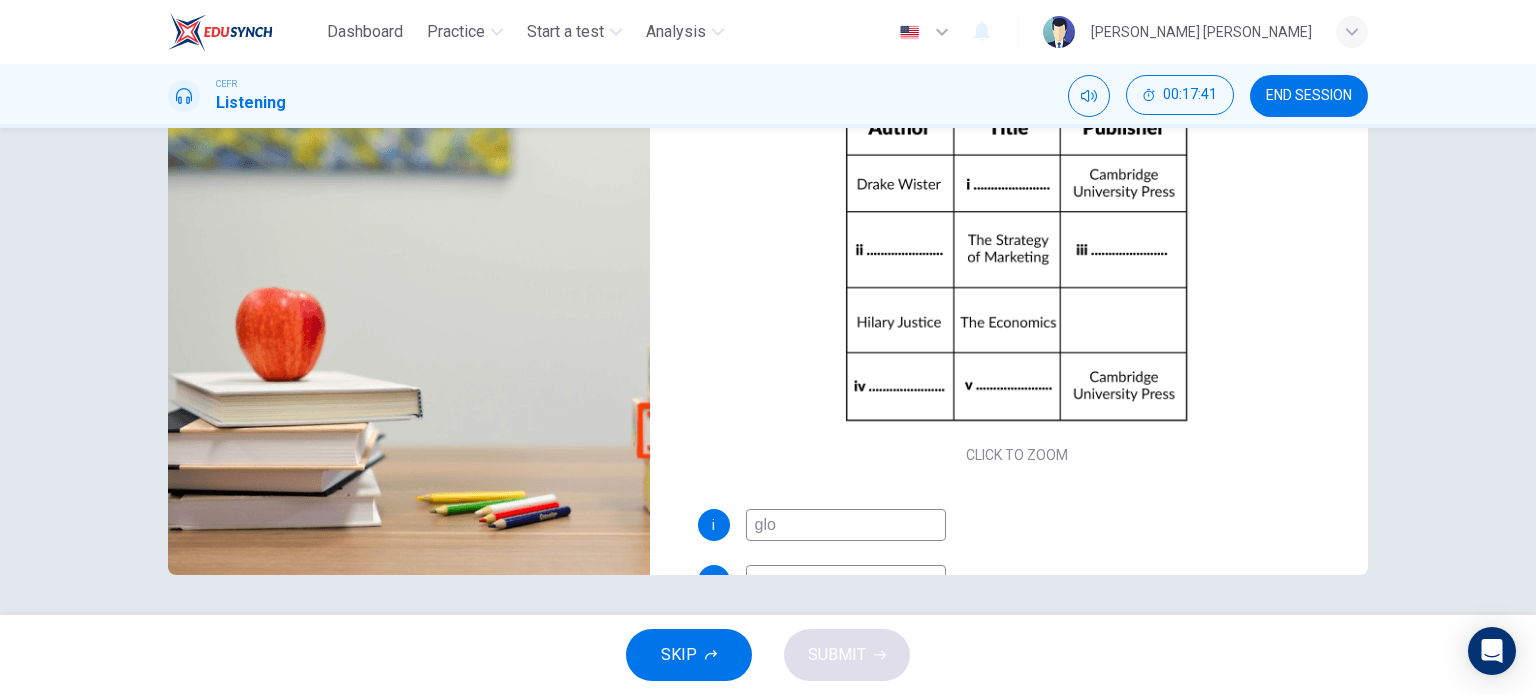 type on "glob" 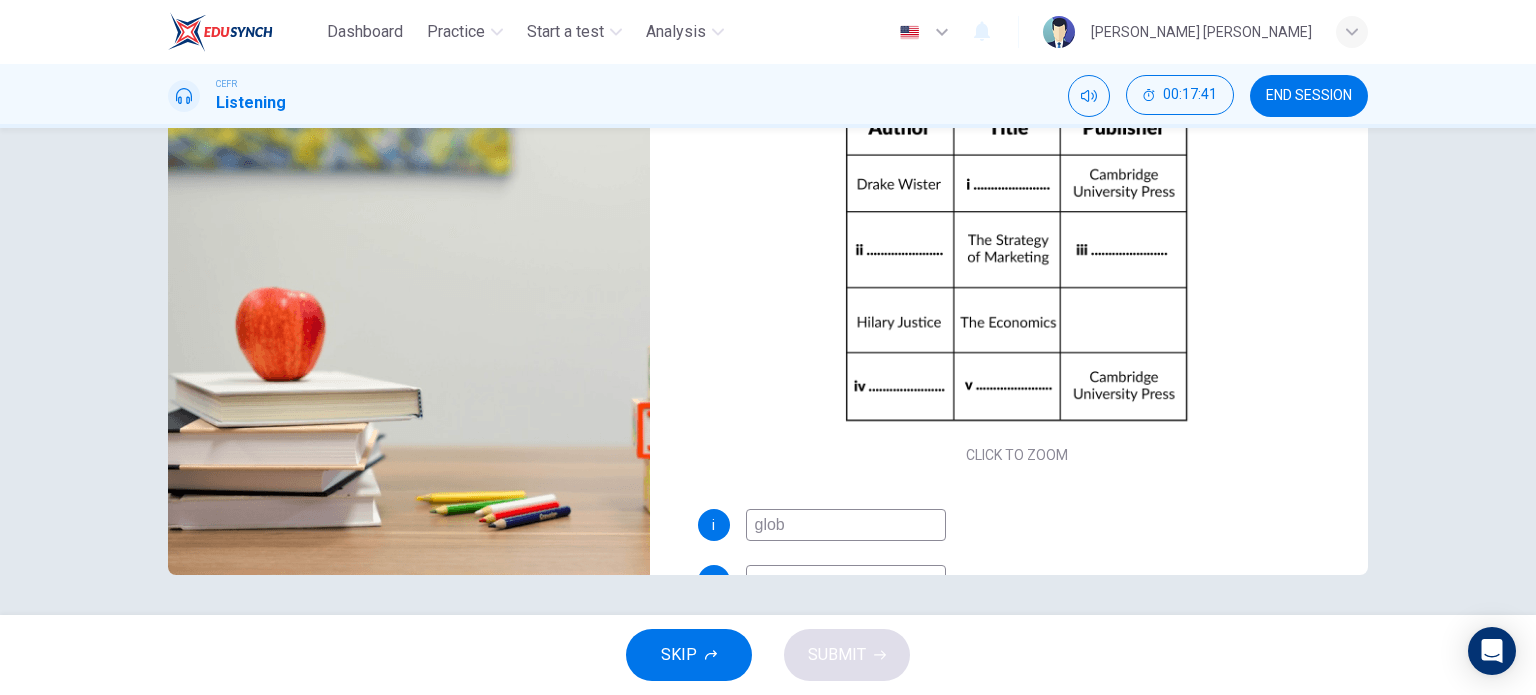 type on "77" 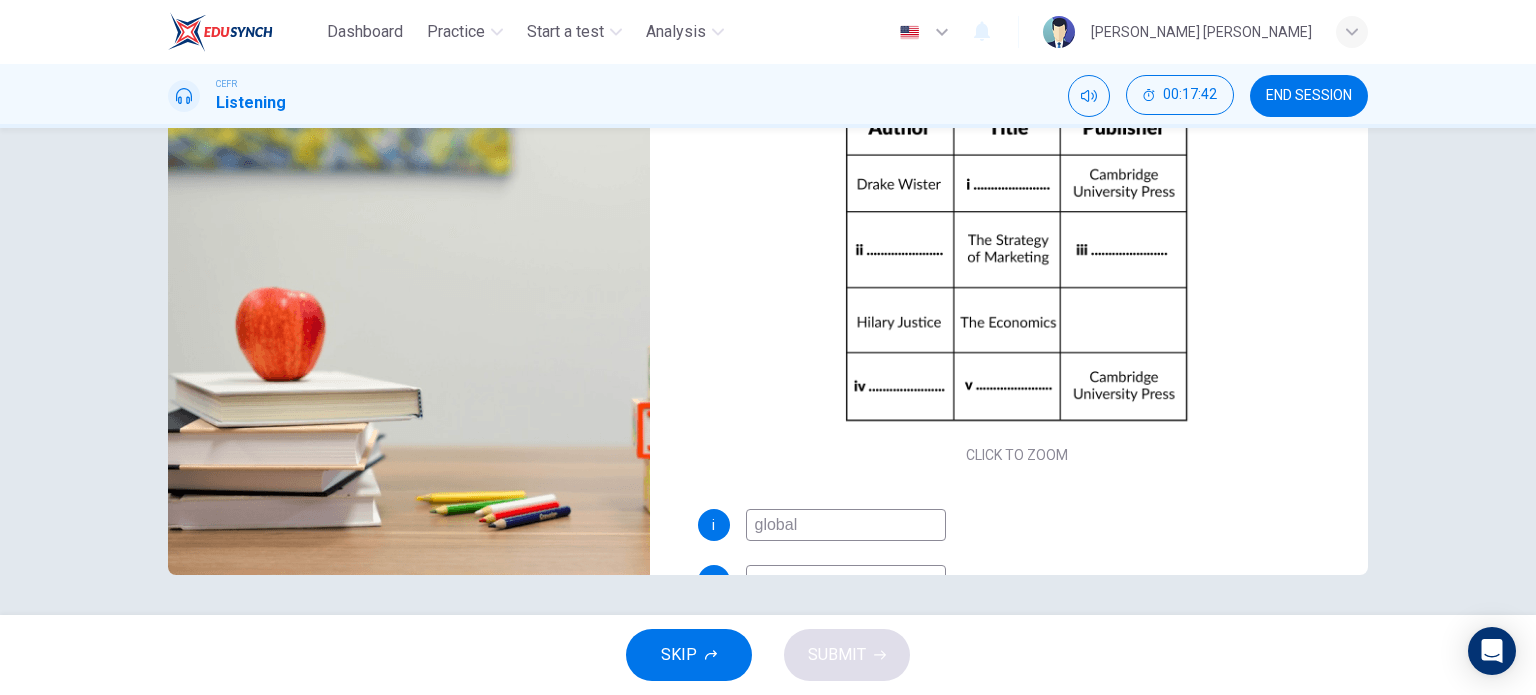 type on "global e" 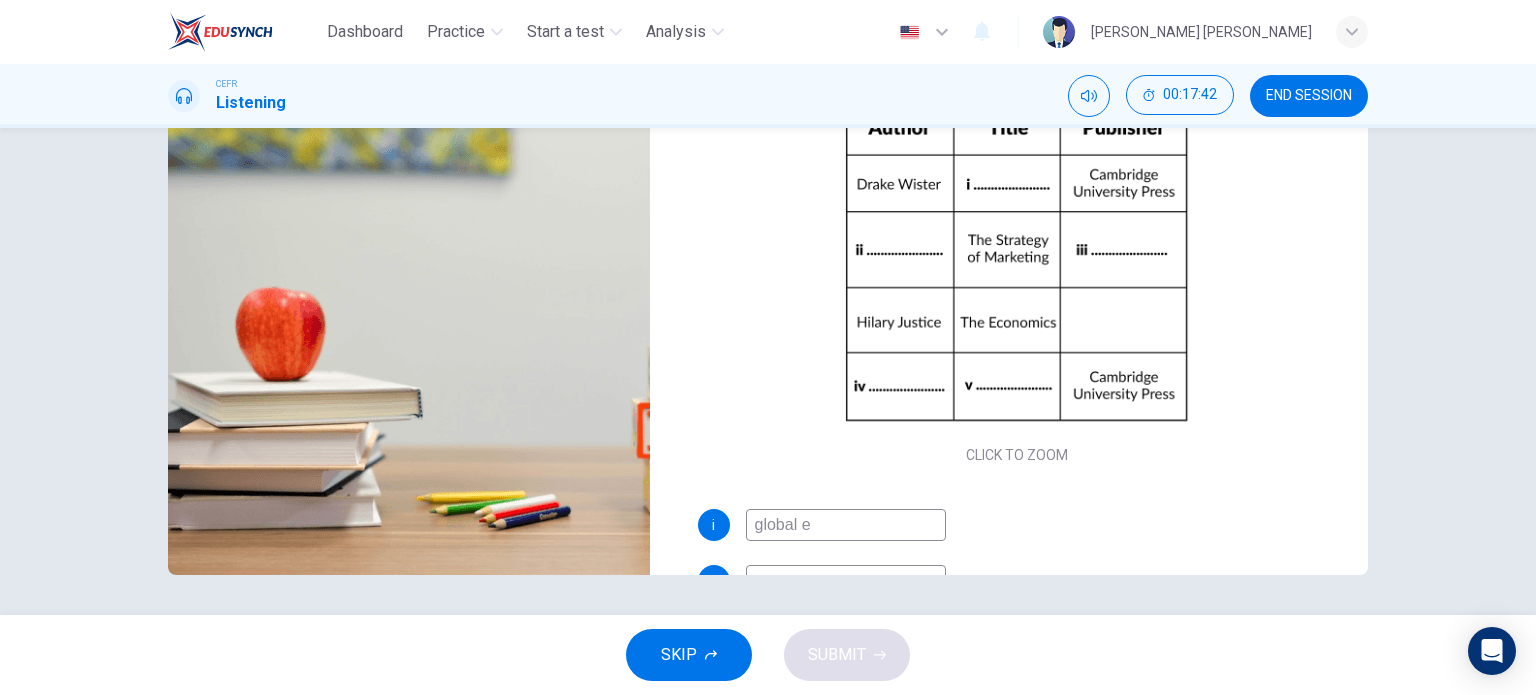 type on "77" 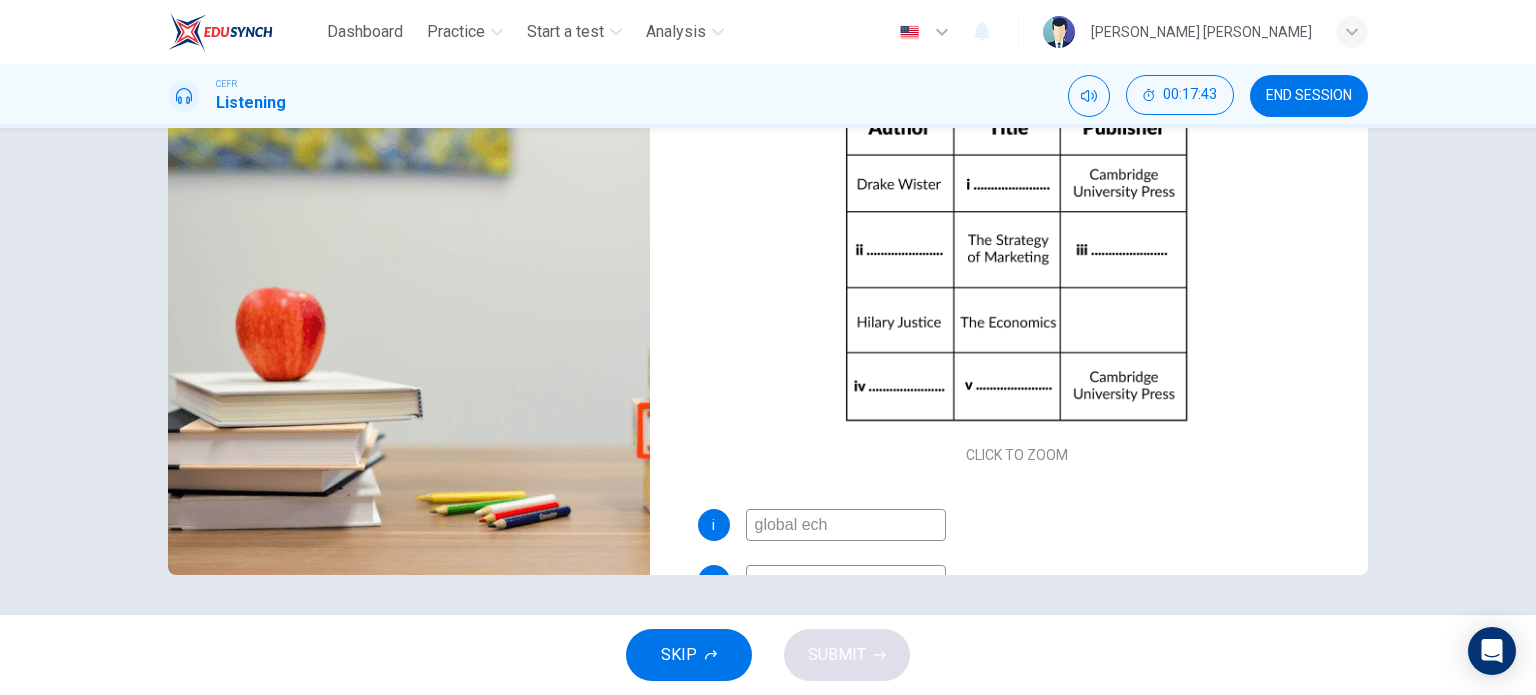 type on "global echo" 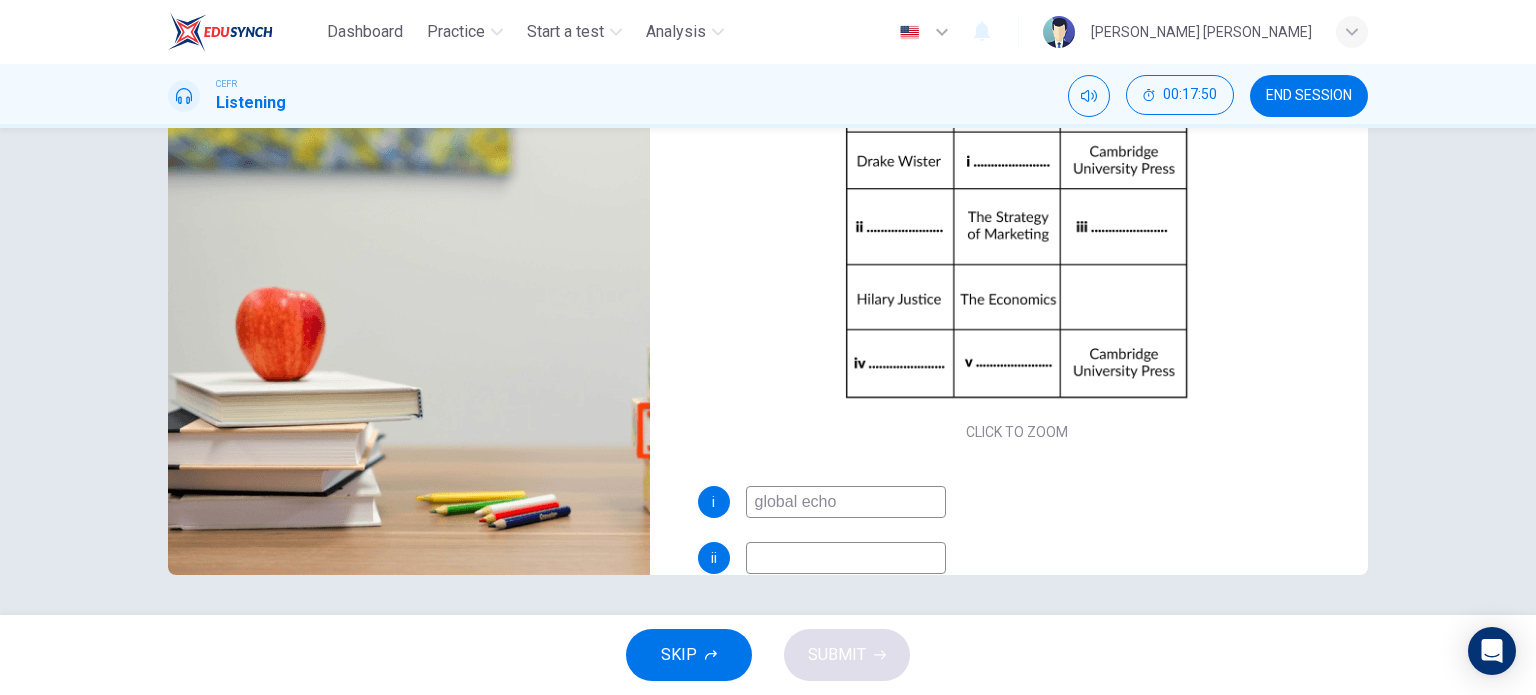 scroll, scrollTop: 28, scrollLeft: 0, axis: vertical 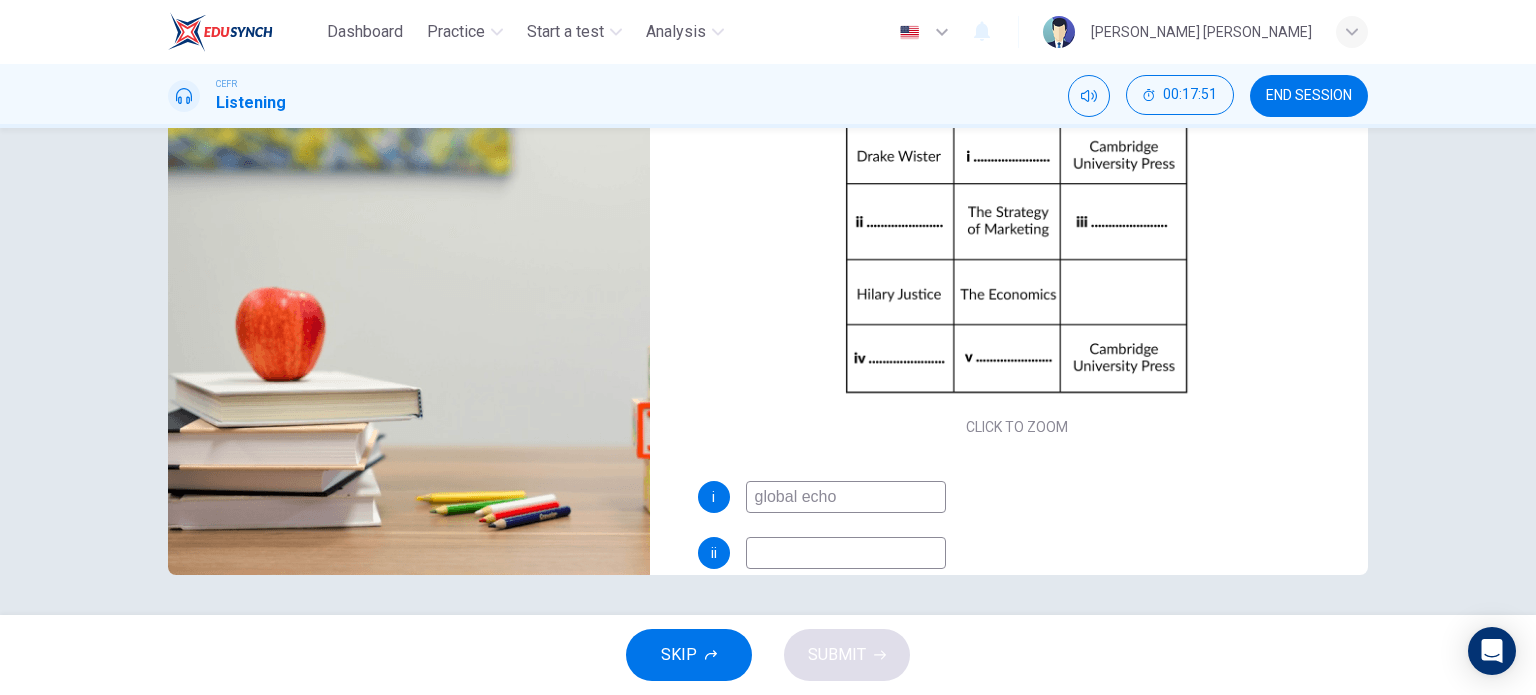 type on "80" 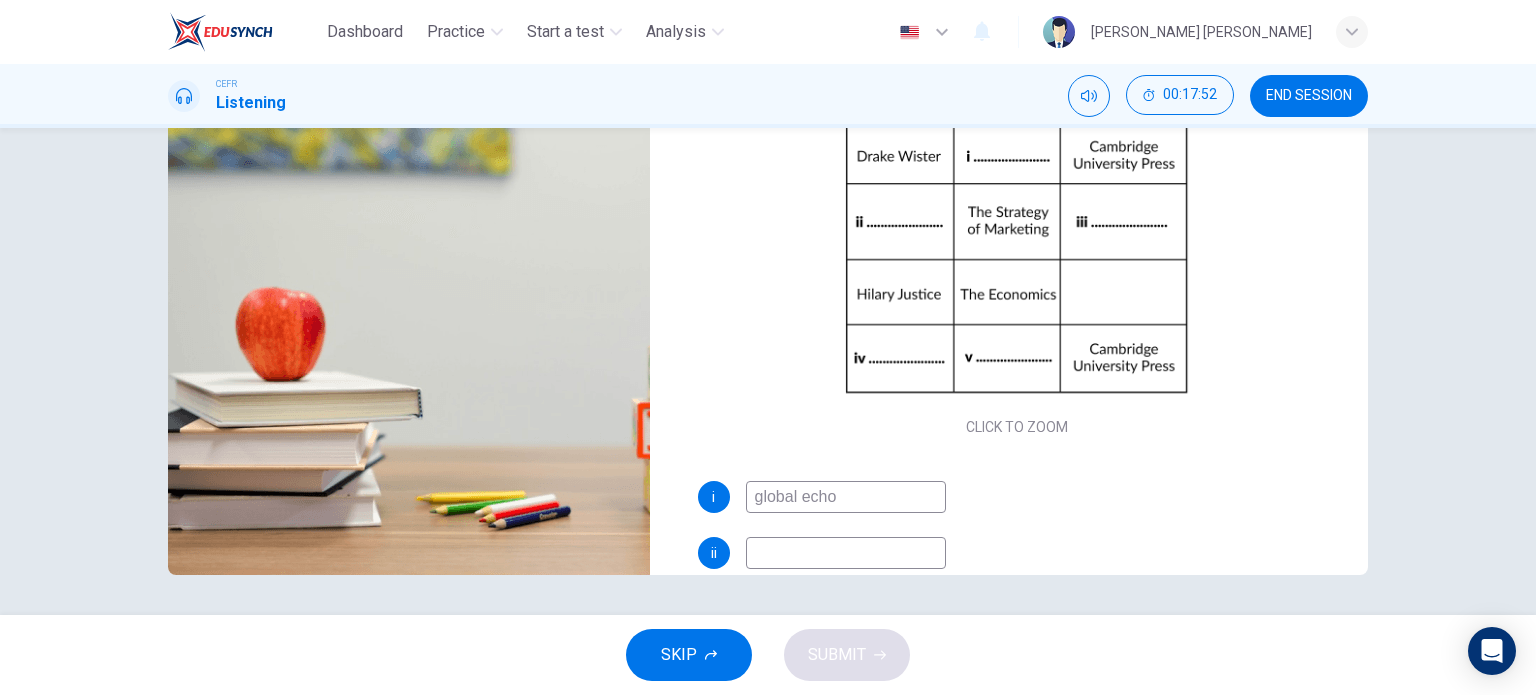 type on "80" 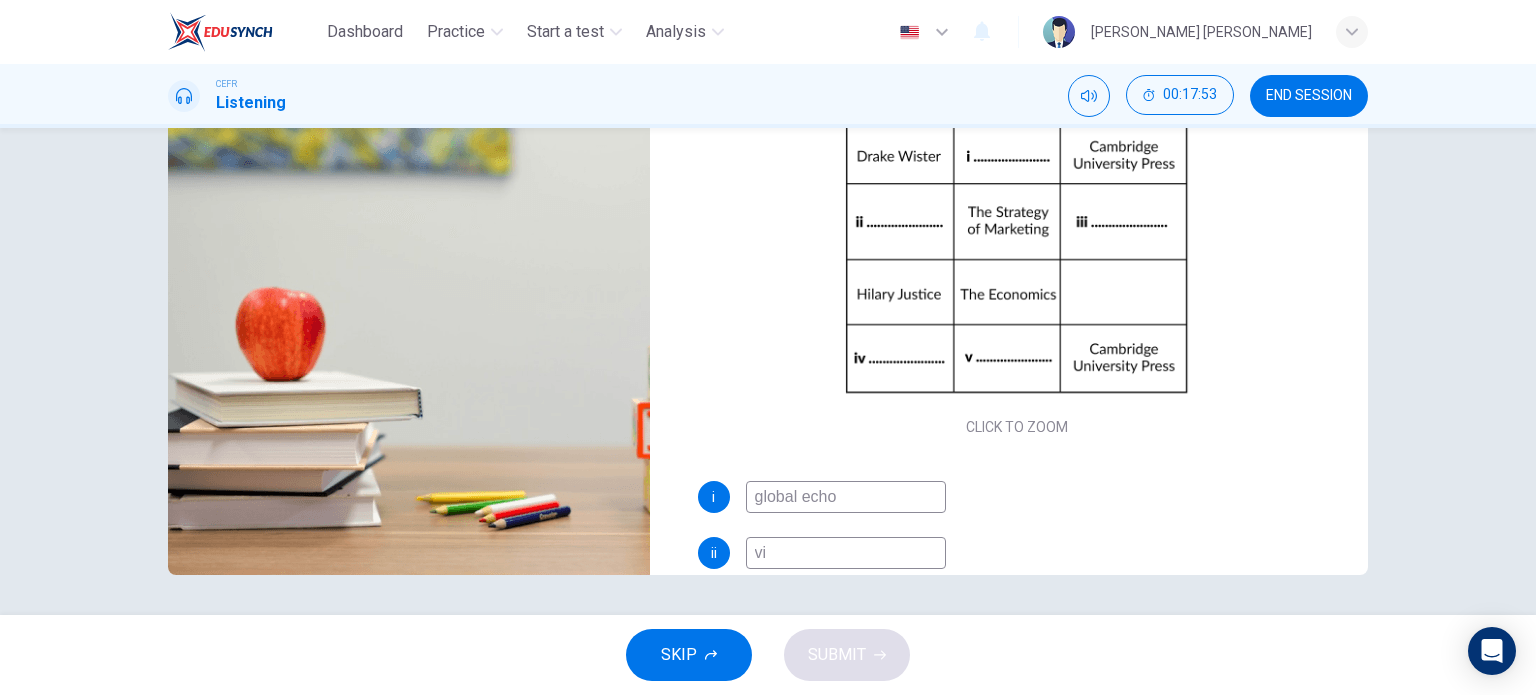 type on "vic" 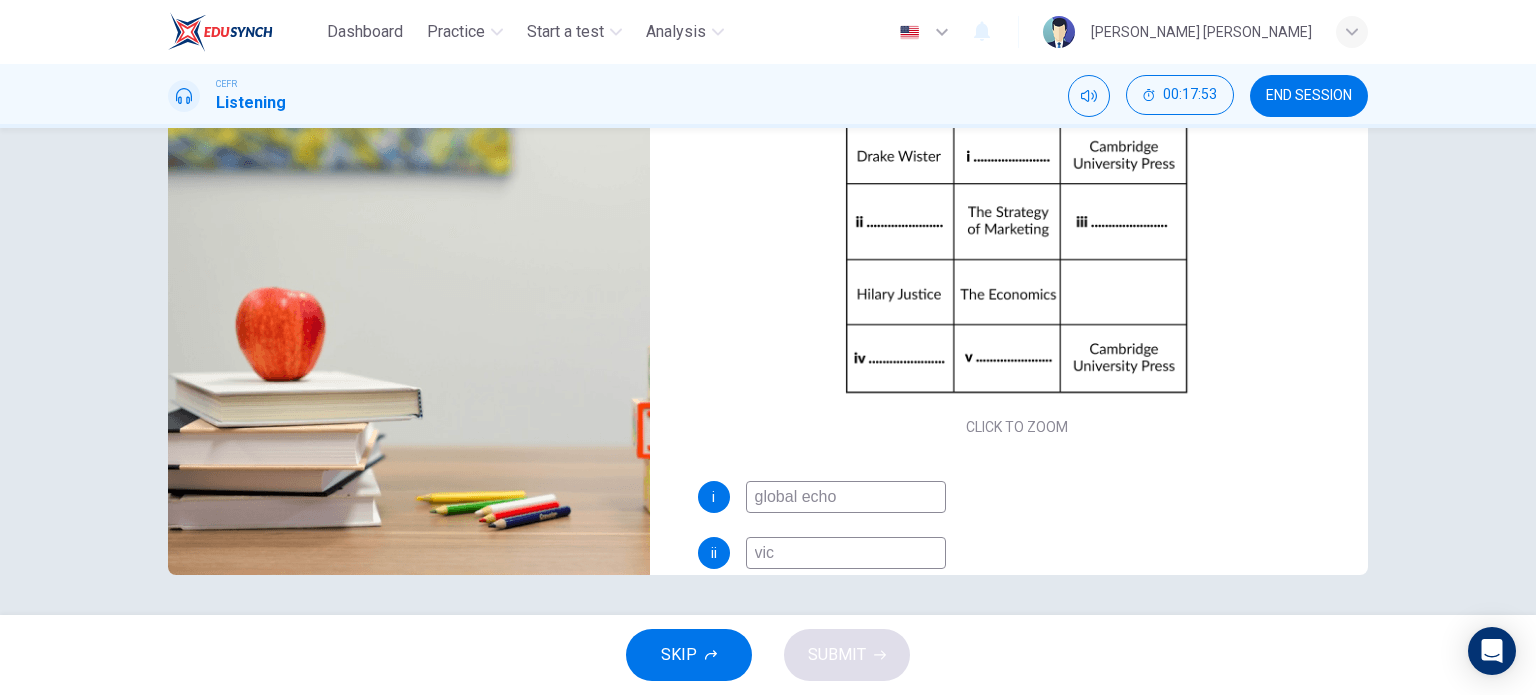 type on "80" 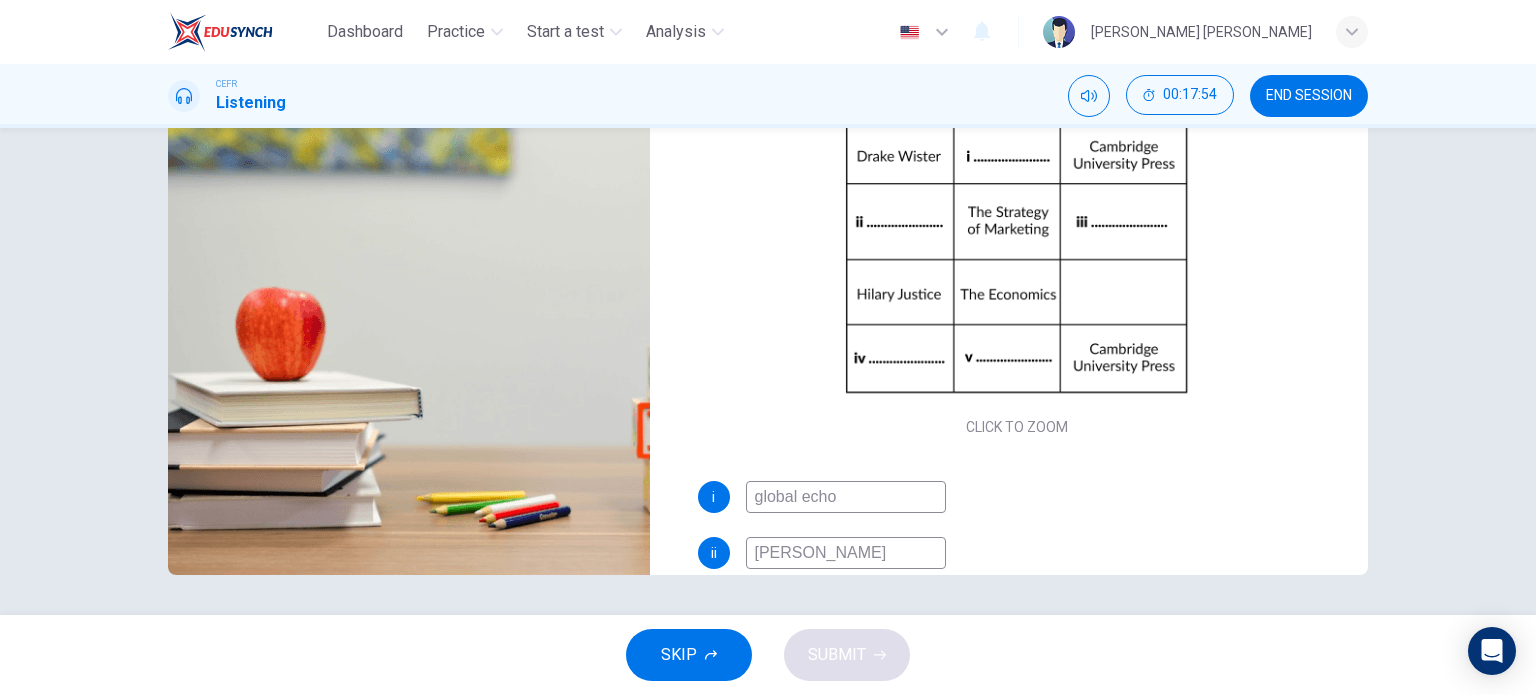 type on "victori" 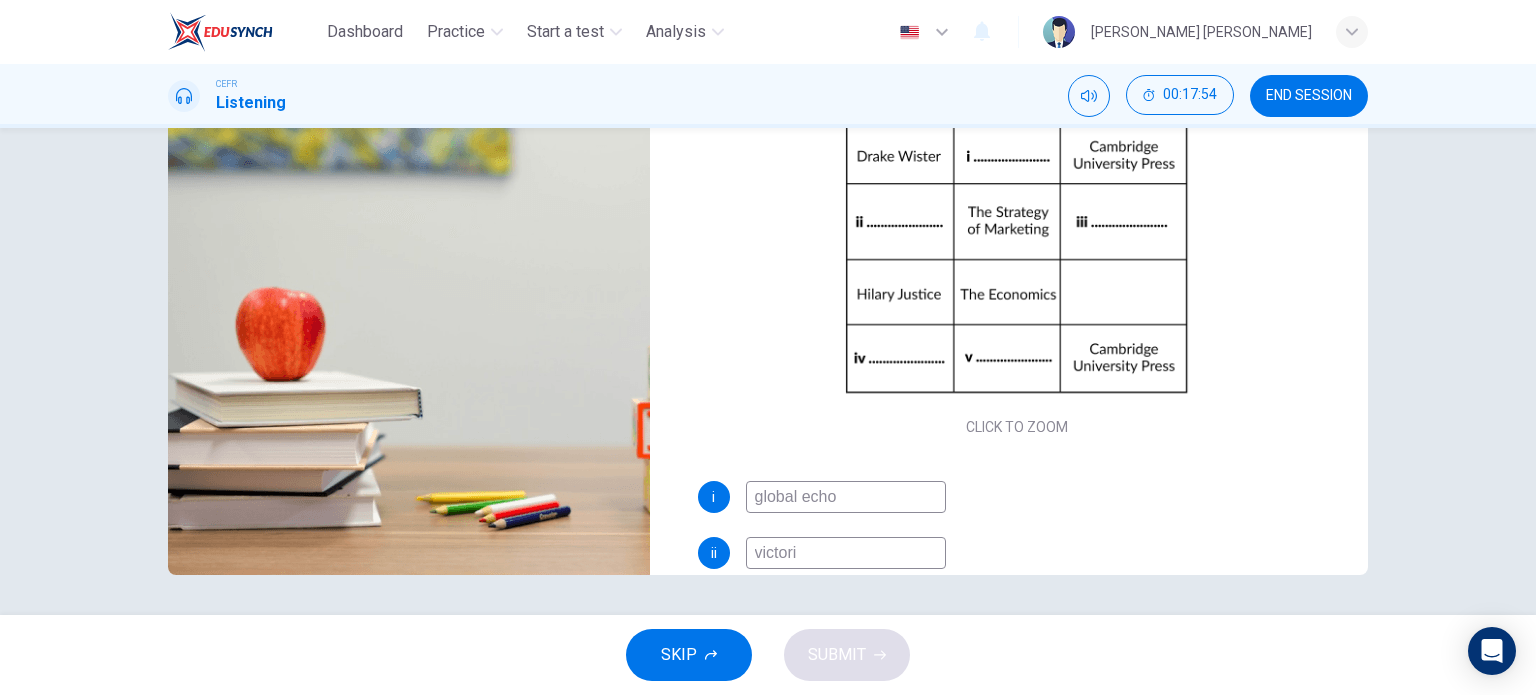 type on "81" 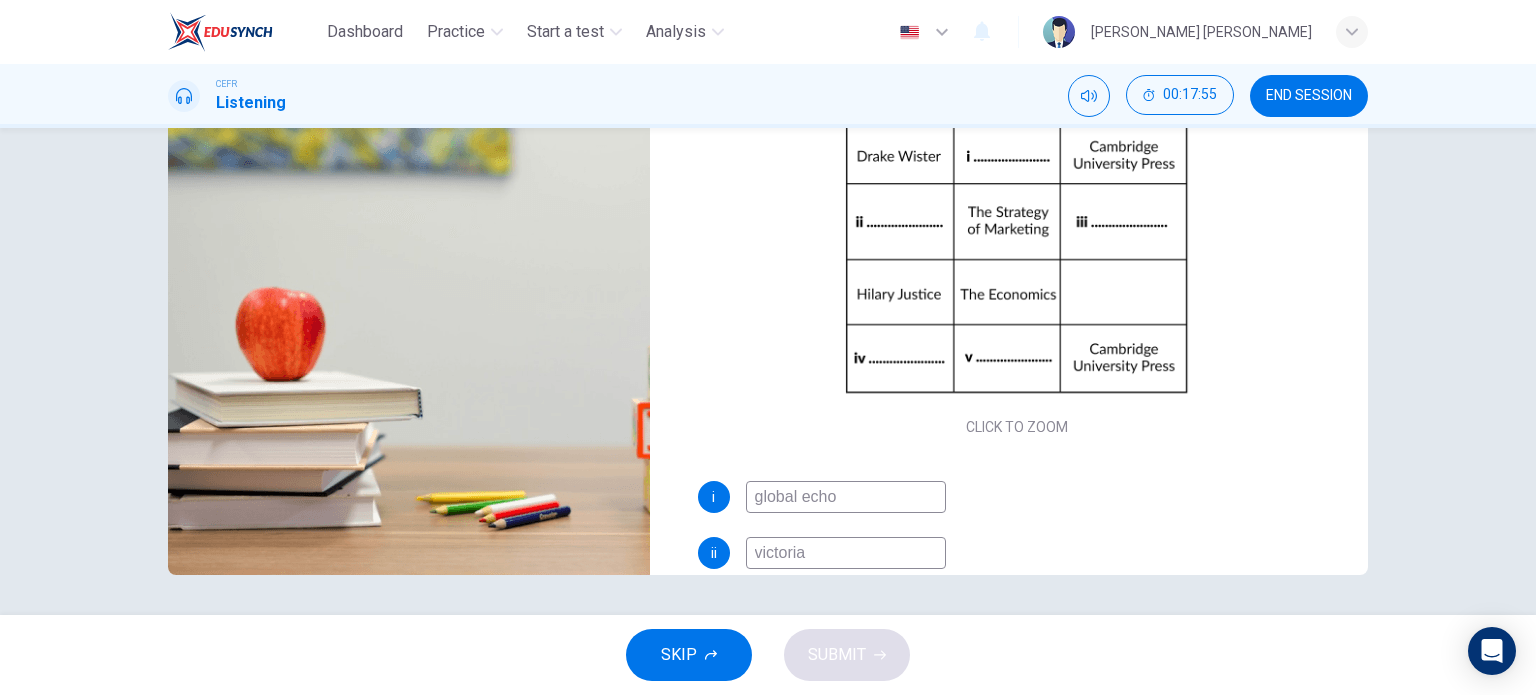 type on "victoria" 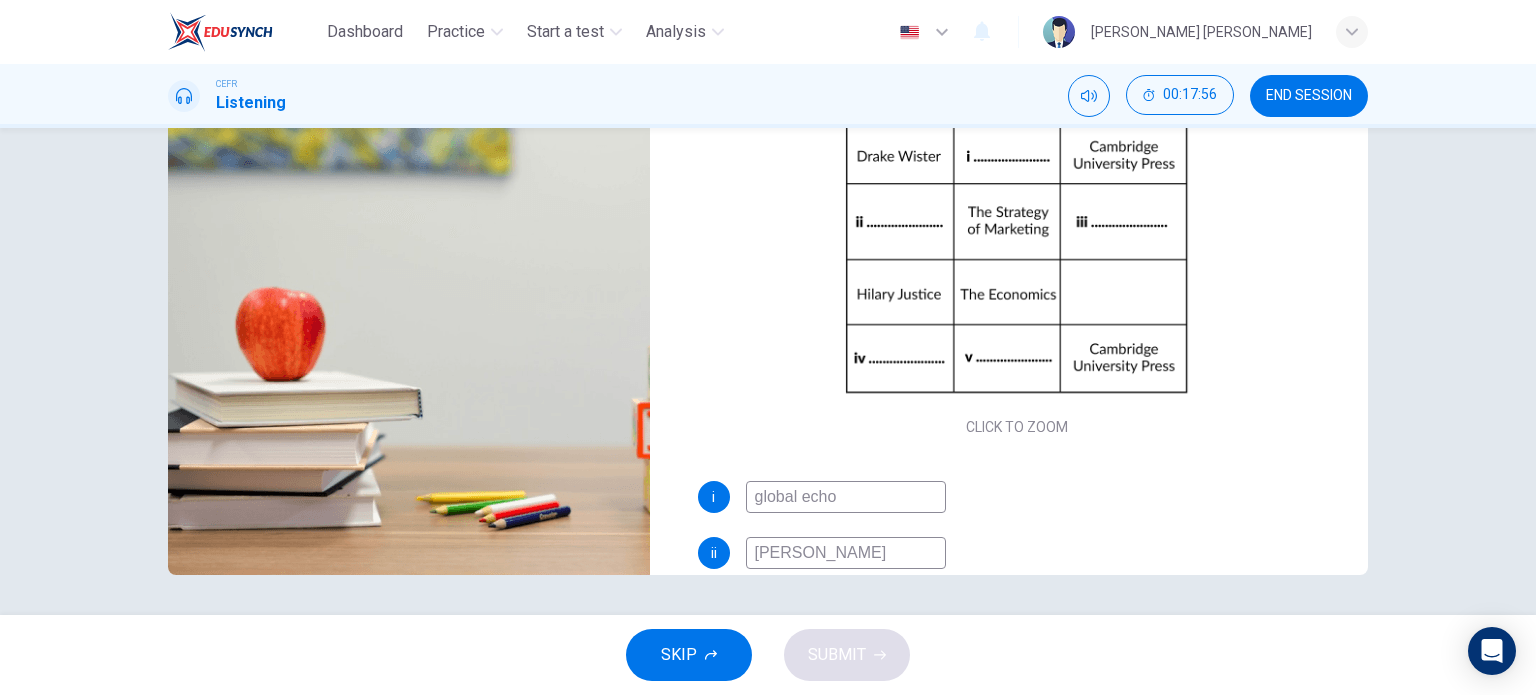 type on "victoria smit" 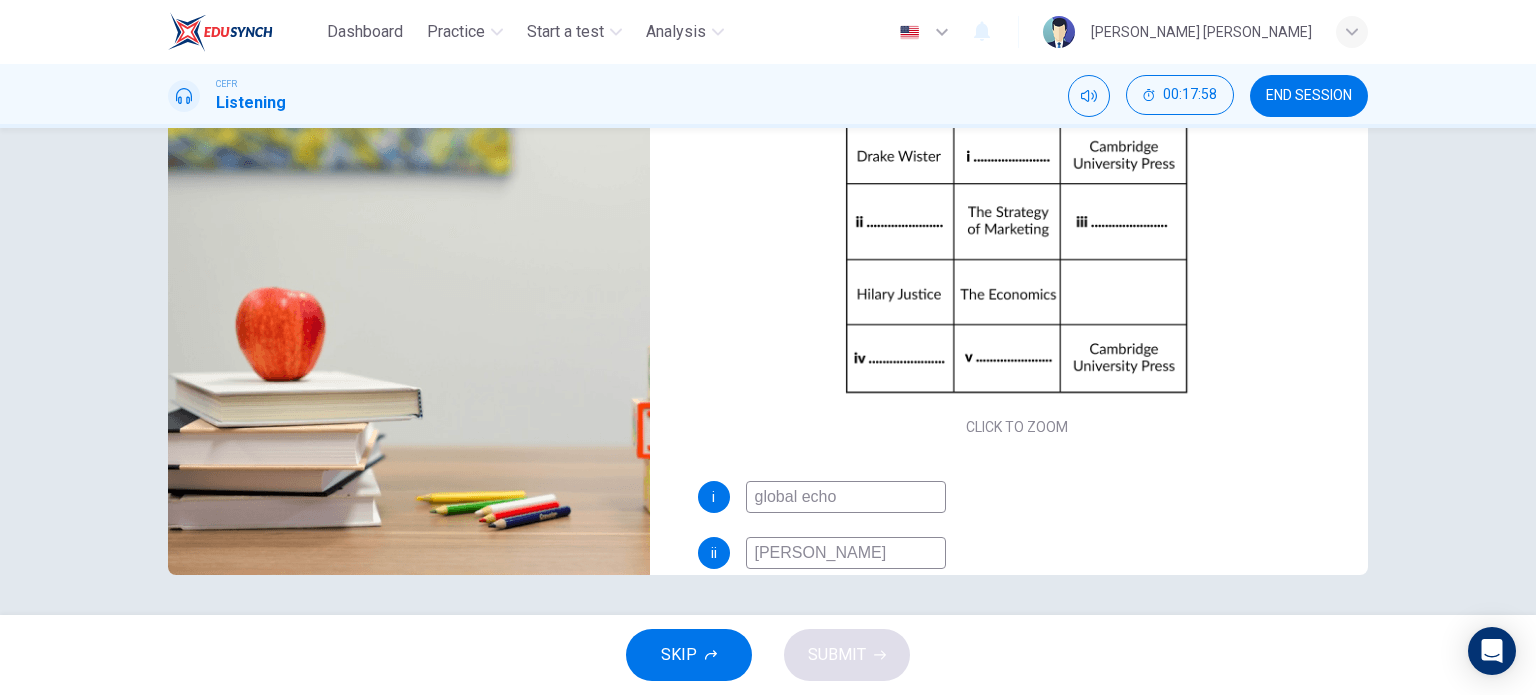 scroll, scrollTop: 128, scrollLeft: 0, axis: vertical 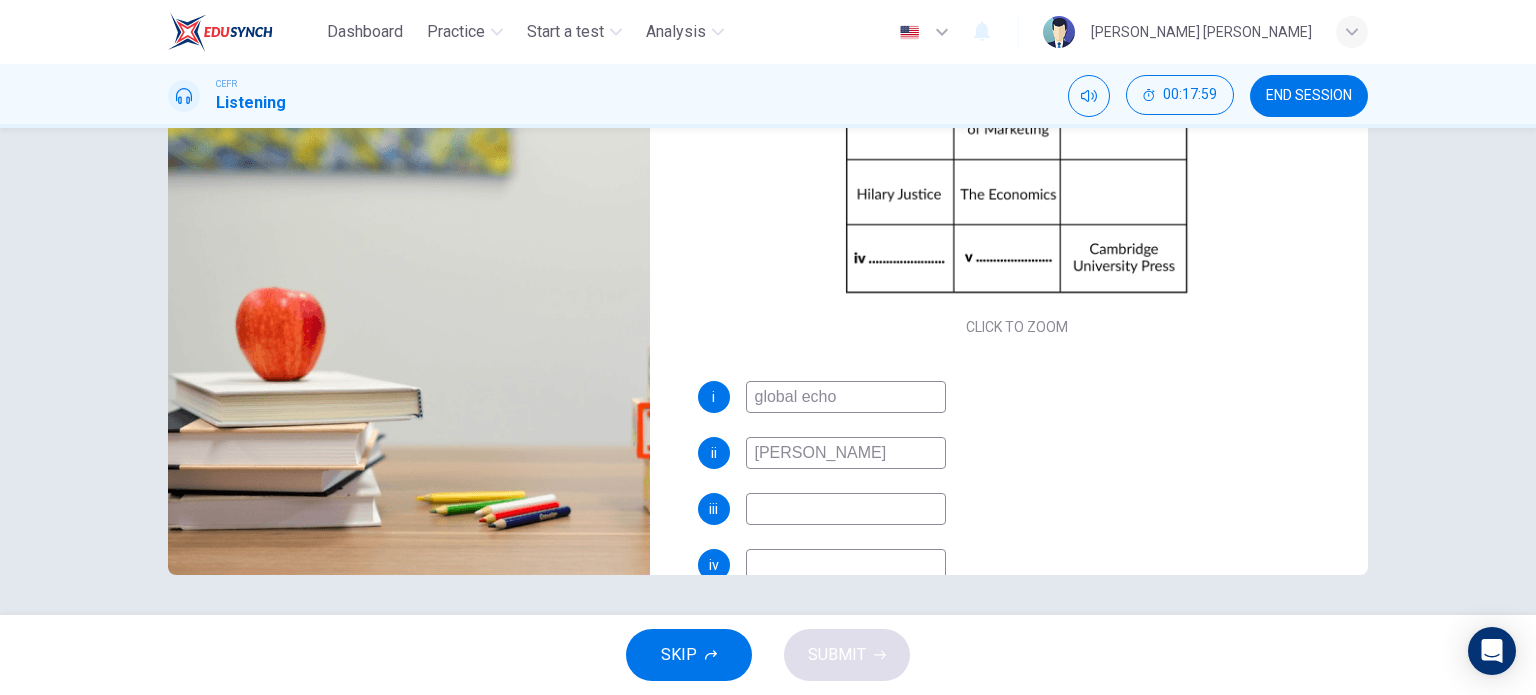 type on "82" 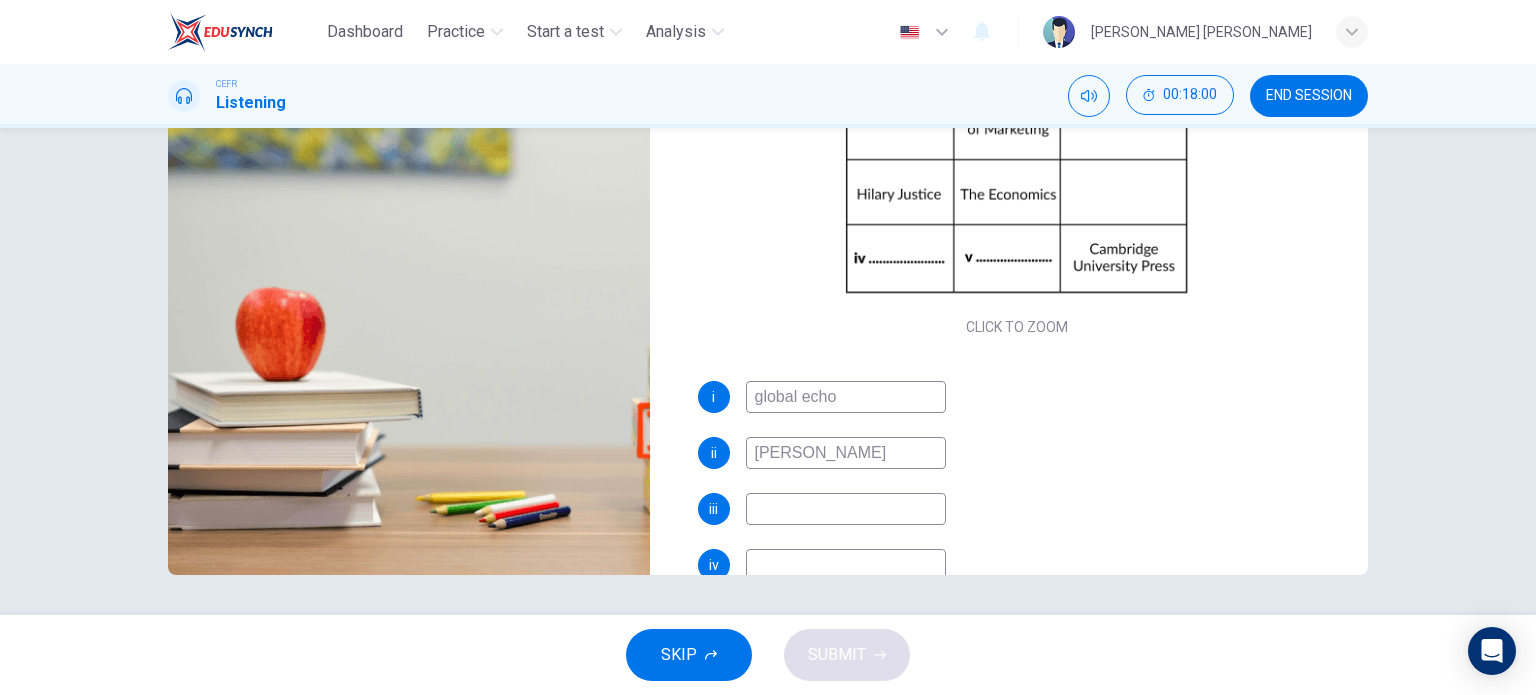 type on "83" 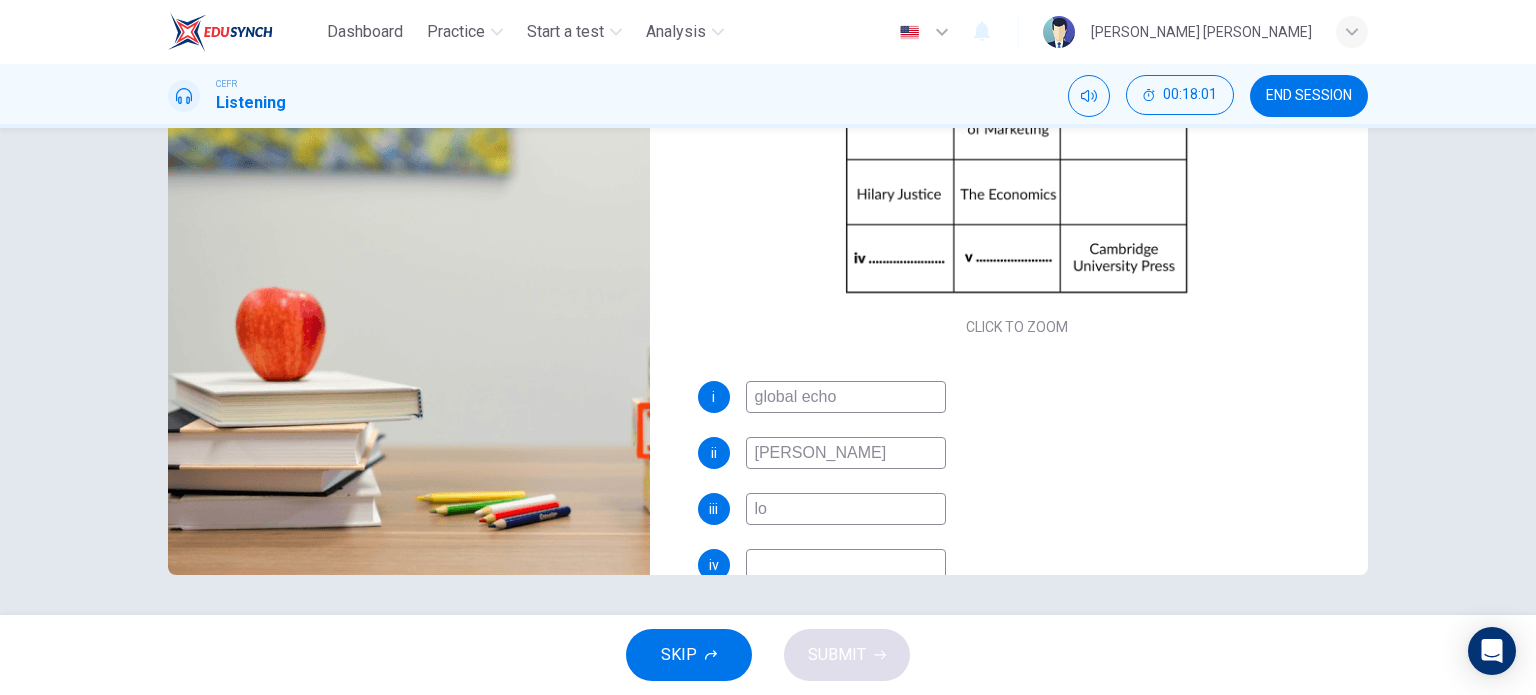 type on "lon" 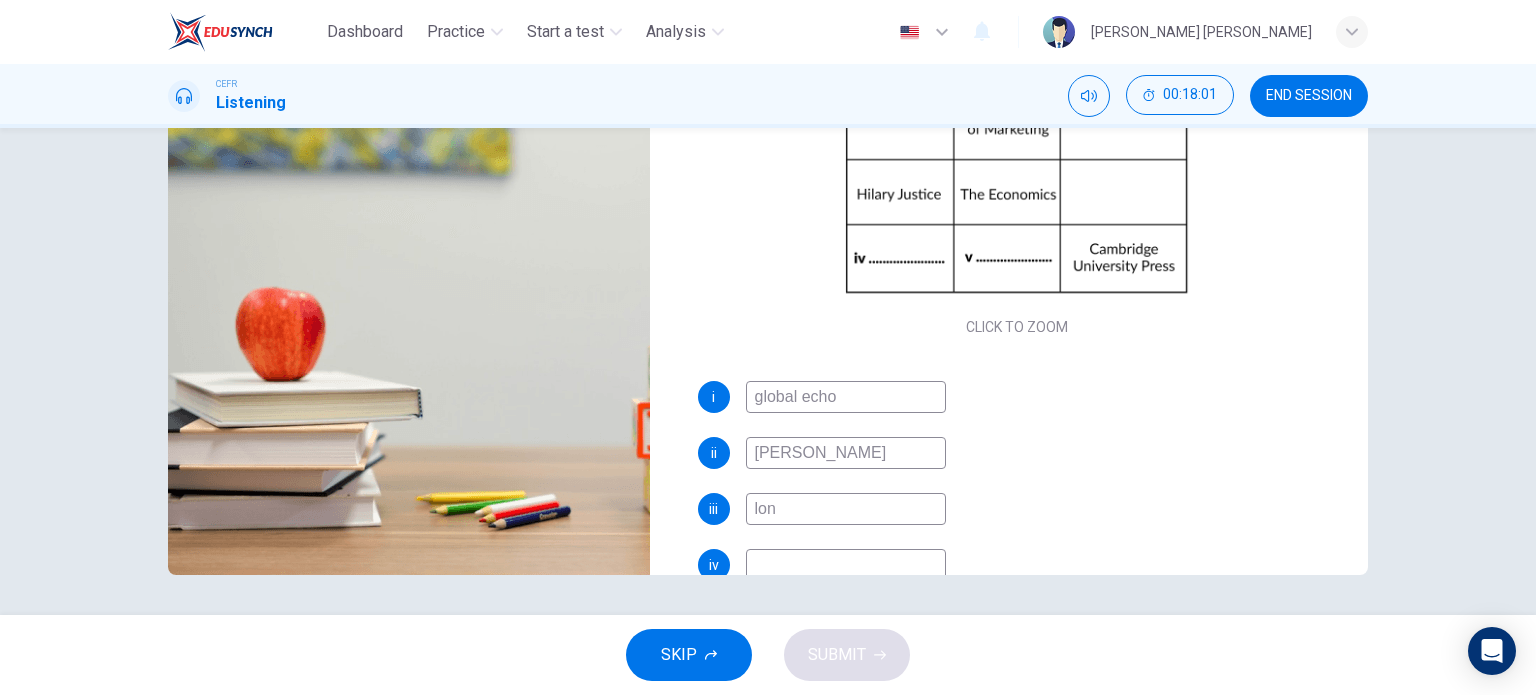 type on "83" 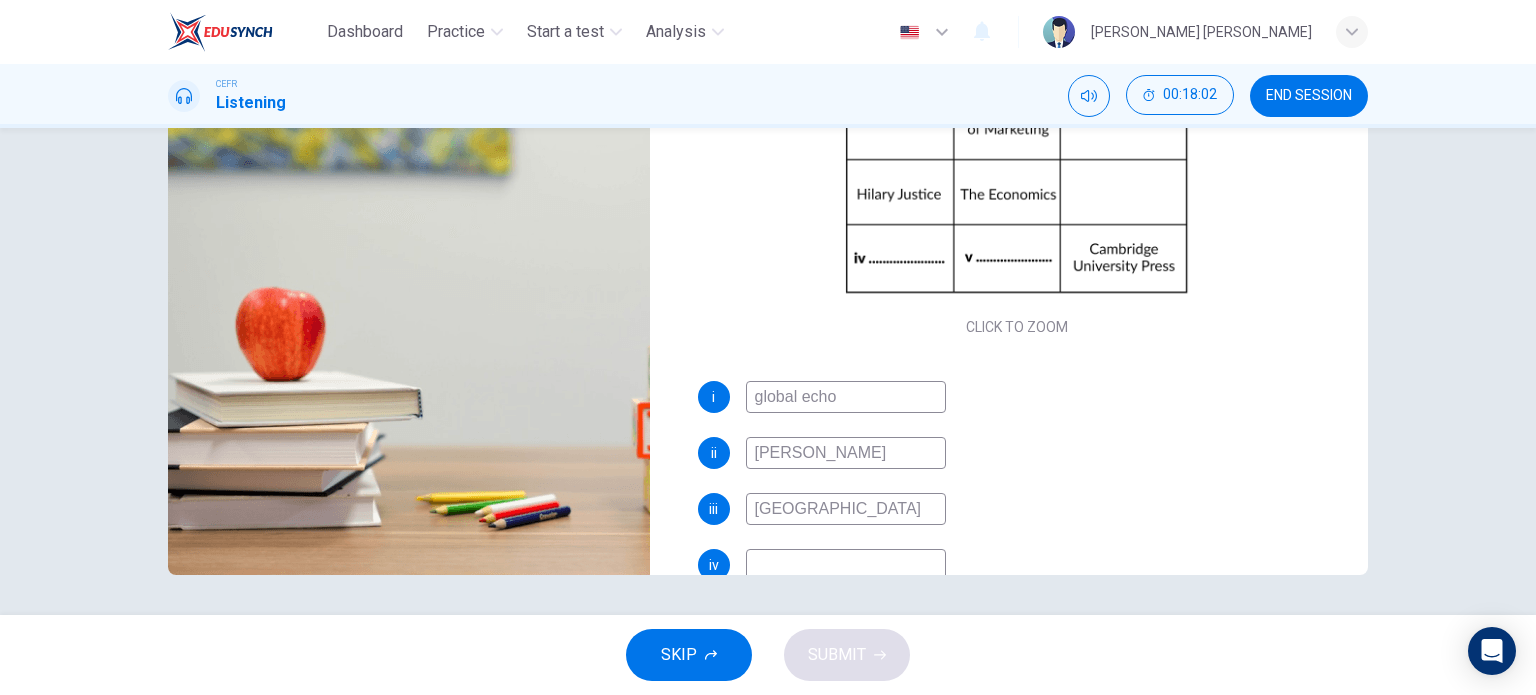type on "london" 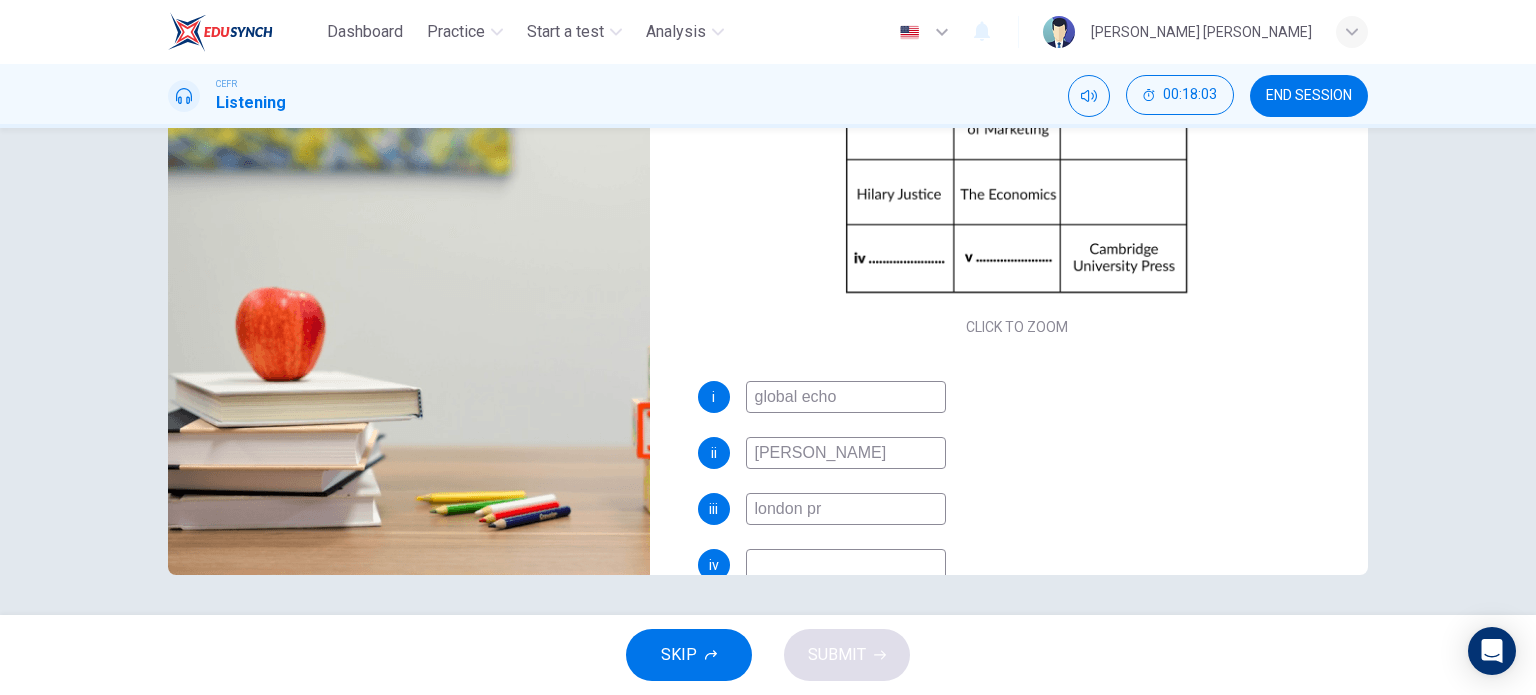type on "london pre" 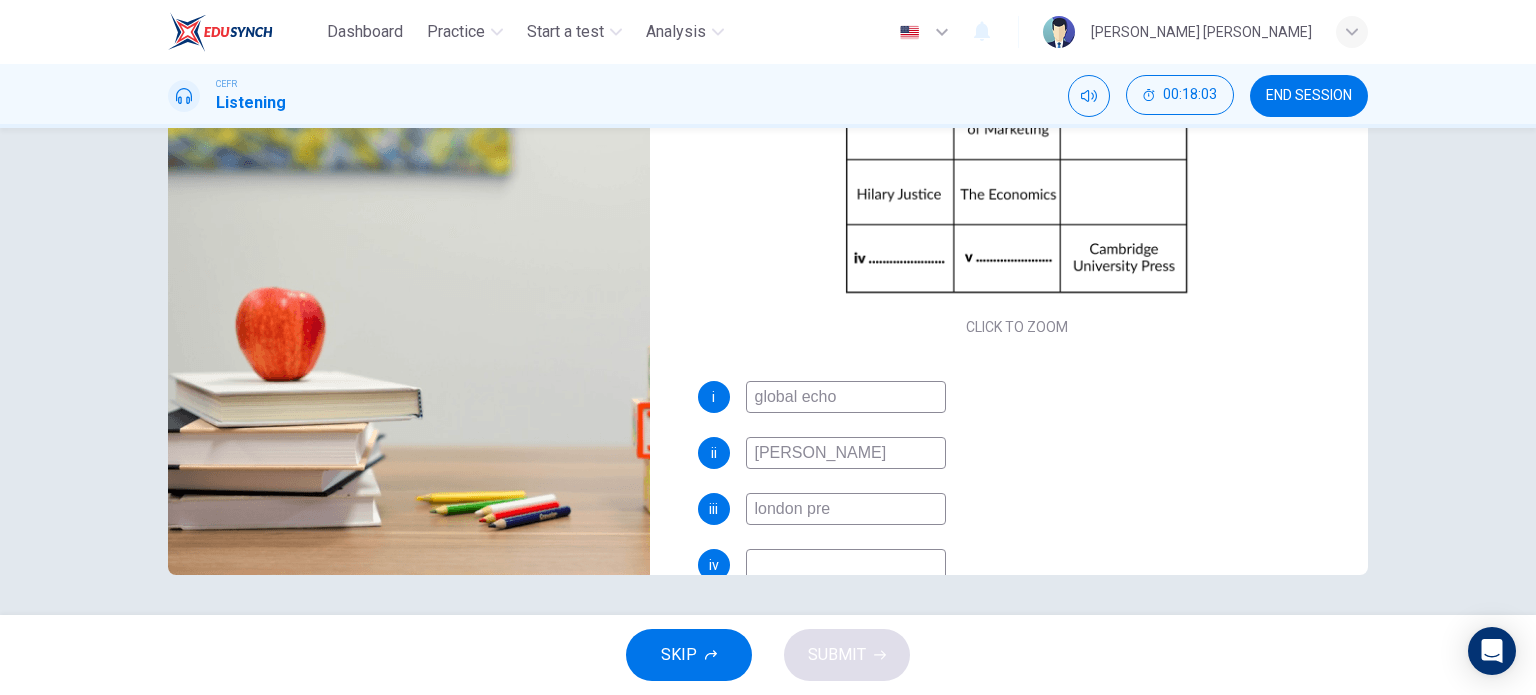 type on "84" 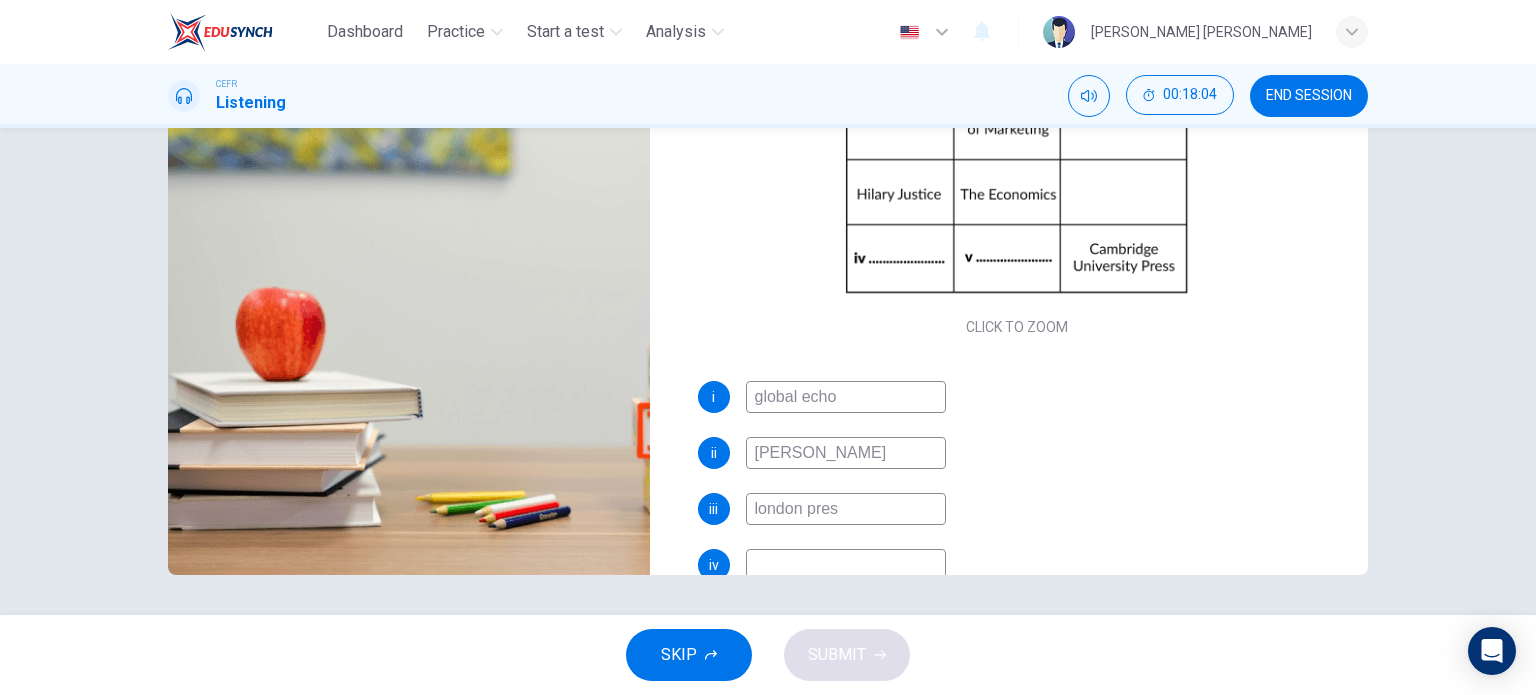 type on "london press" 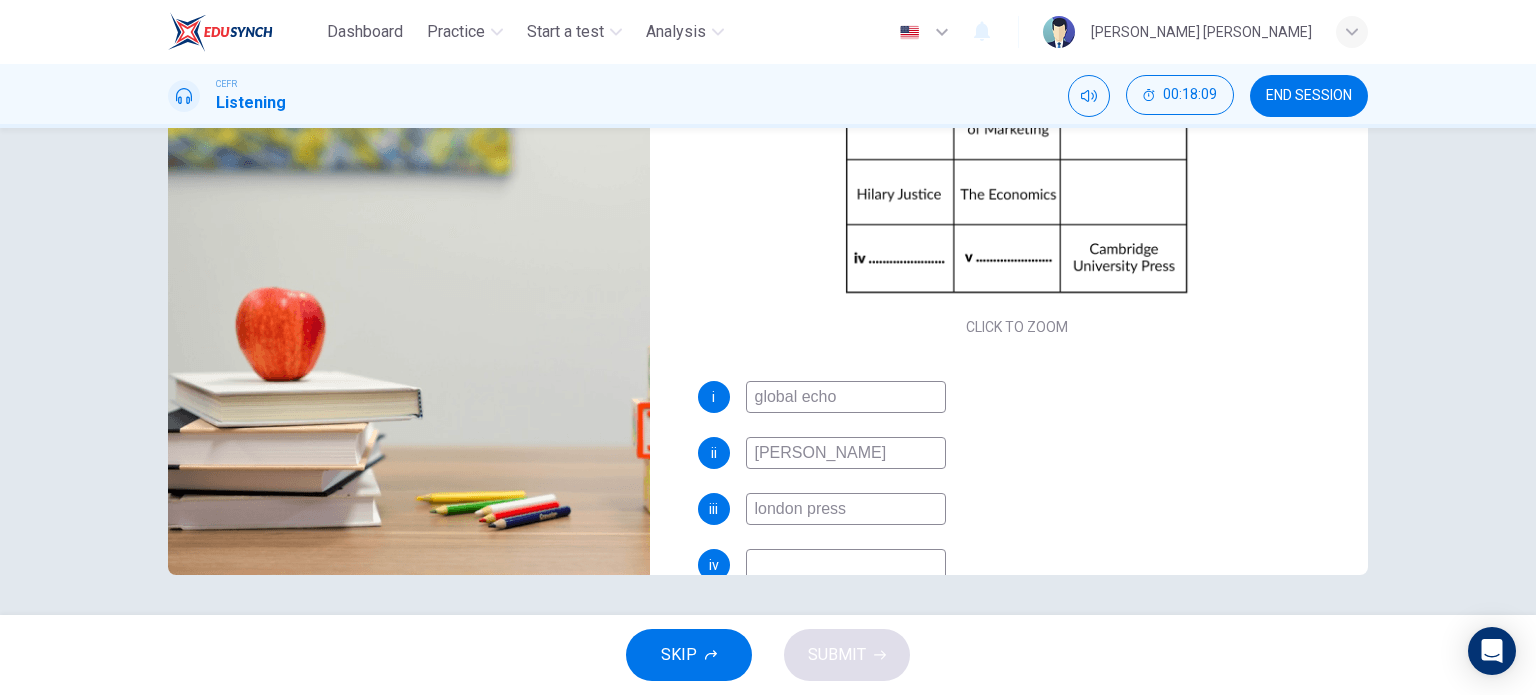 type on "86" 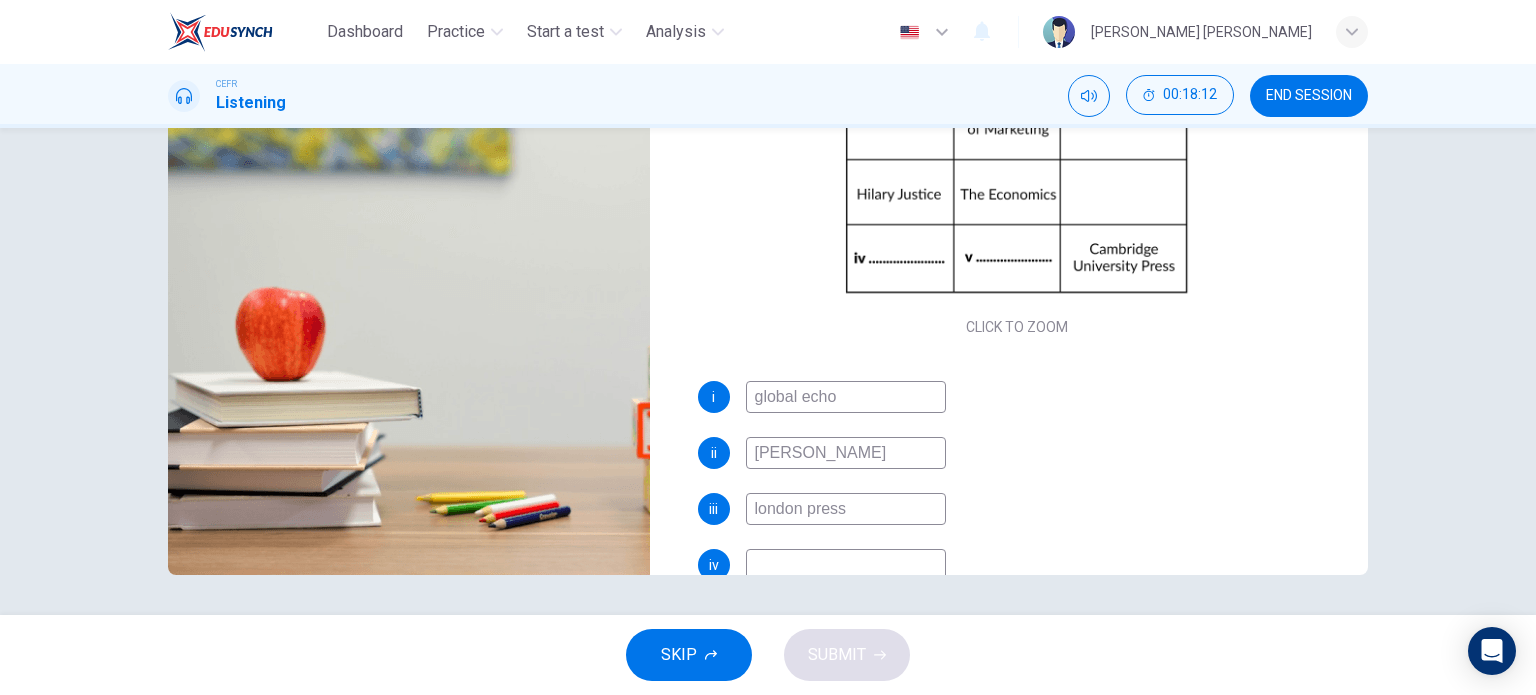 type on "87" 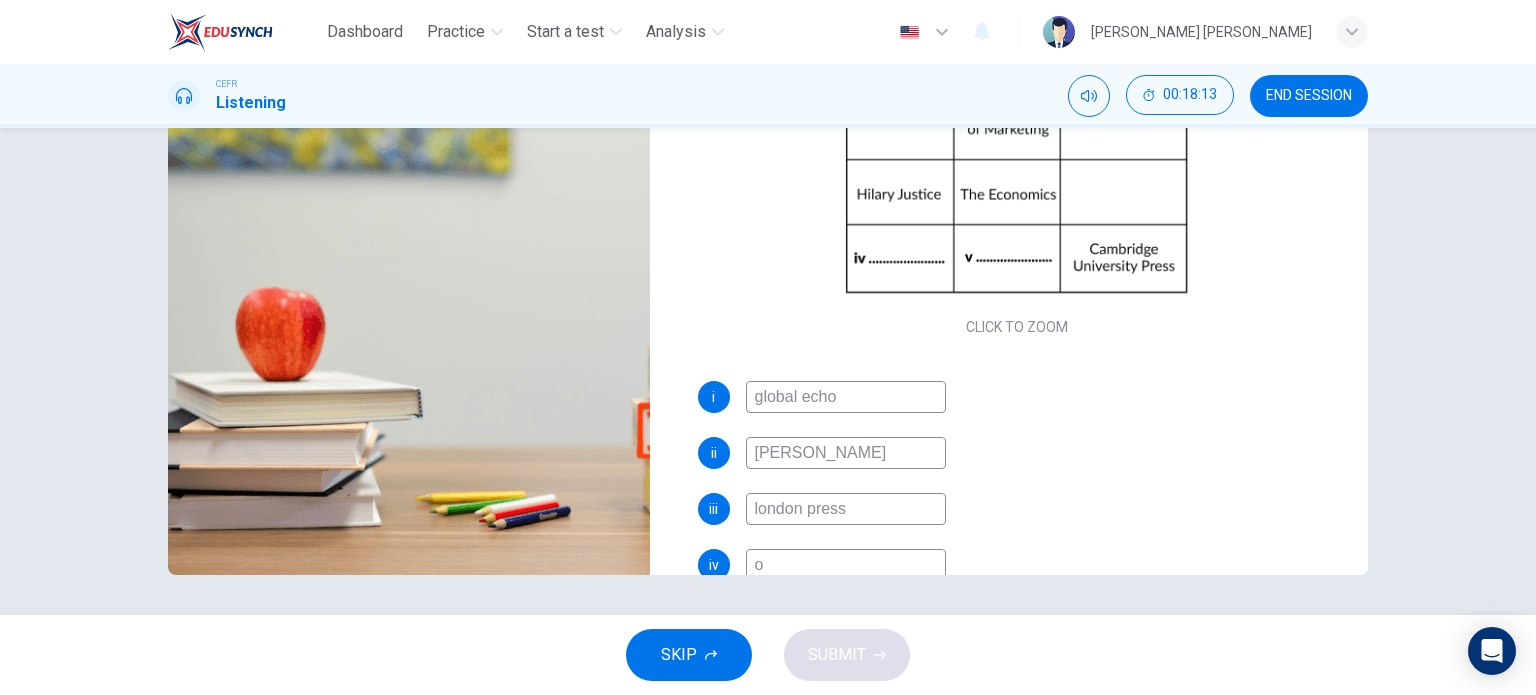 type on "ox" 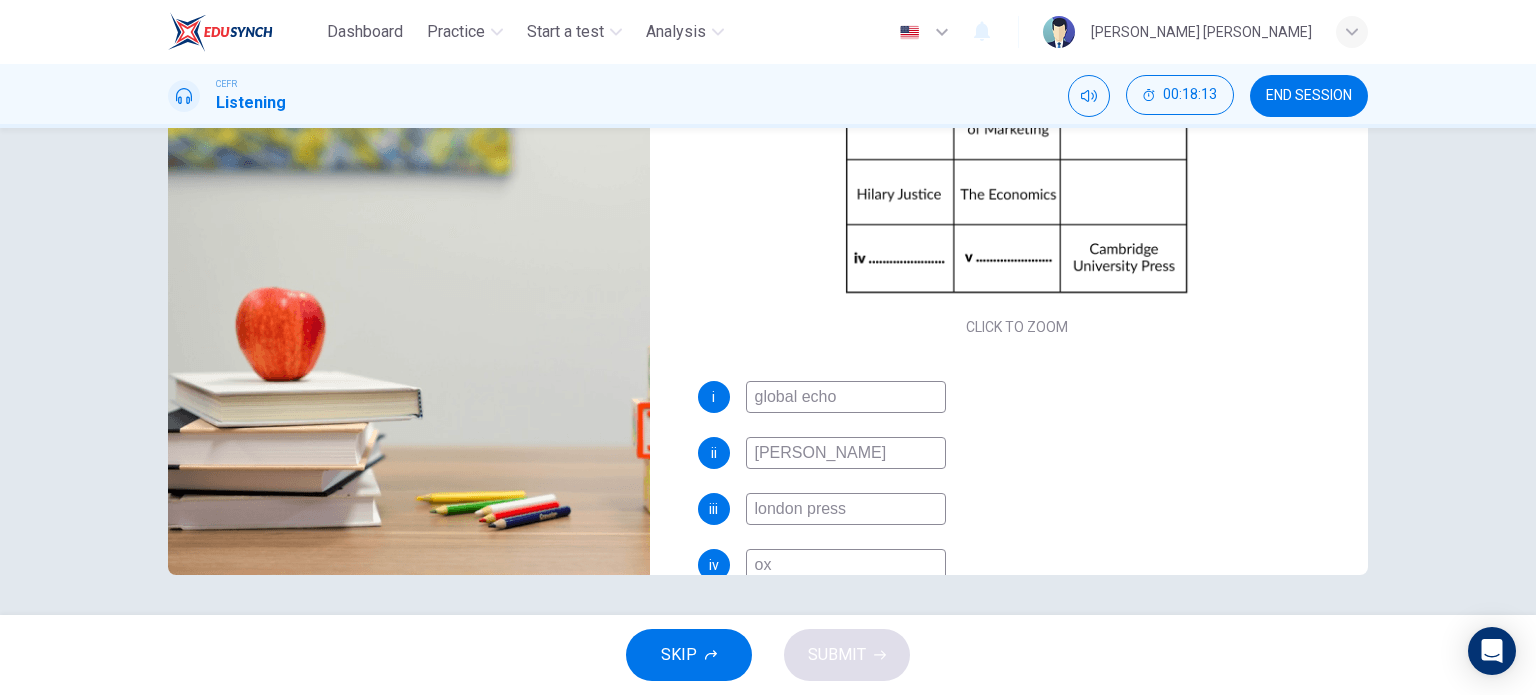 type on "87" 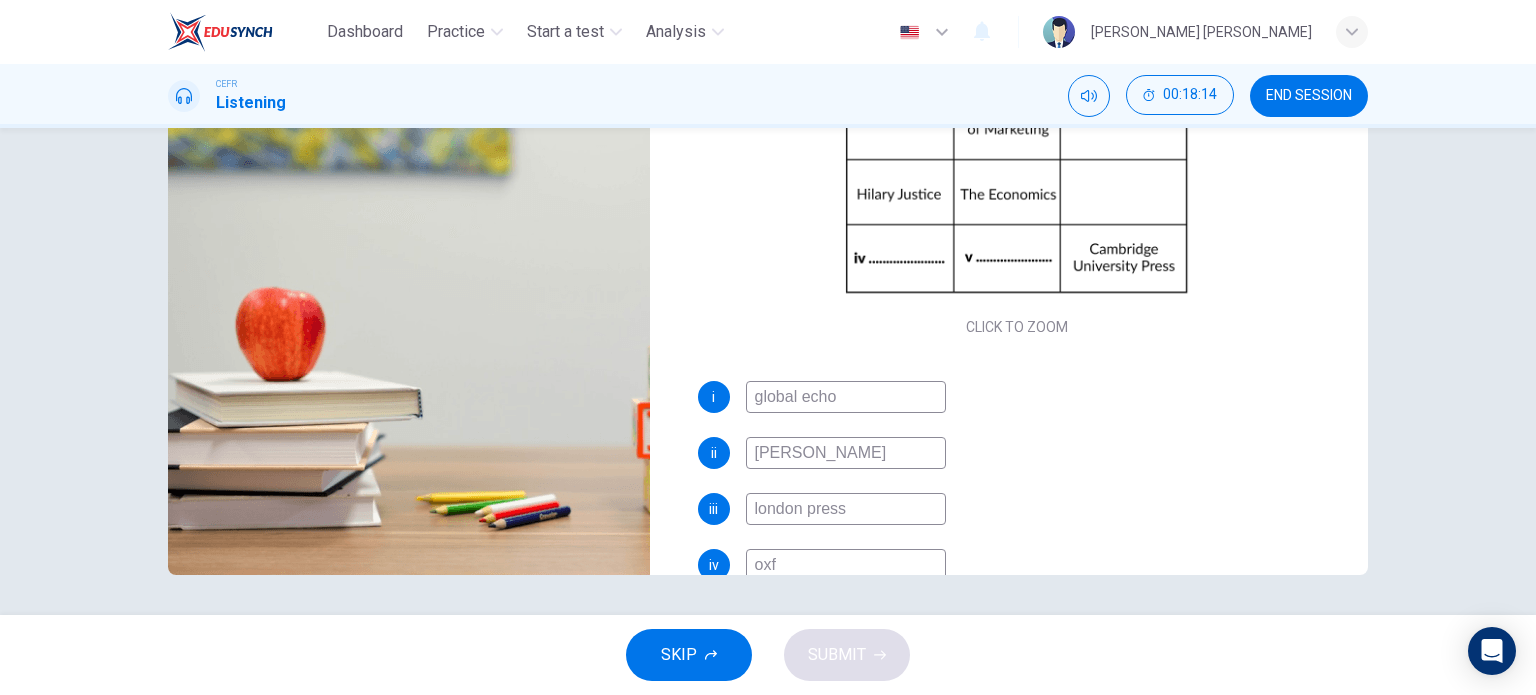 type on "oxfo" 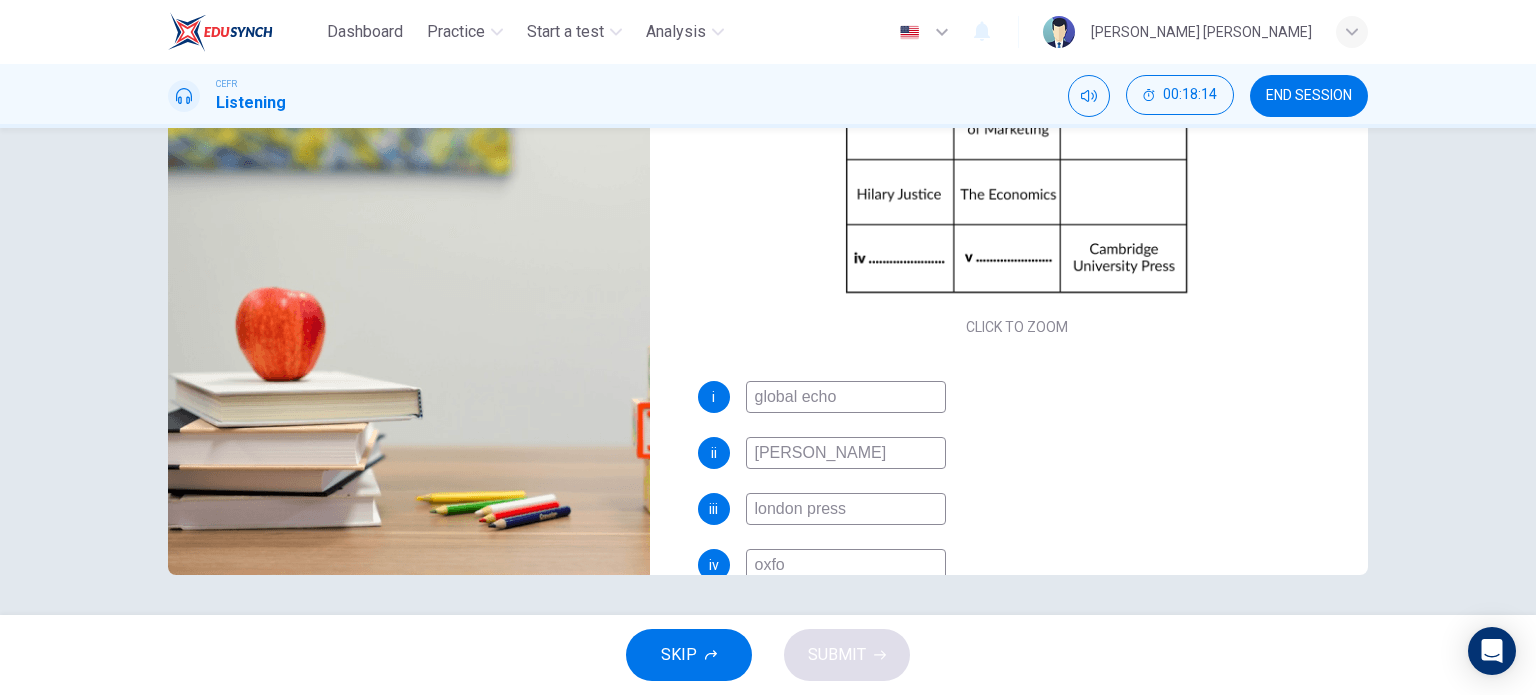 type on "87" 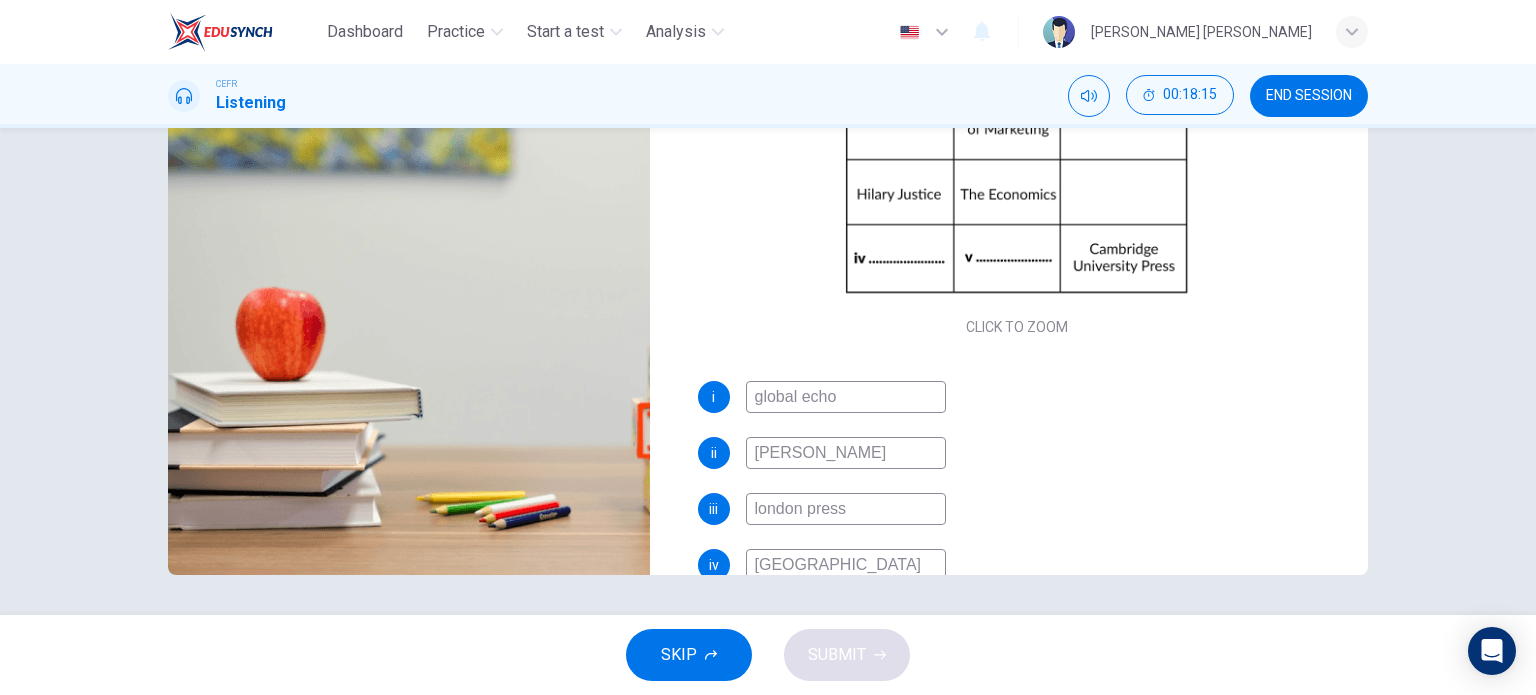 type on "oxford" 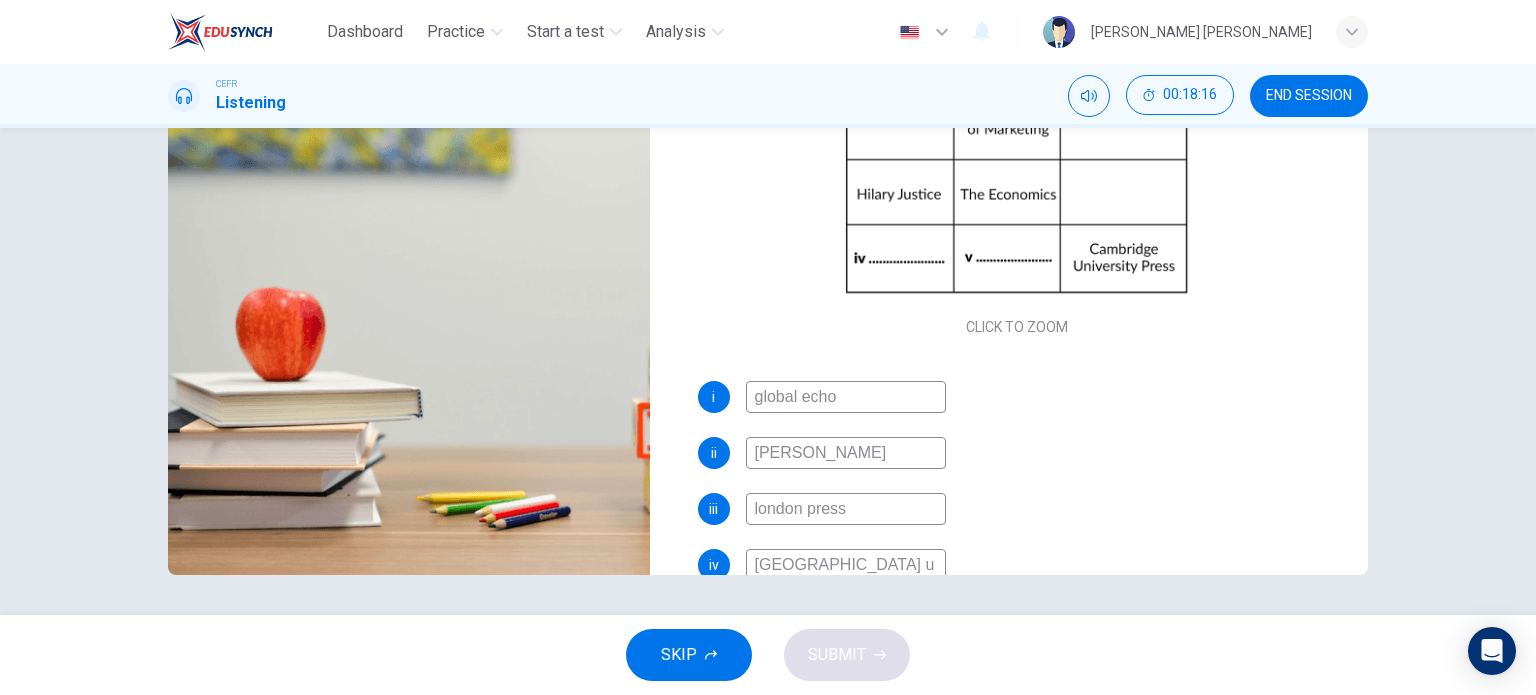 type on "oxford un" 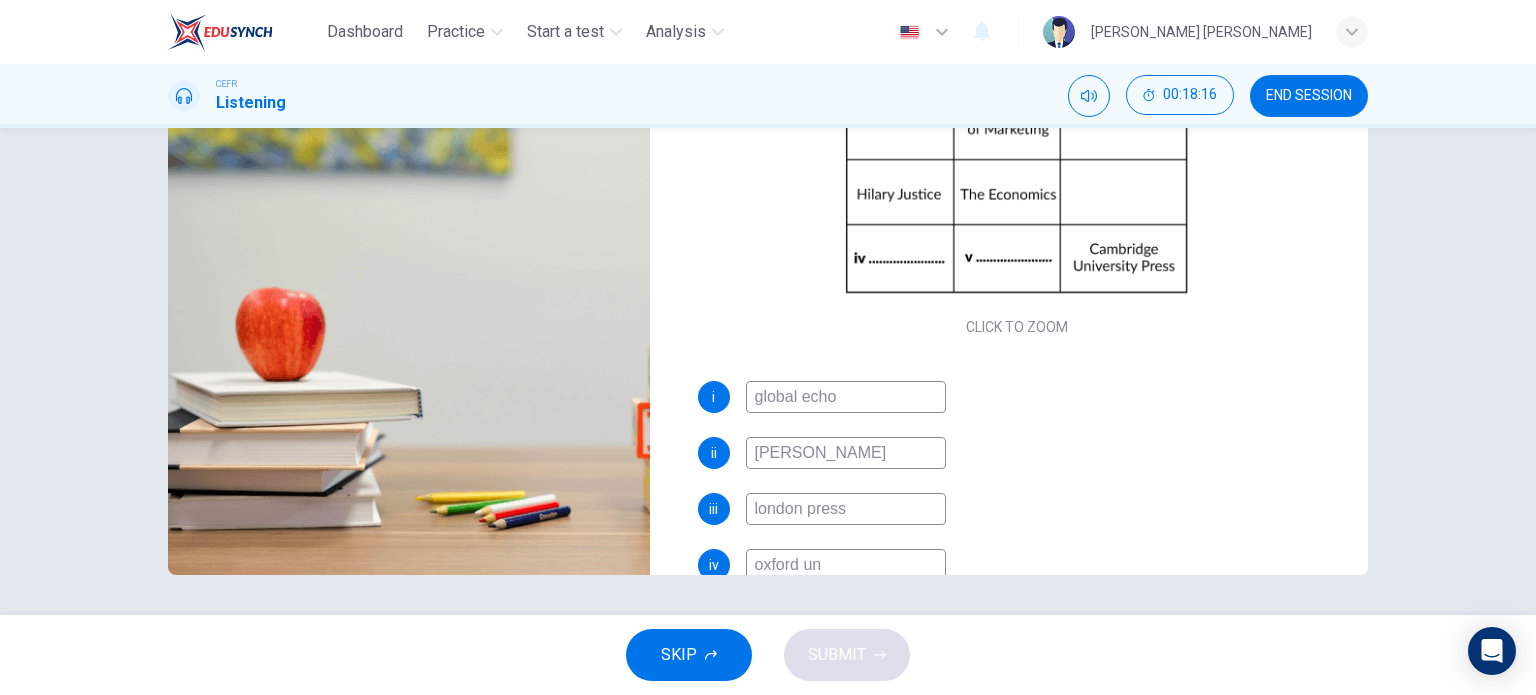type on "88" 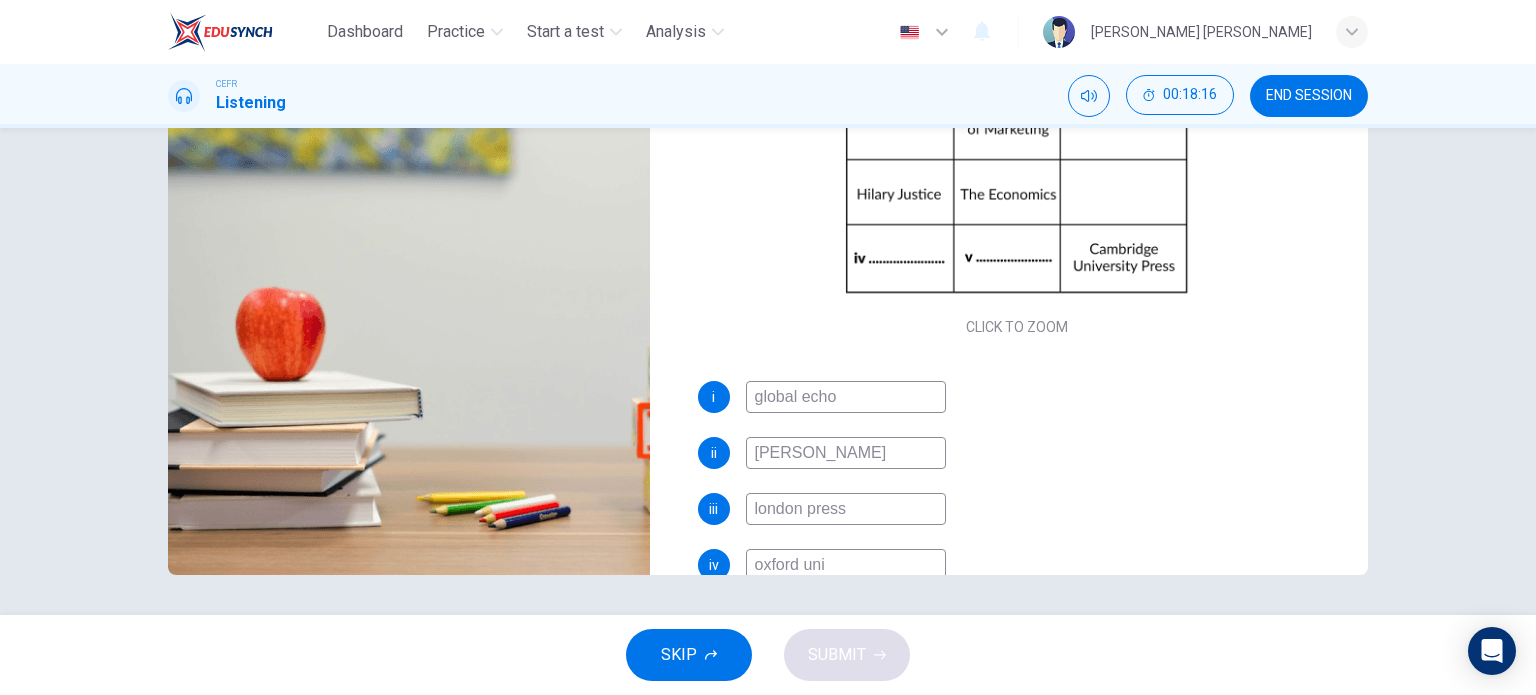 type on "88" 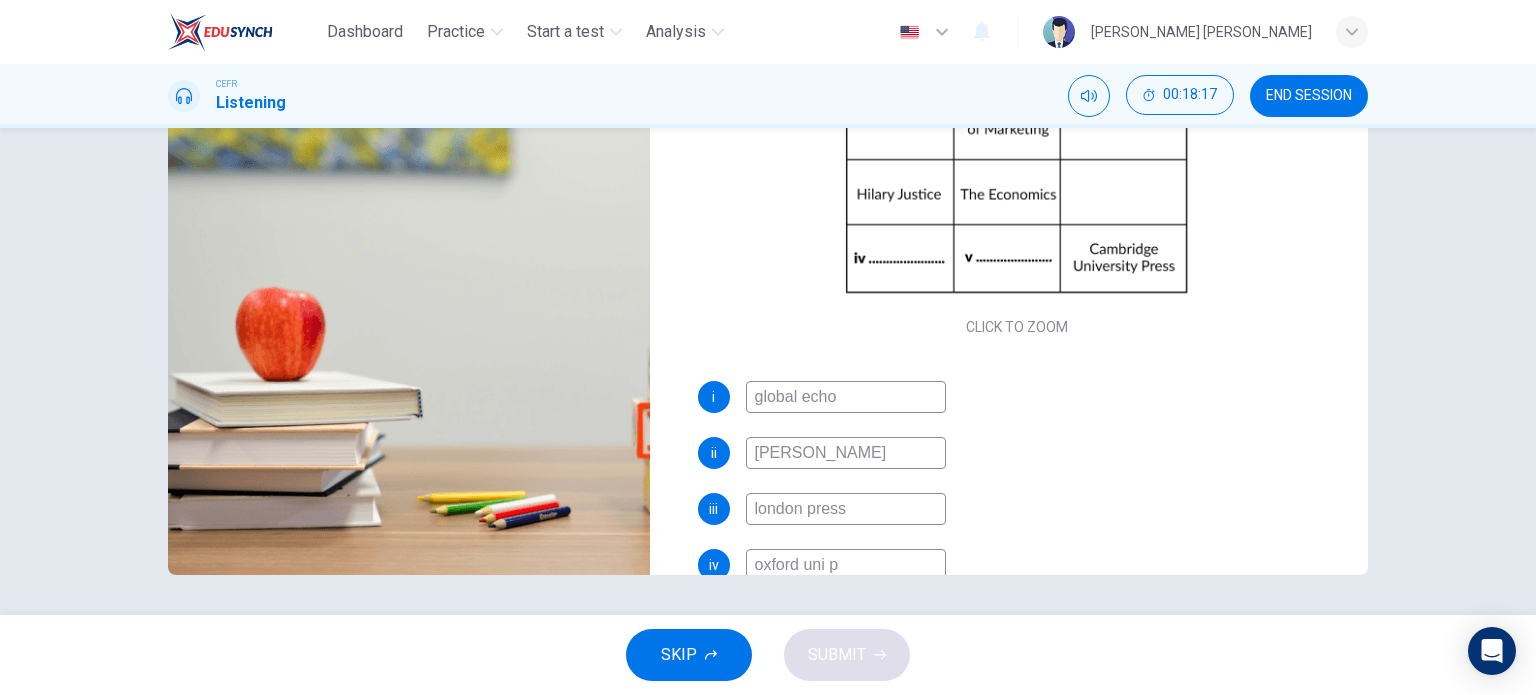 type on "oxford uni pr" 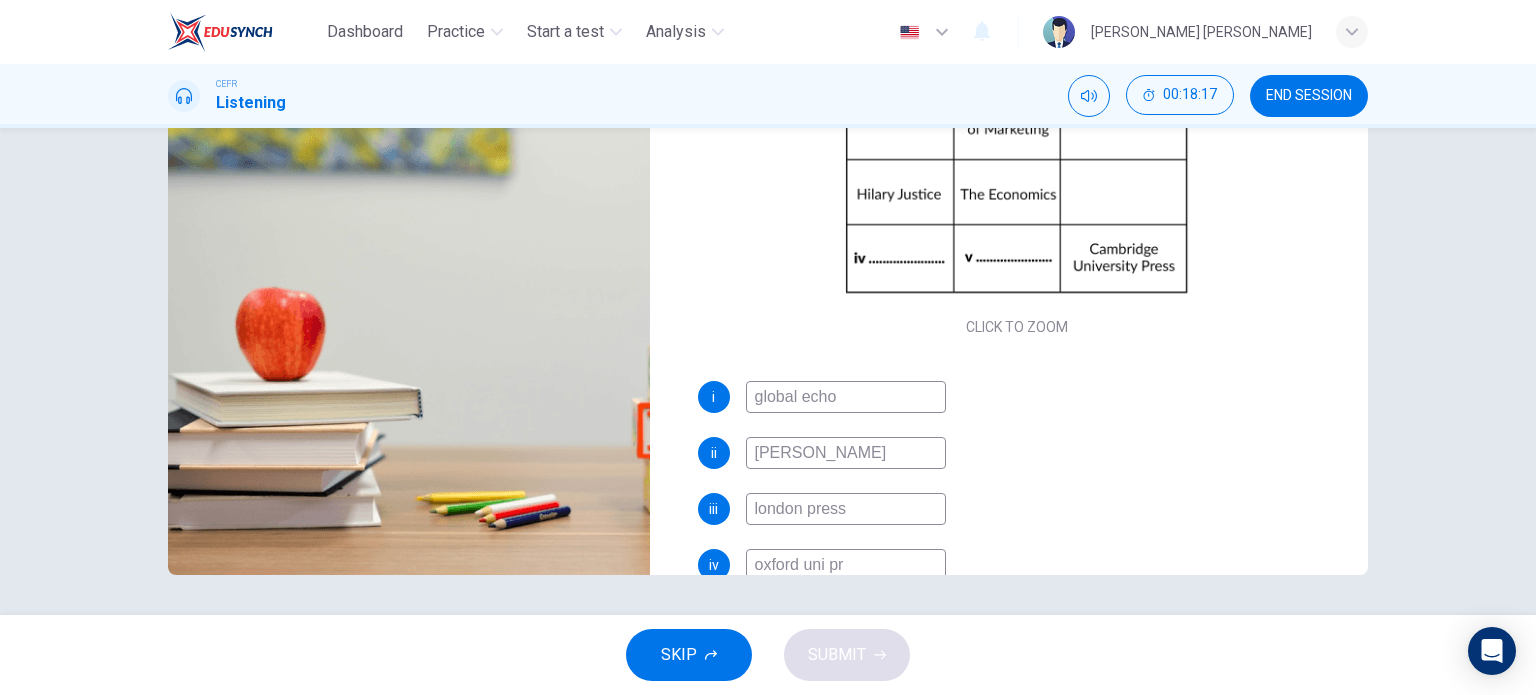 type on "88" 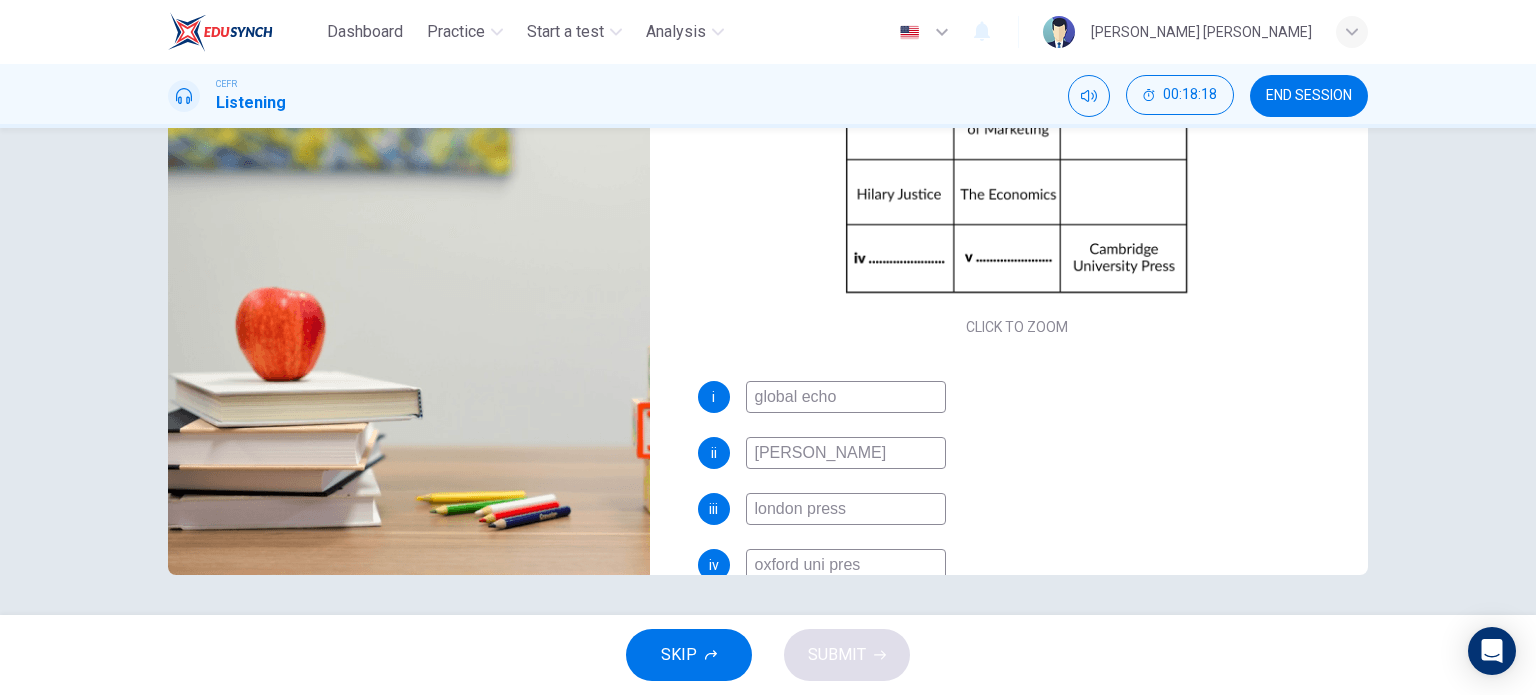 type on "oxford uni press" 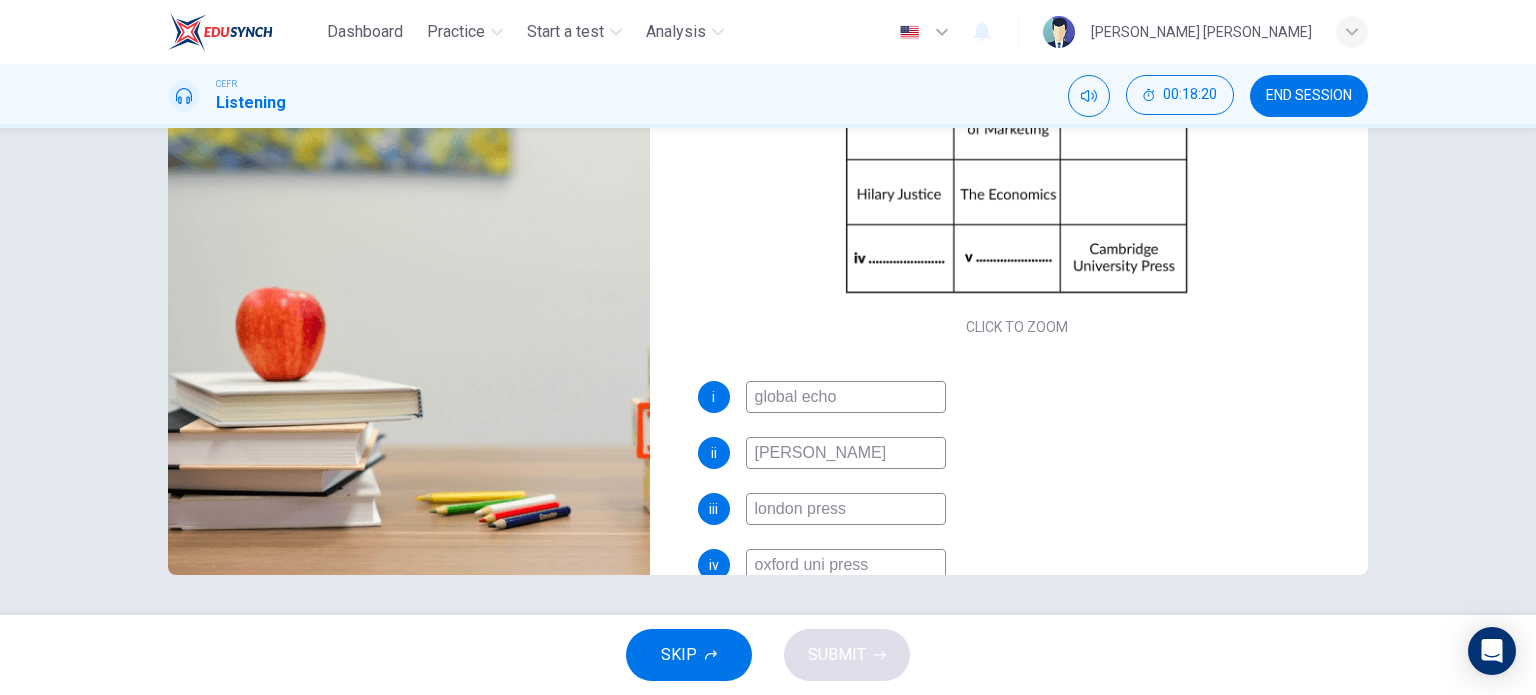 scroll, scrollTop: 228, scrollLeft: 0, axis: vertical 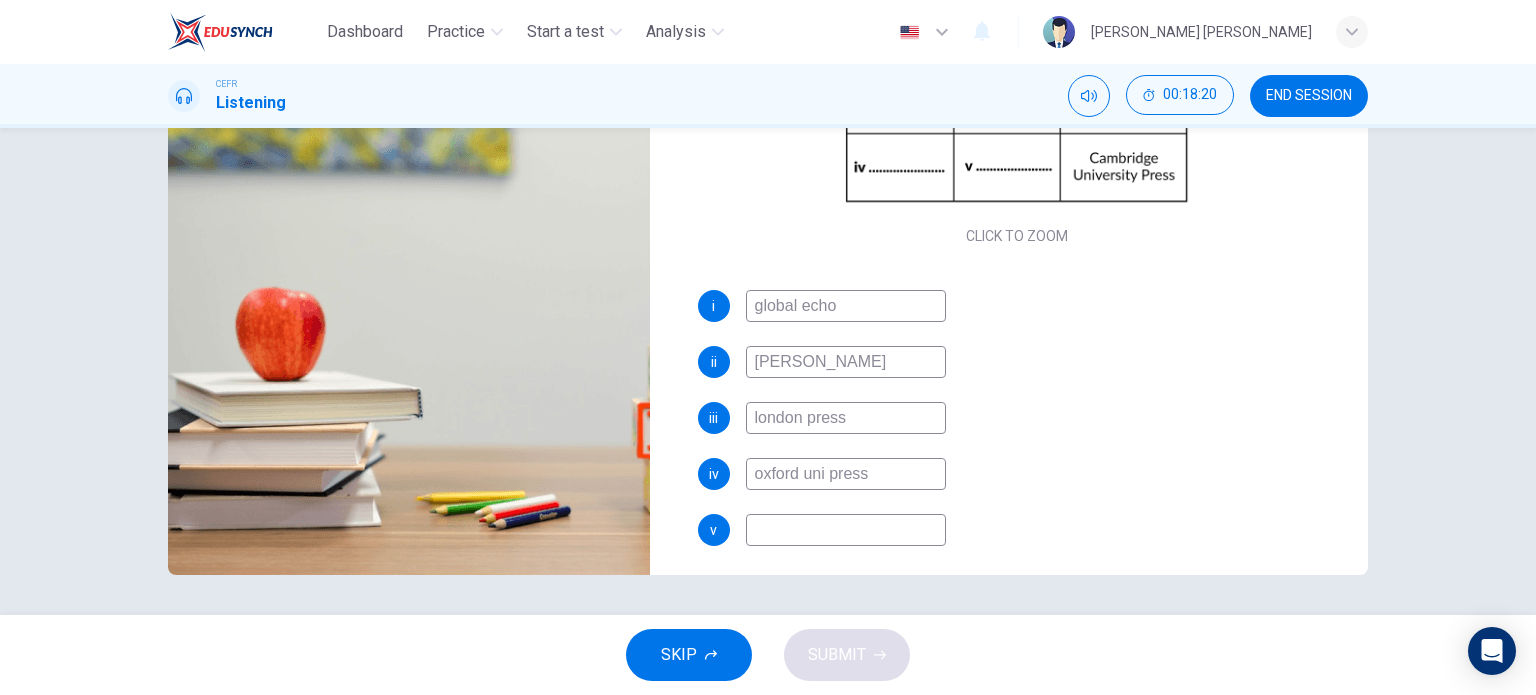 type on "89" 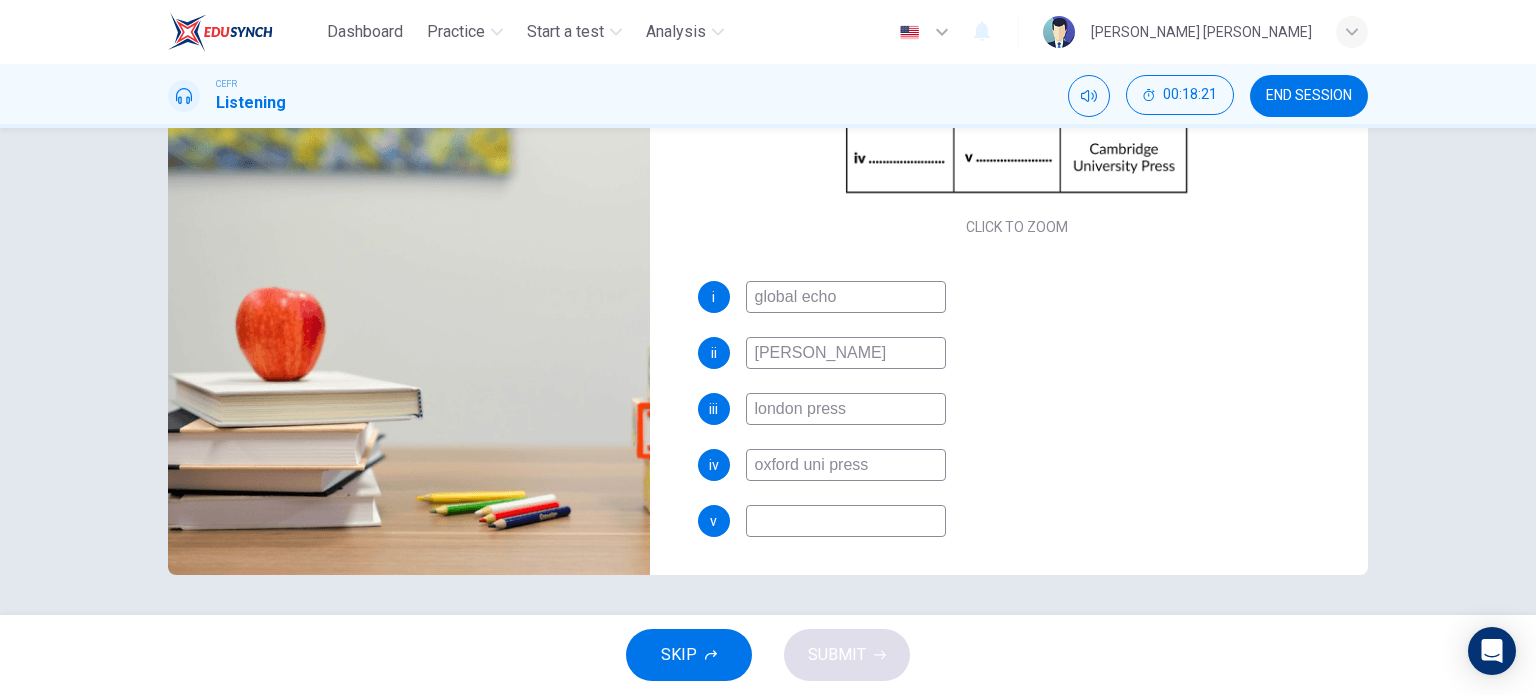 type on "oxford uni press" 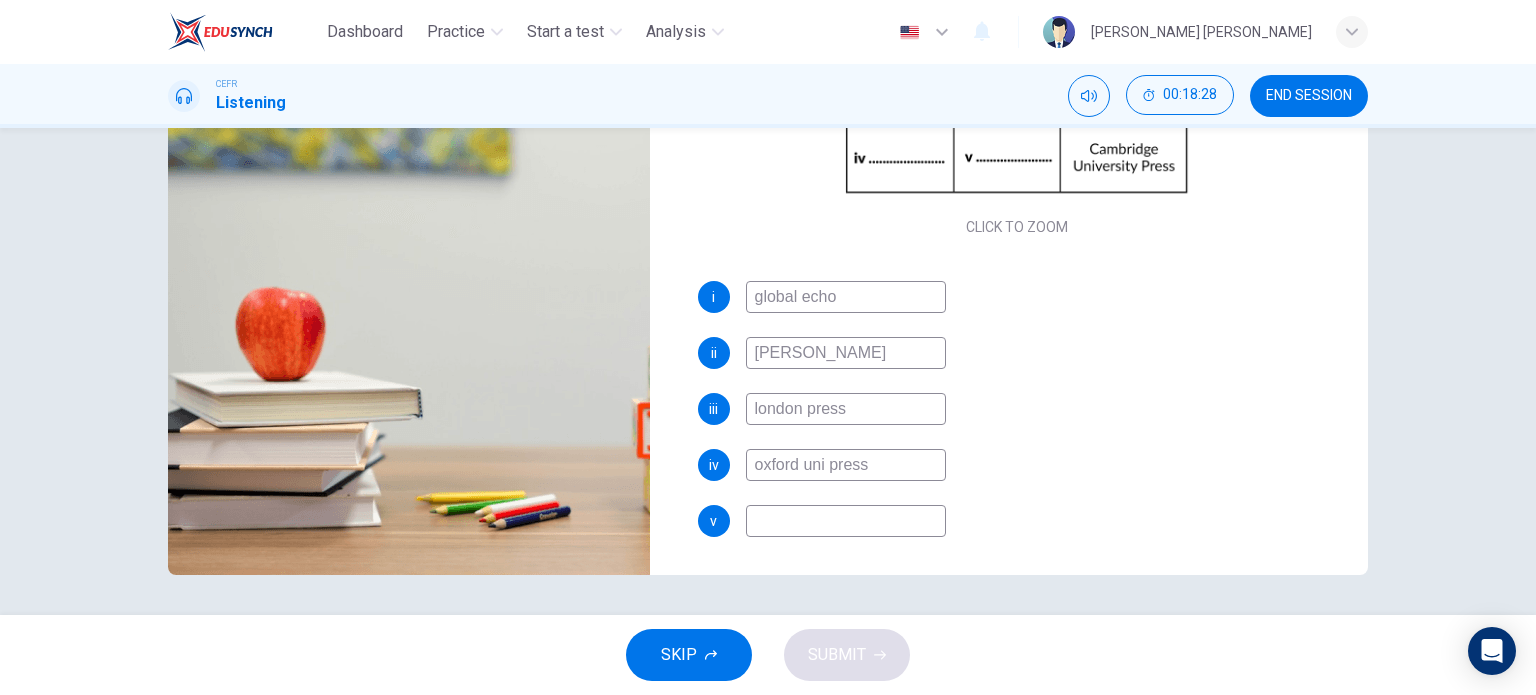 click on "oxford uni press" at bounding box center [846, 465] 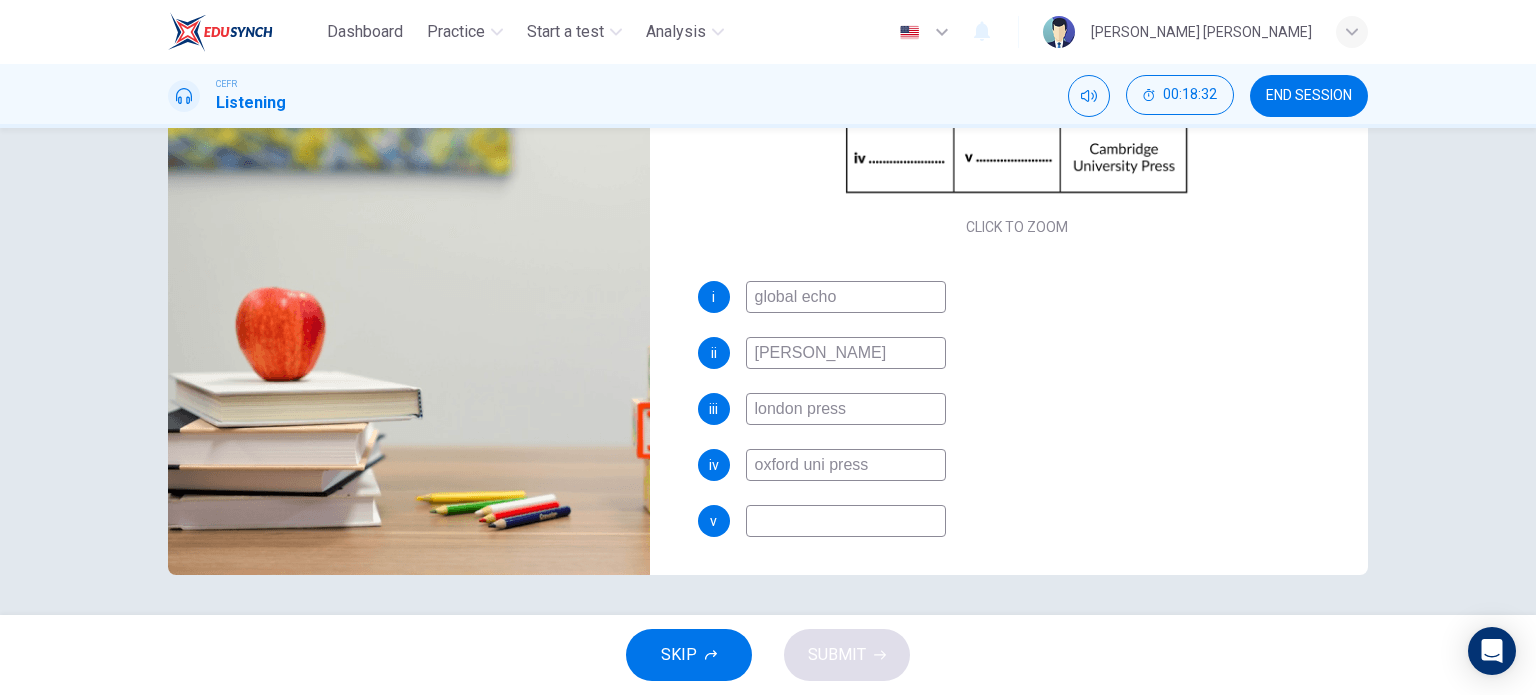 drag, startPoint x: 900, startPoint y: 464, endPoint x: 734, endPoint y: 466, distance: 166.01205 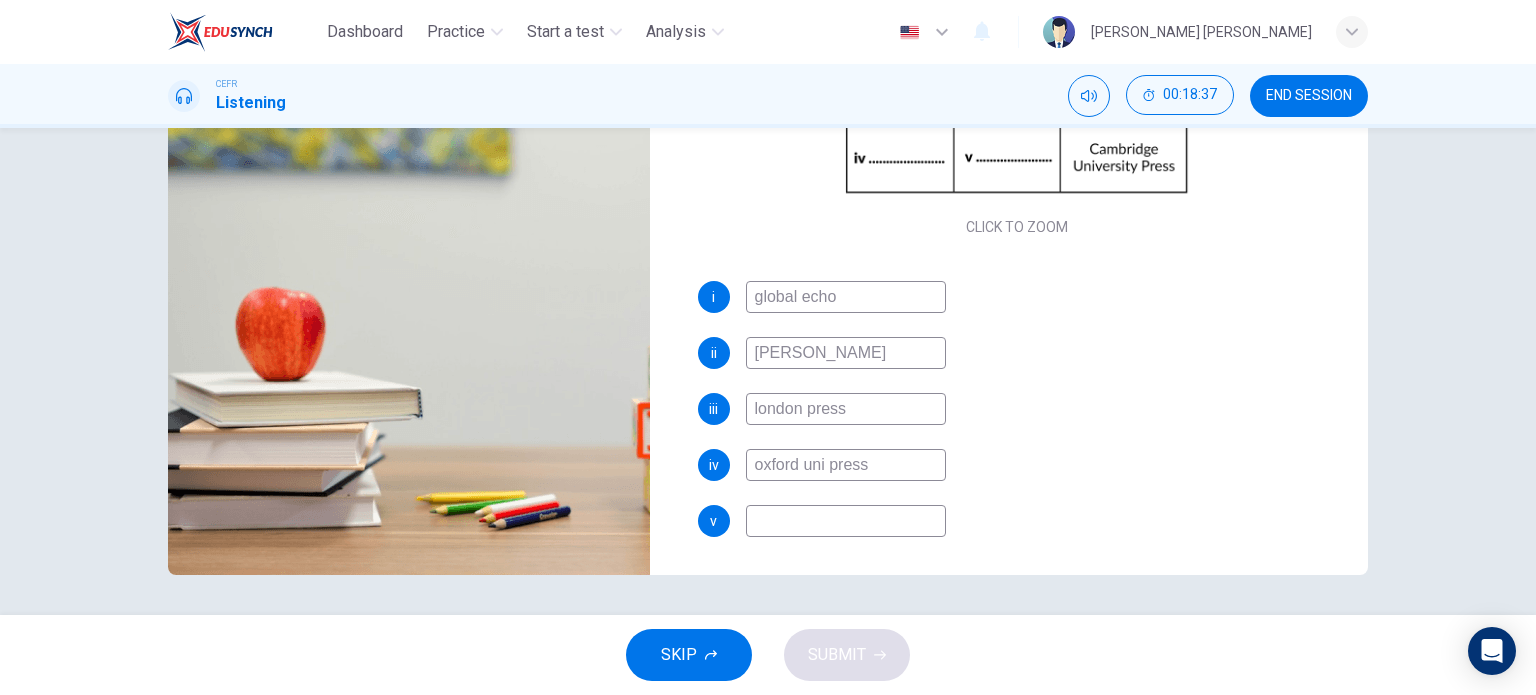 type on "95" 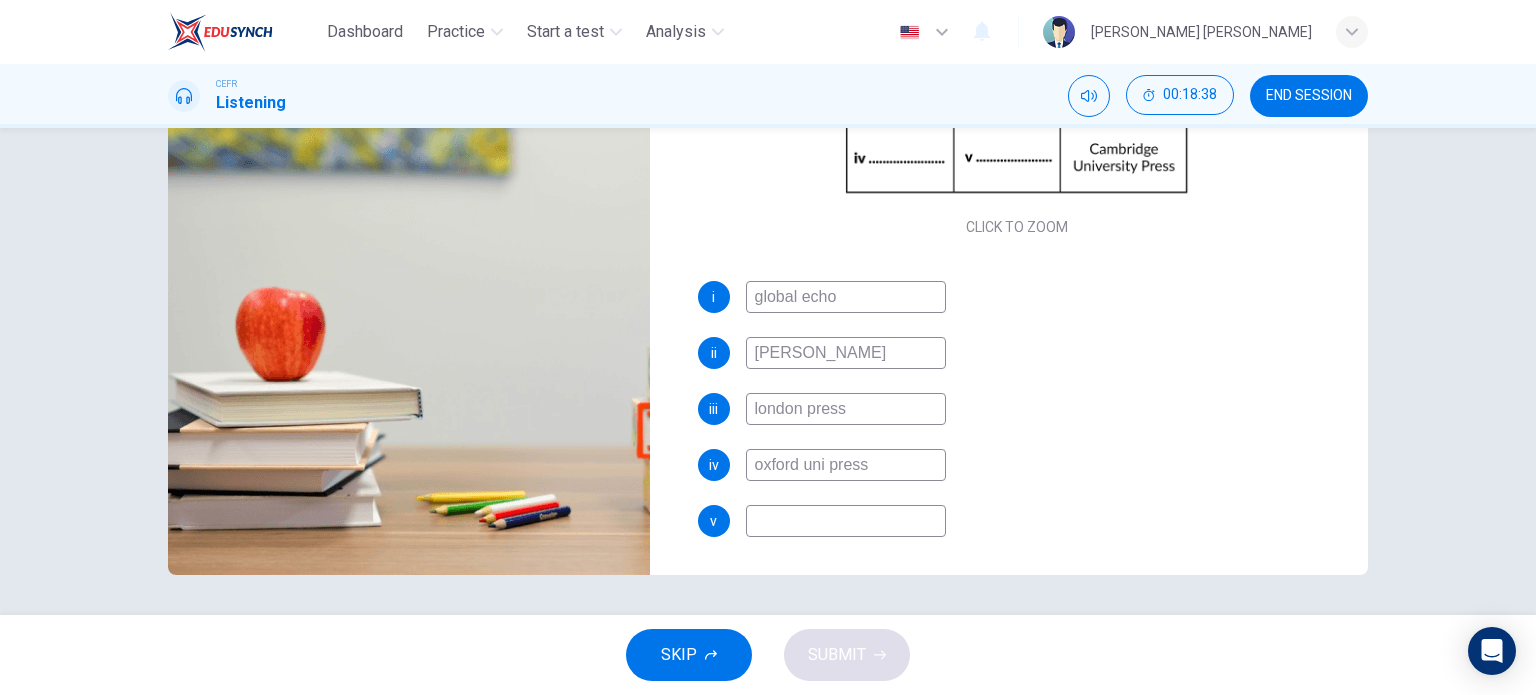type on "W" 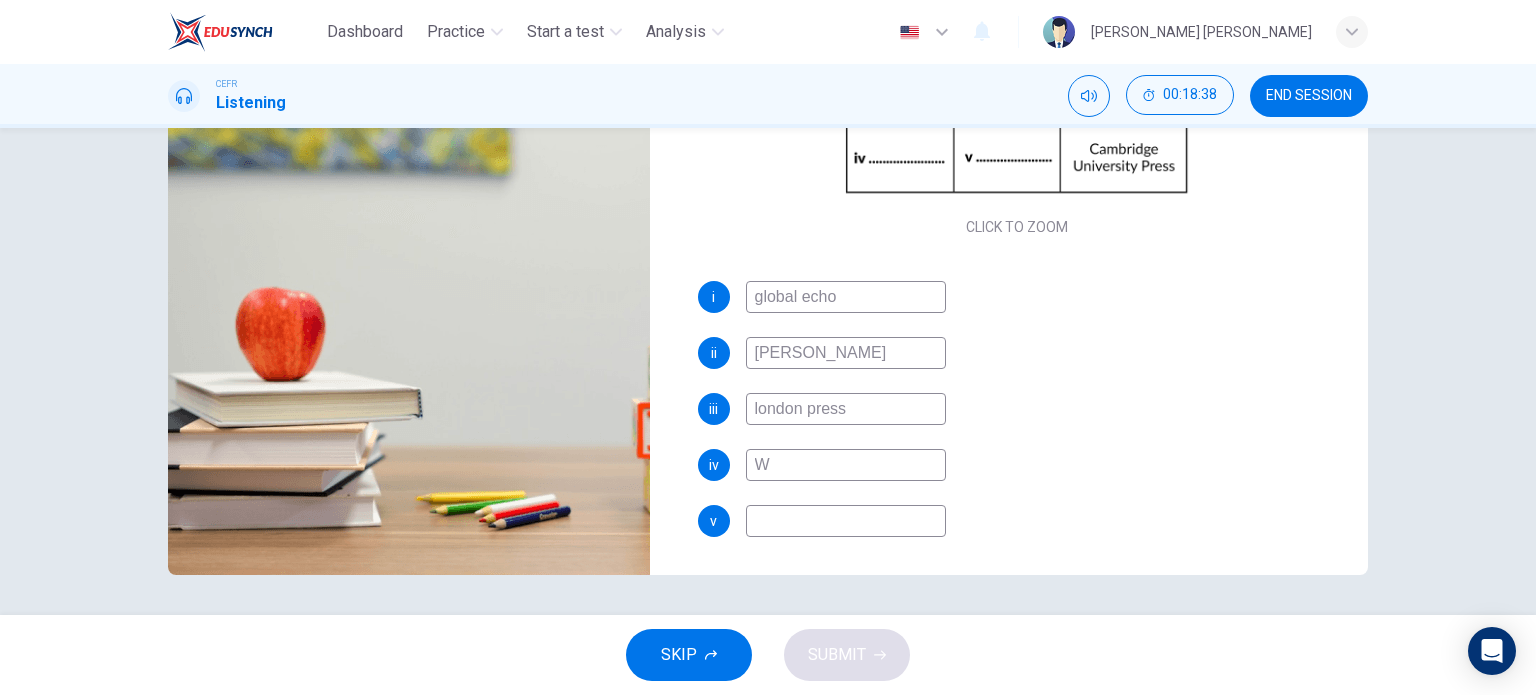 type on "95" 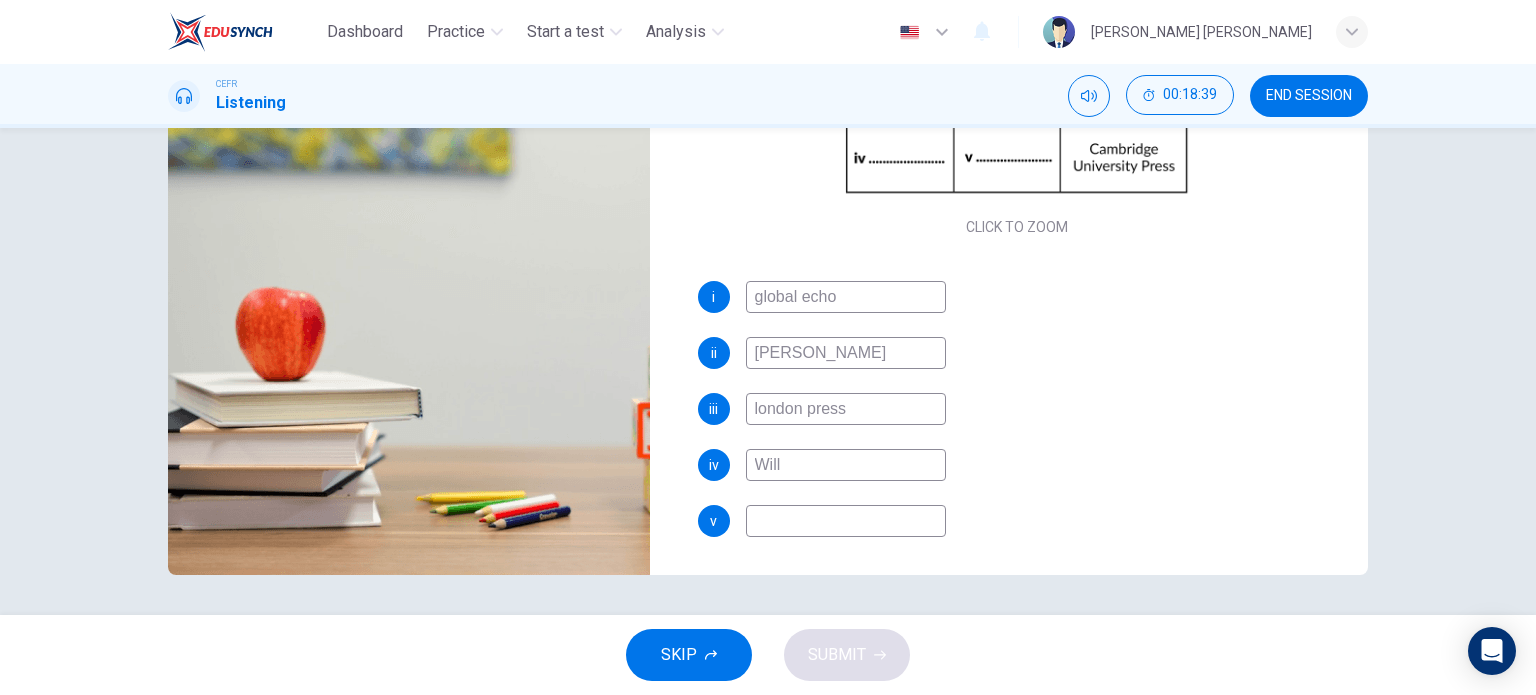 type on "Willi" 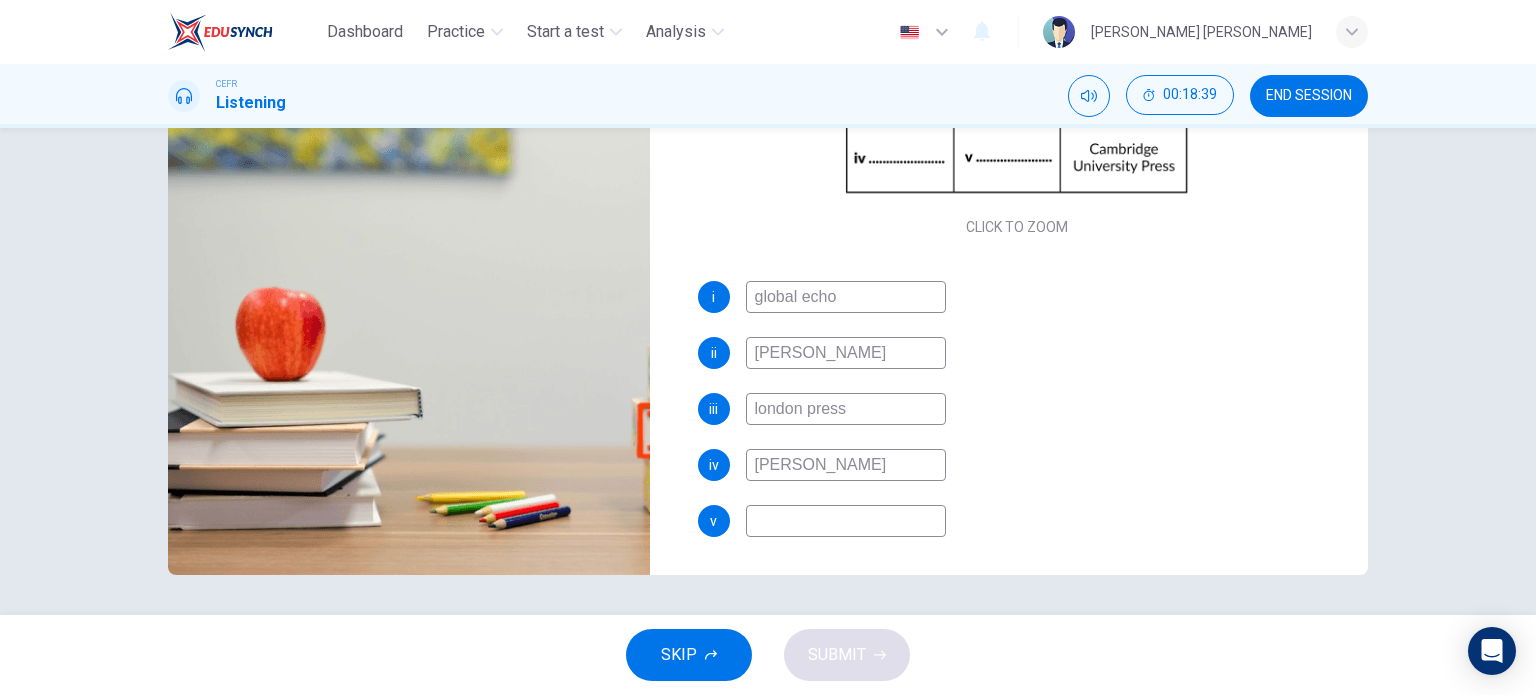 type on "96" 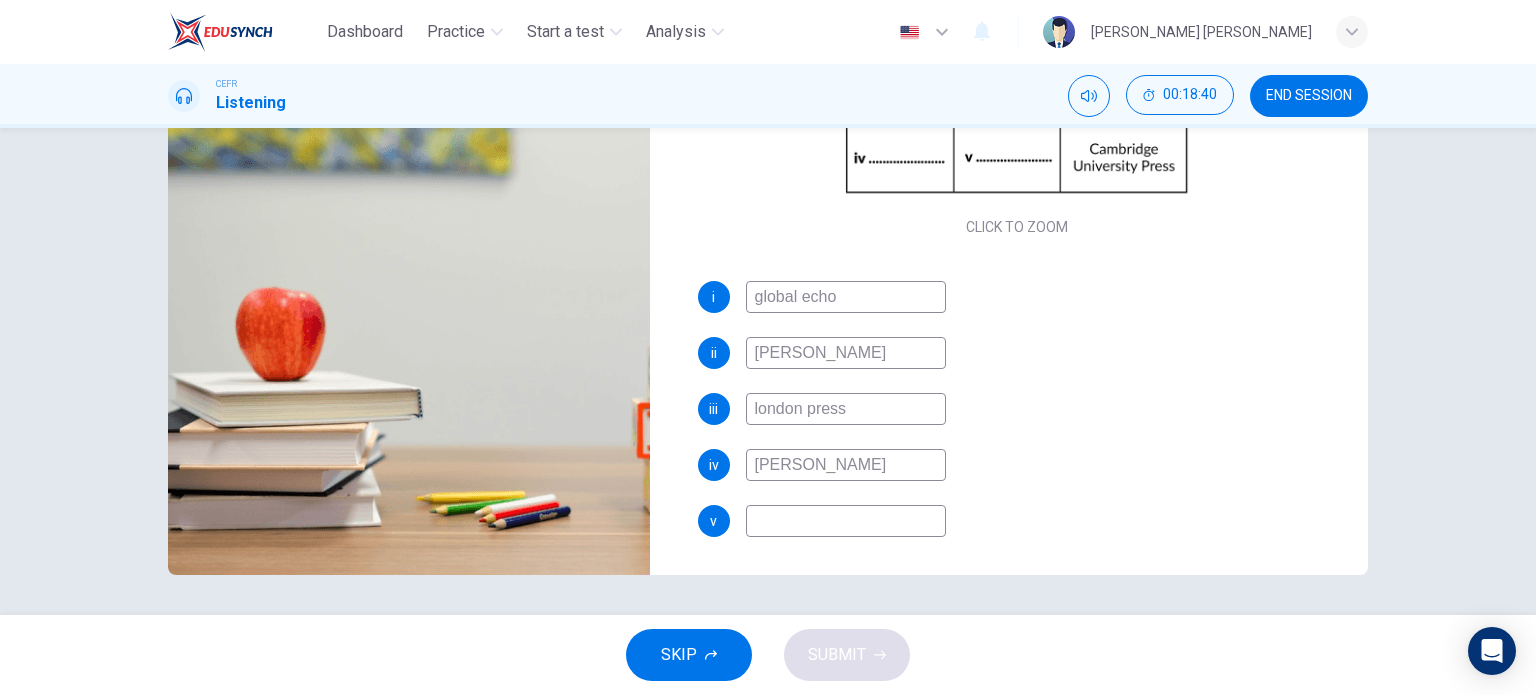 type on "William" 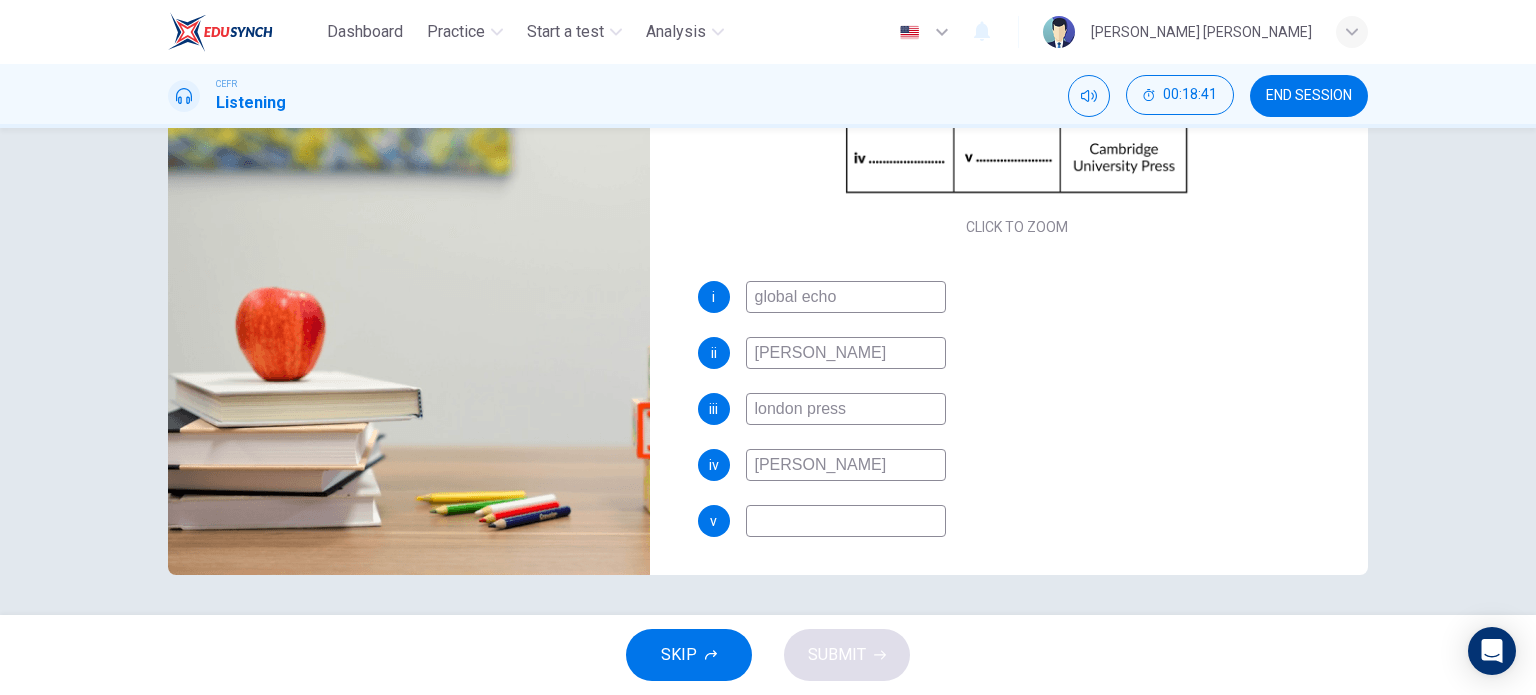 type on "William H" 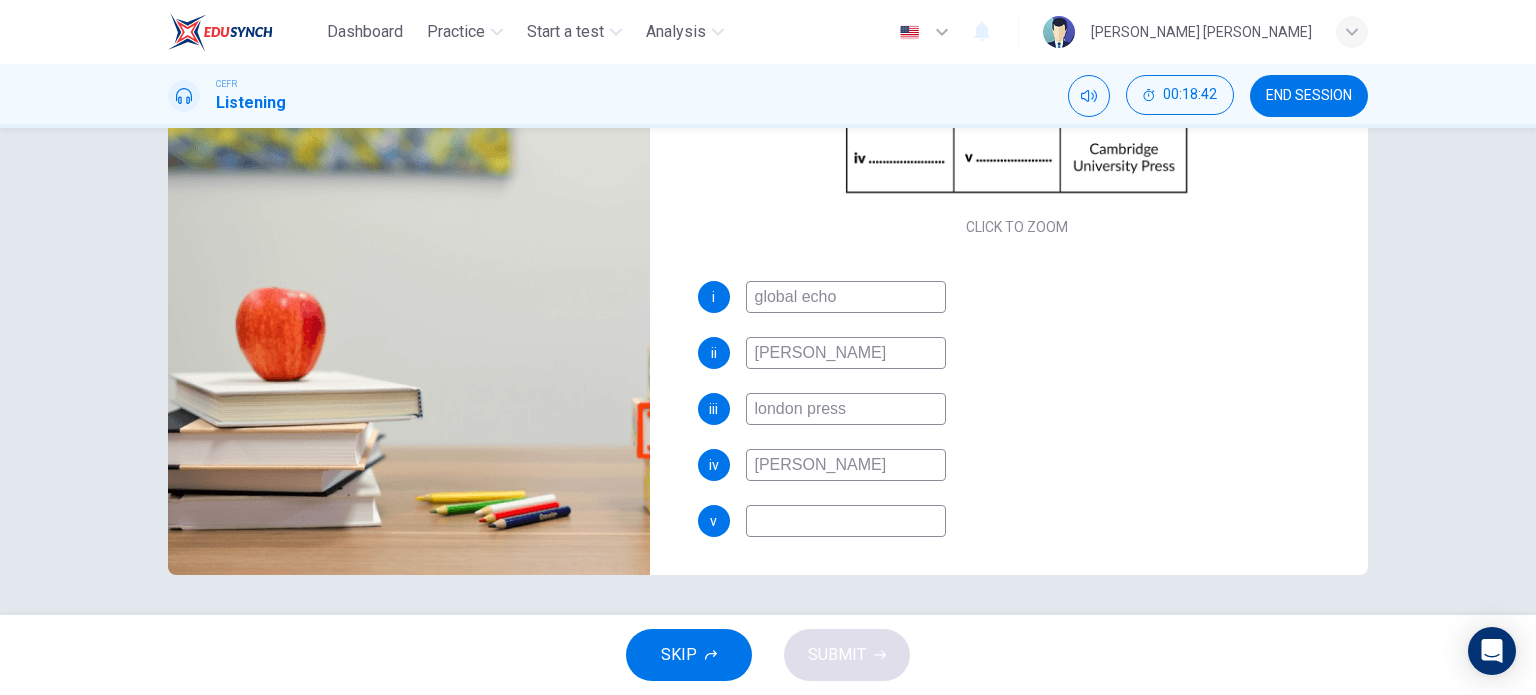 type on "96" 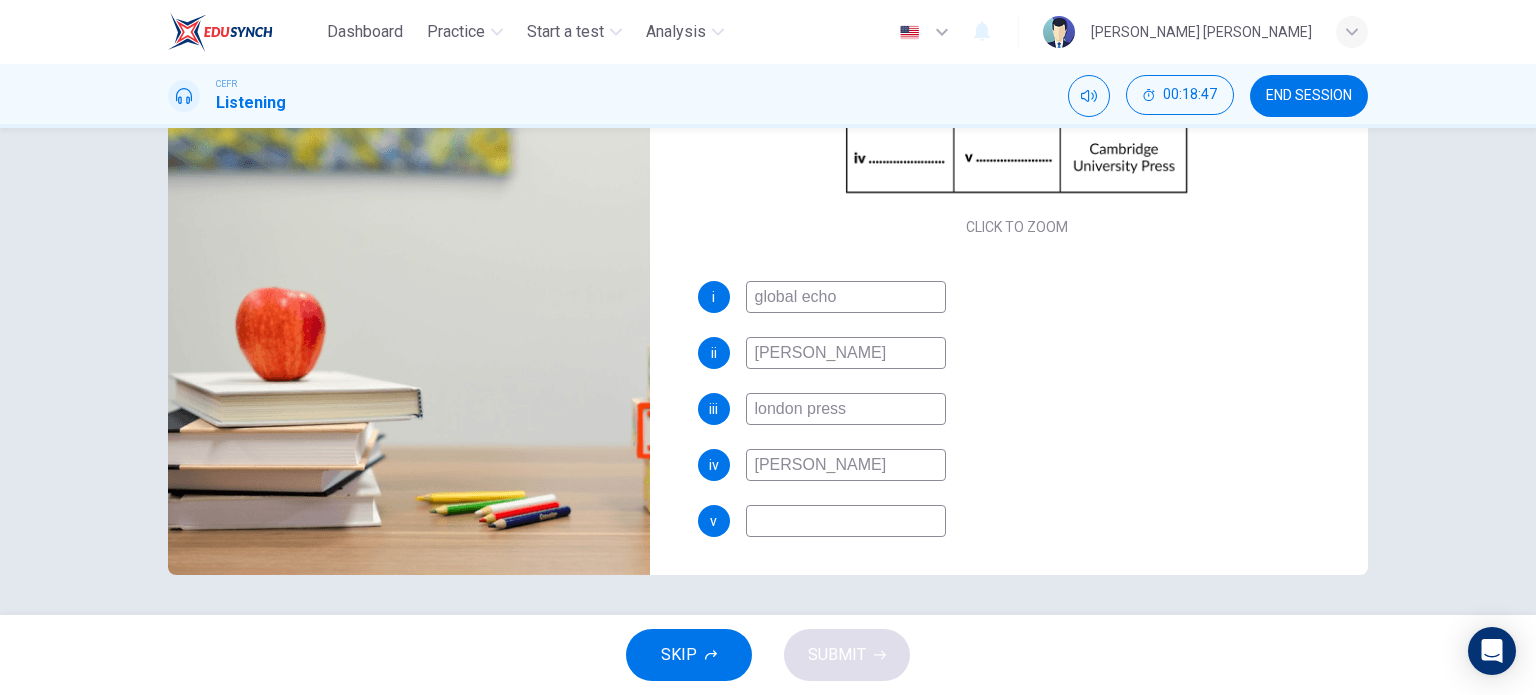 type on "98" 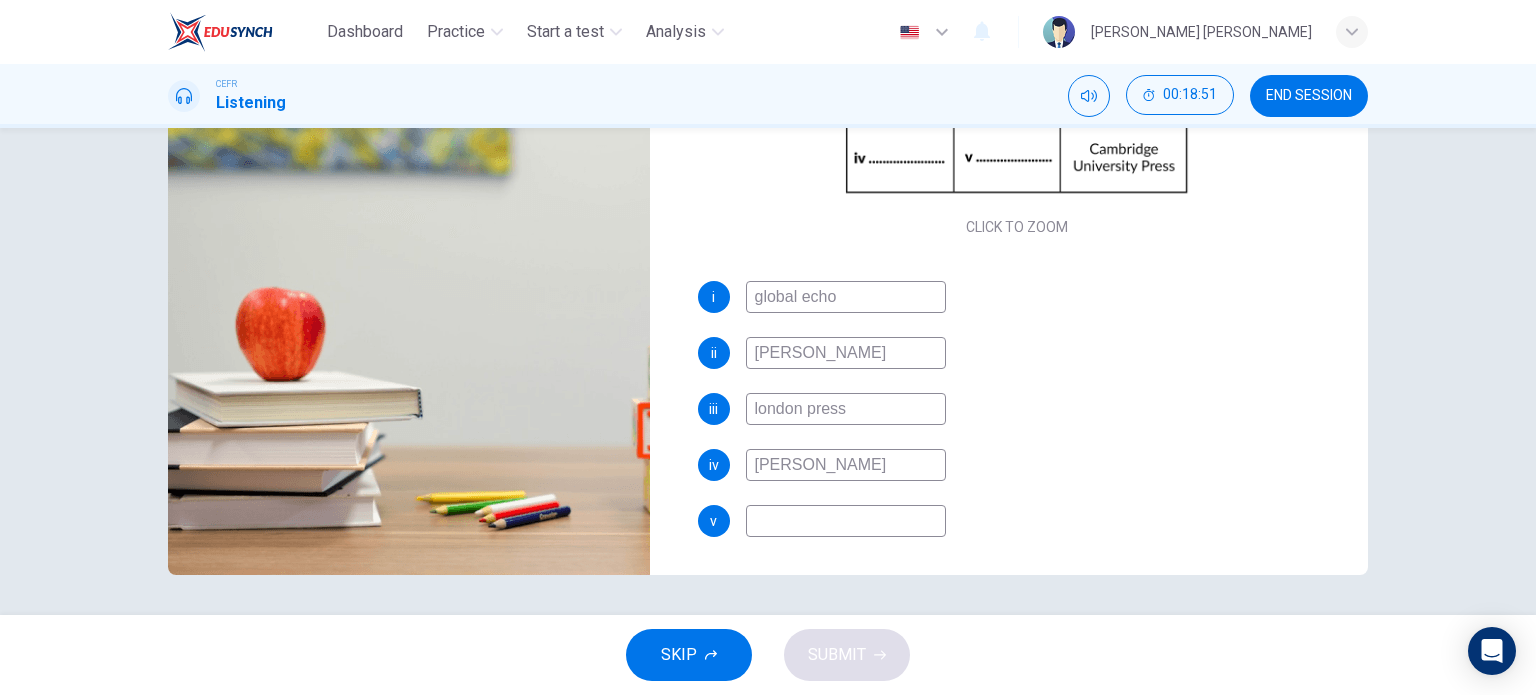 type on "99" 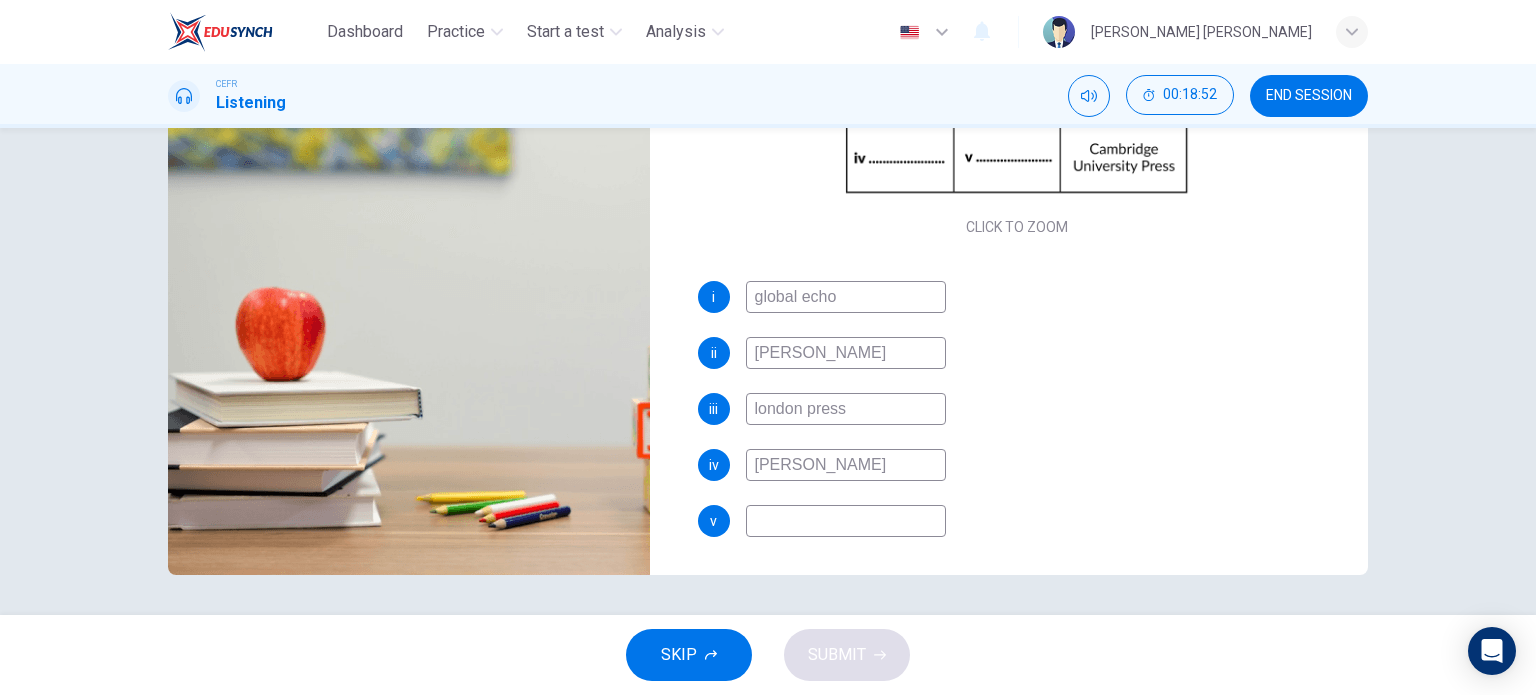 click on "global echo" at bounding box center (846, 297) 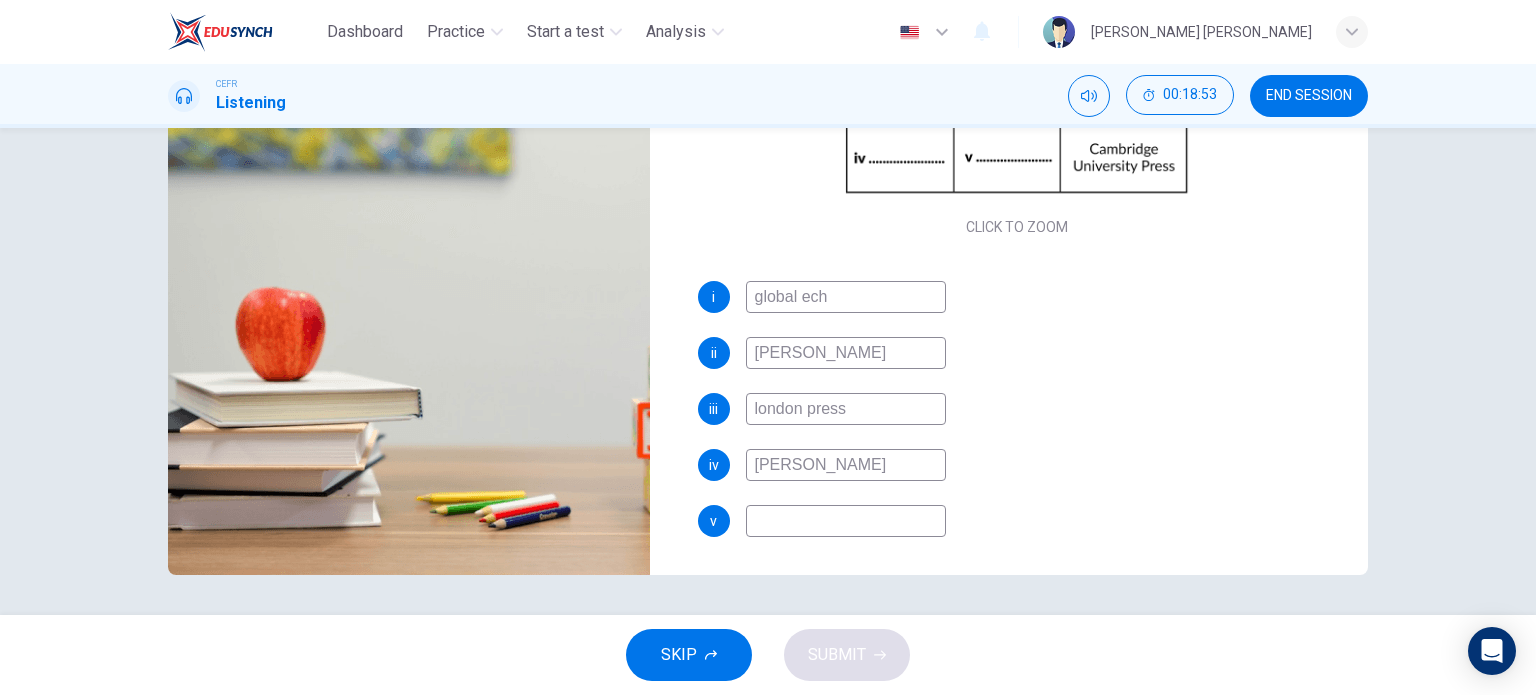 type on "global ec" 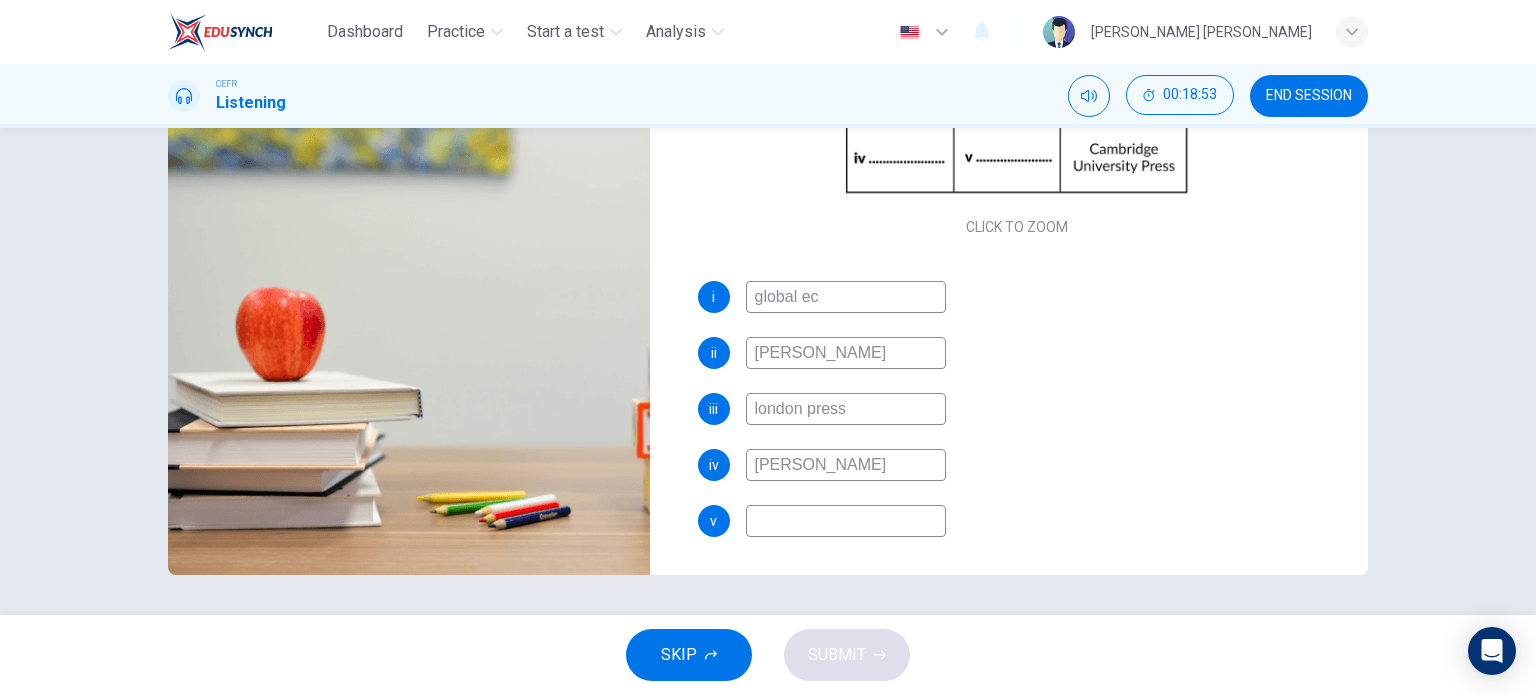 type on "0" 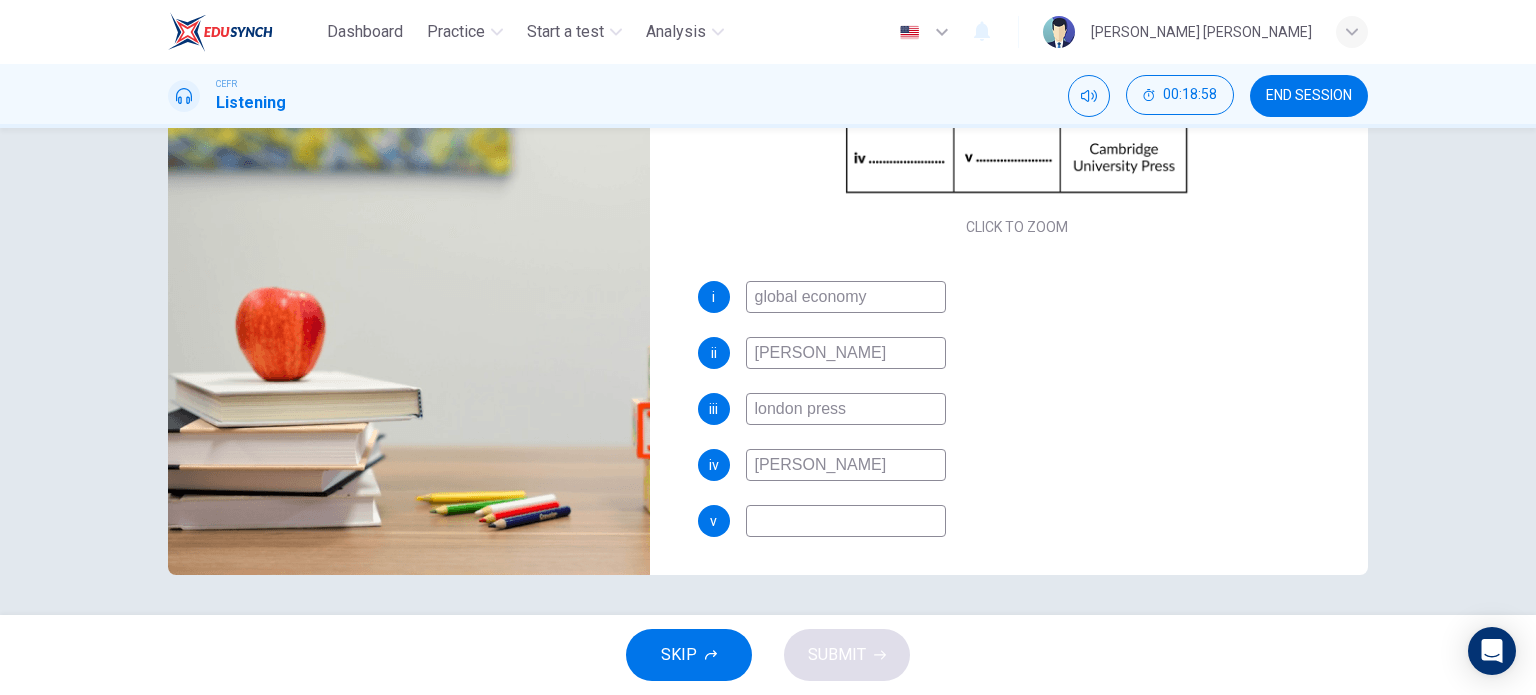 type on "global economy" 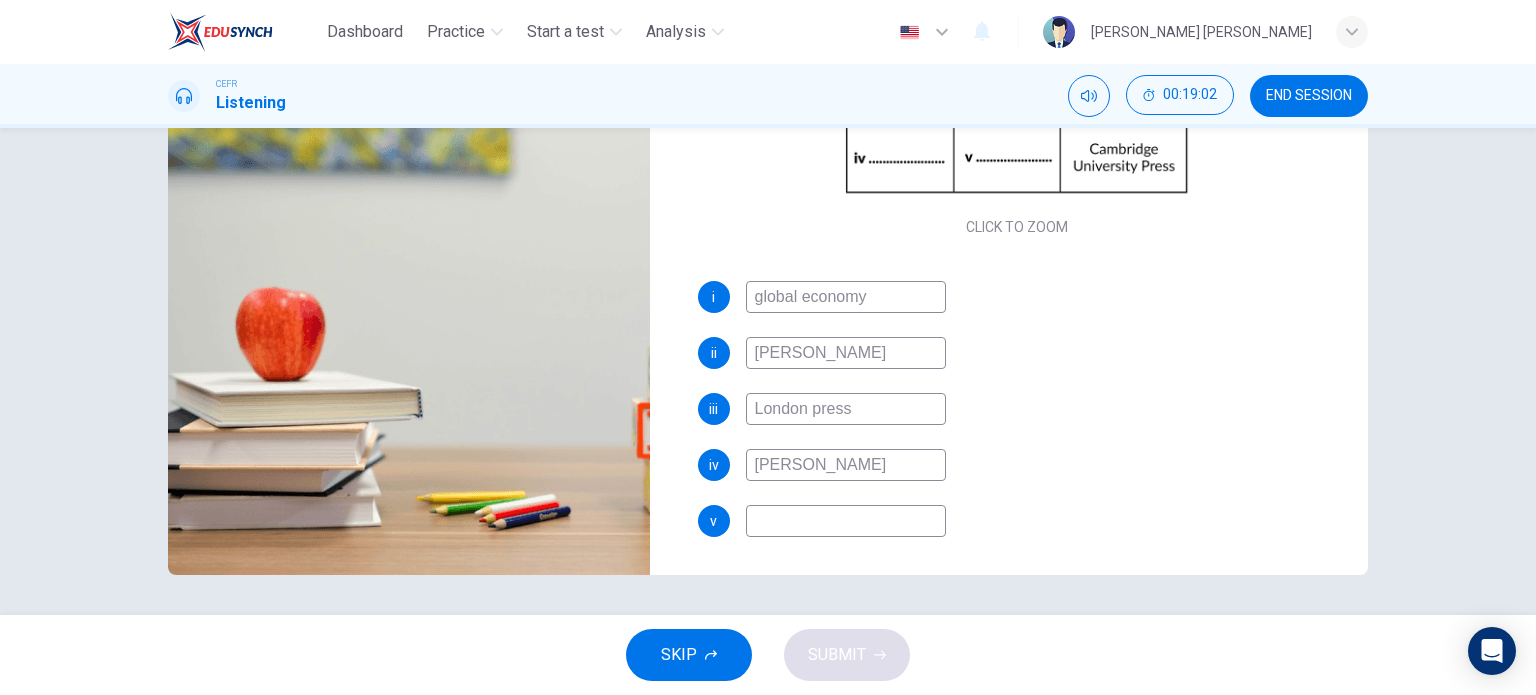 click on "London press" at bounding box center (846, 409) 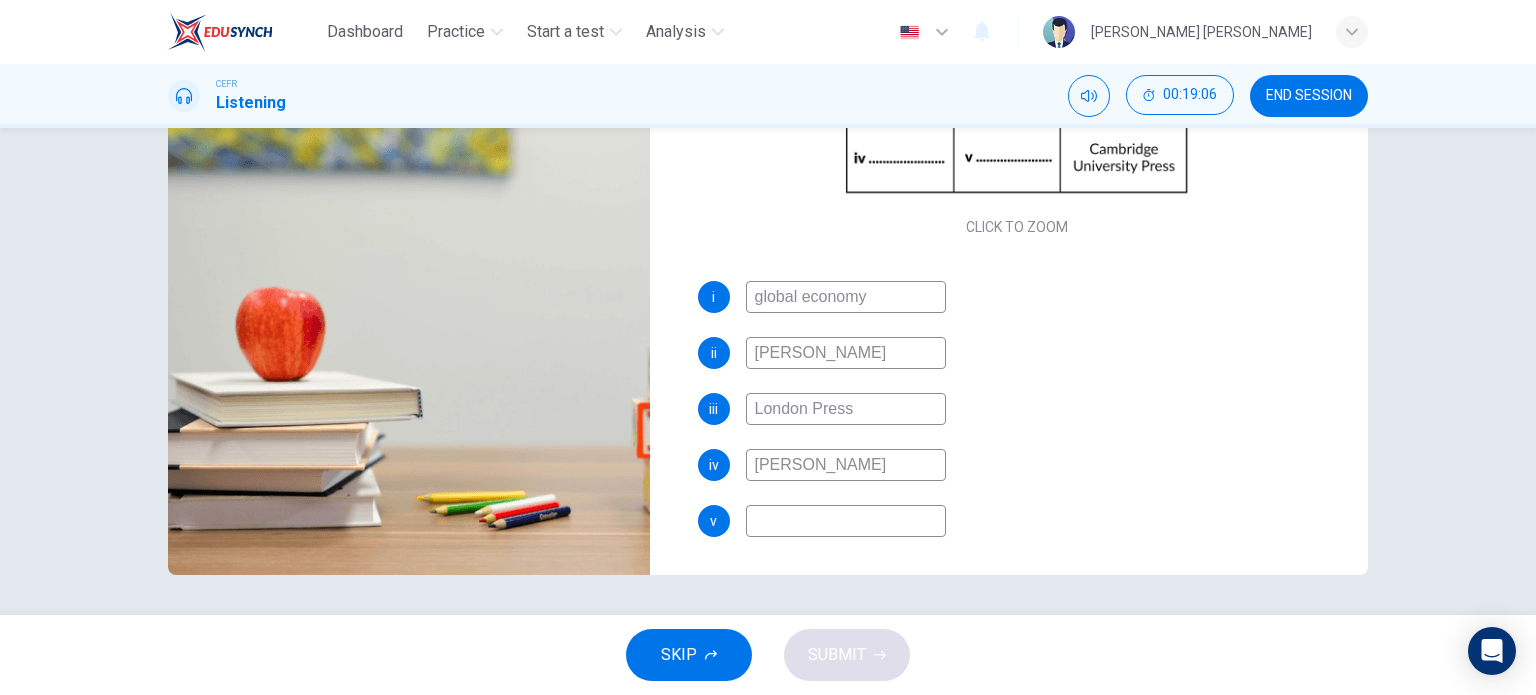 type on "London Press" 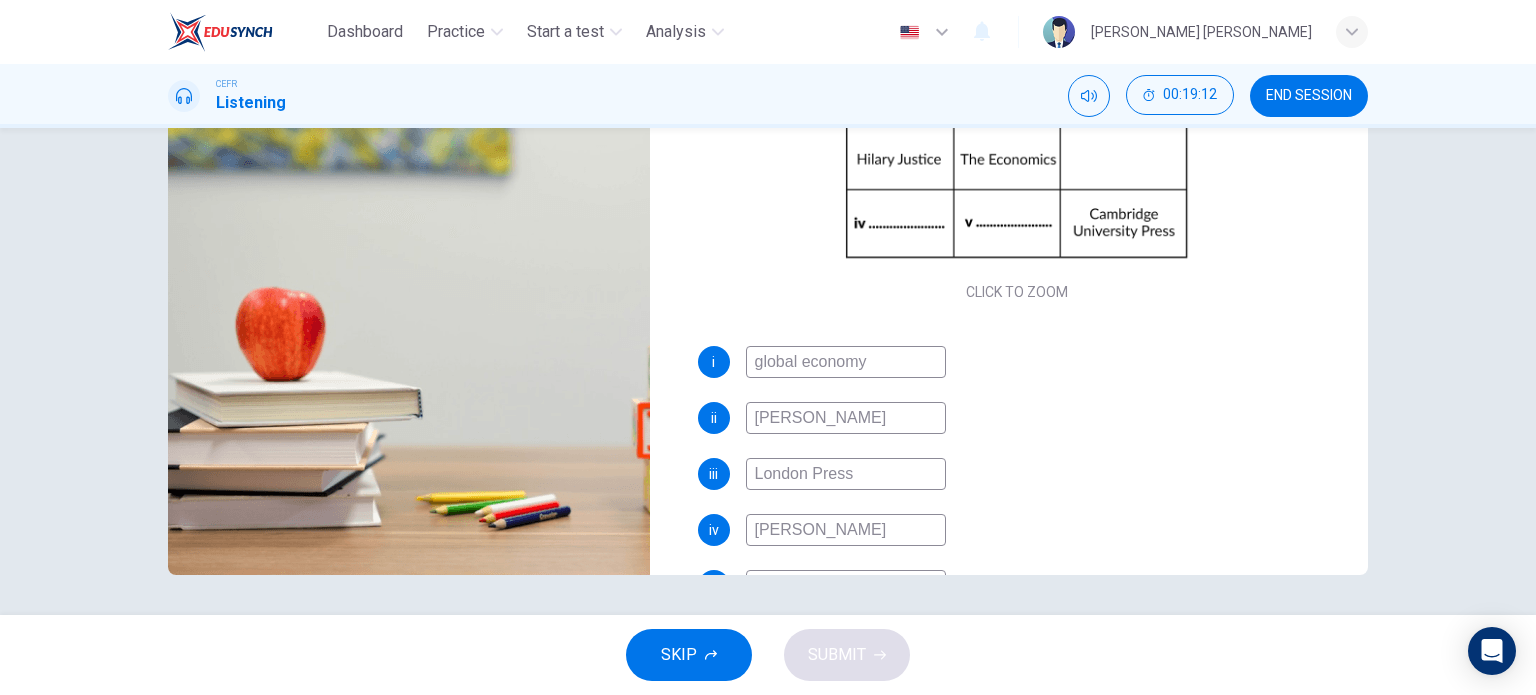 scroll, scrollTop: 128, scrollLeft: 0, axis: vertical 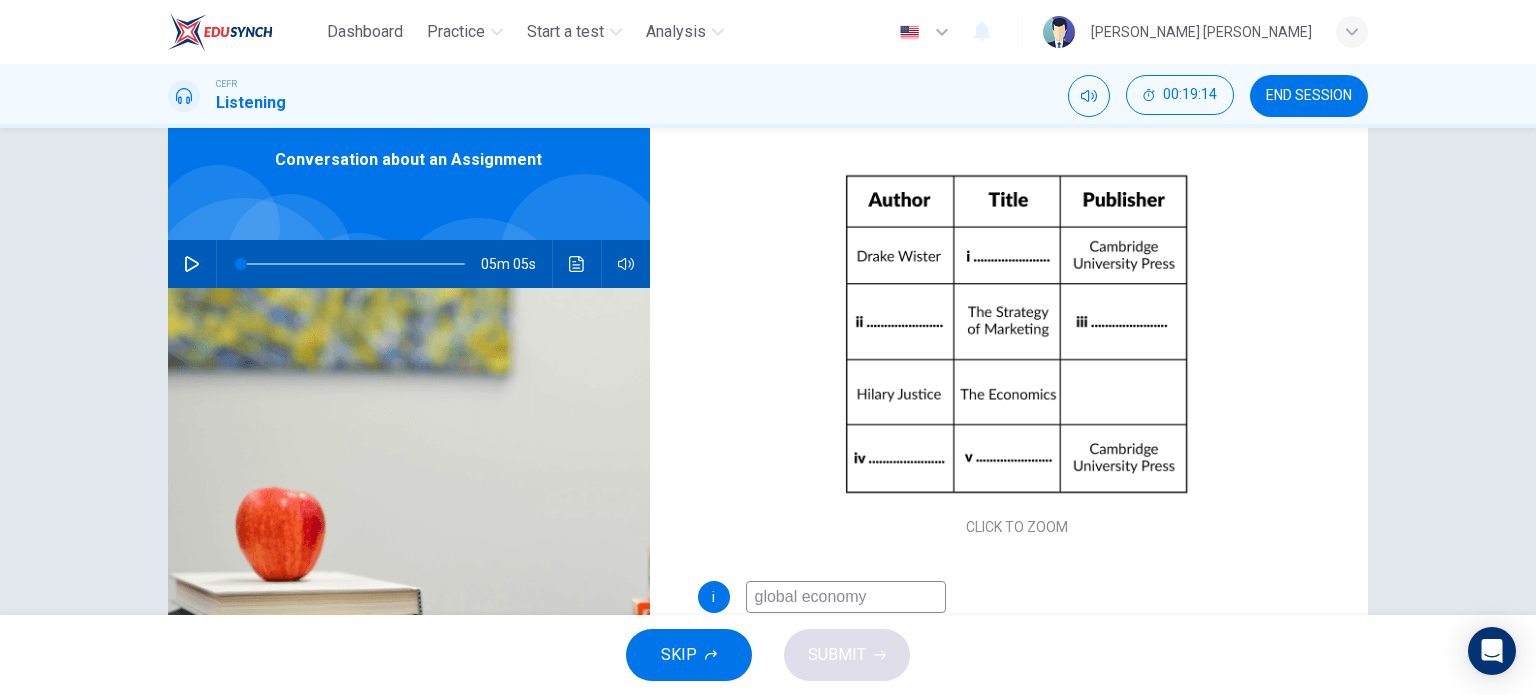 type on "Victoria Smith" 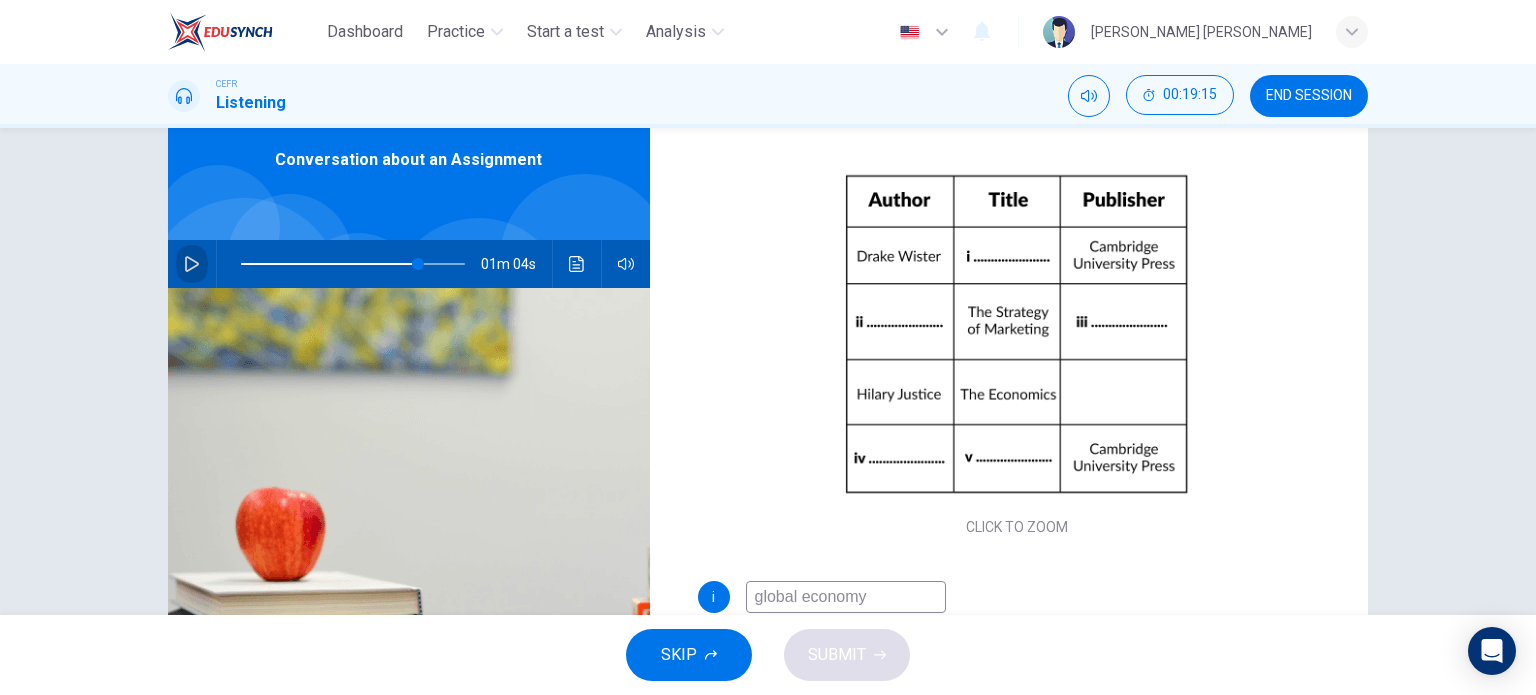 click 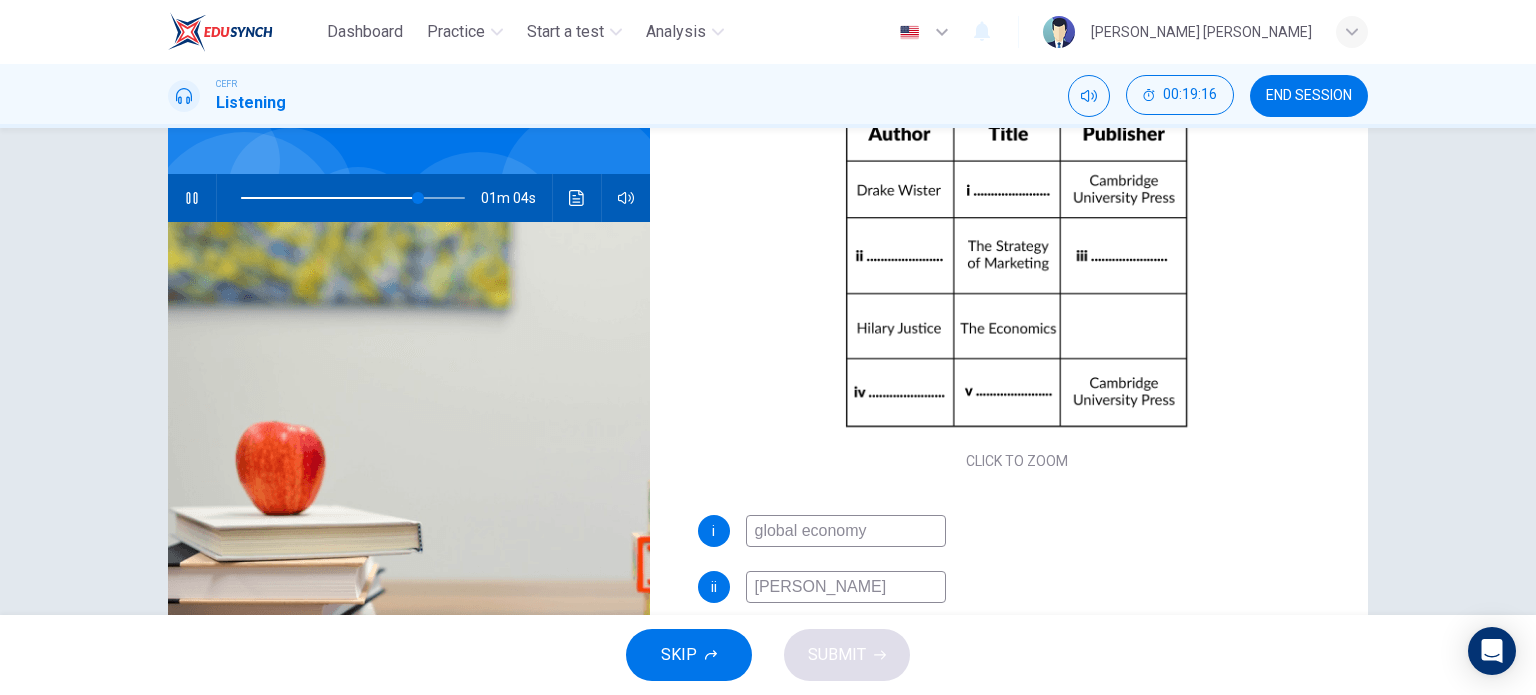 scroll, scrollTop: 188, scrollLeft: 0, axis: vertical 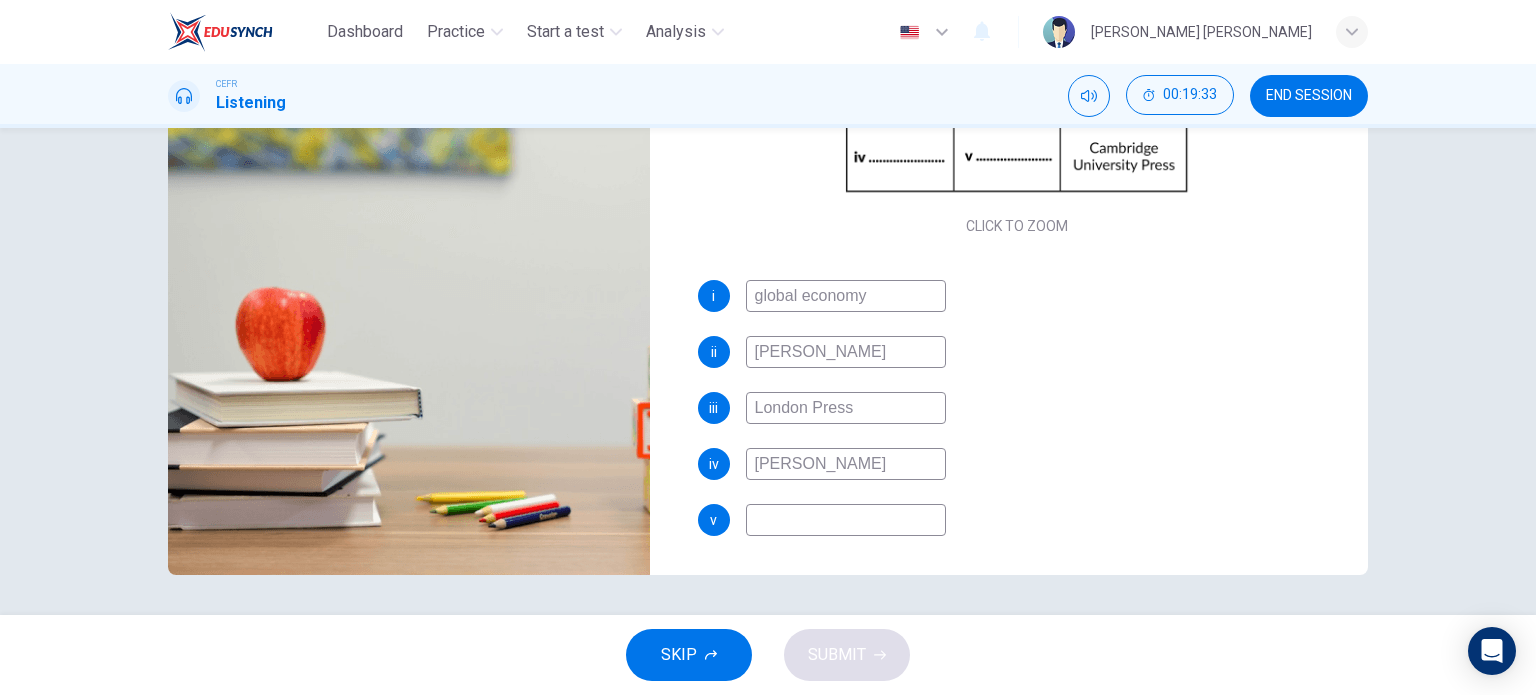 click at bounding box center [846, 520] 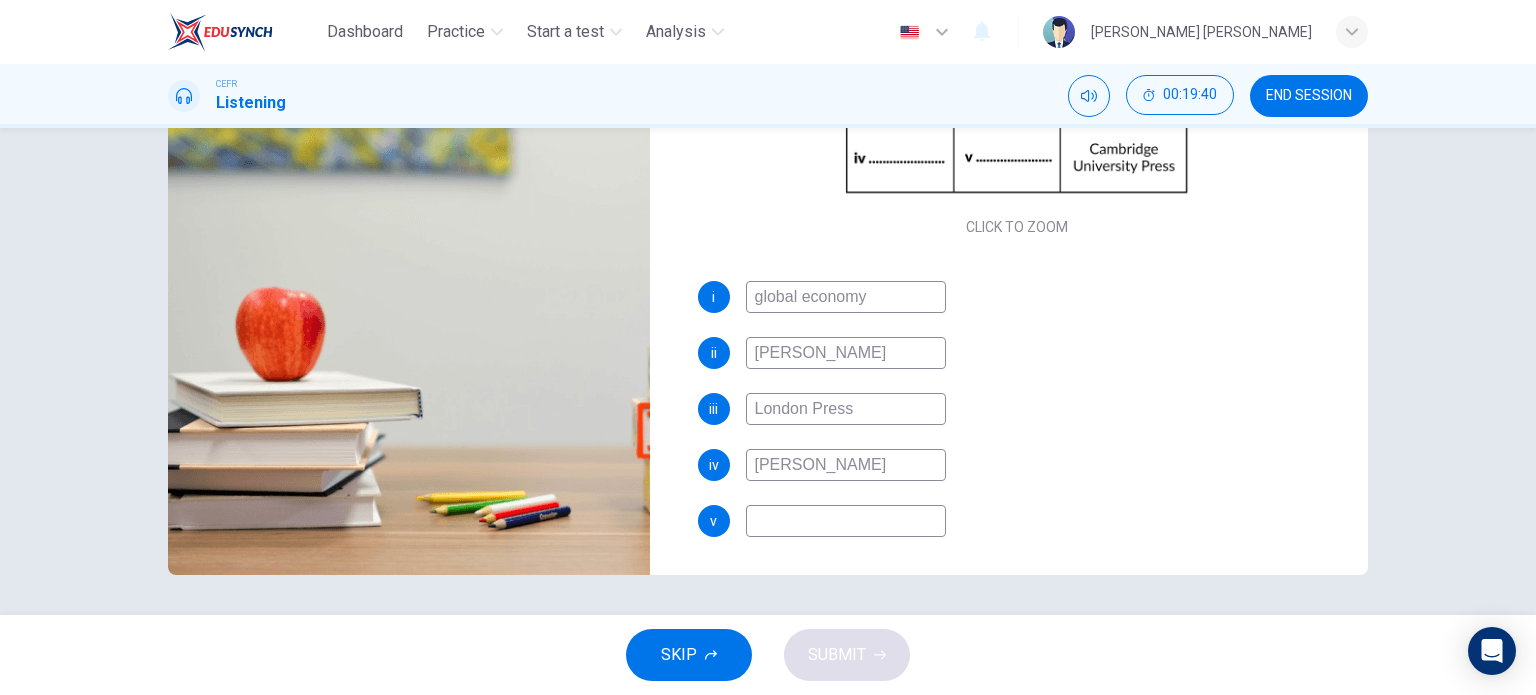 scroll, scrollTop: 229, scrollLeft: 0, axis: vertical 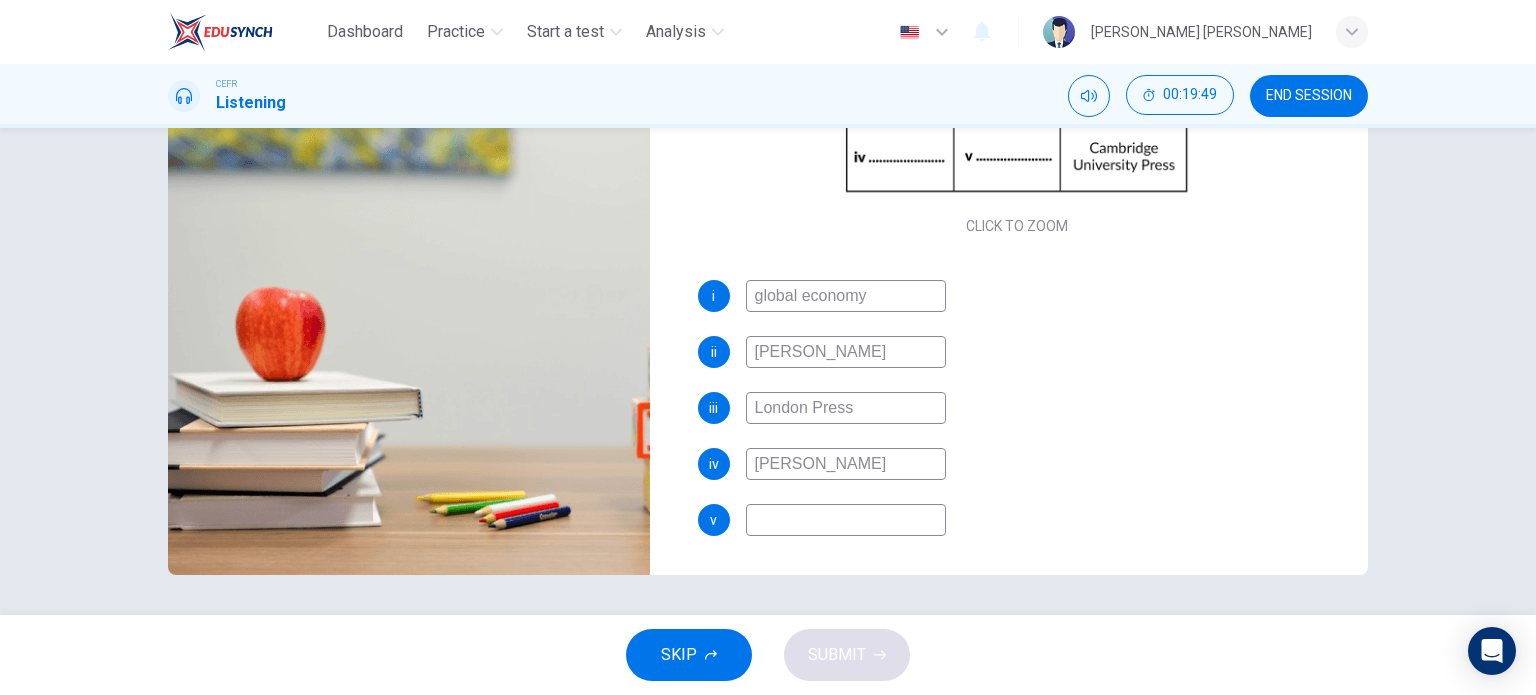 click at bounding box center [846, 520] 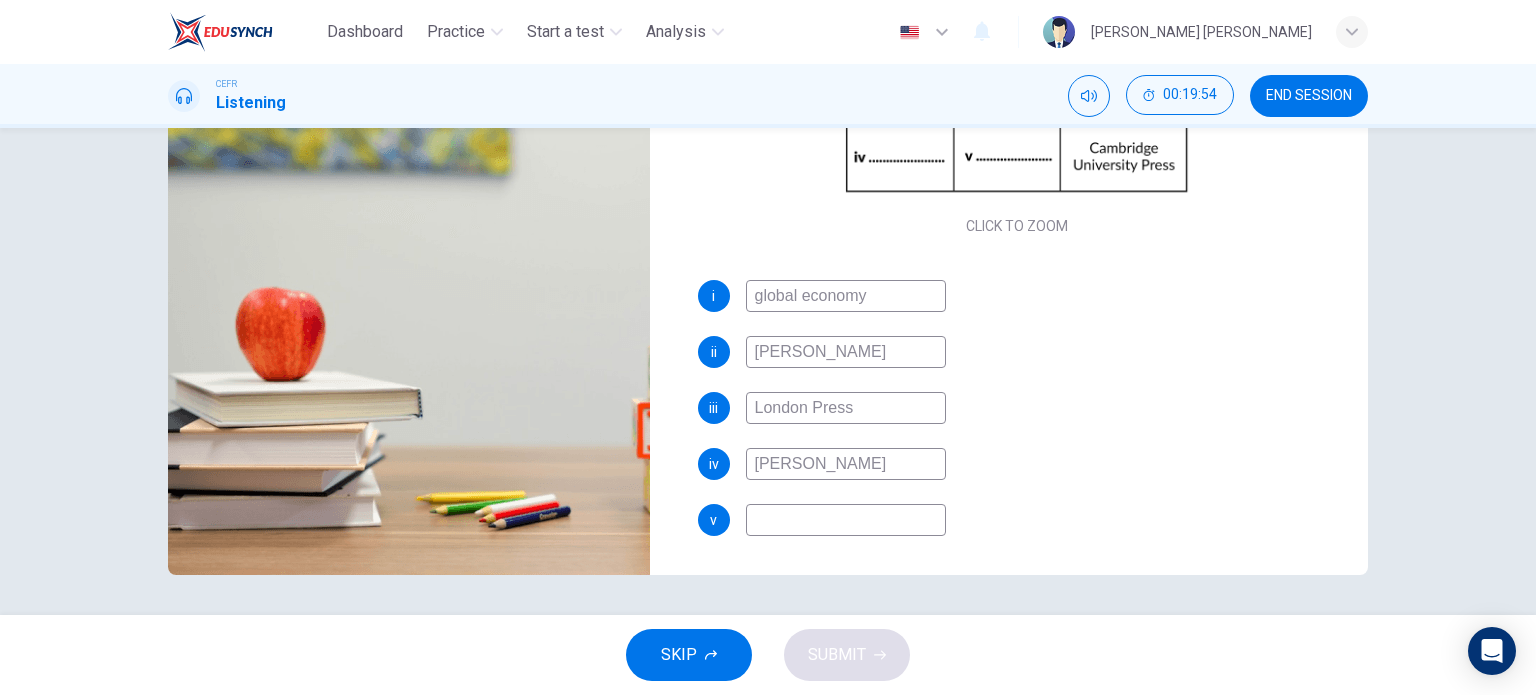 click on "William Hanna III" at bounding box center (846, 464) 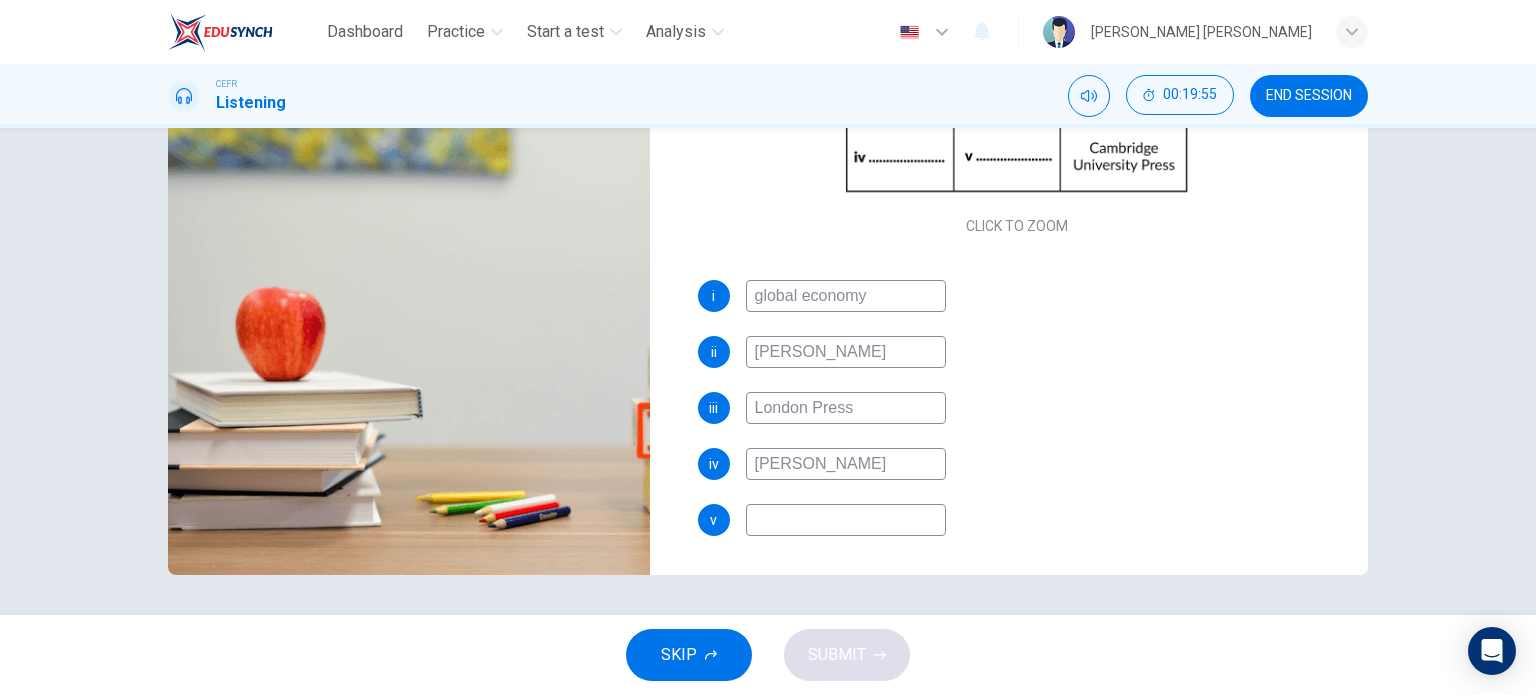 type on "William Hanna I" 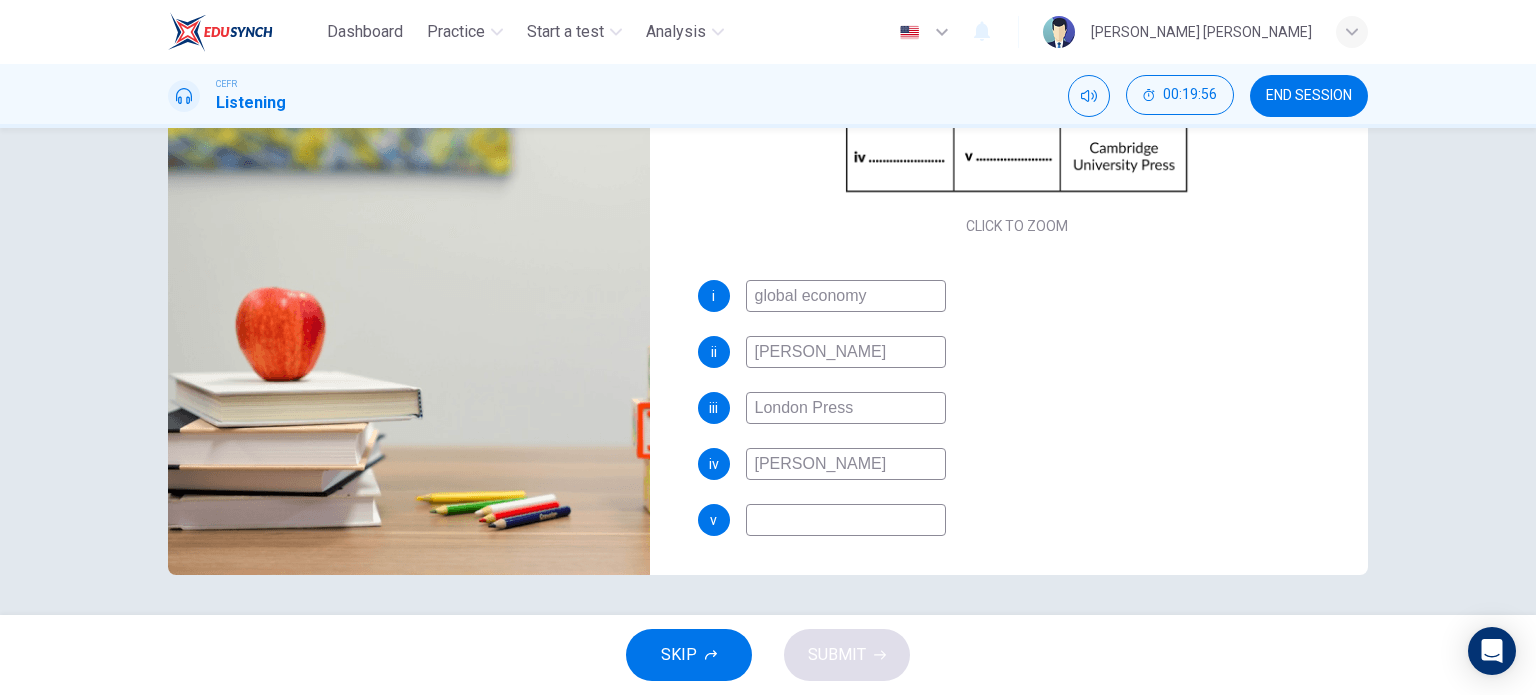 type on "William Hanna" 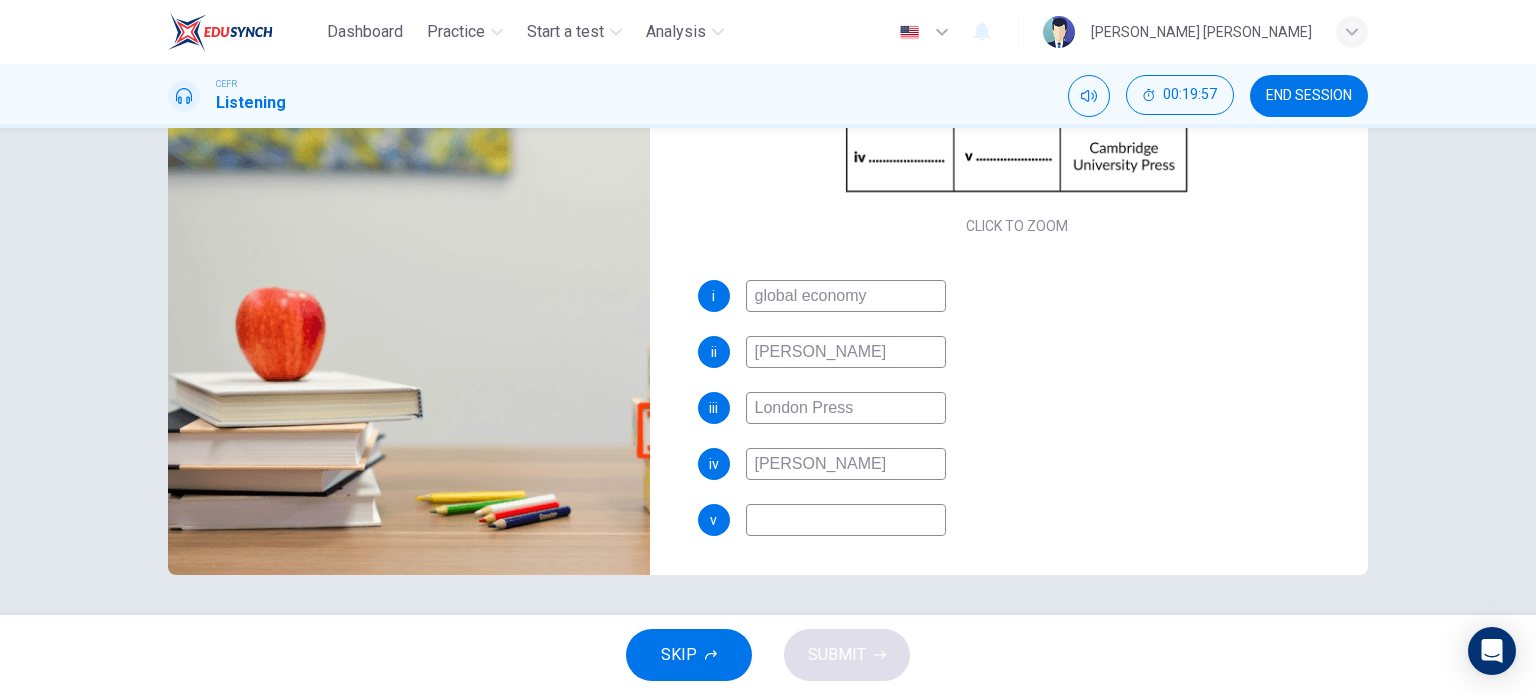 type on "92" 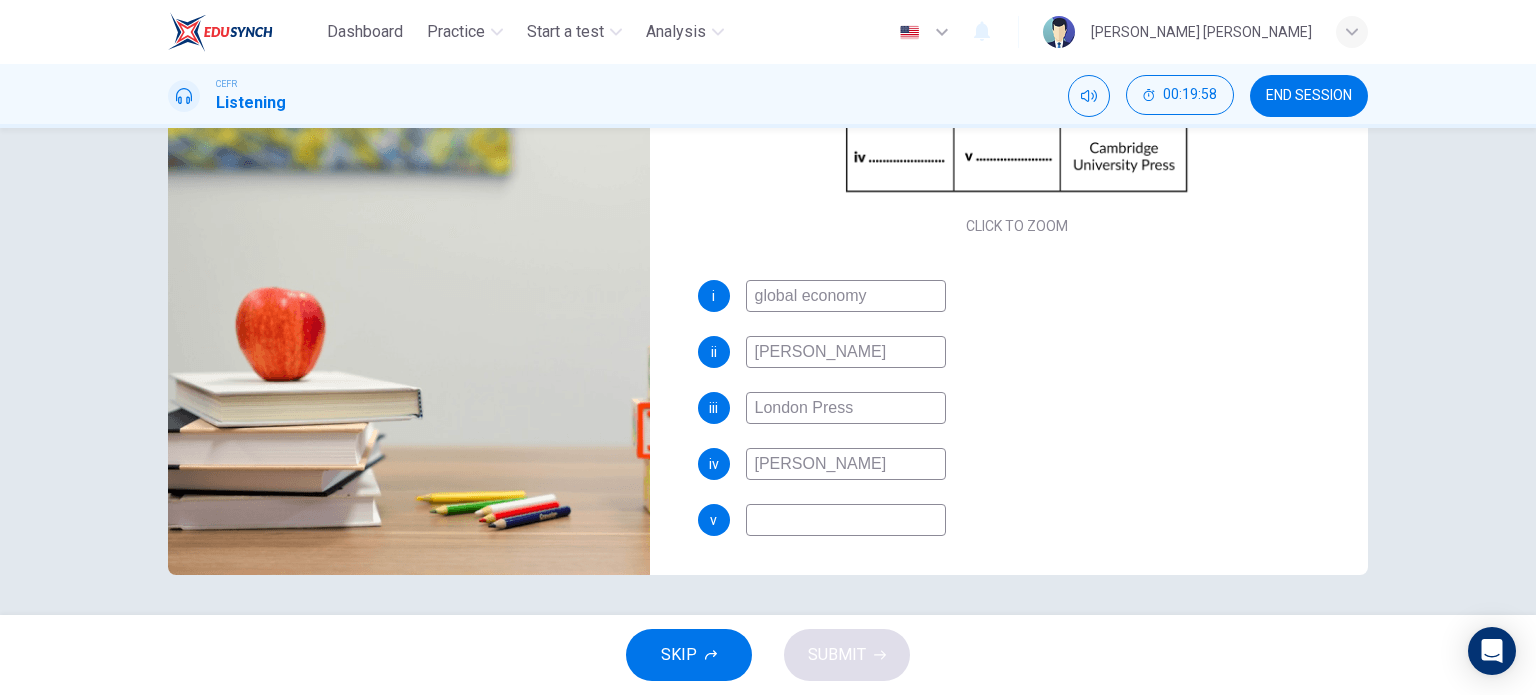 type on "William Hanna" 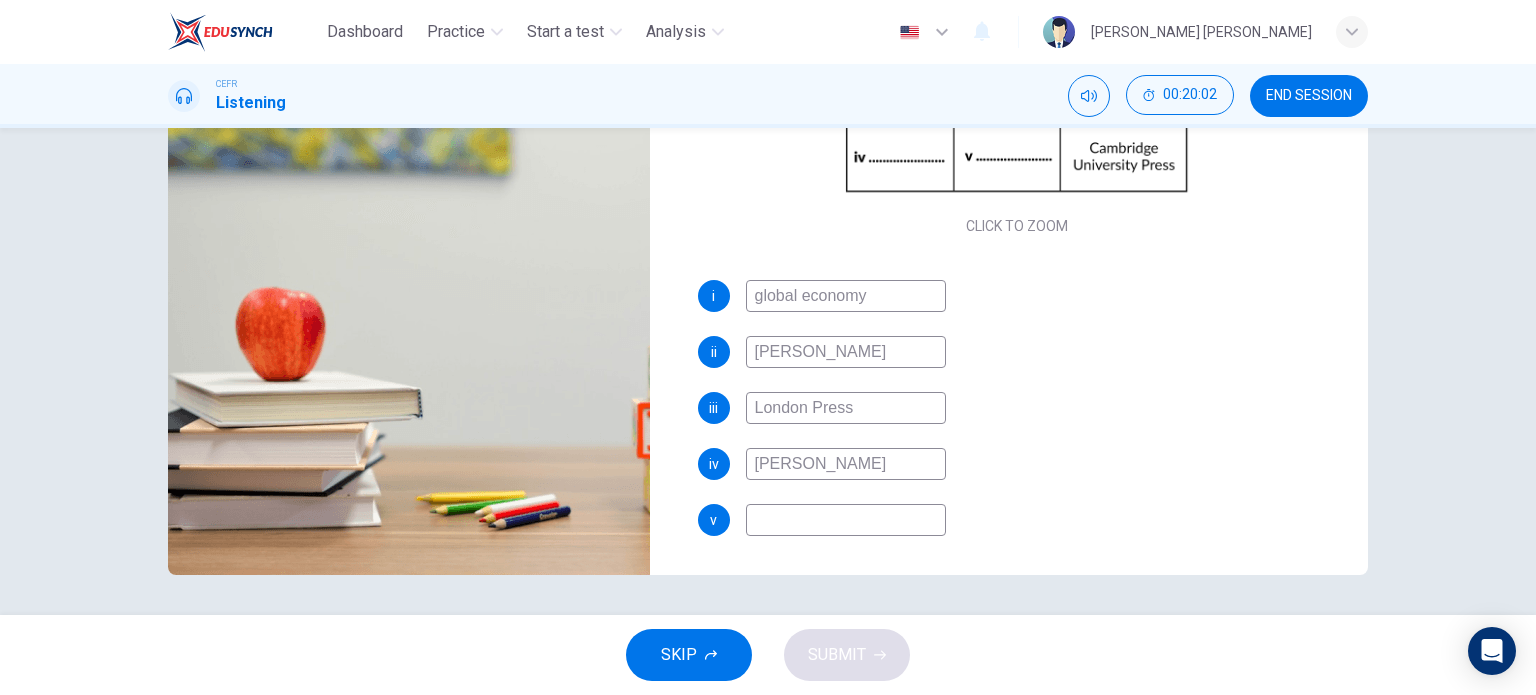 type on "94" 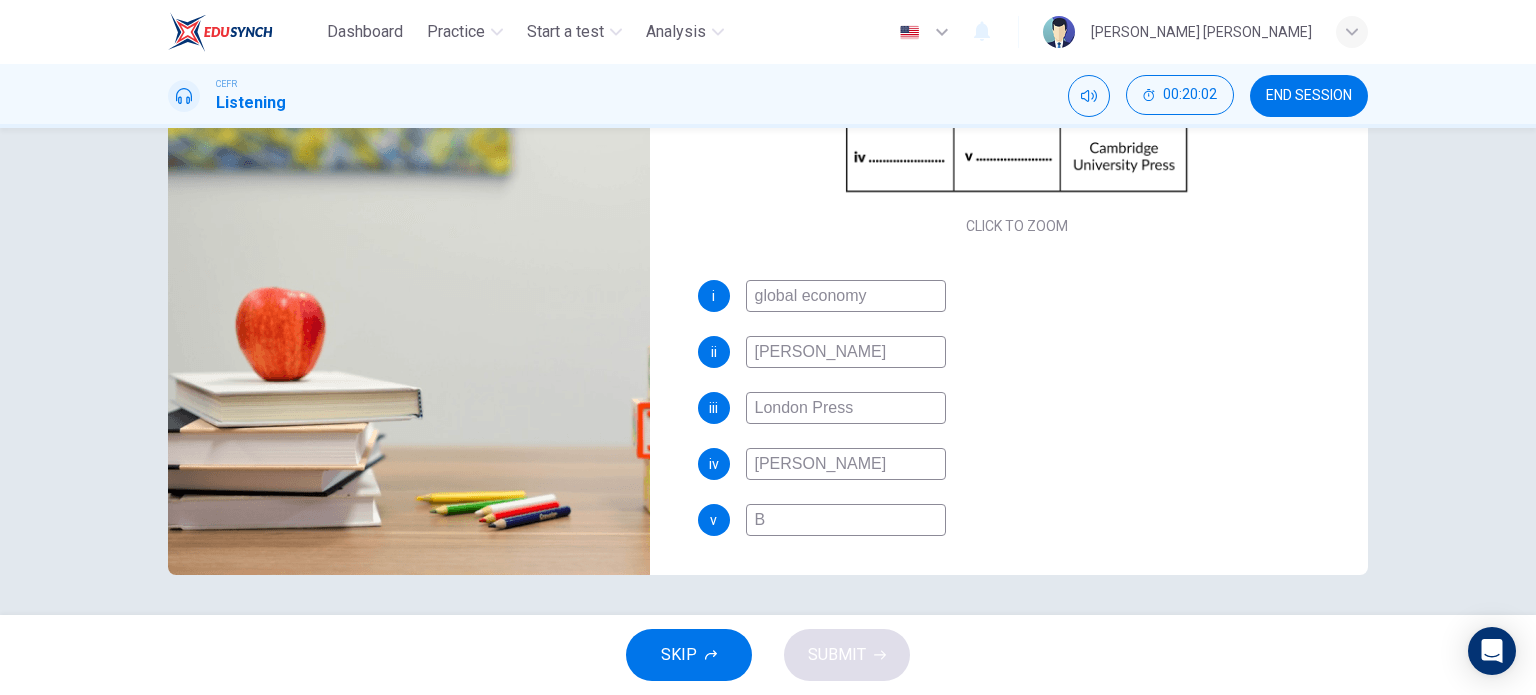 type on "94" 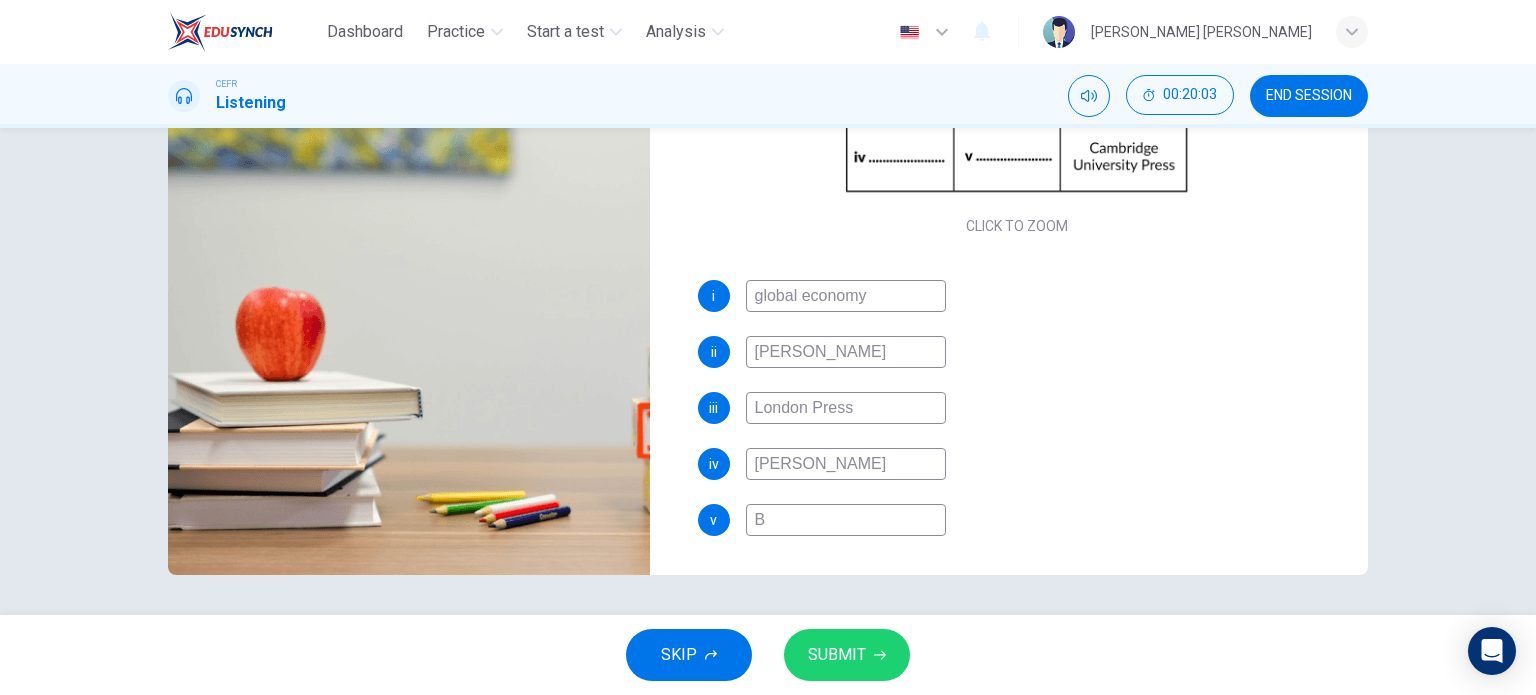 type on "Bu" 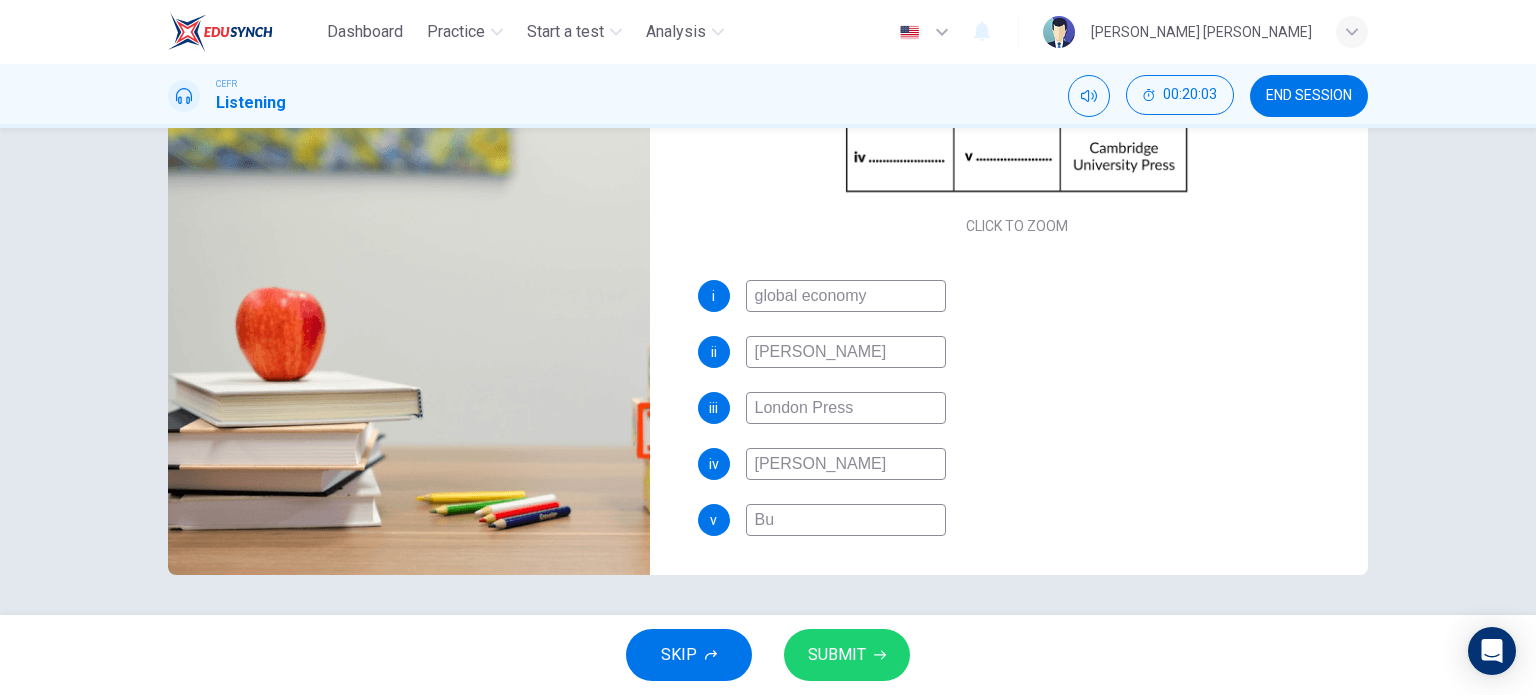 type on "94" 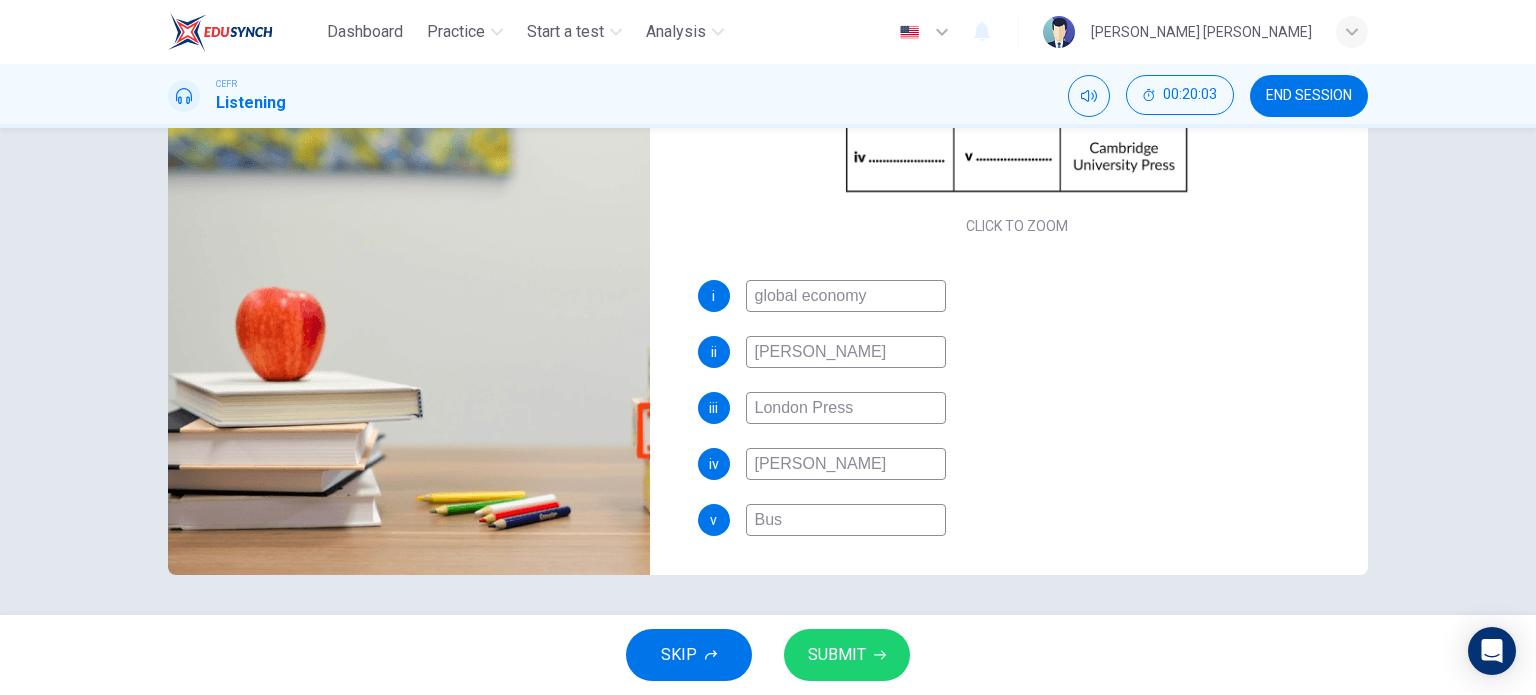 type on "94" 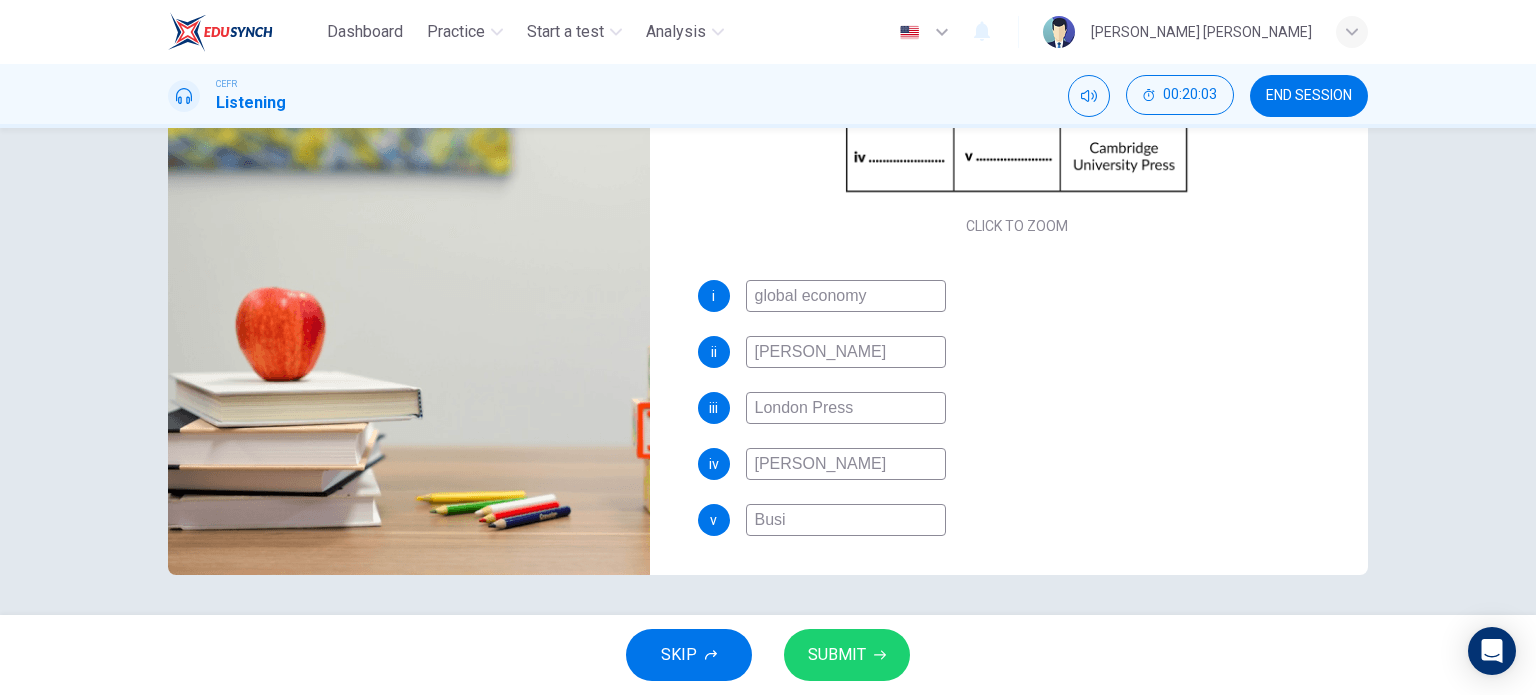 type on "94" 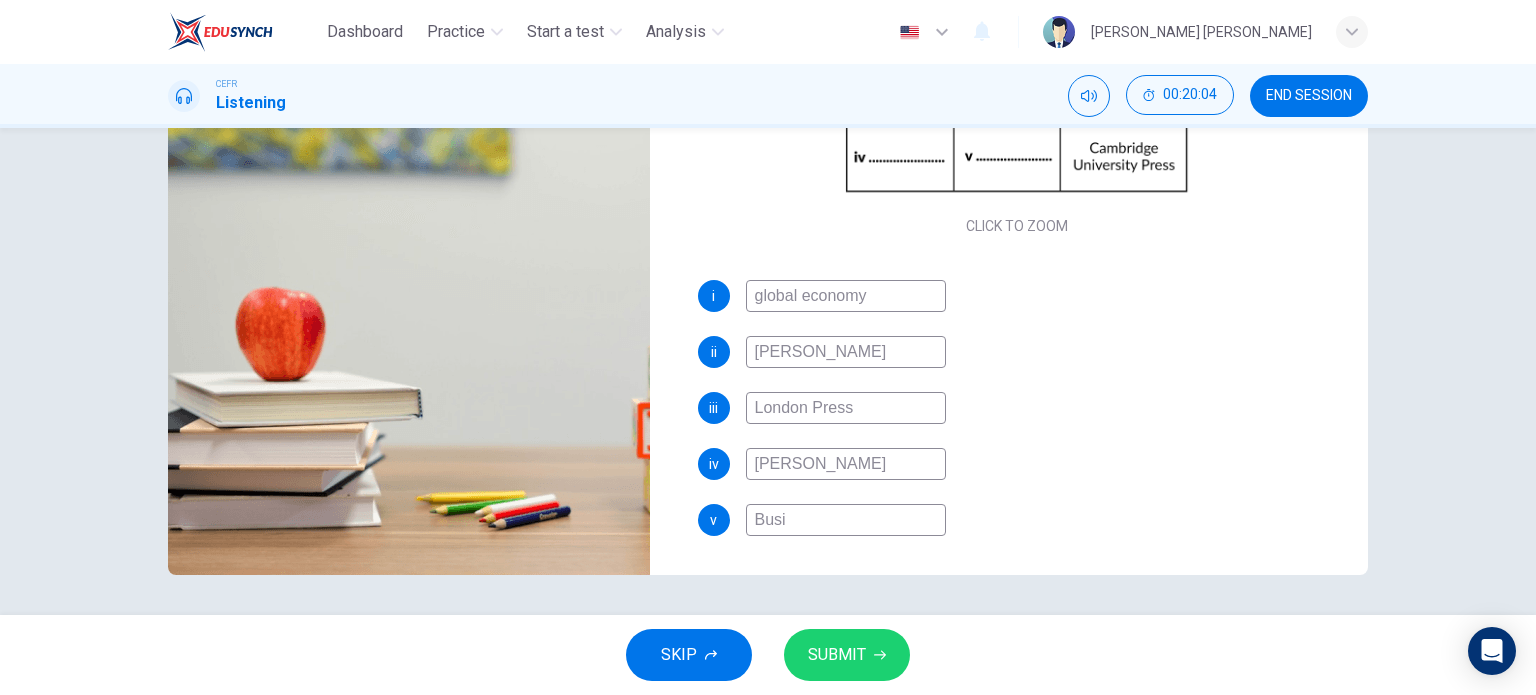 type on "Busin" 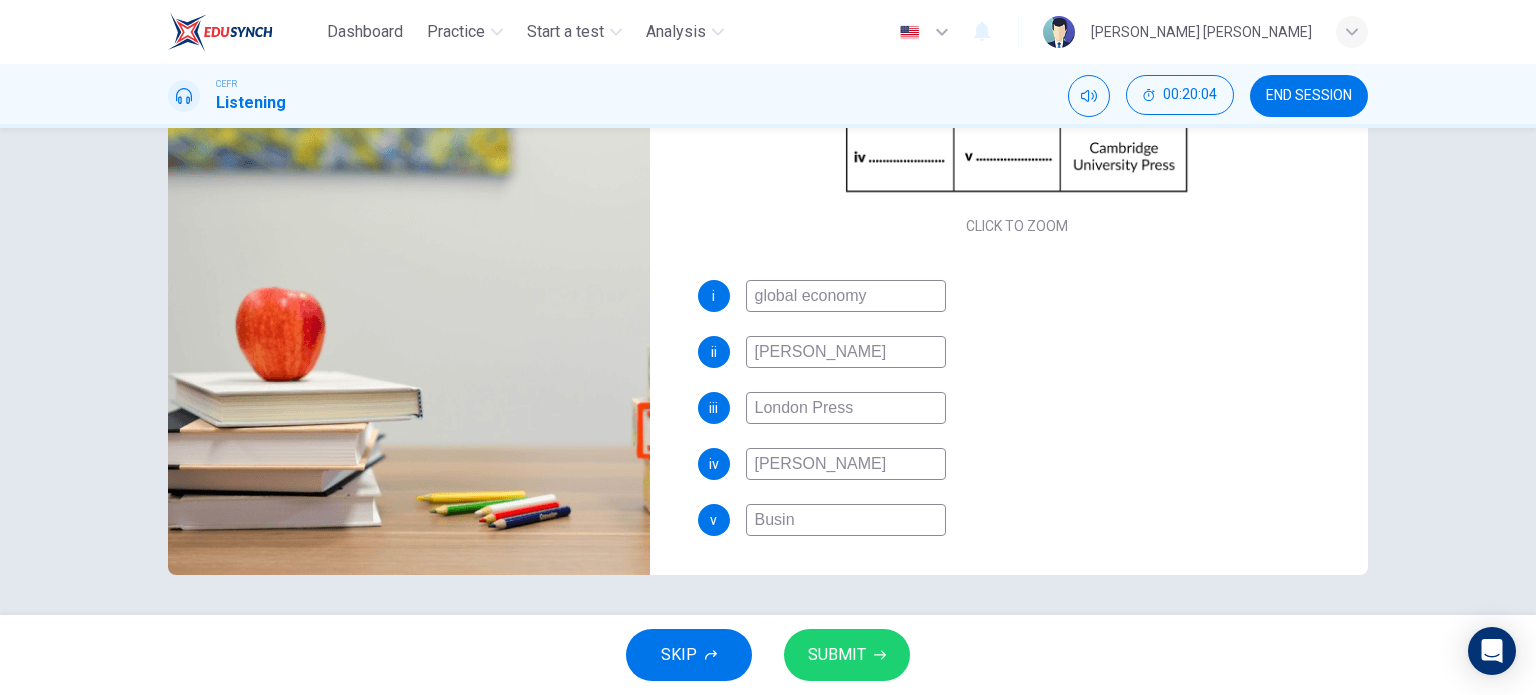 type on "94" 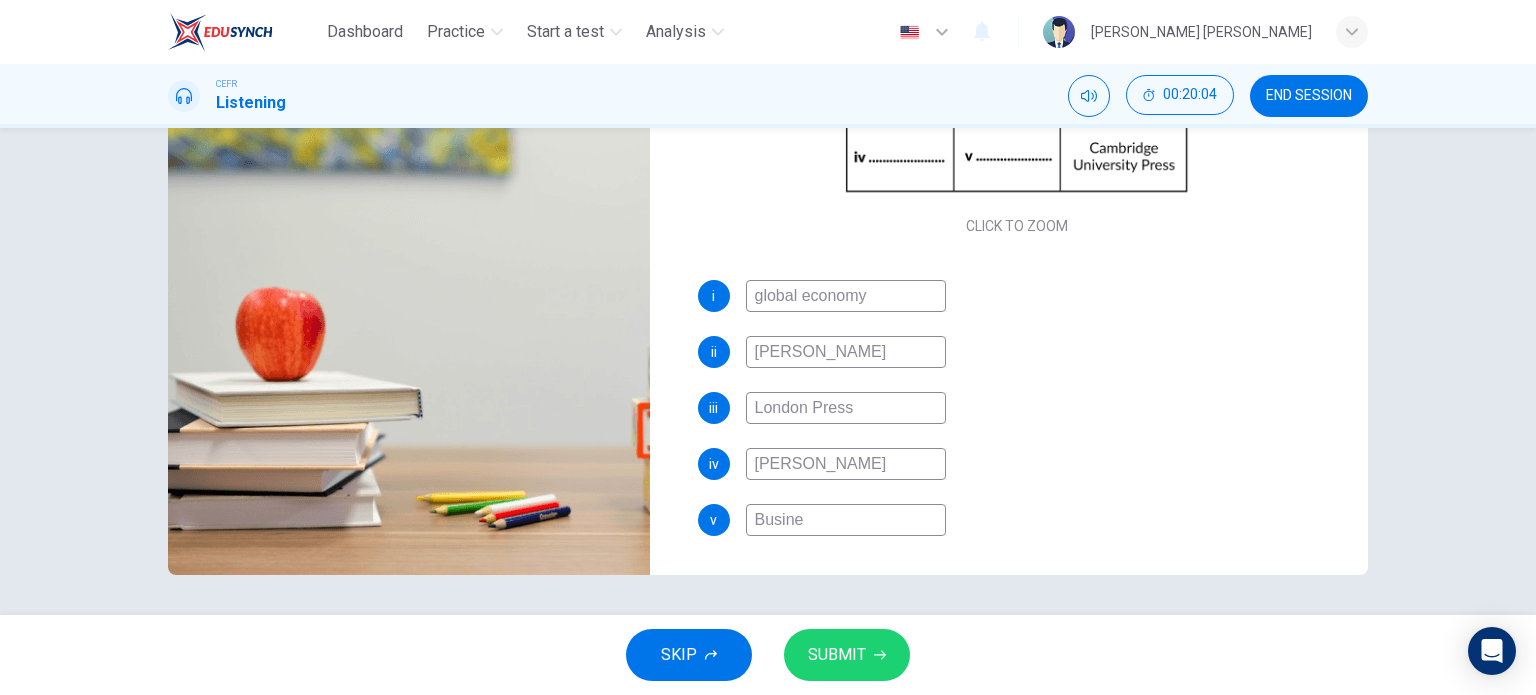 type on "94" 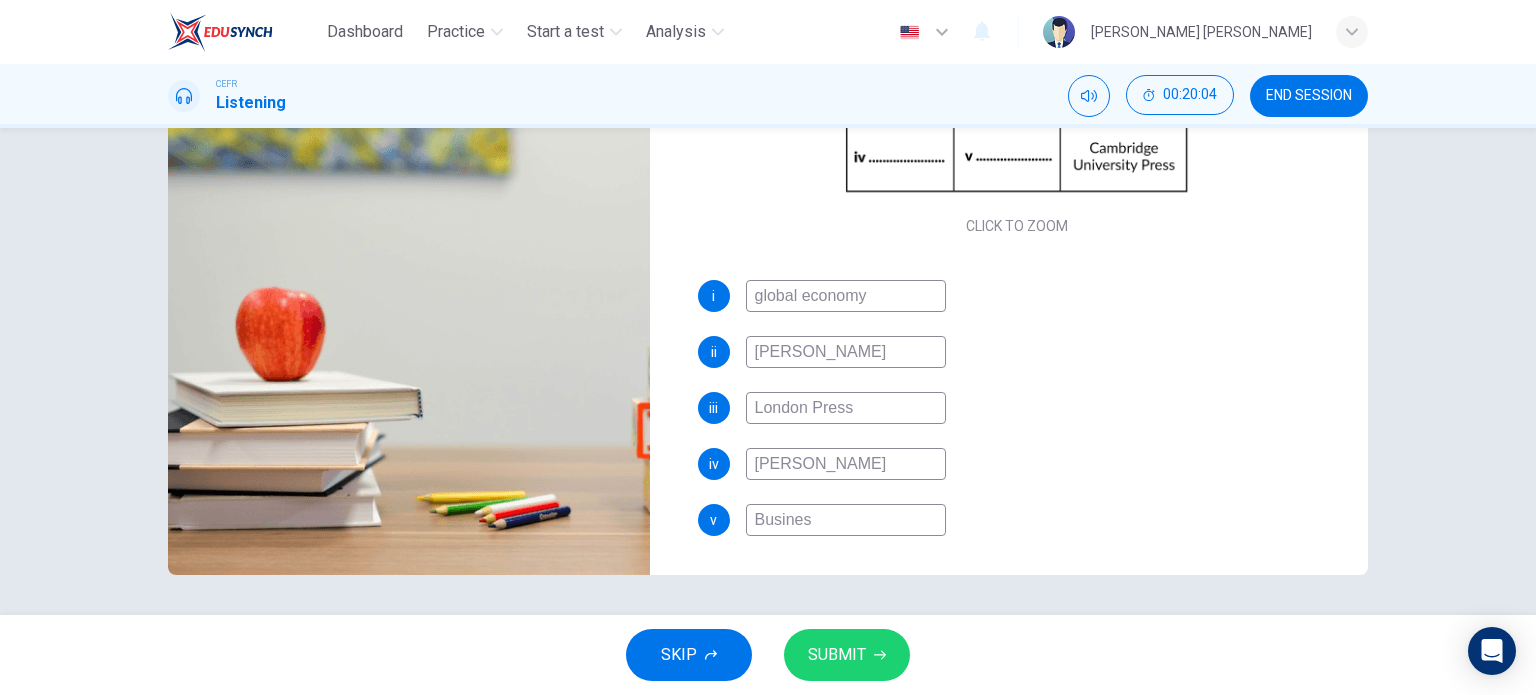 type on "94" 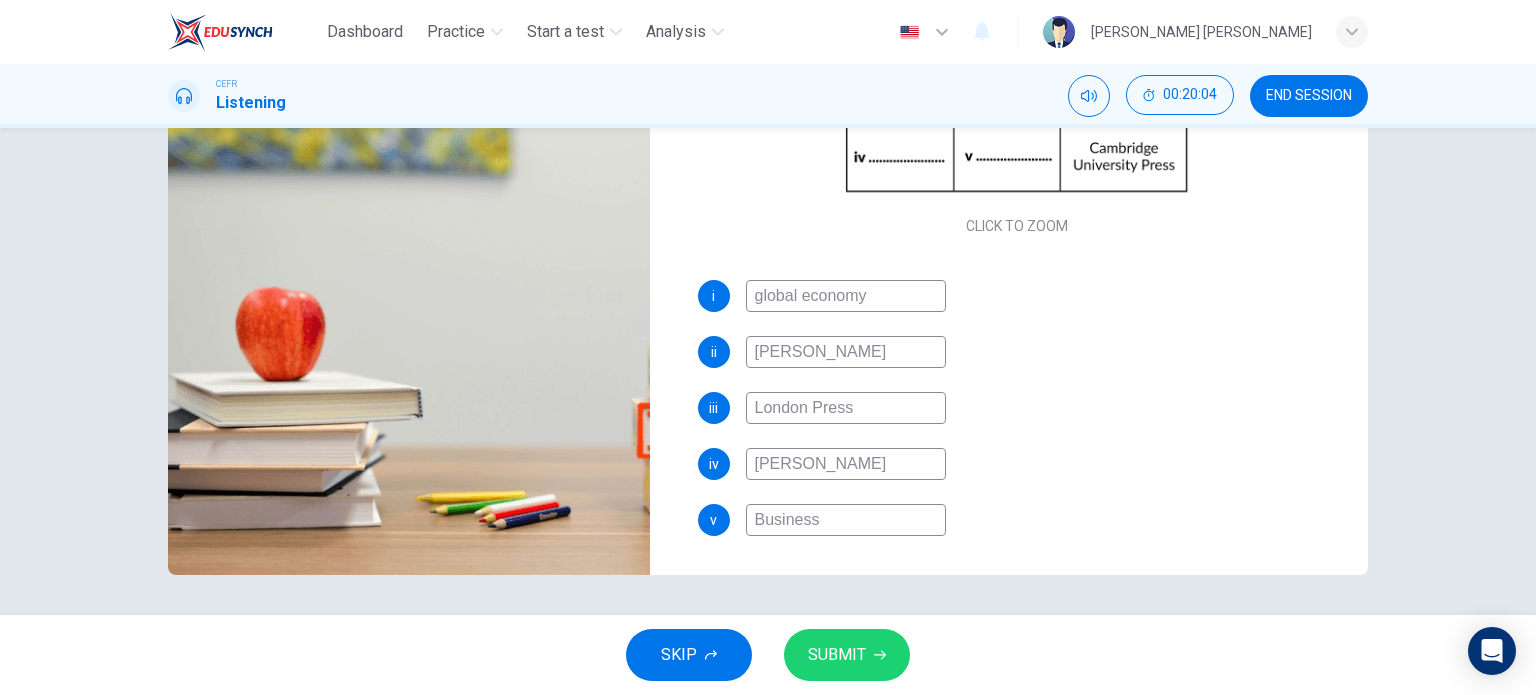 type on "95" 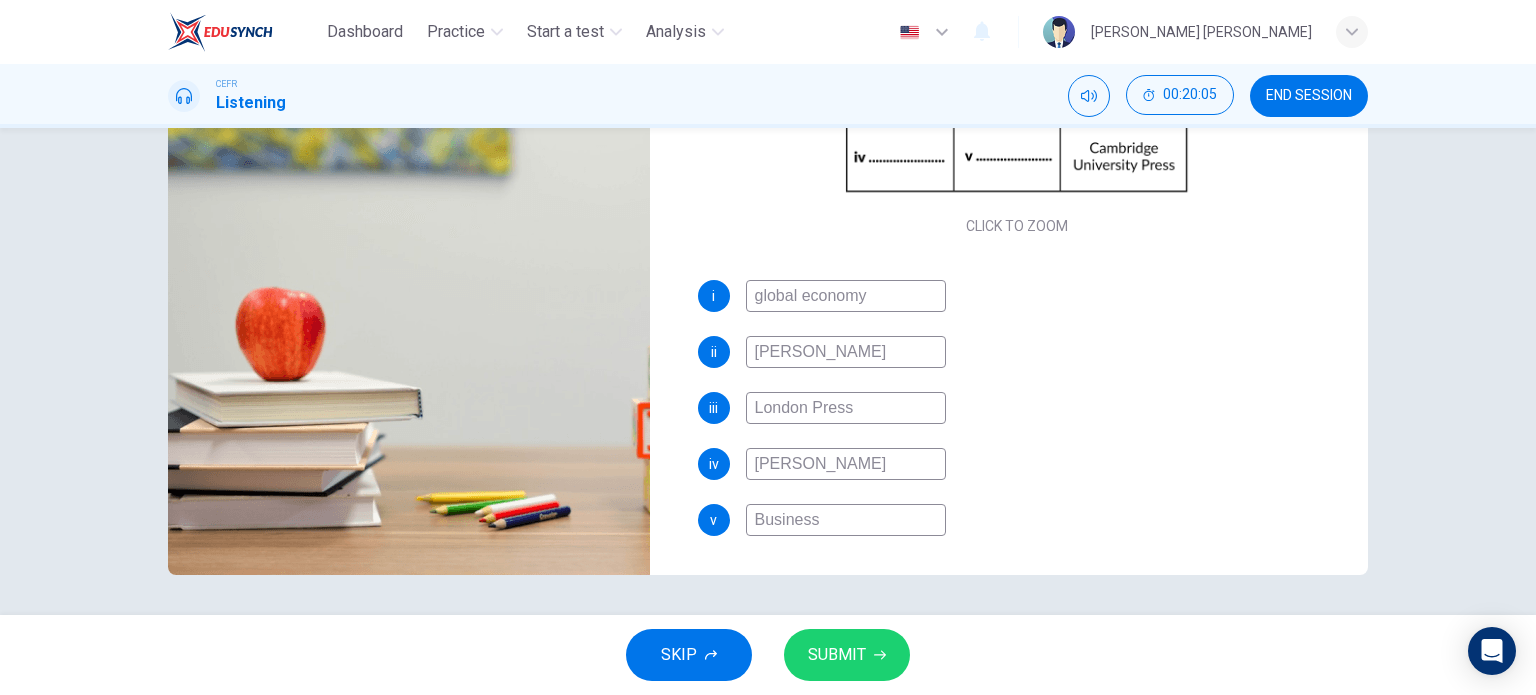 type on "Business" 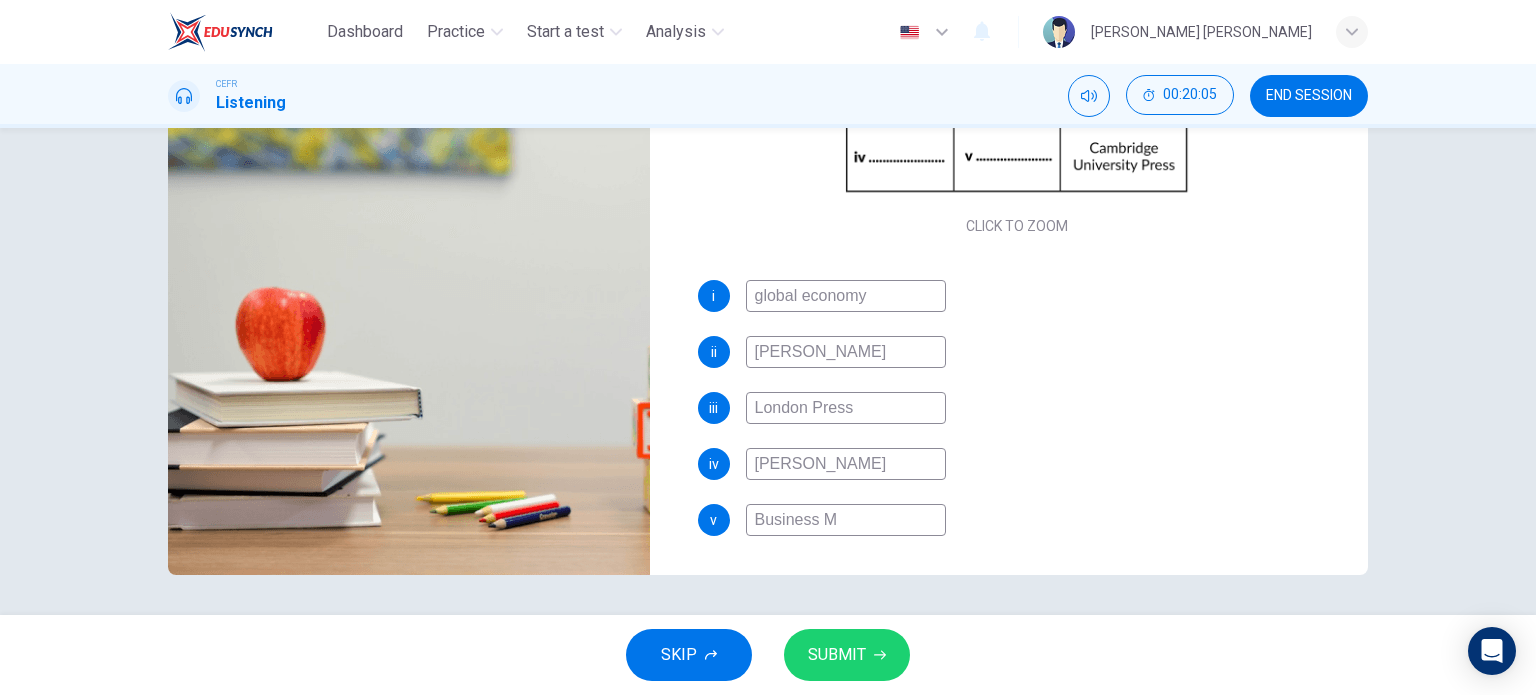 type on "95" 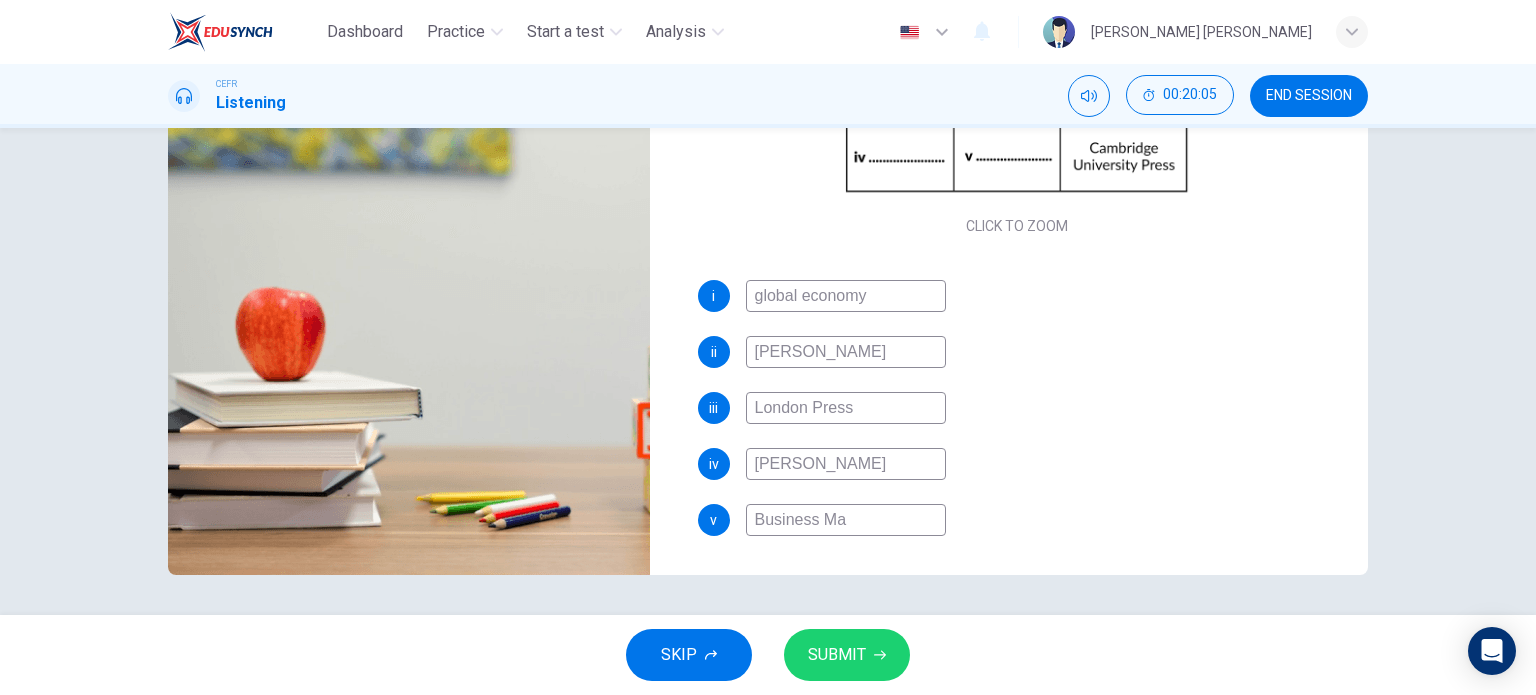 type on "95" 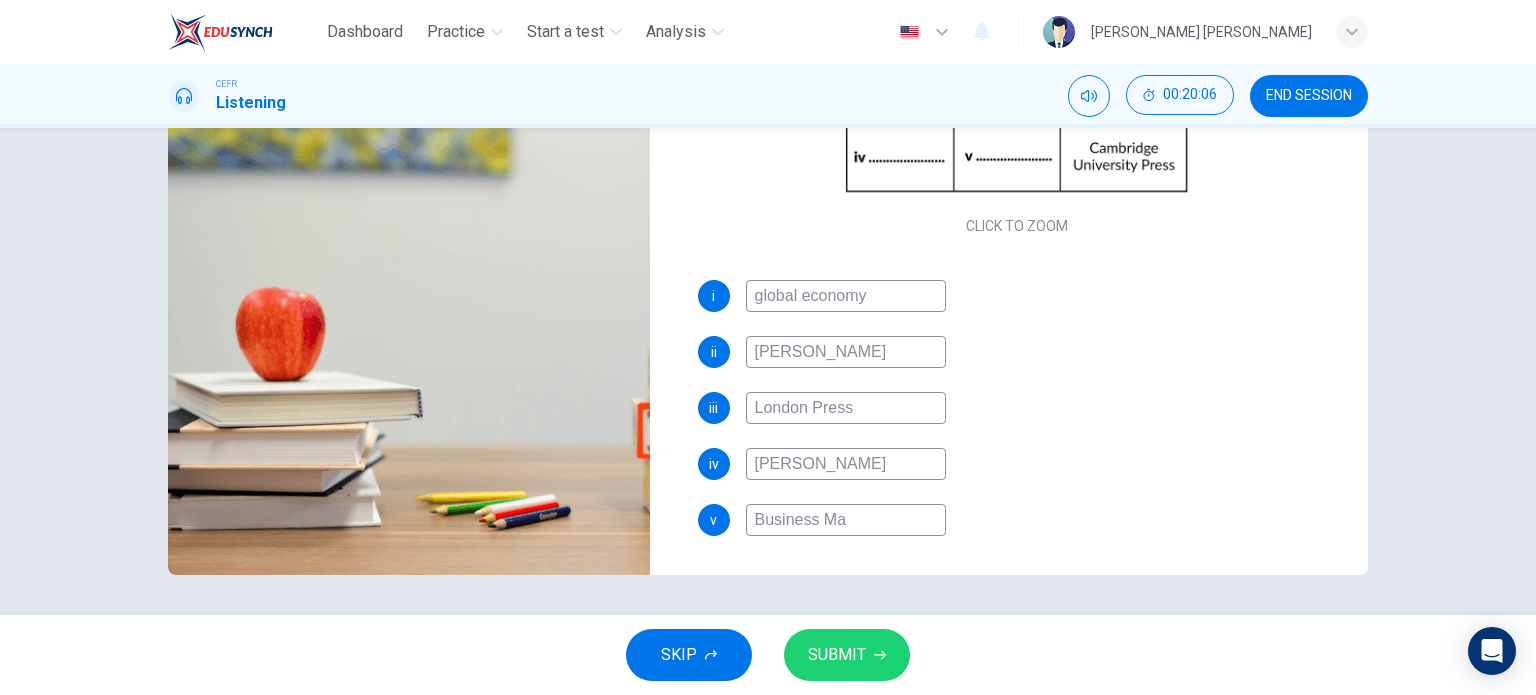 type on "Business Man" 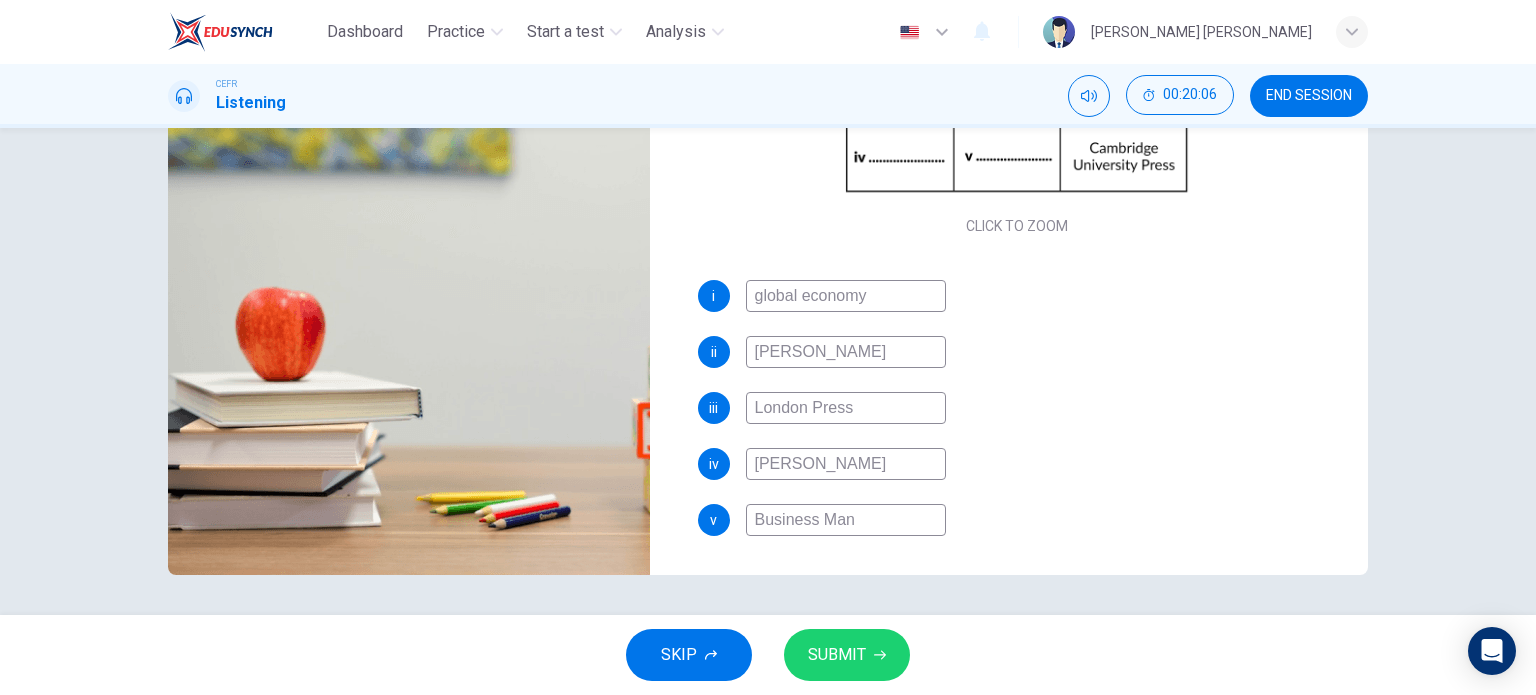 type on "95" 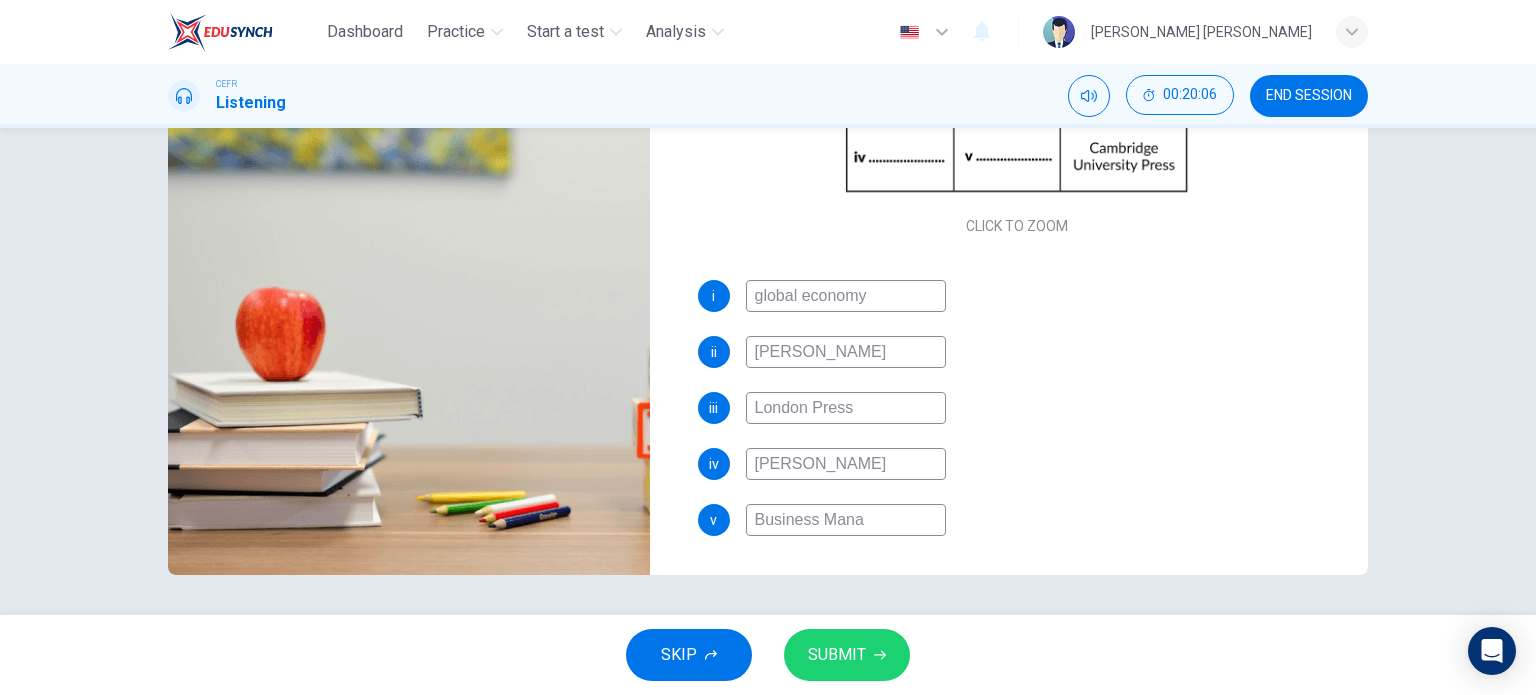 type on "95" 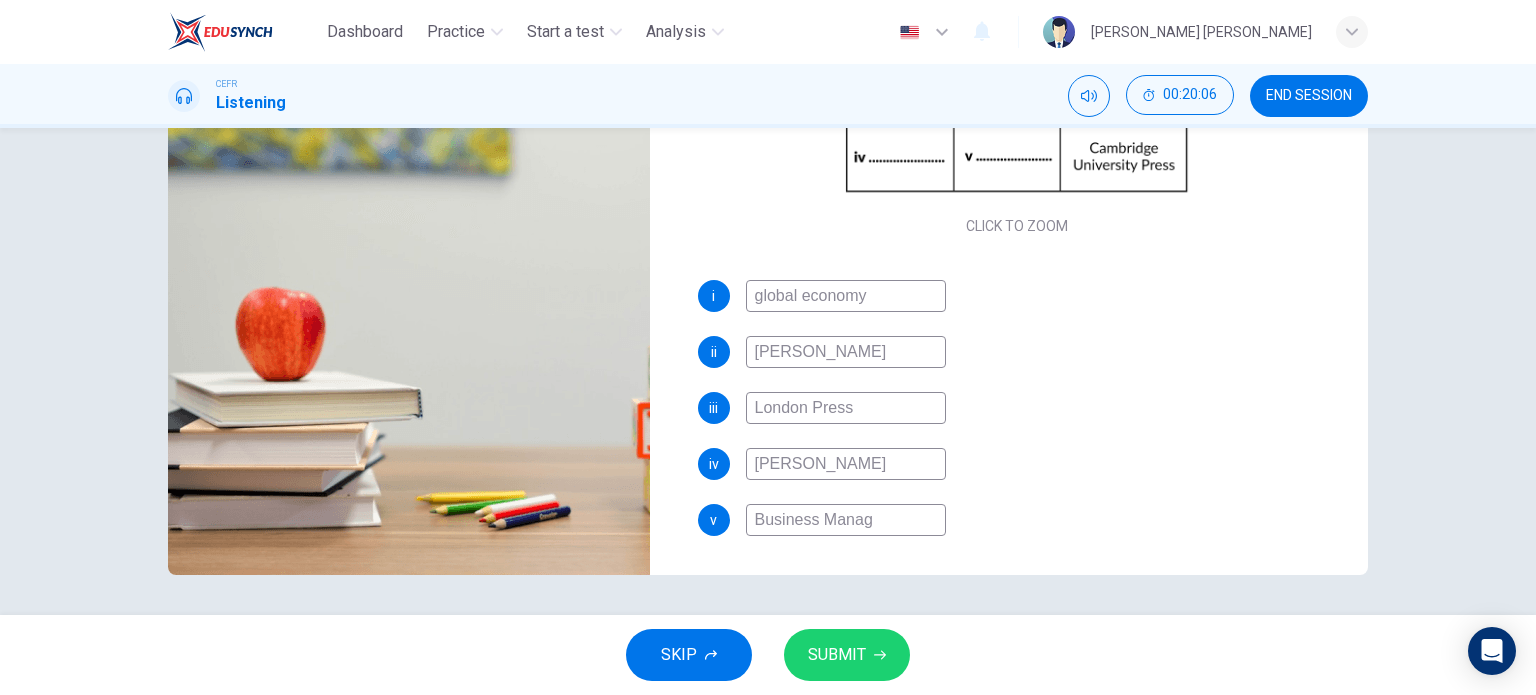 type on "95" 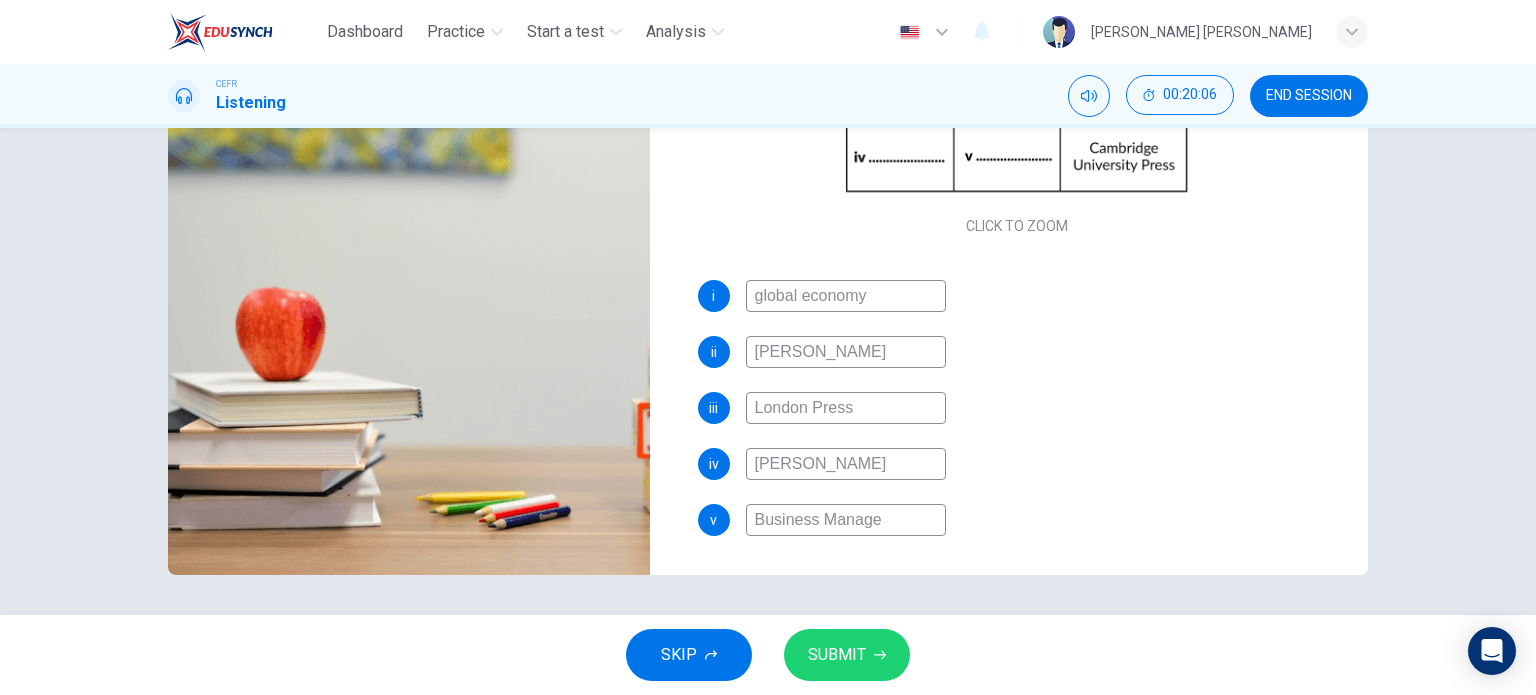 type on "95" 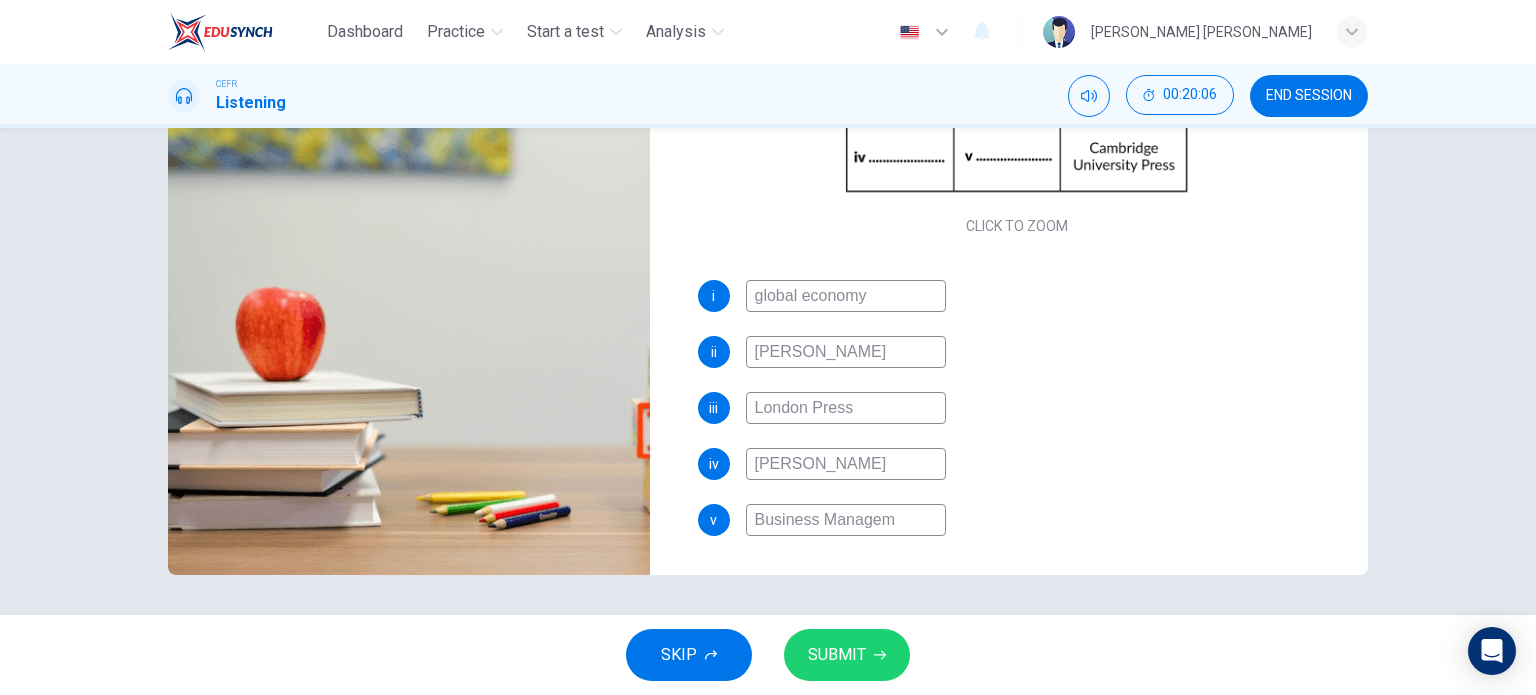 type on "95" 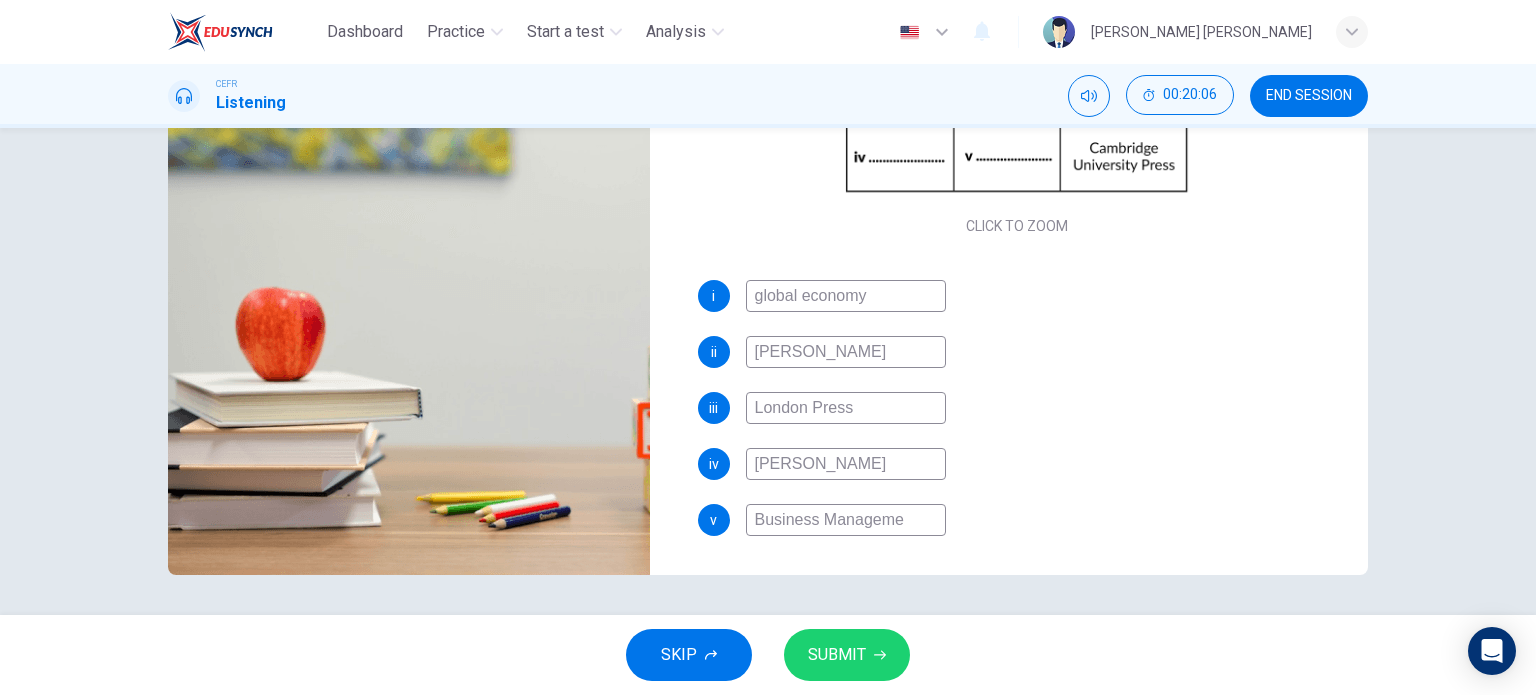 type on "Business Managemen" 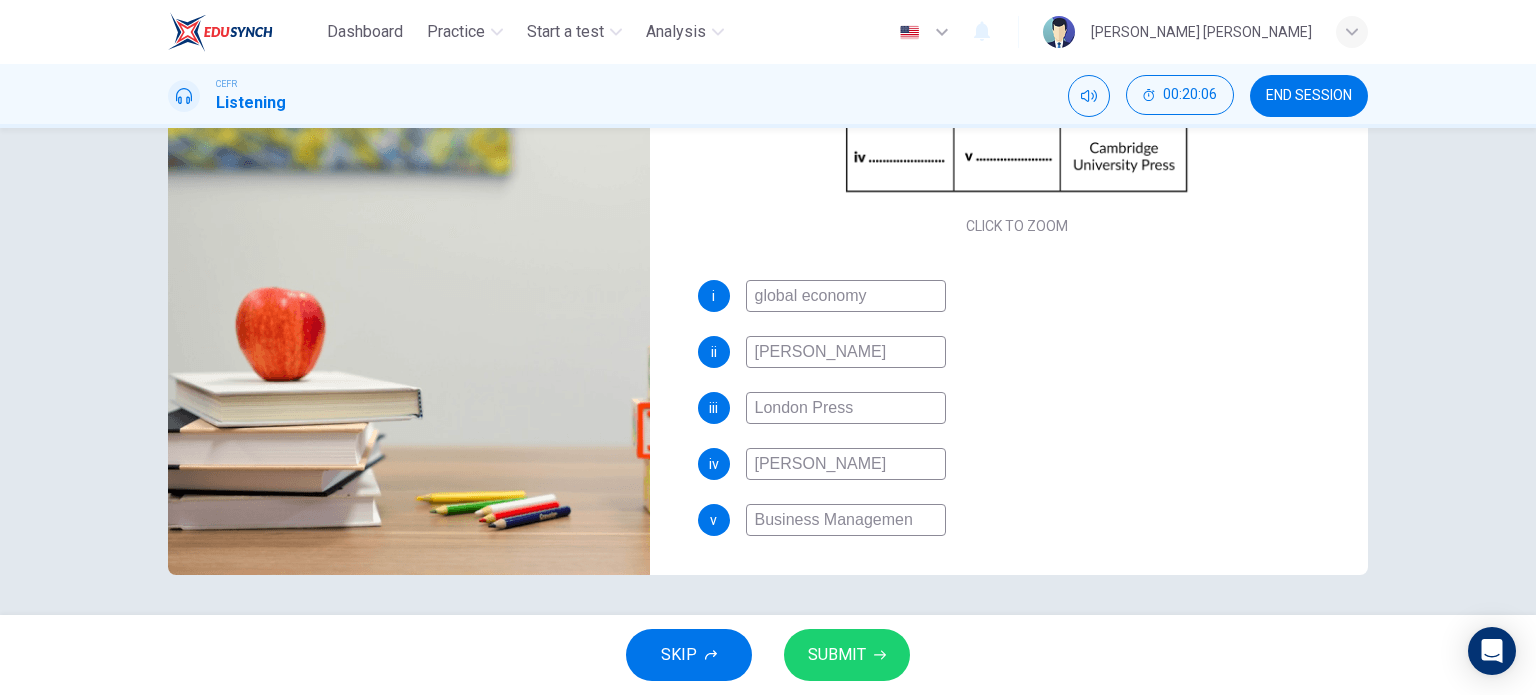 type on "95" 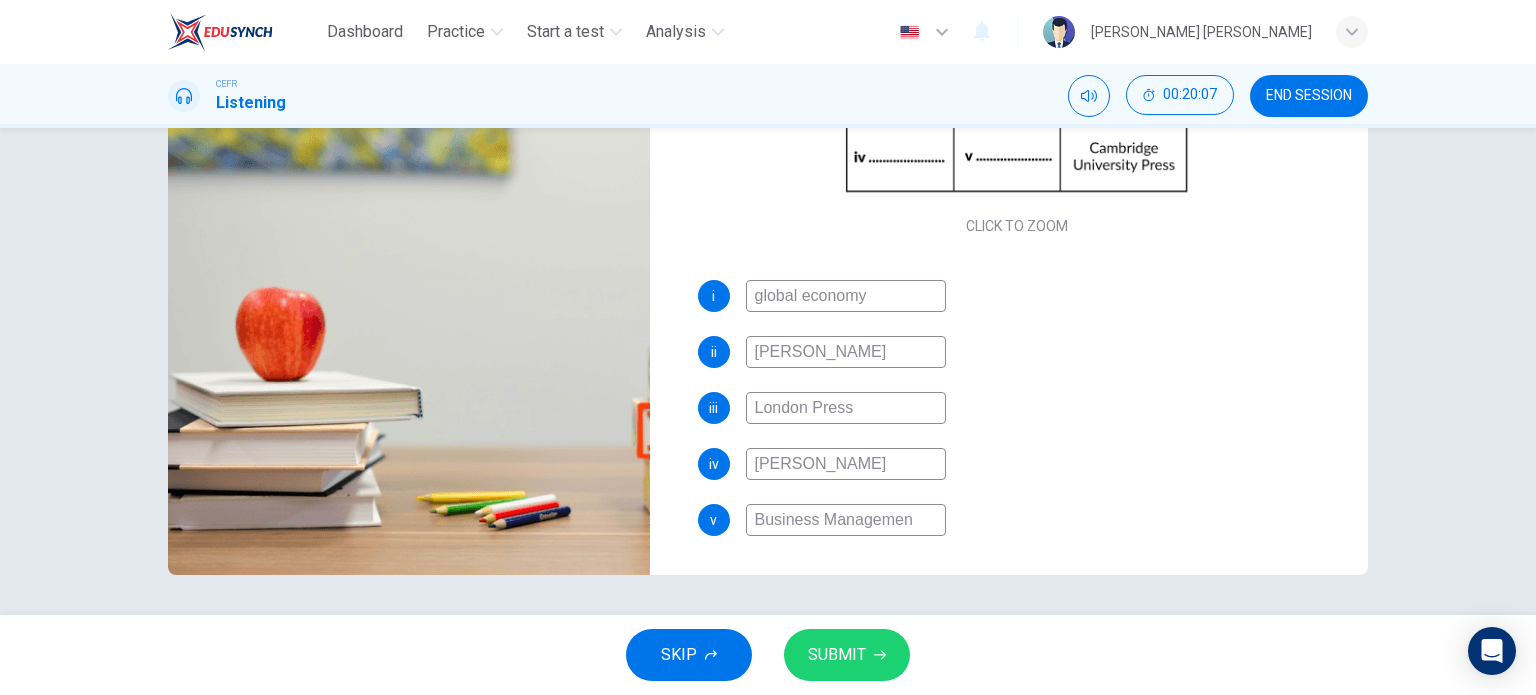 type on "Business Management" 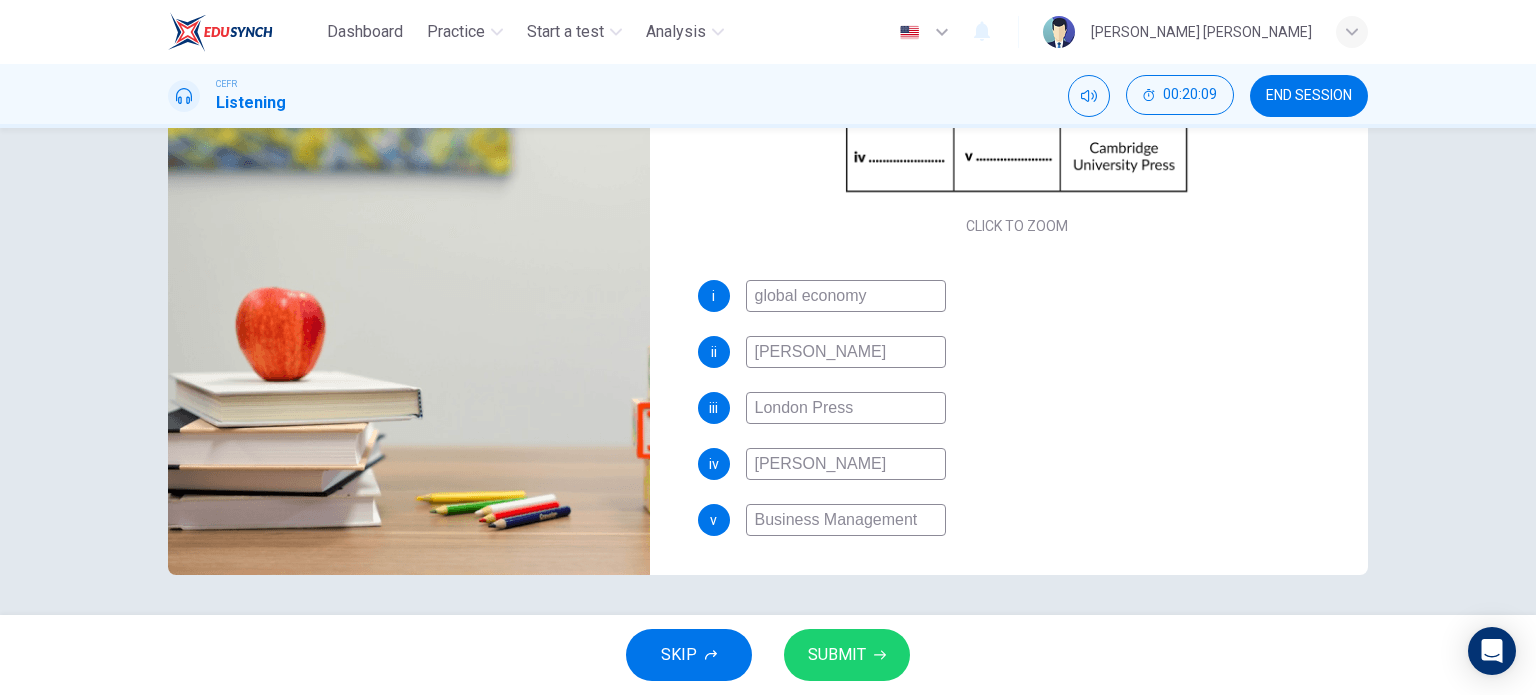 type on "96" 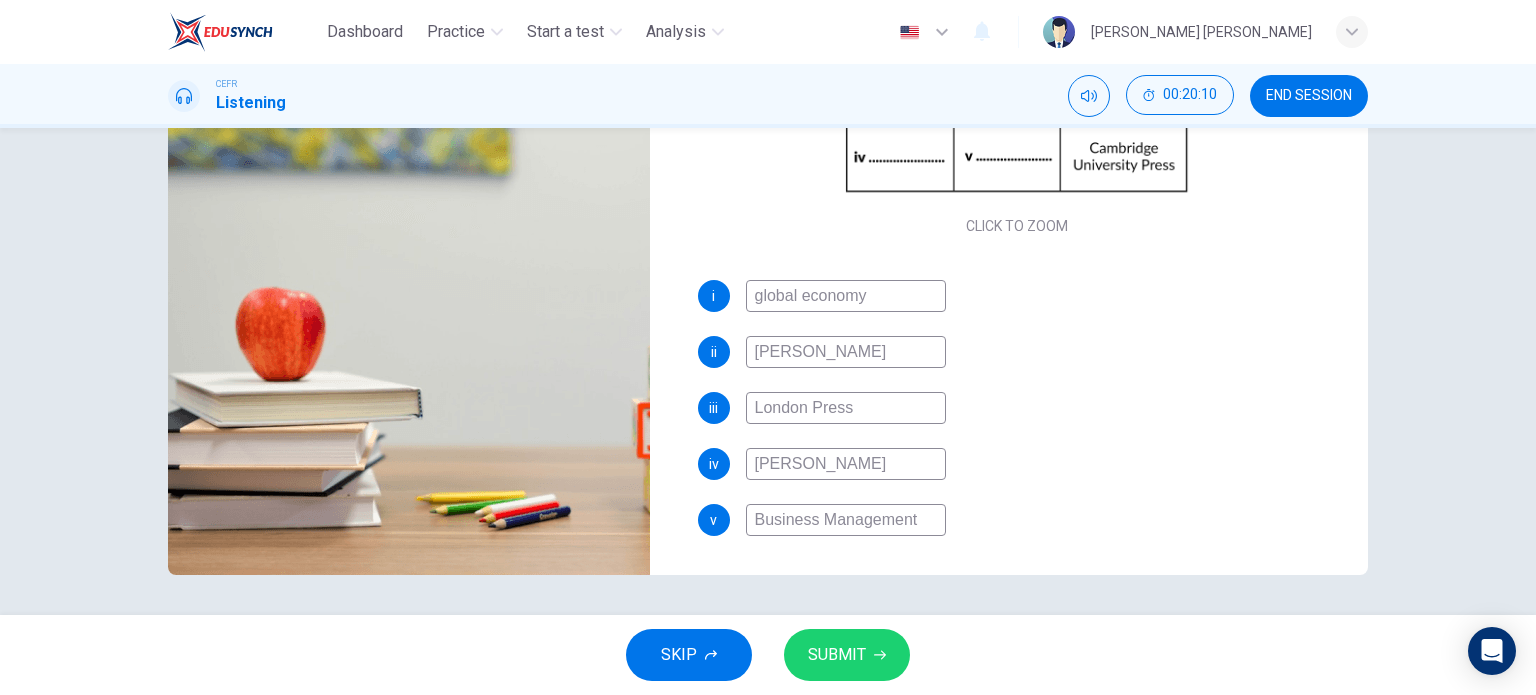 type on "Business Management" 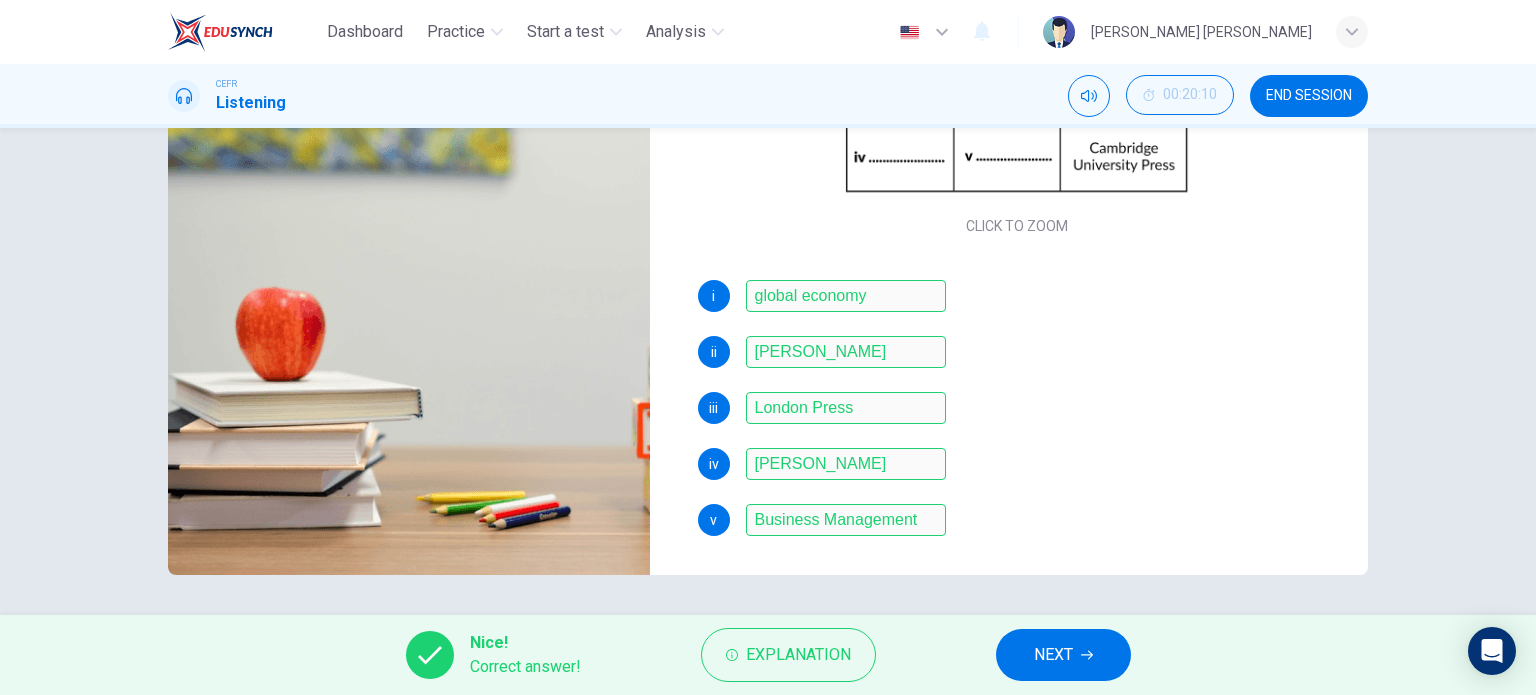 type on "99" 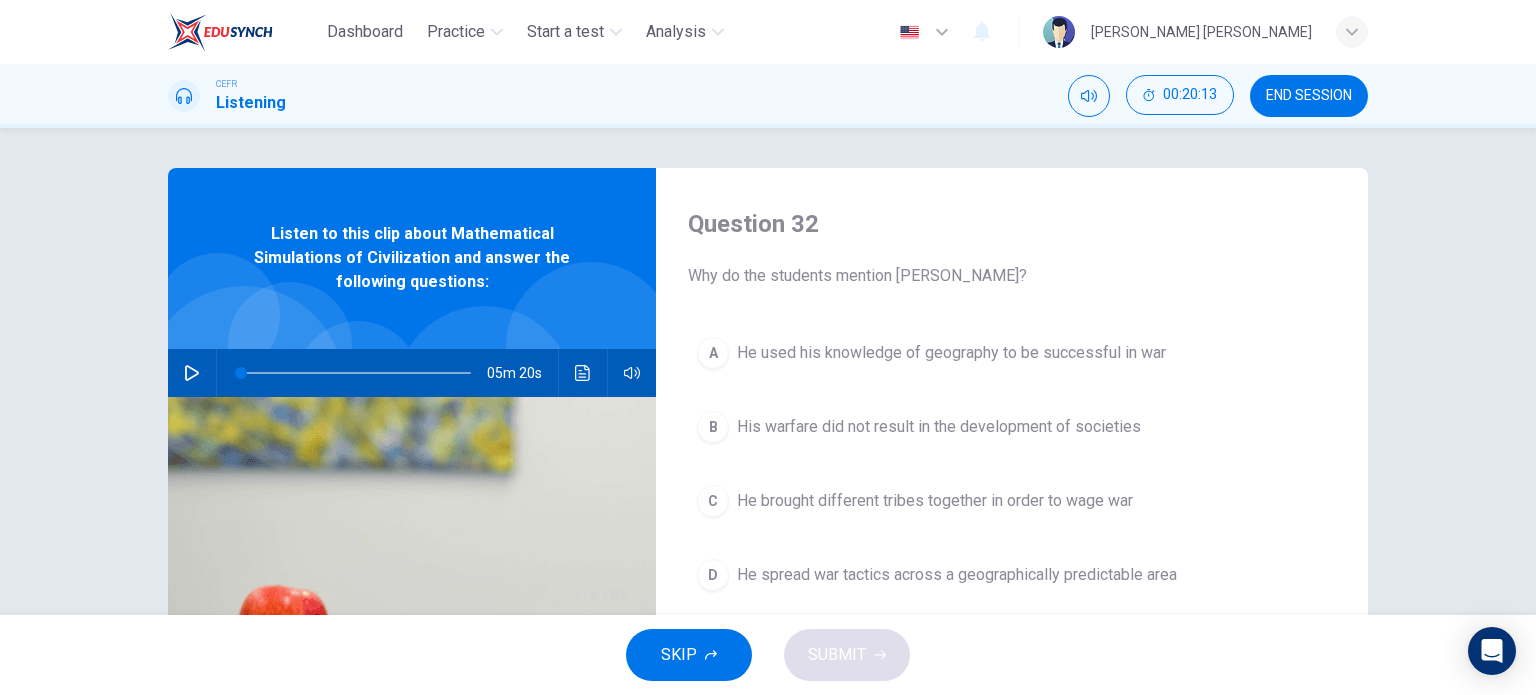 scroll, scrollTop: 100, scrollLeft: 0, axis: vertical 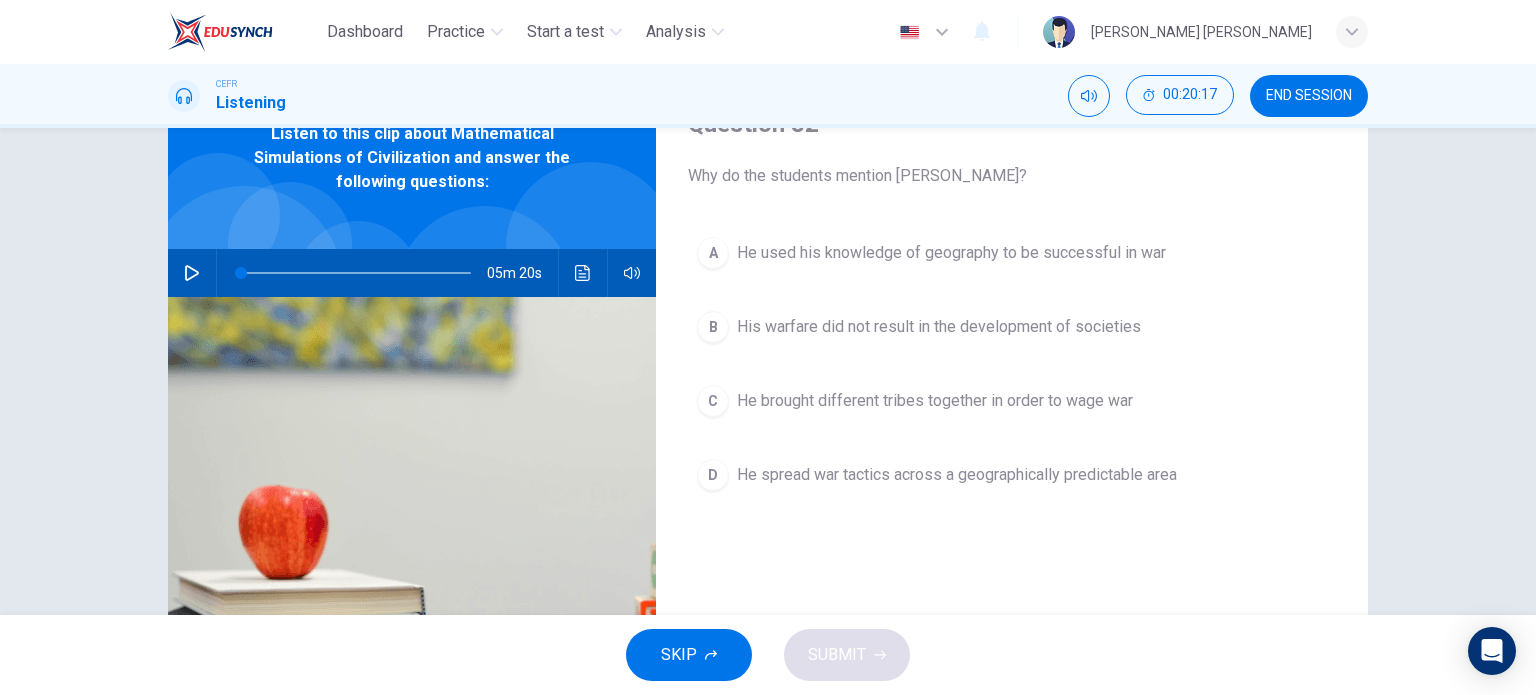 click on "END SESSION" at bounding box center [1309, 96] 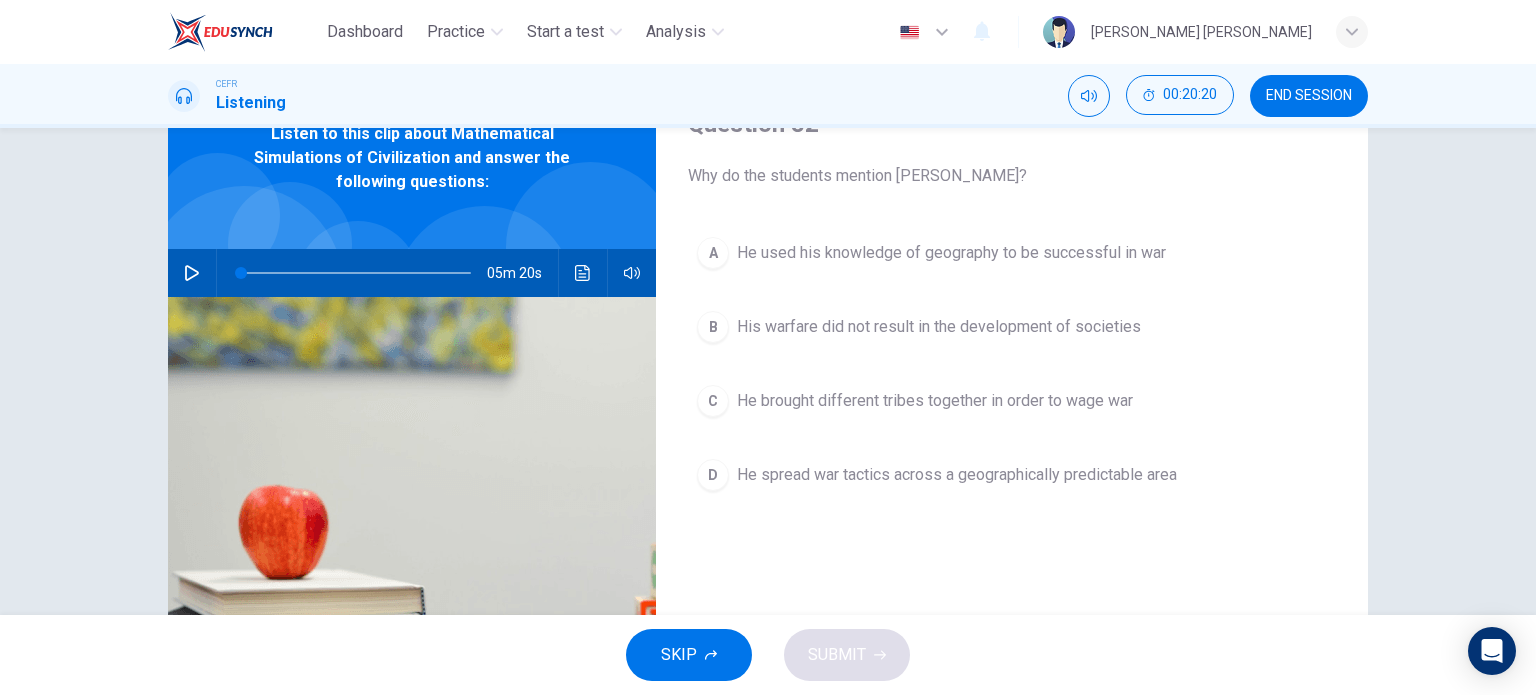 scroll, scrollTop: 0, scrollLeft: 0, axis: both 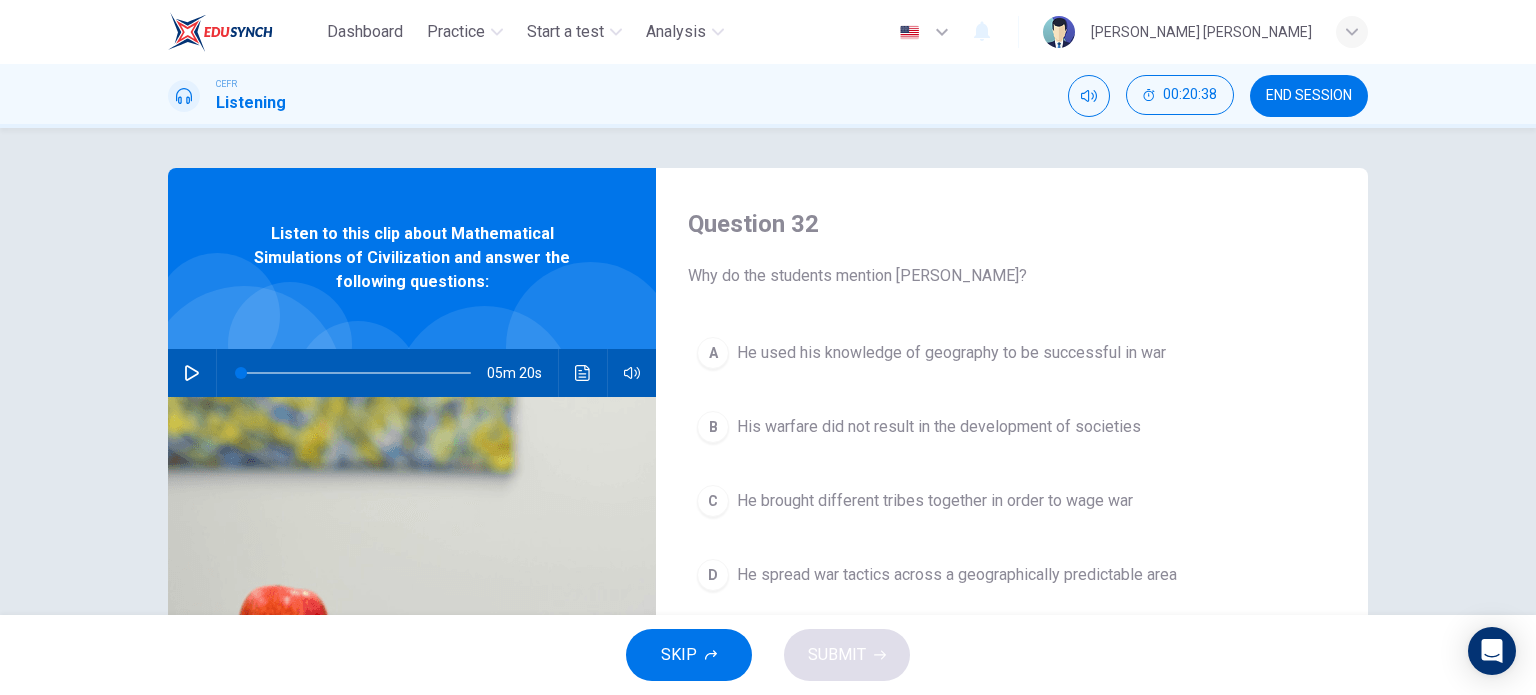 click 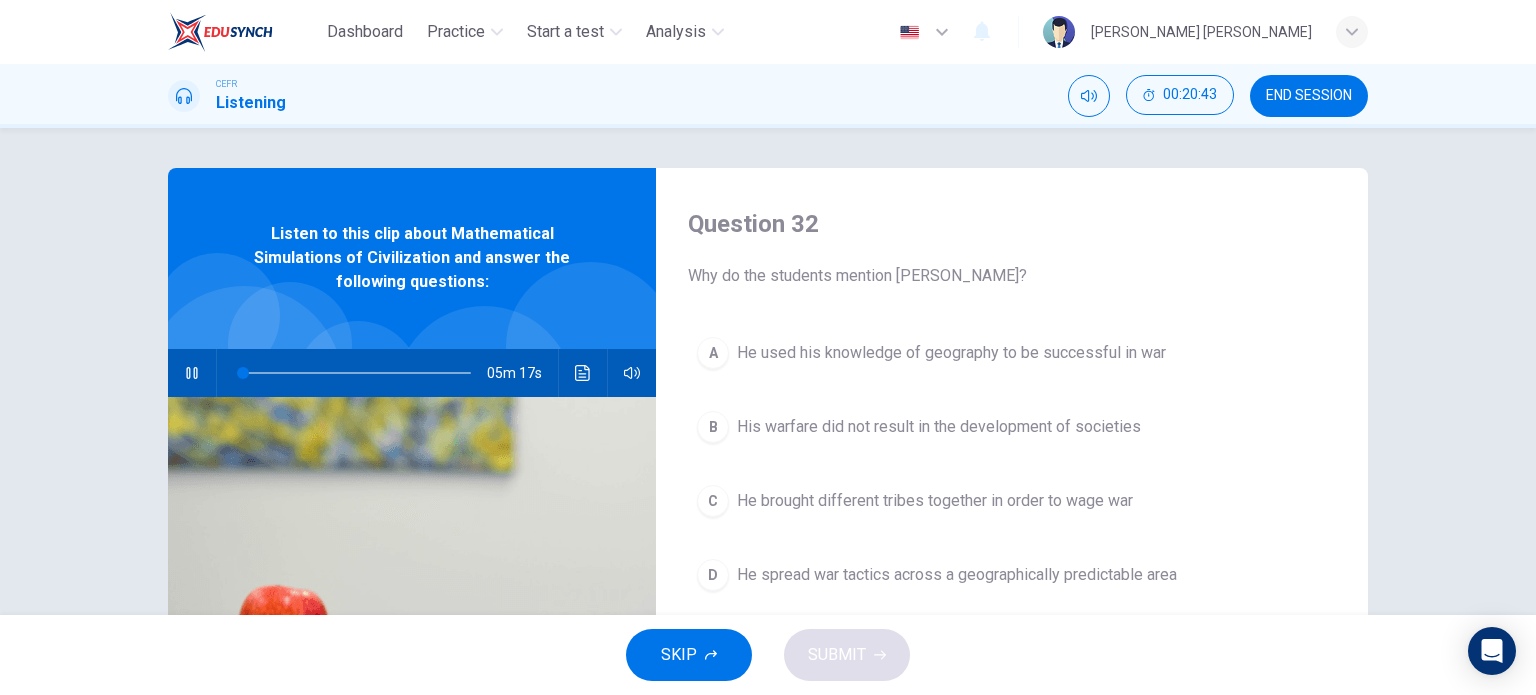 scroll, scrollTop: 100, scrollLeft: 0, axis: vertical 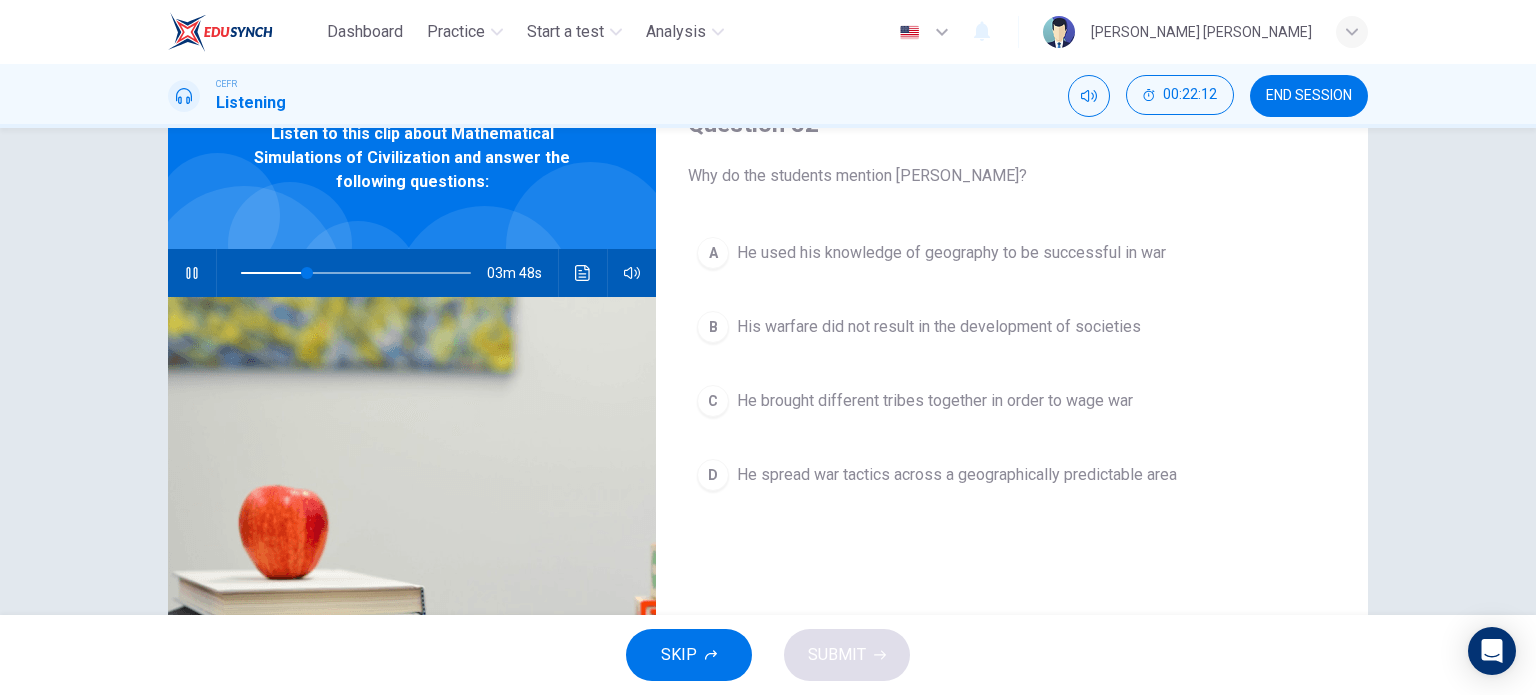 click on "He spread war tactics across a geographically predictable area" at bounding box center (957, 475) 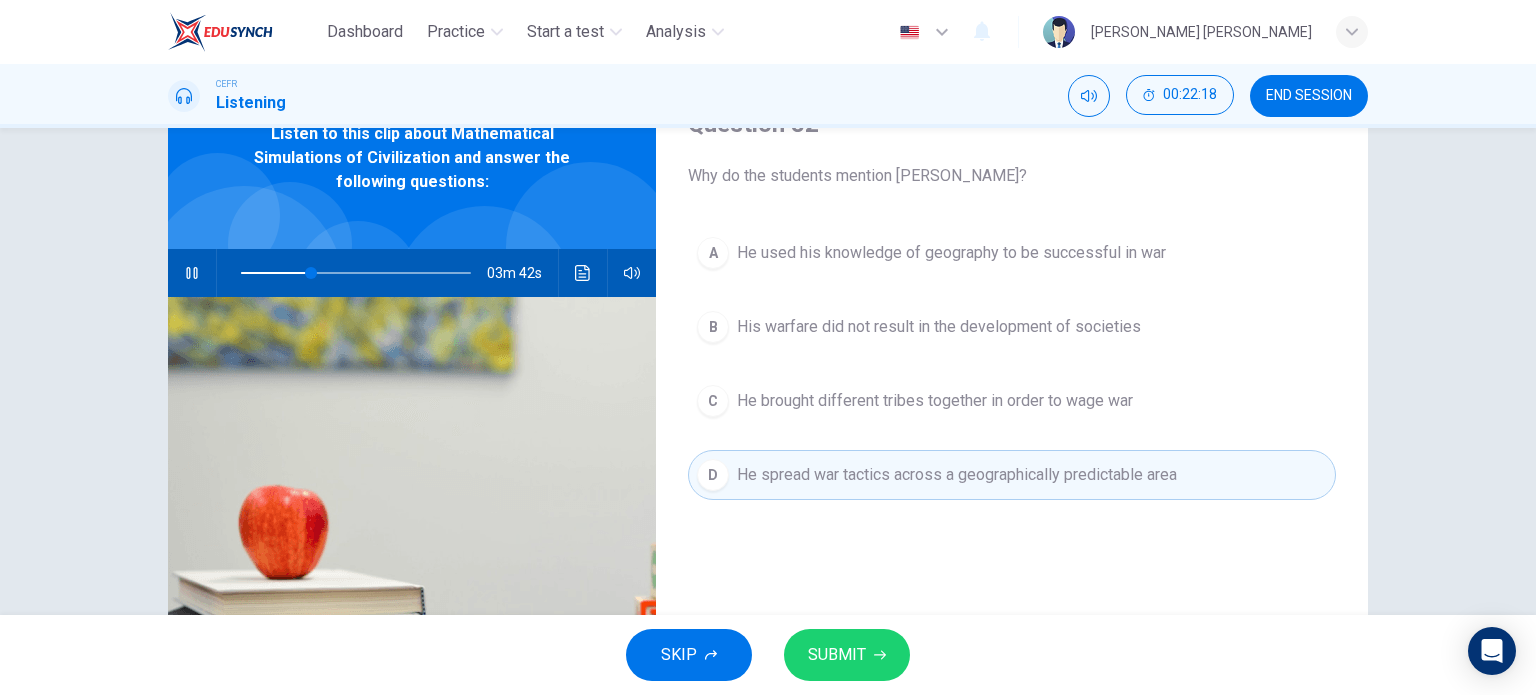 click on "SUBMIT" at bounding box center (837, 655) 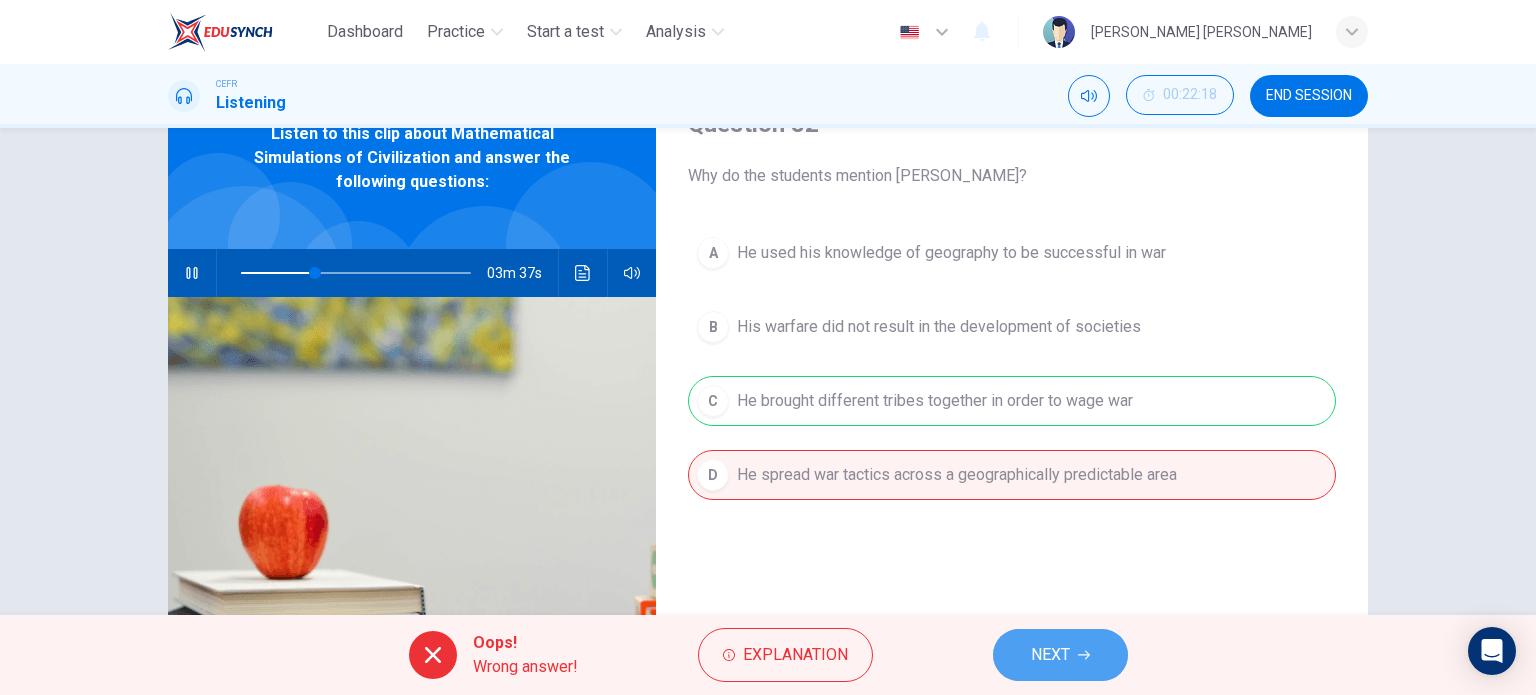 click on "NEXT" at bounding box center (1060, 655) 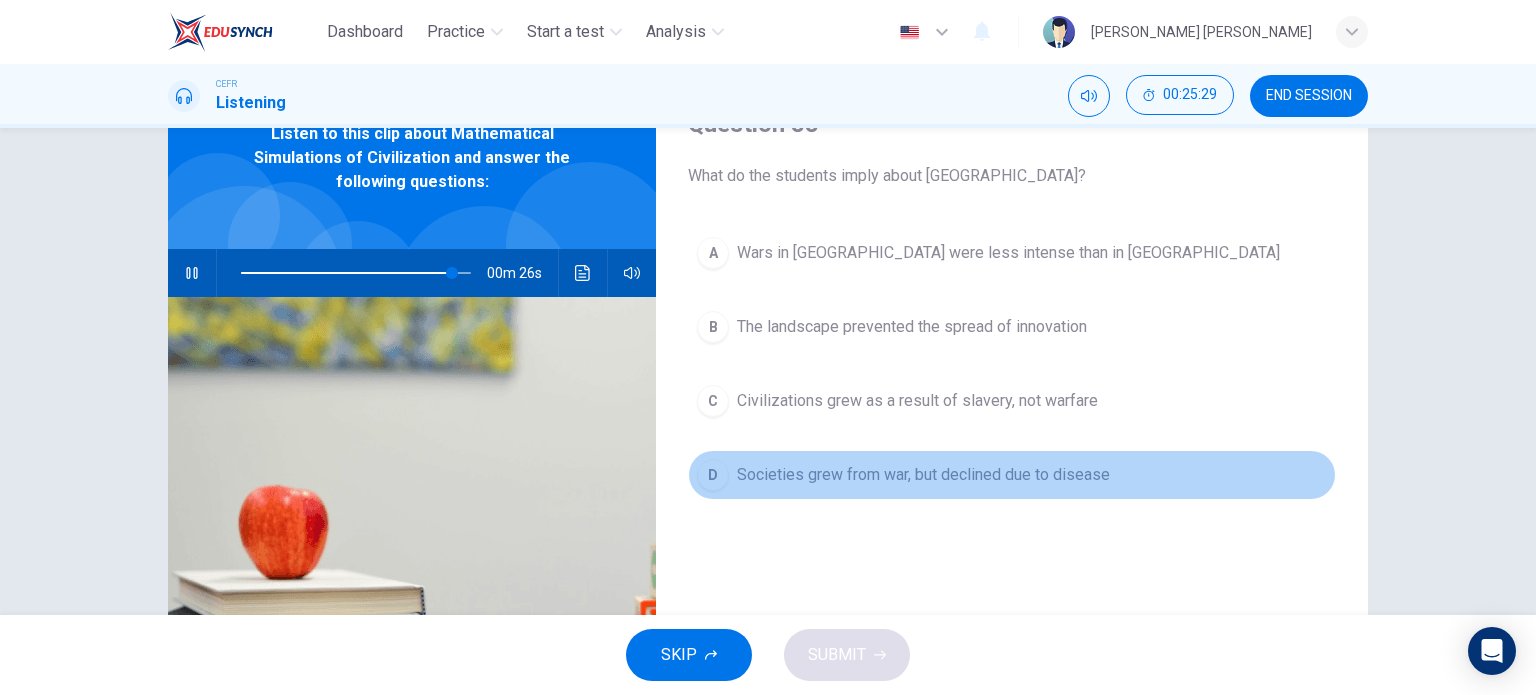 click on "D Societies grew from war, but declined due to disease" at bounding box center (1012, 475) 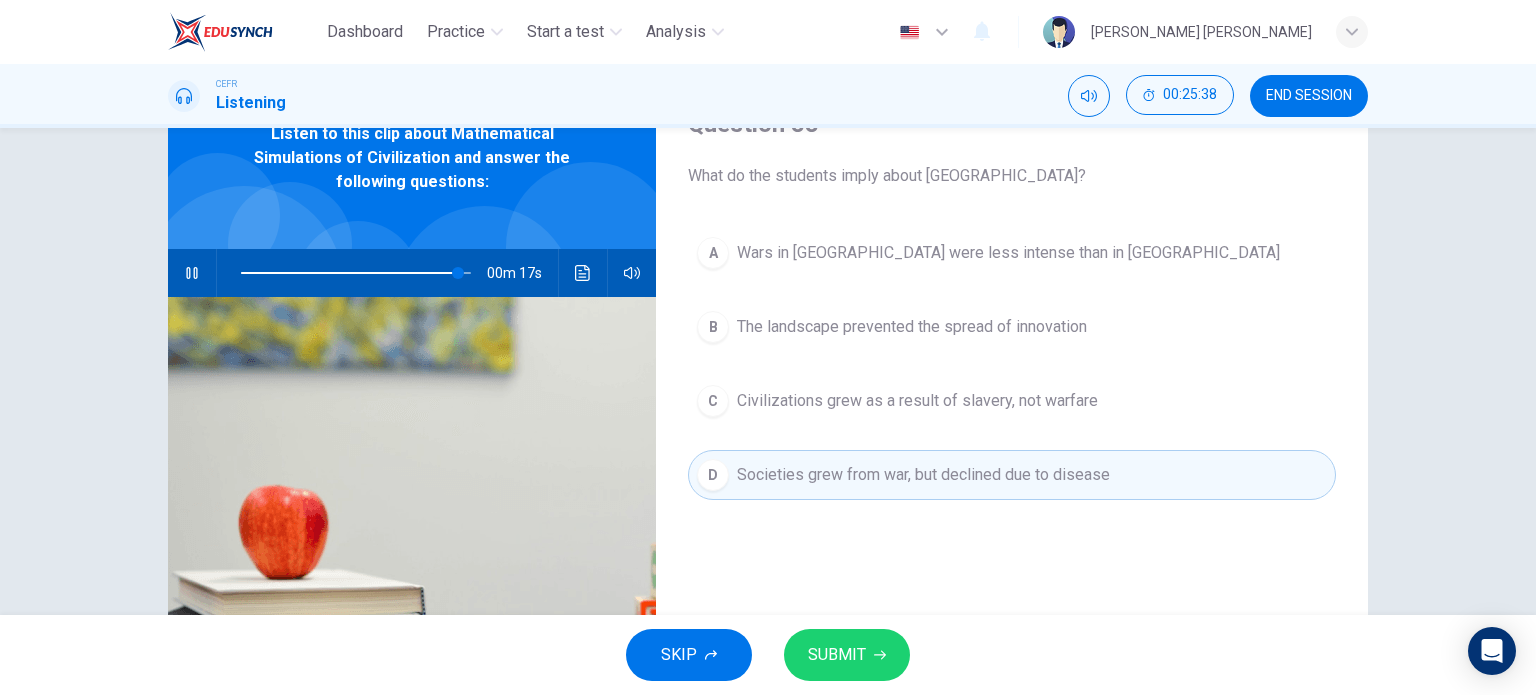 click on "SUBMIT" at bounding box center (847, 655) 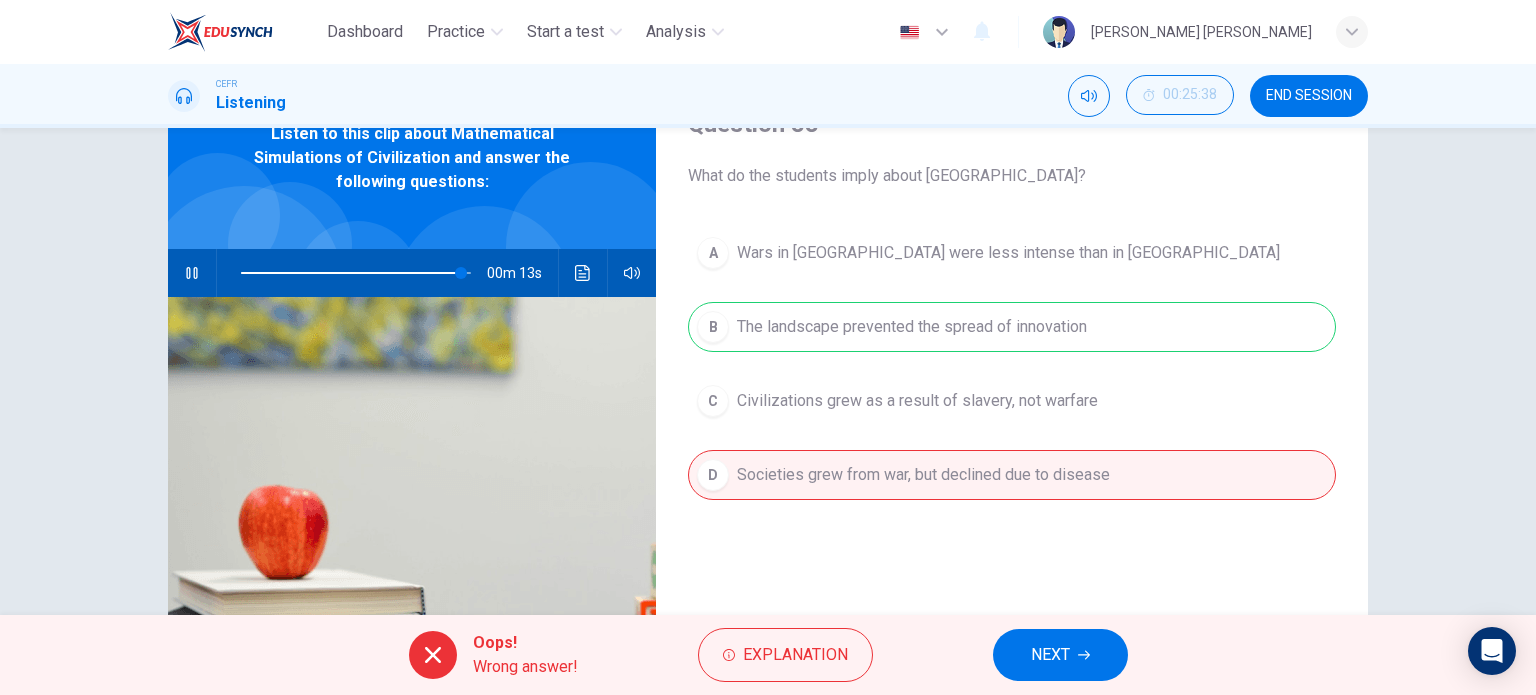 click on "NEXT" at bounding box center [1050, 655] 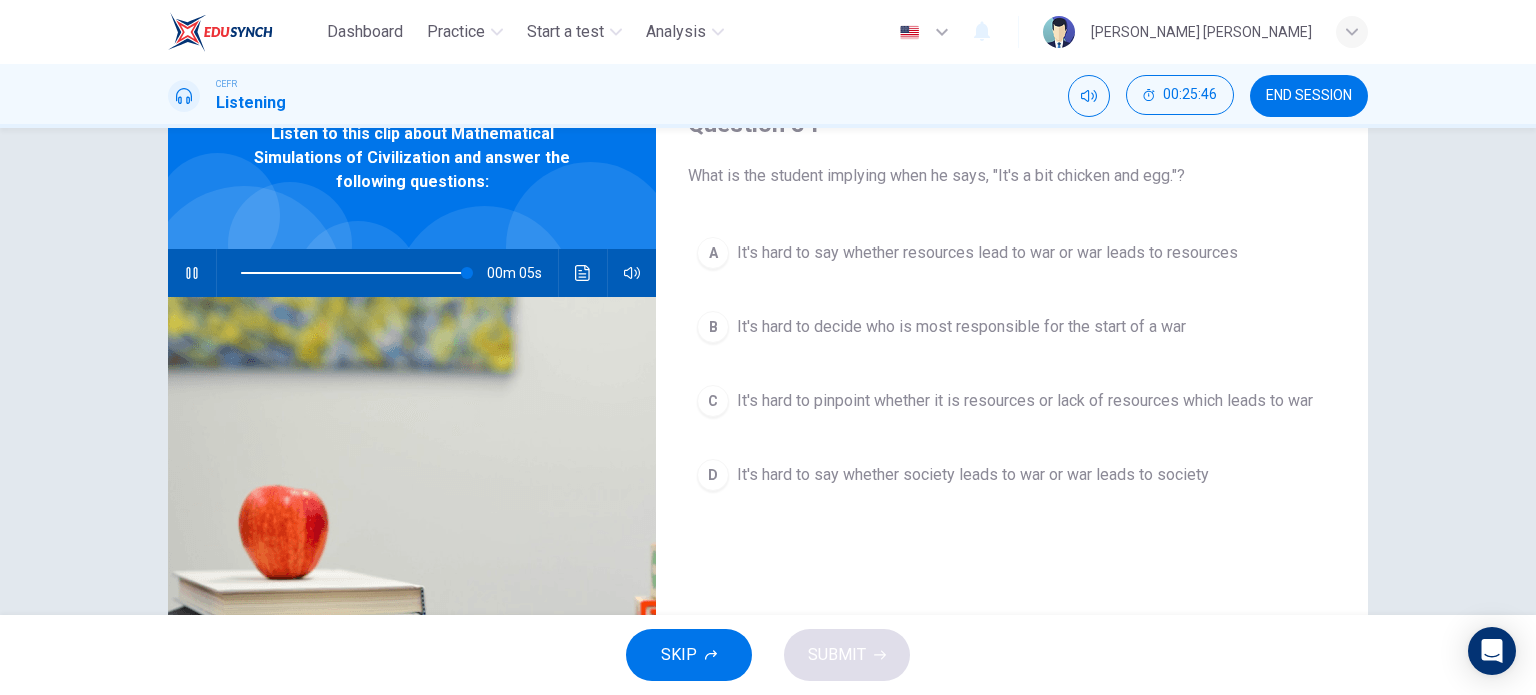 click on "SKIP" at bounding box center (689, 655) 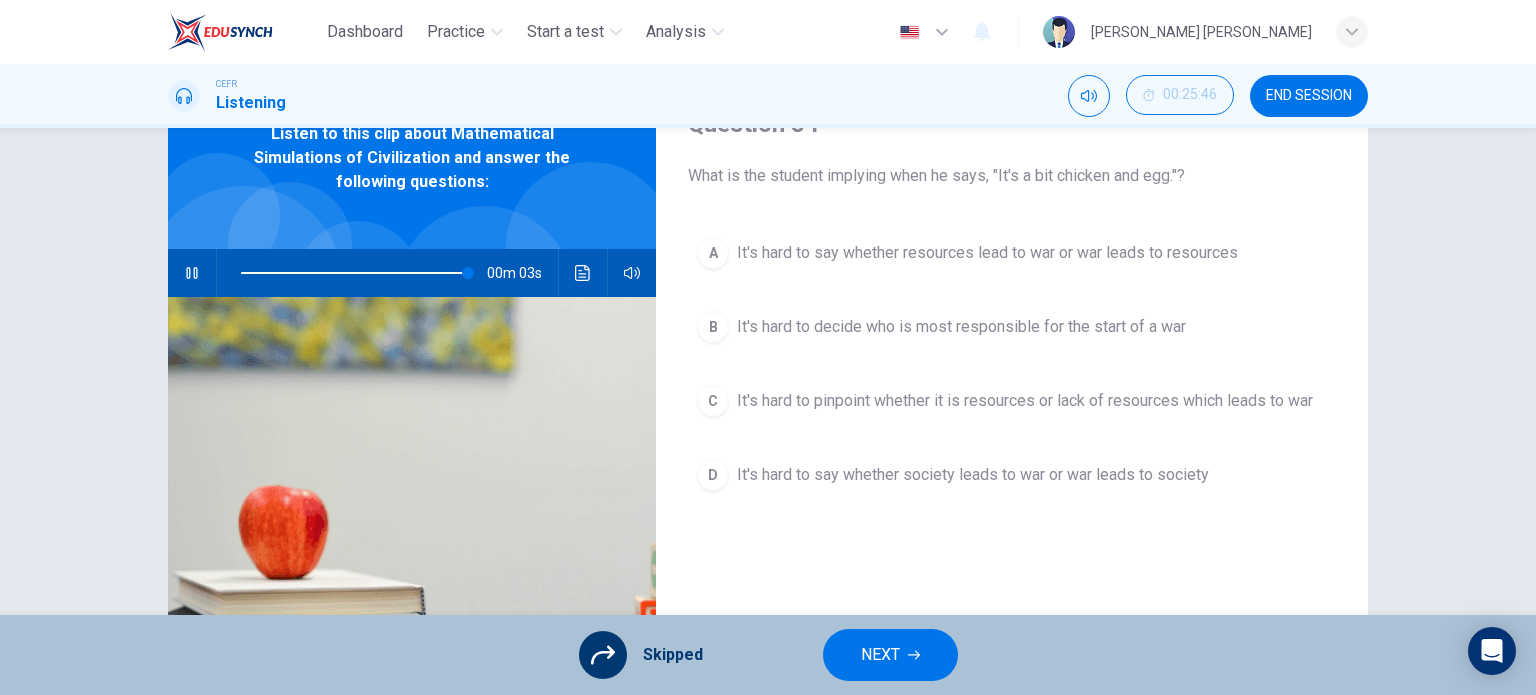 click on "NEXT" at bounding box center (880, 655) 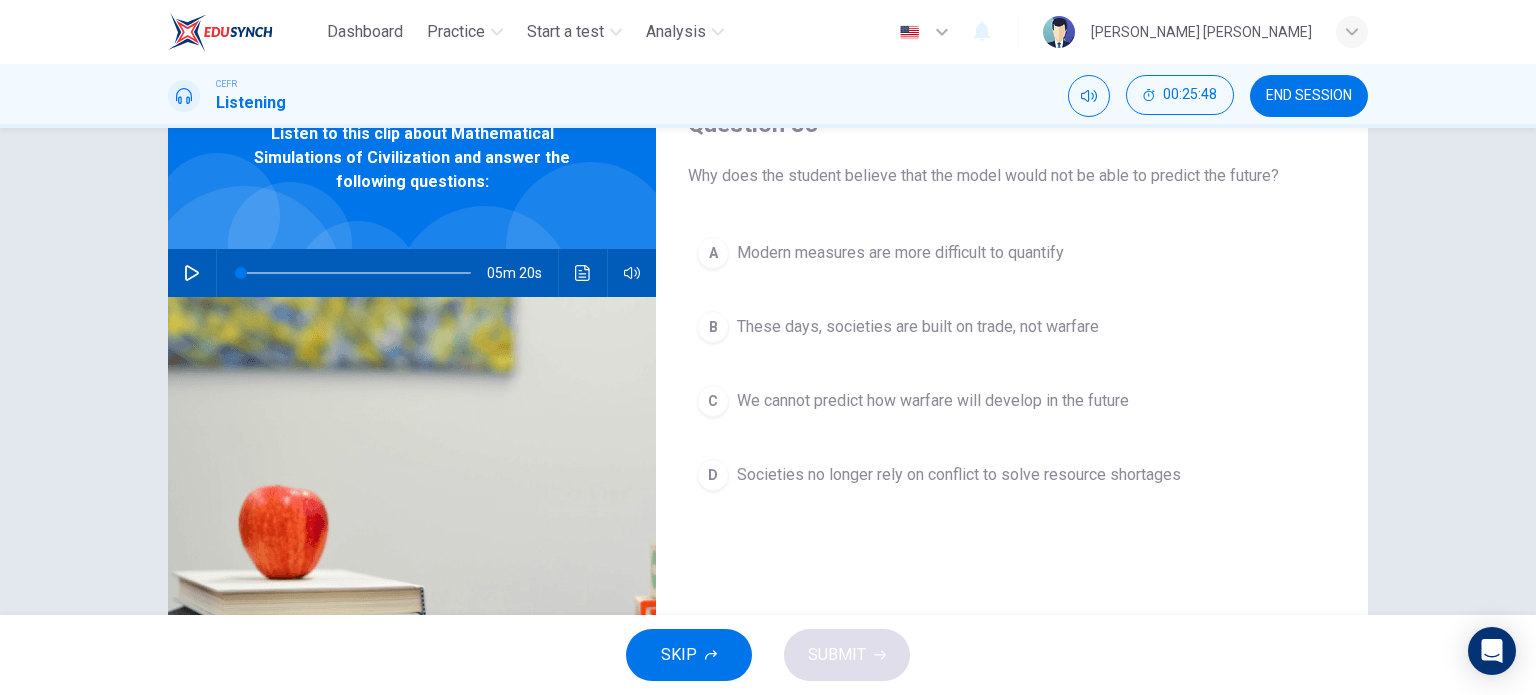 type on "0" 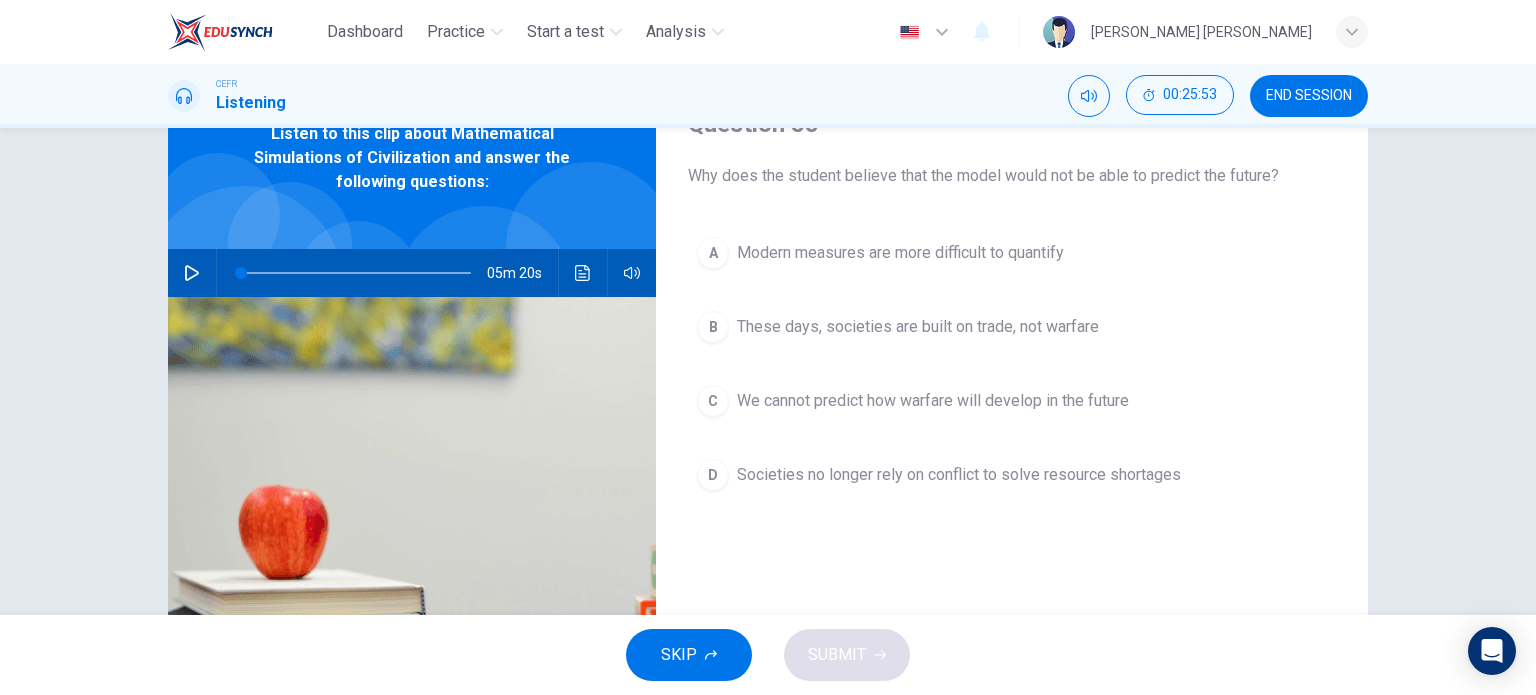 click on "SKIP" at bounding box center [689, 655] 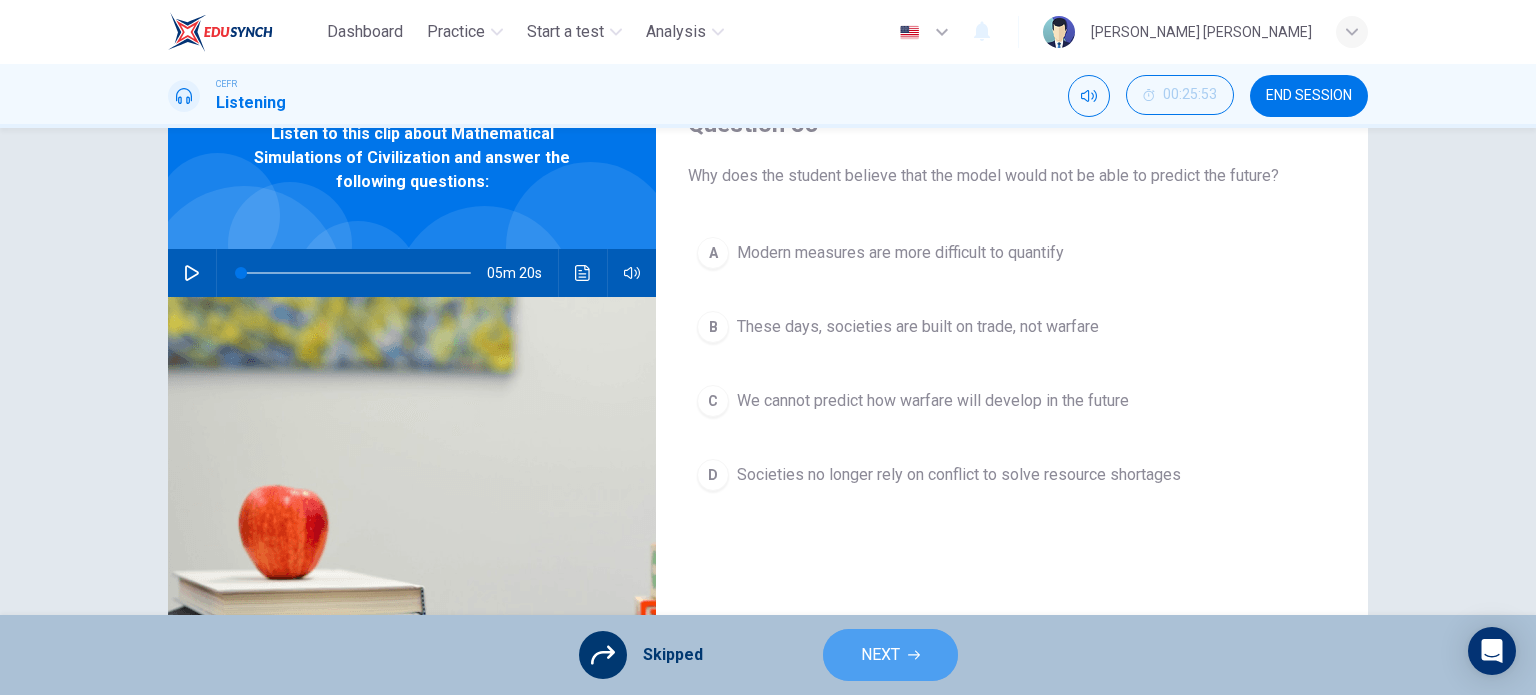 click on "NEXT" at bounding box center [880, 655] 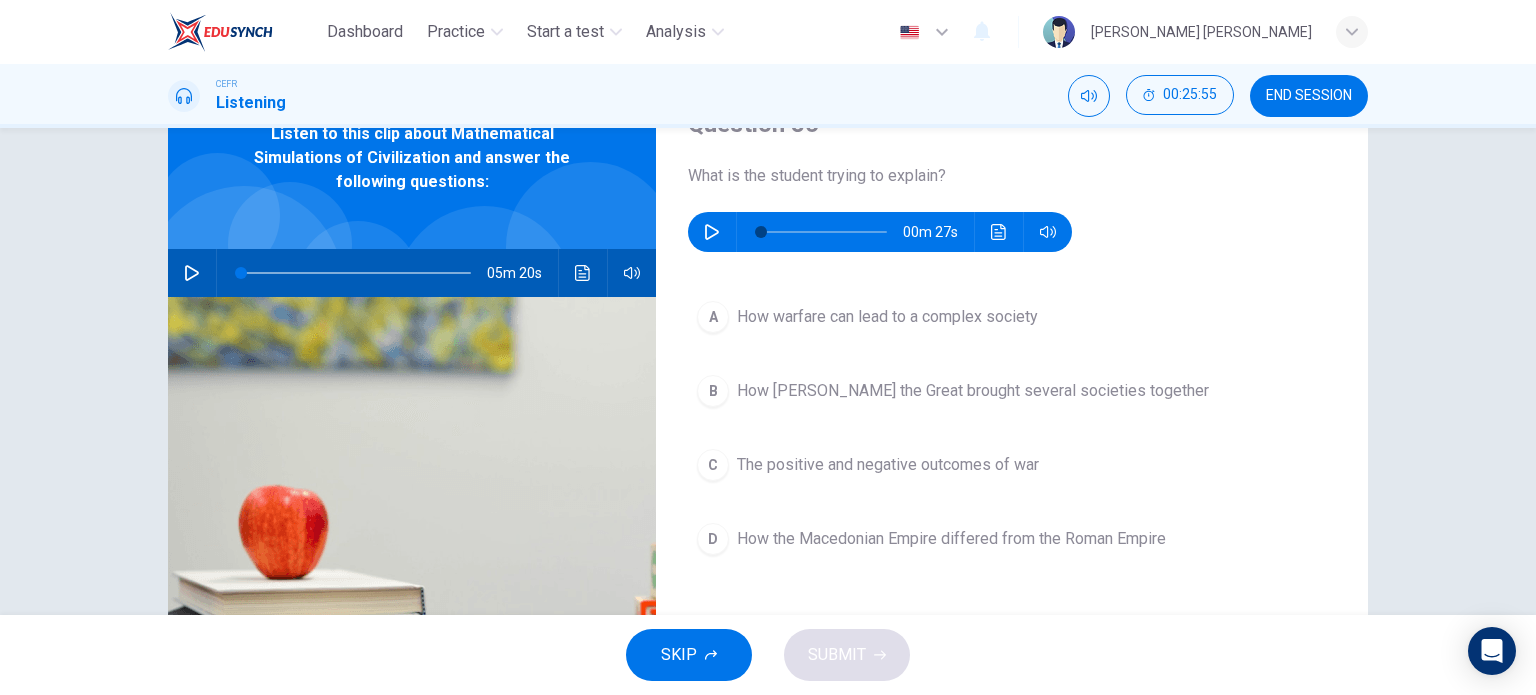click at bounding box center [712, 232] 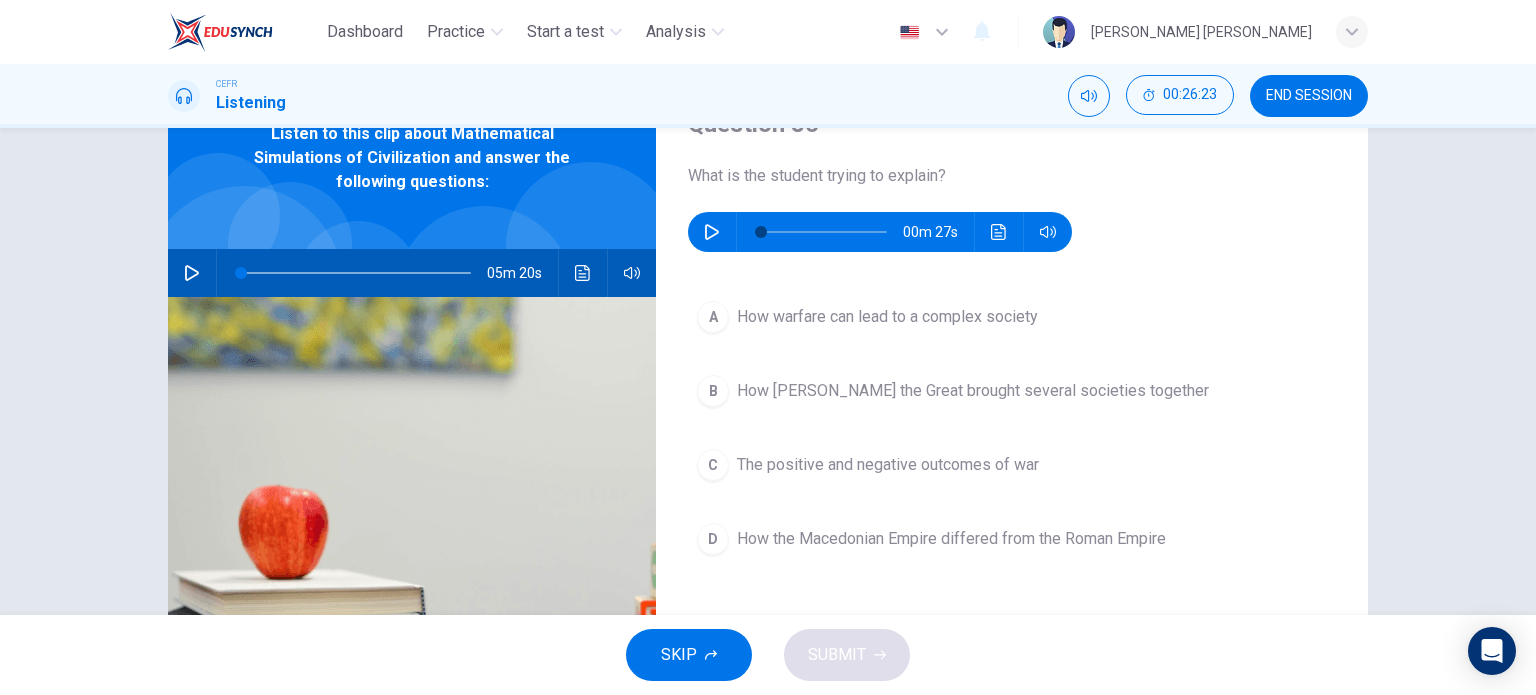 click at bounding box center (824, 232) 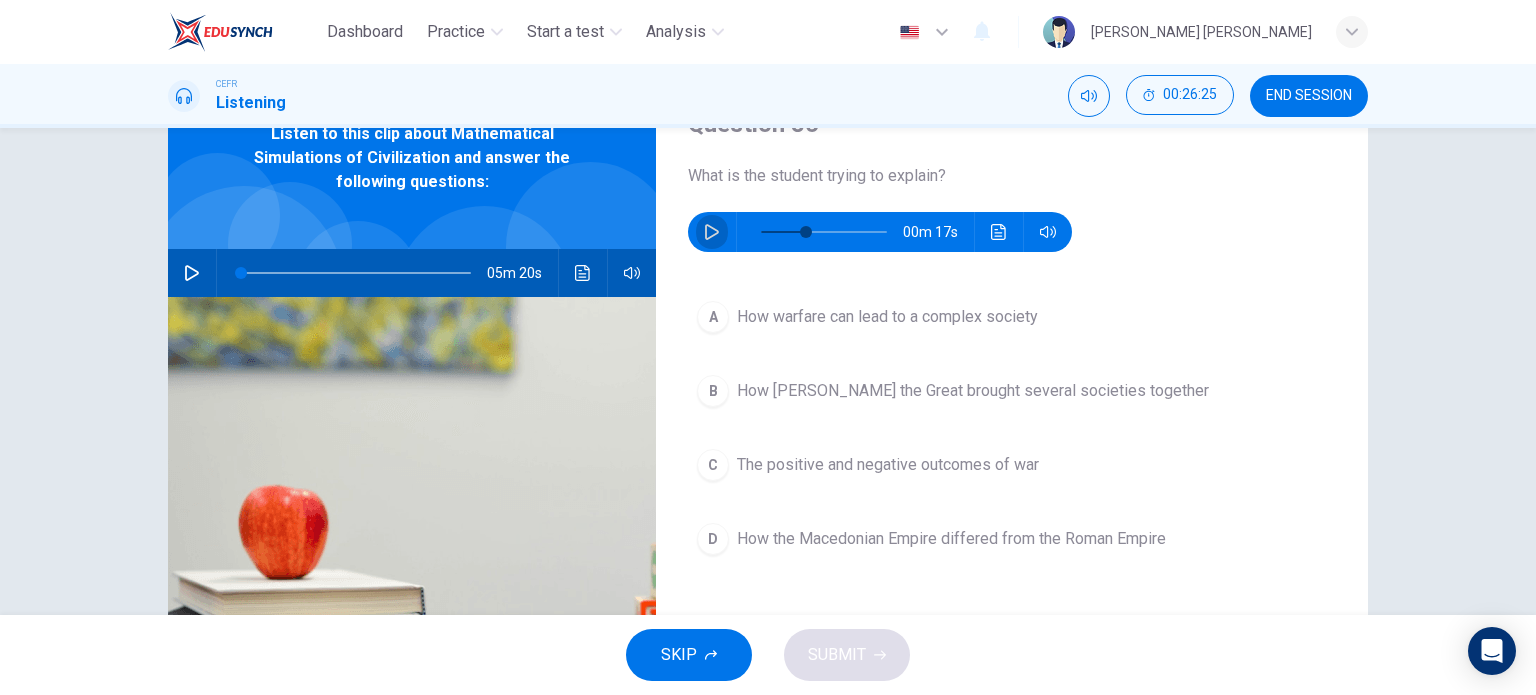 click at bounding box center (712, 232) 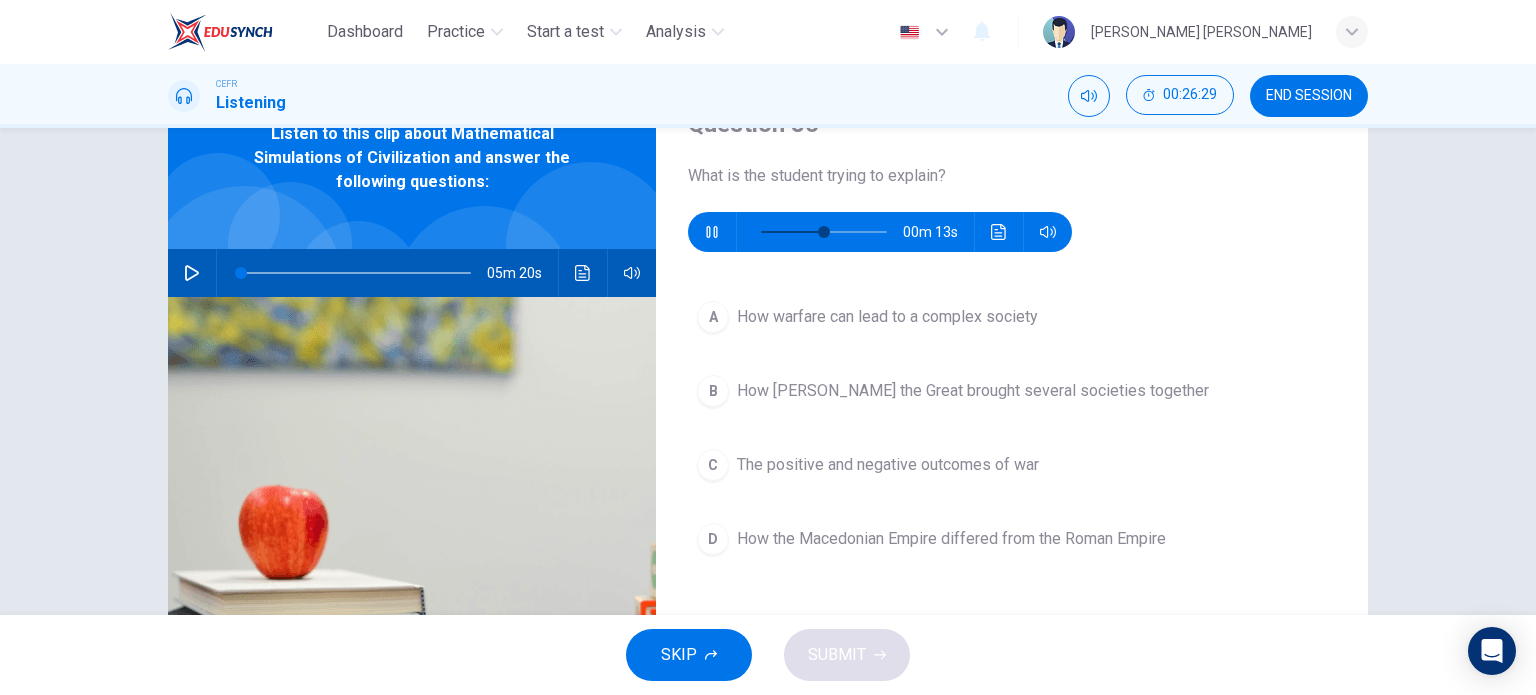click at bounding box center [820, 232] 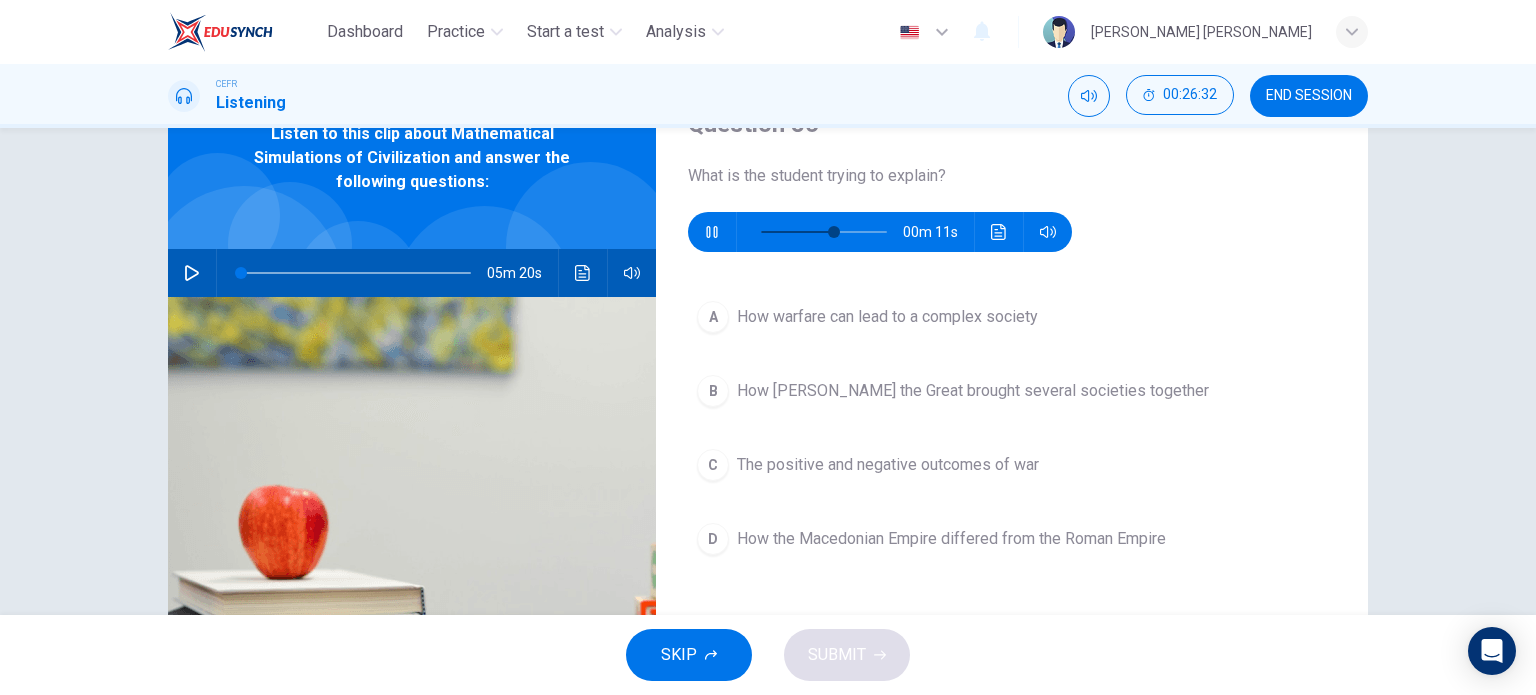 click at bounding box center (797, 232) 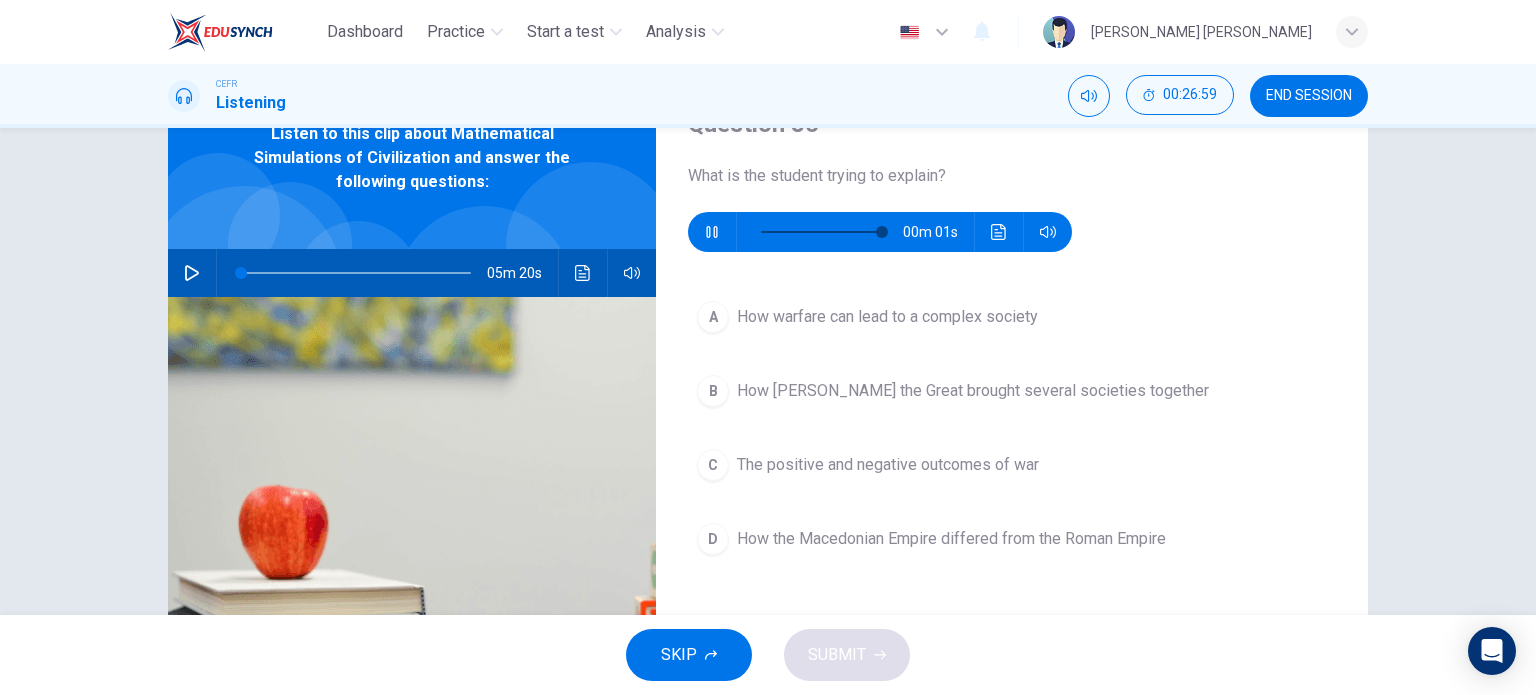 type on "0" 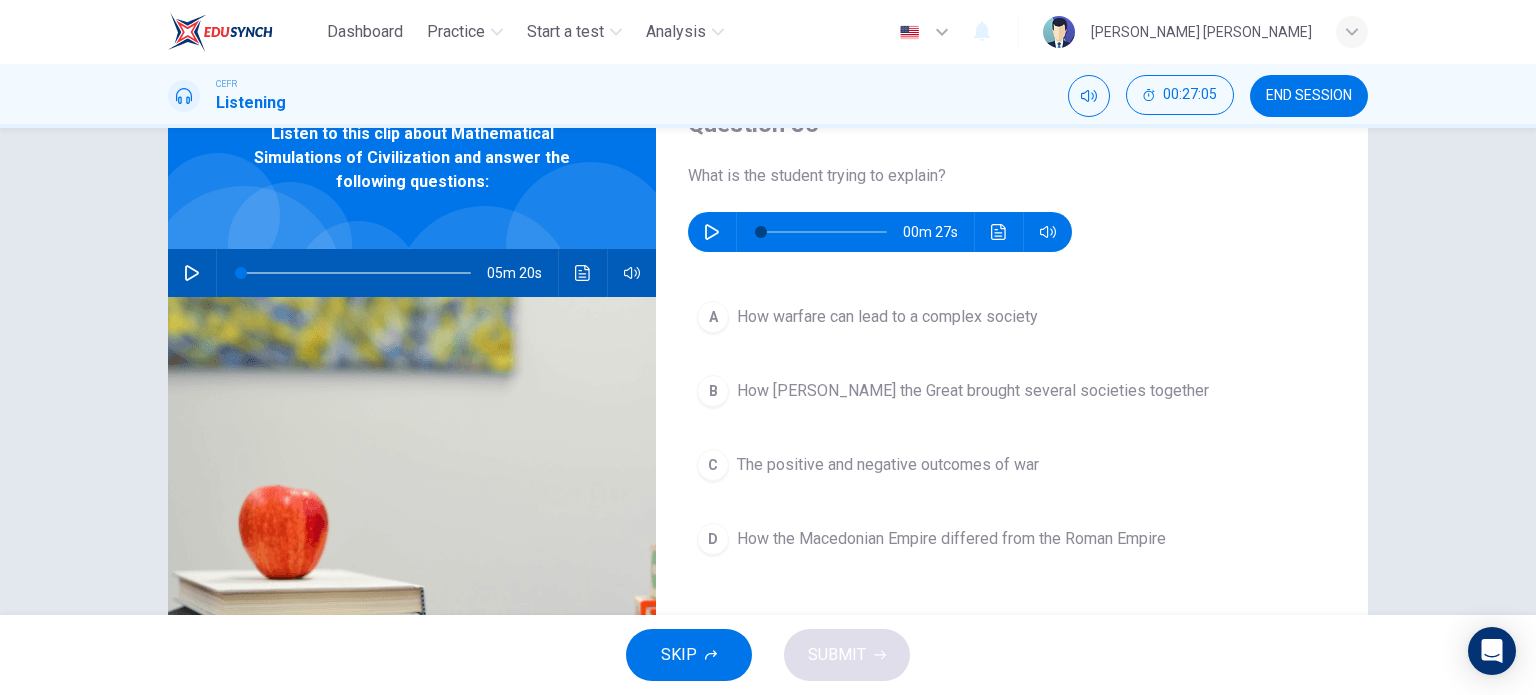 click on "C The positive and negative outcomes of war" at bounding box center (1012, 465) 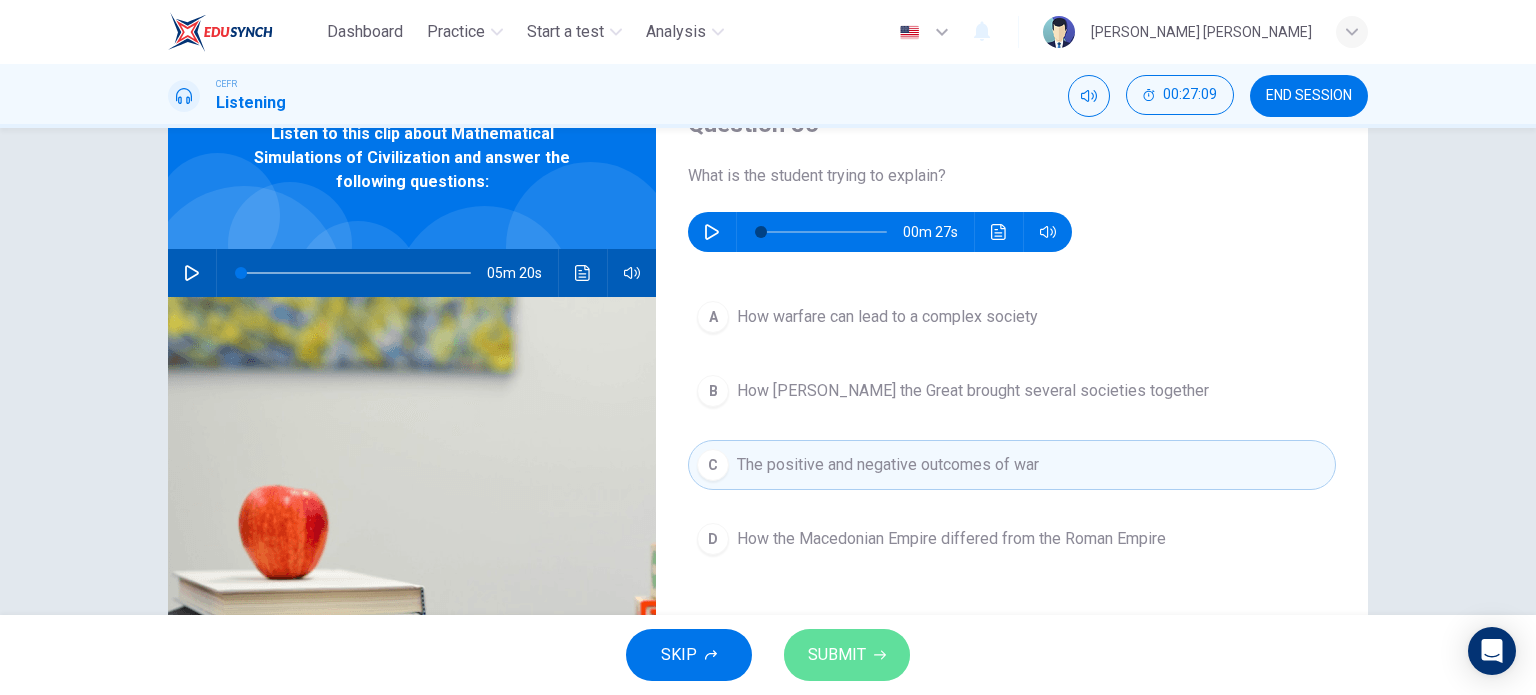 click on "SUBMIT" at bounding box center (847, 655) 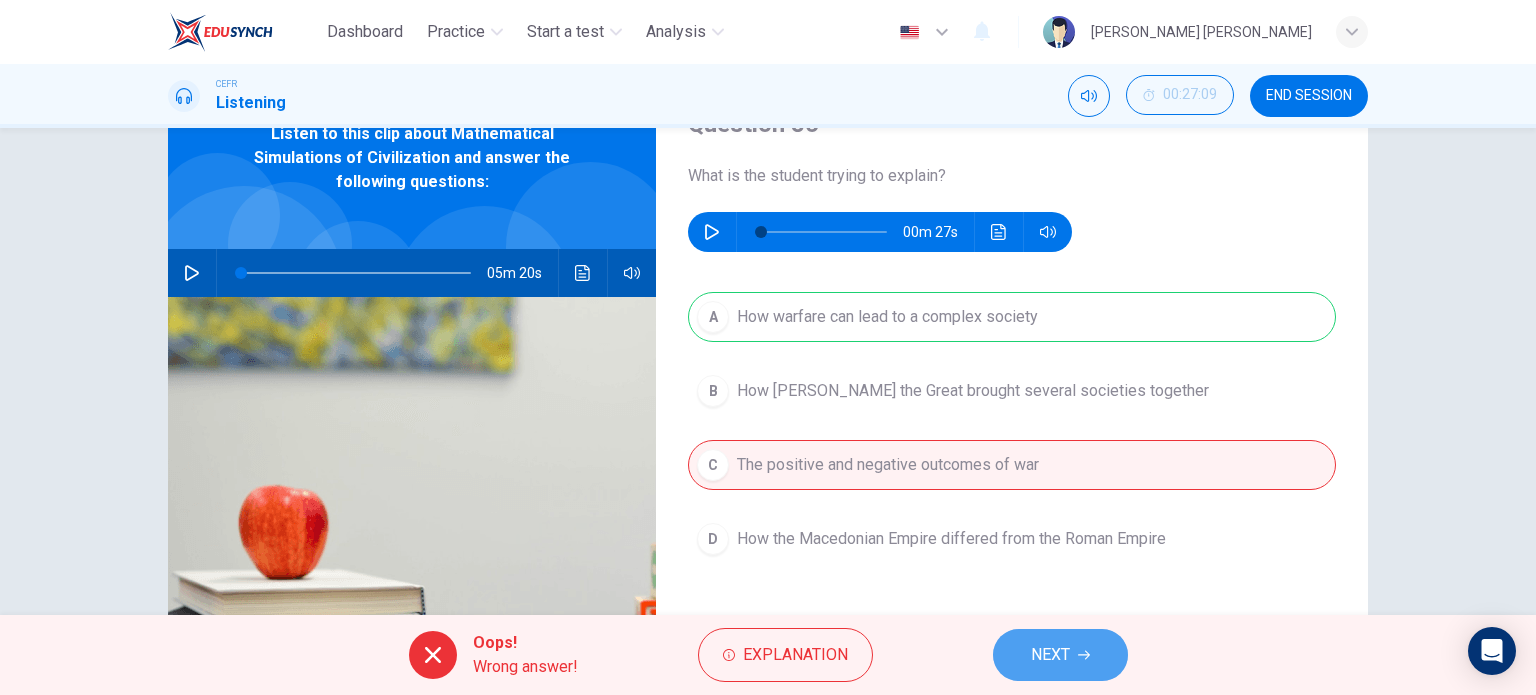 click on "NEXT" at bounding box center (1050, 655) 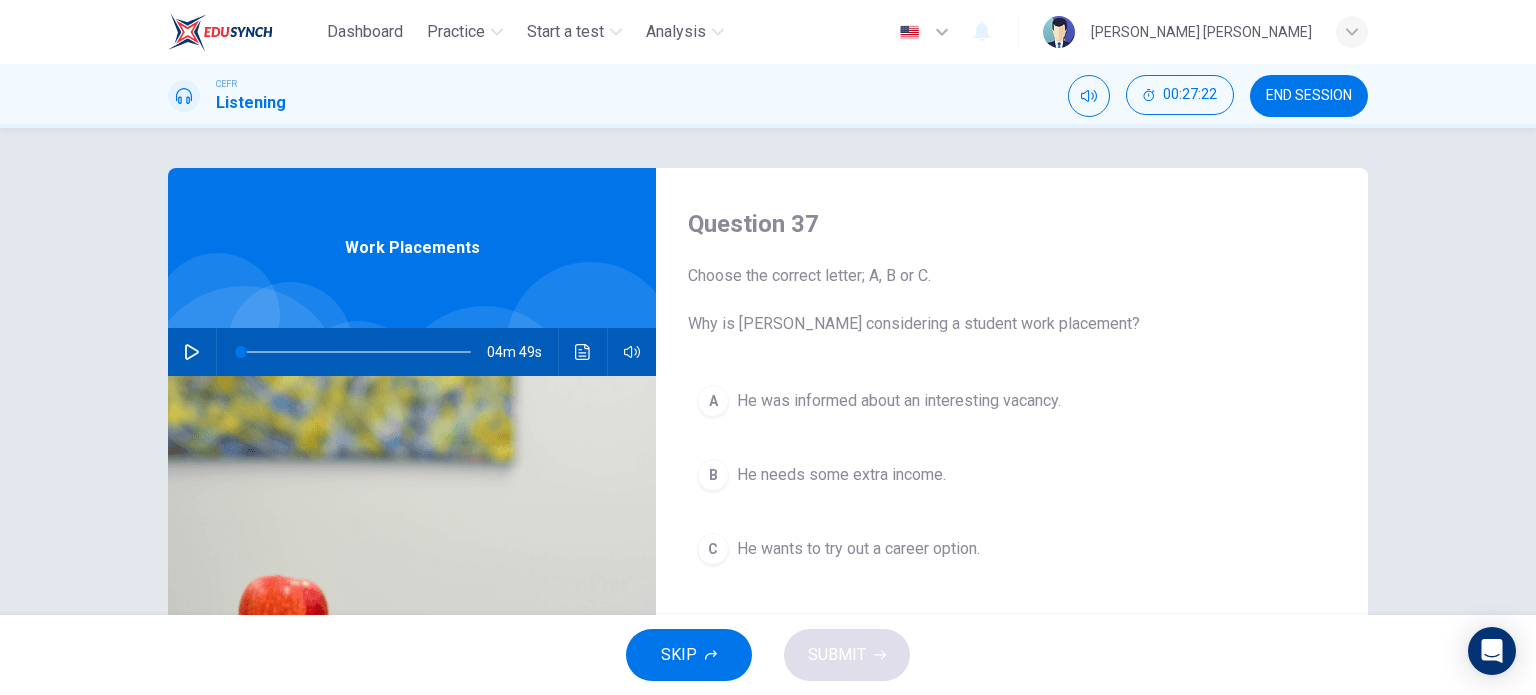 click 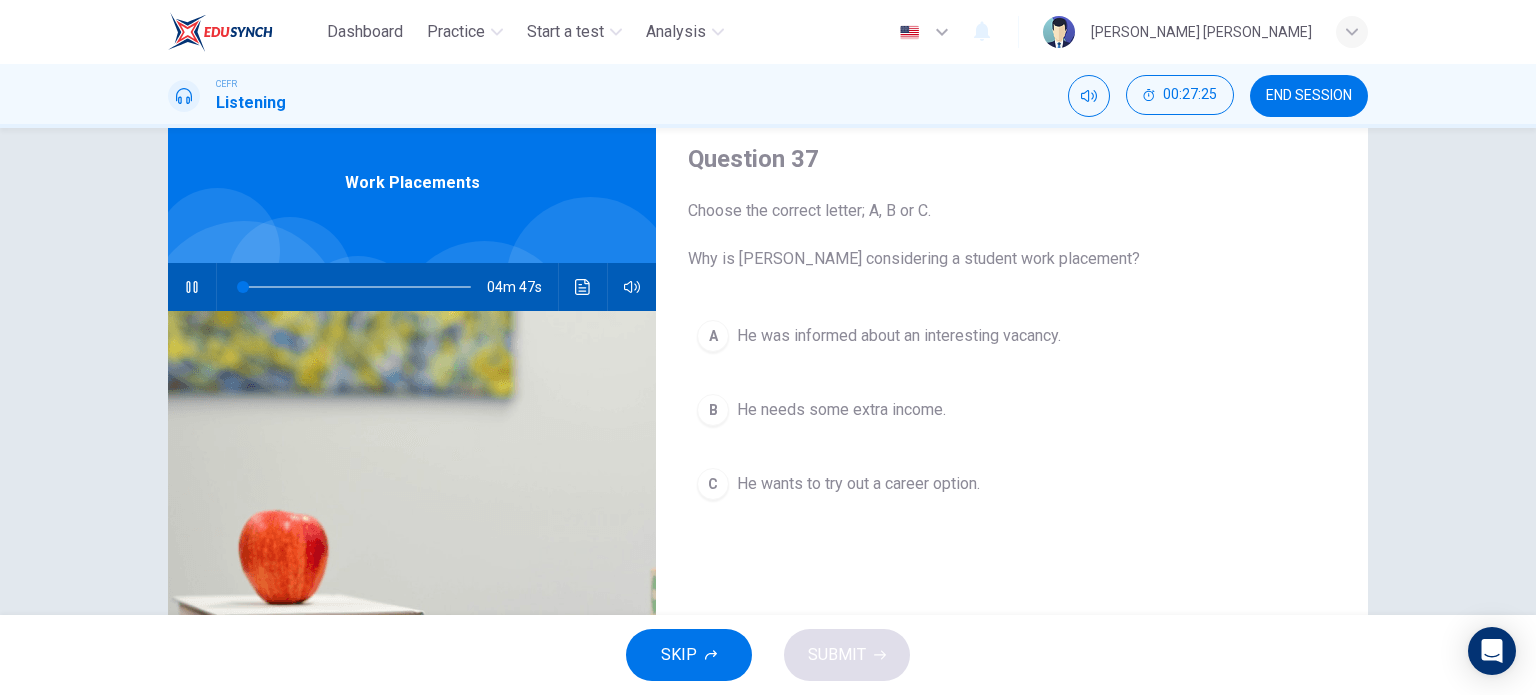 scroll, scrollTop: 100, scrollLeft: 0, axis: vertical 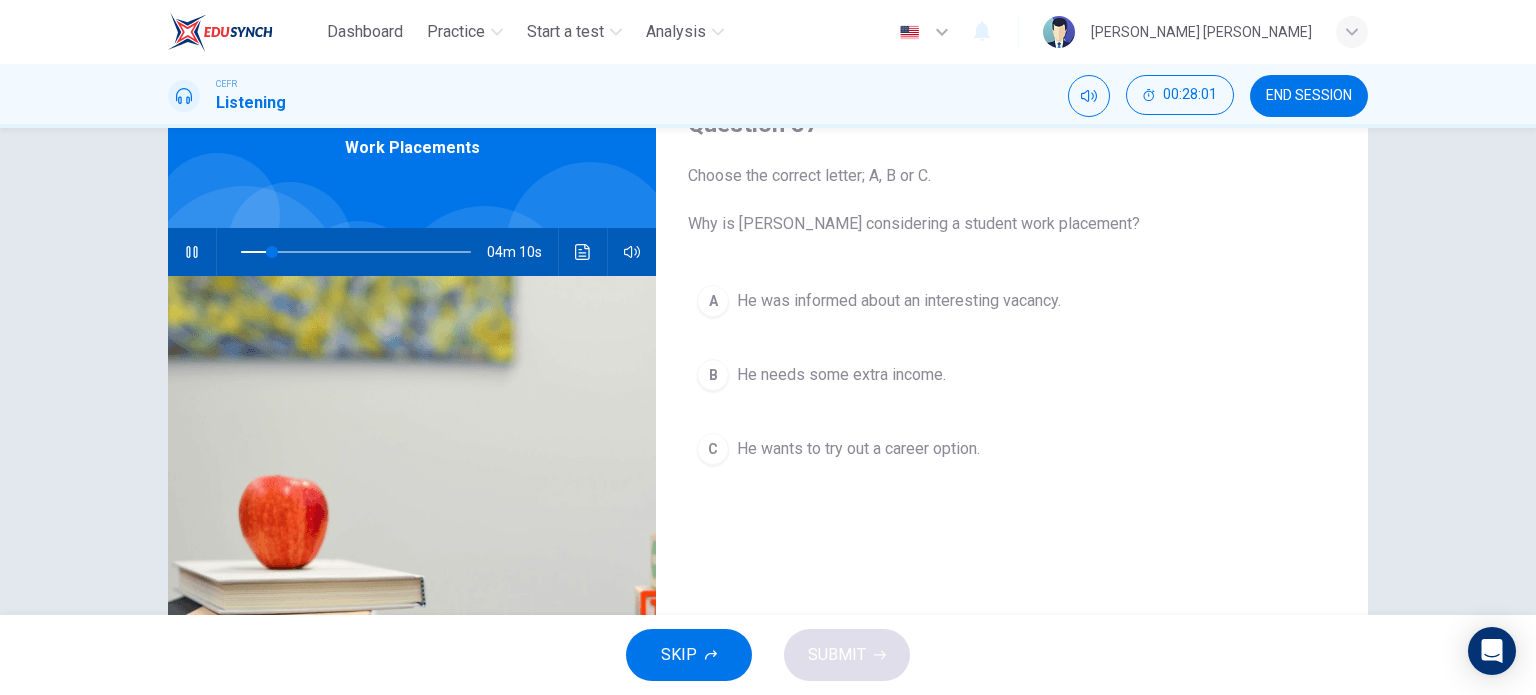 click on "He was informed about an interesting vacancy." at bounding box center (899, 301) 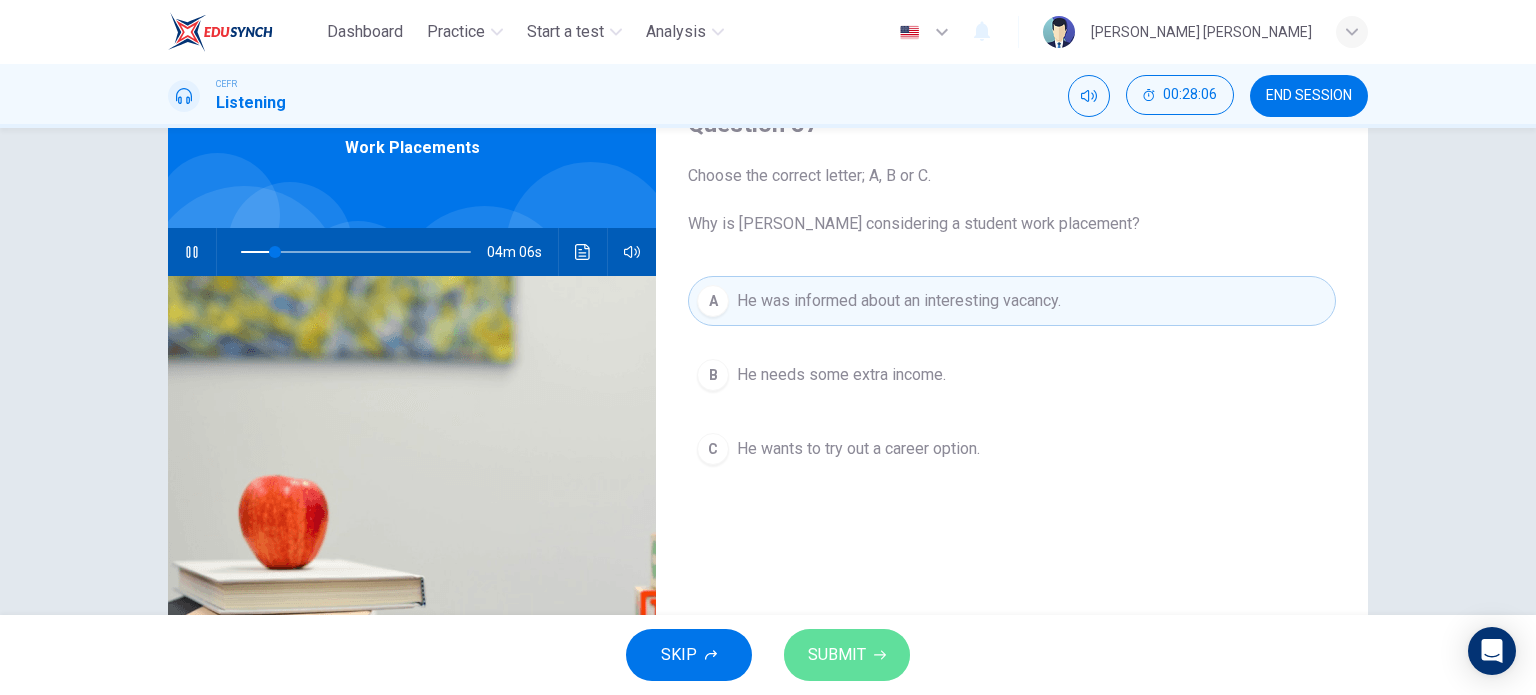 click on "SUBMIT" at bounding box center [847, 655] 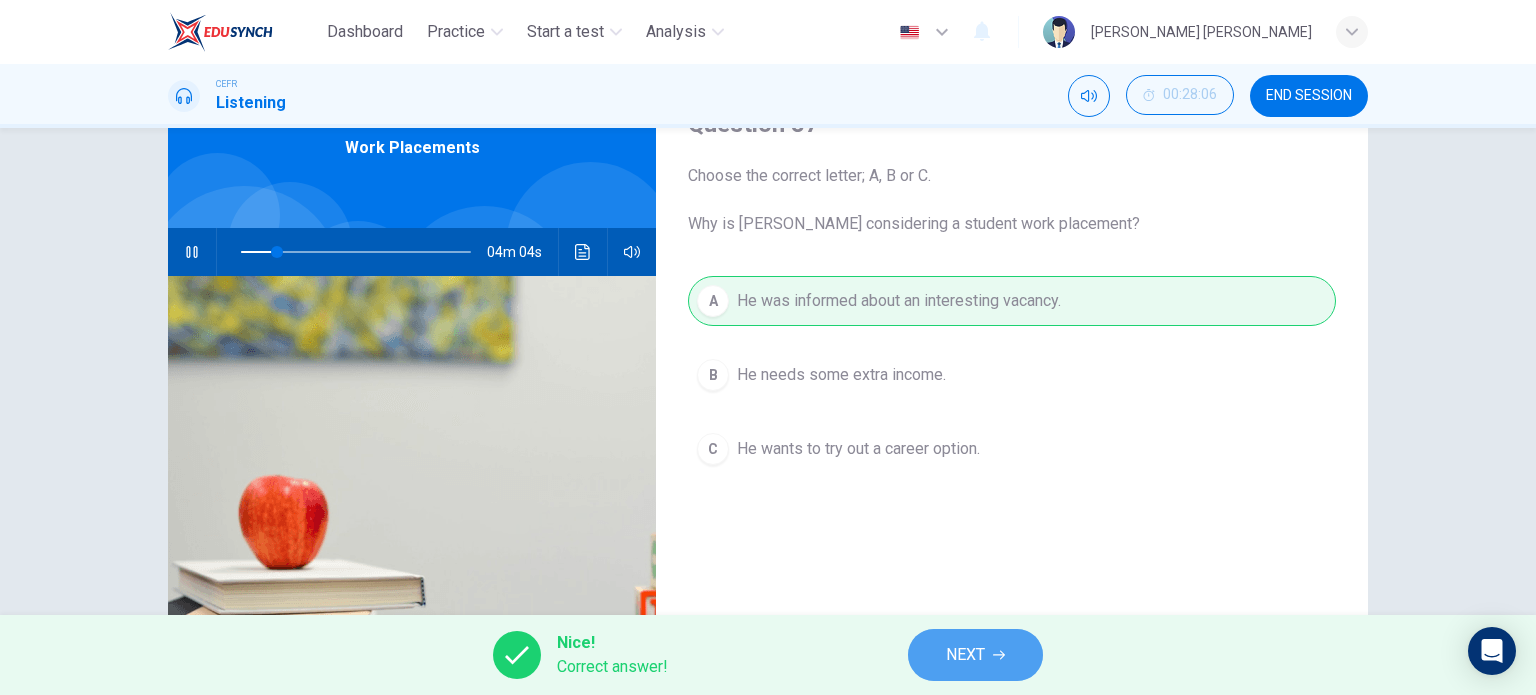 click on "NEXT" at bounding box center (975, 655) 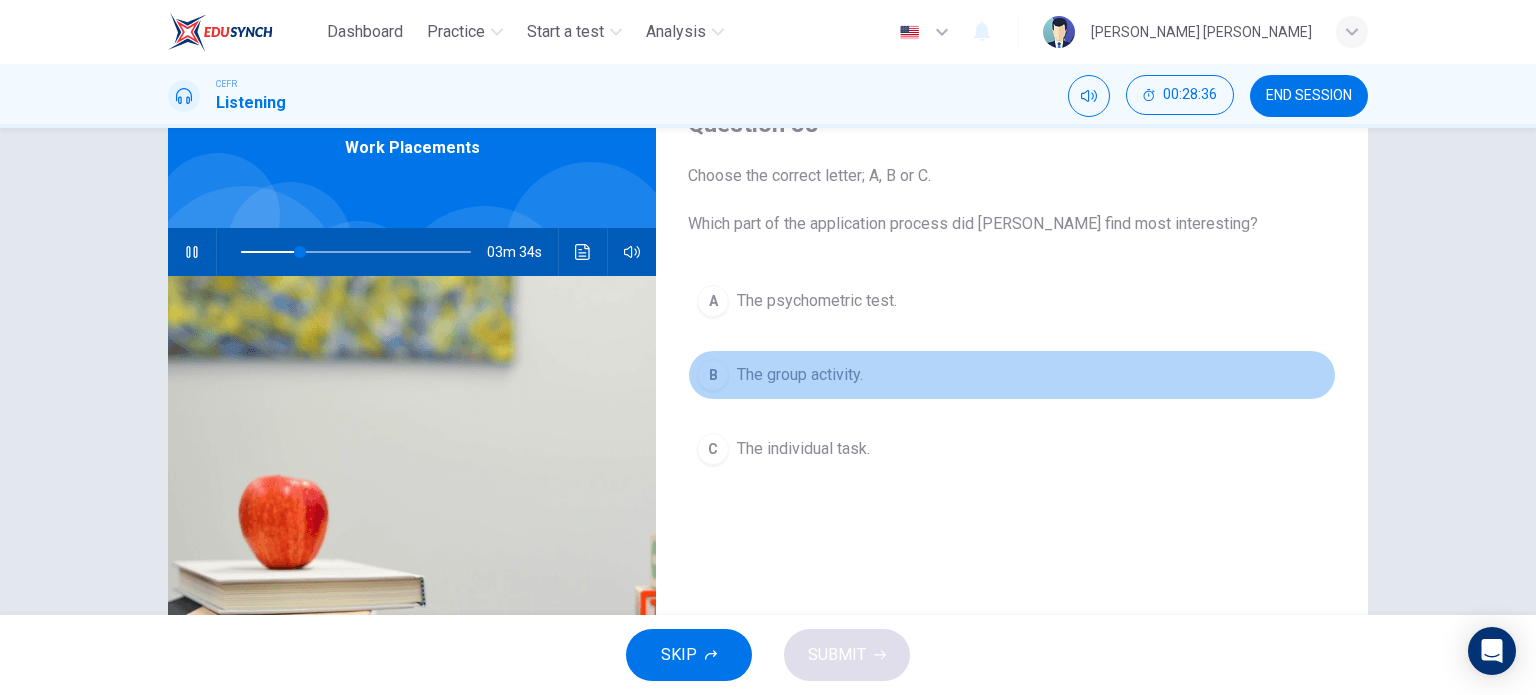 click on "B The group activity." at bounding box center [1012, 375] 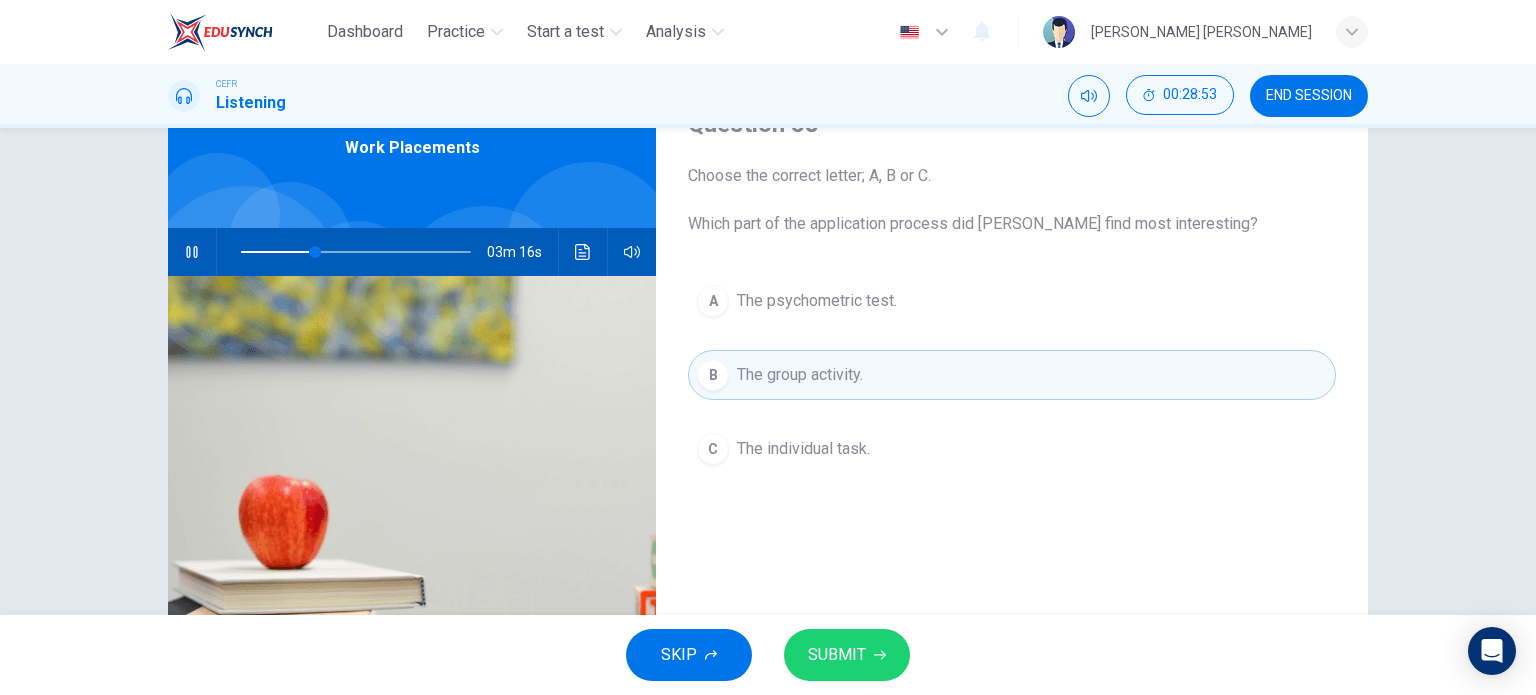 click on "SUBMIT" at bounding box center [847, 655] 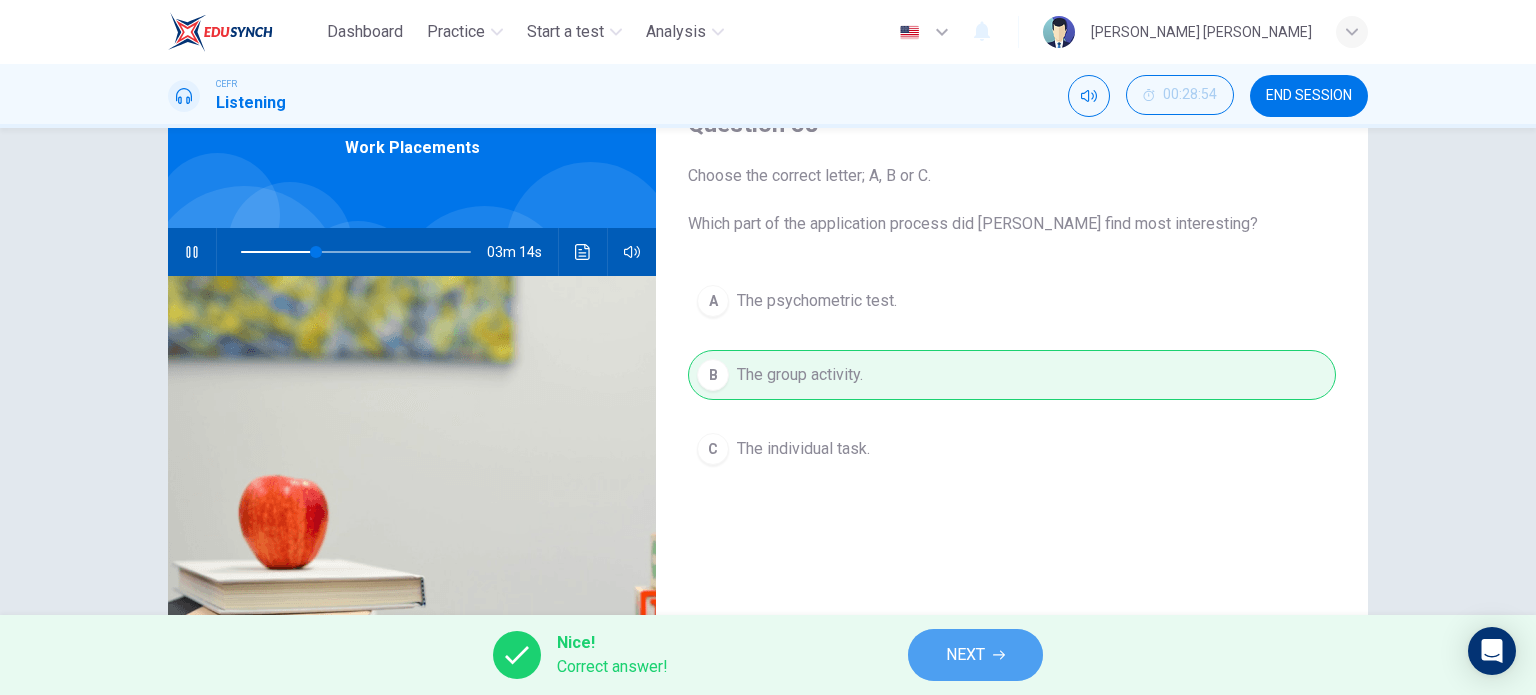 click on "NEXT" at bounding box center [975, 655] 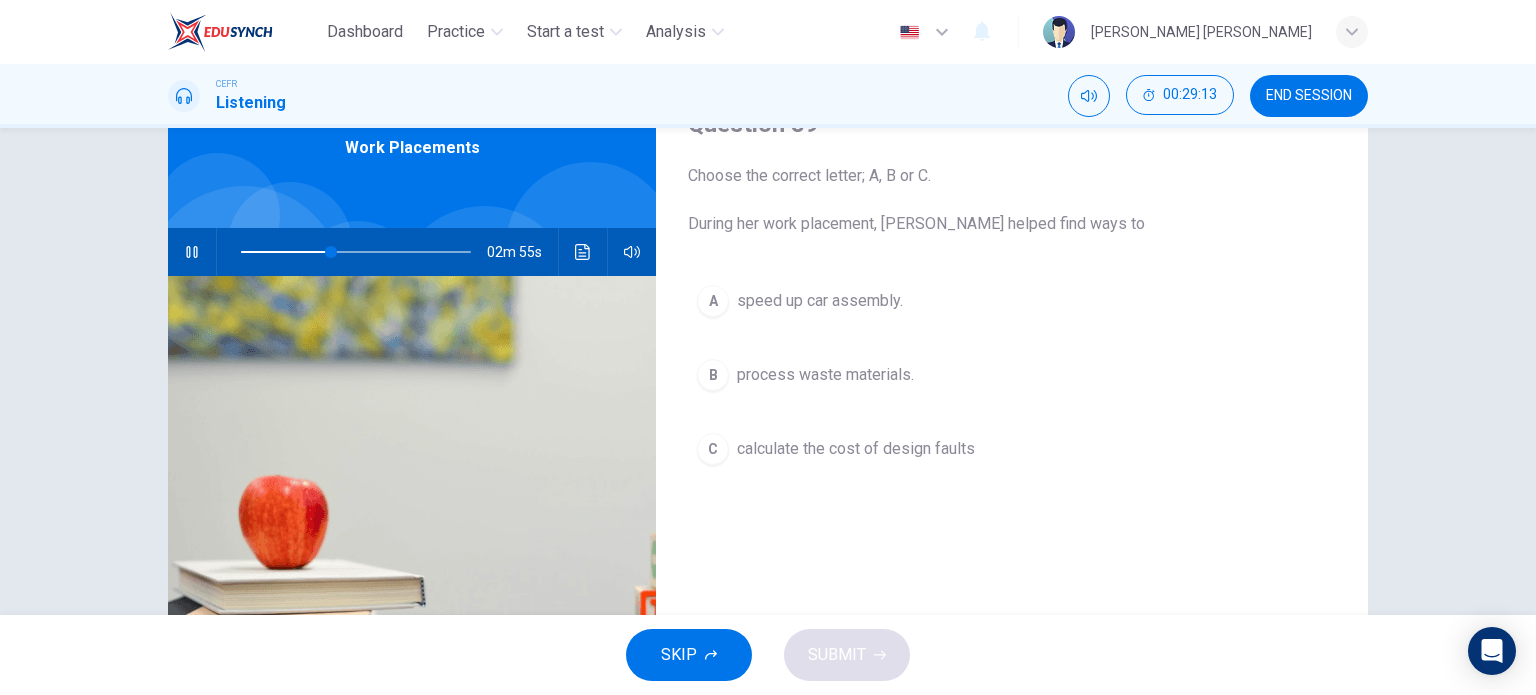 click on "speed up car assembly." at bounding box center [820, 301] 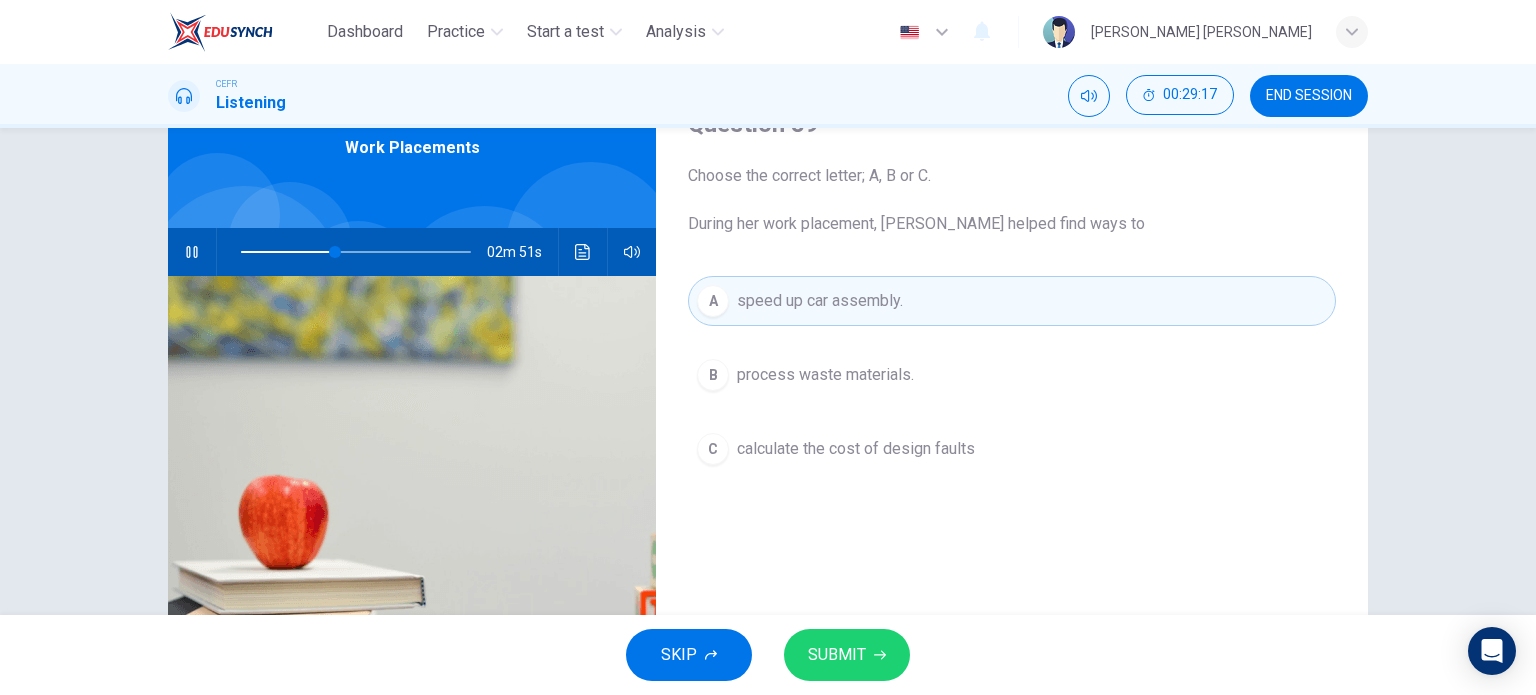 click on "SUBMIT" at bounding box center (847, 655) 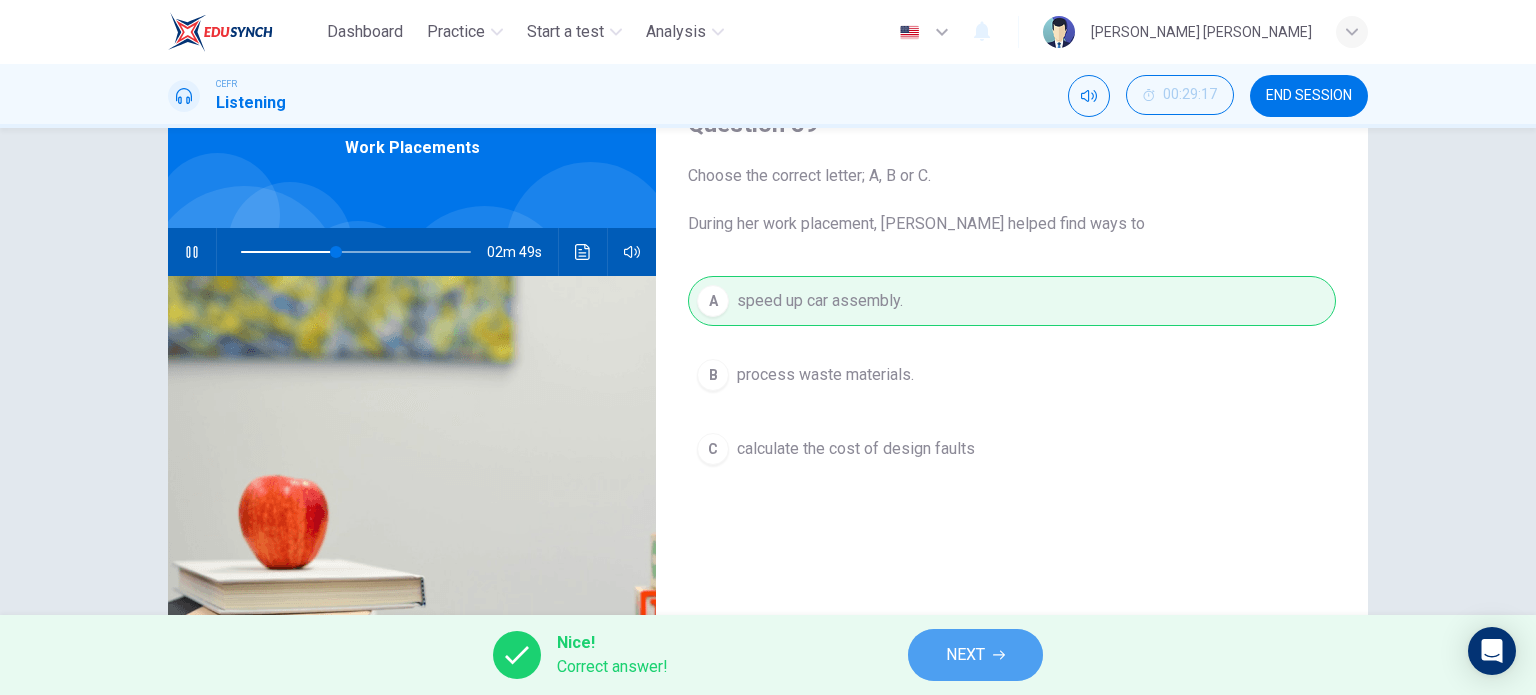 click on "NEXT" at bounding box center (975, 655) 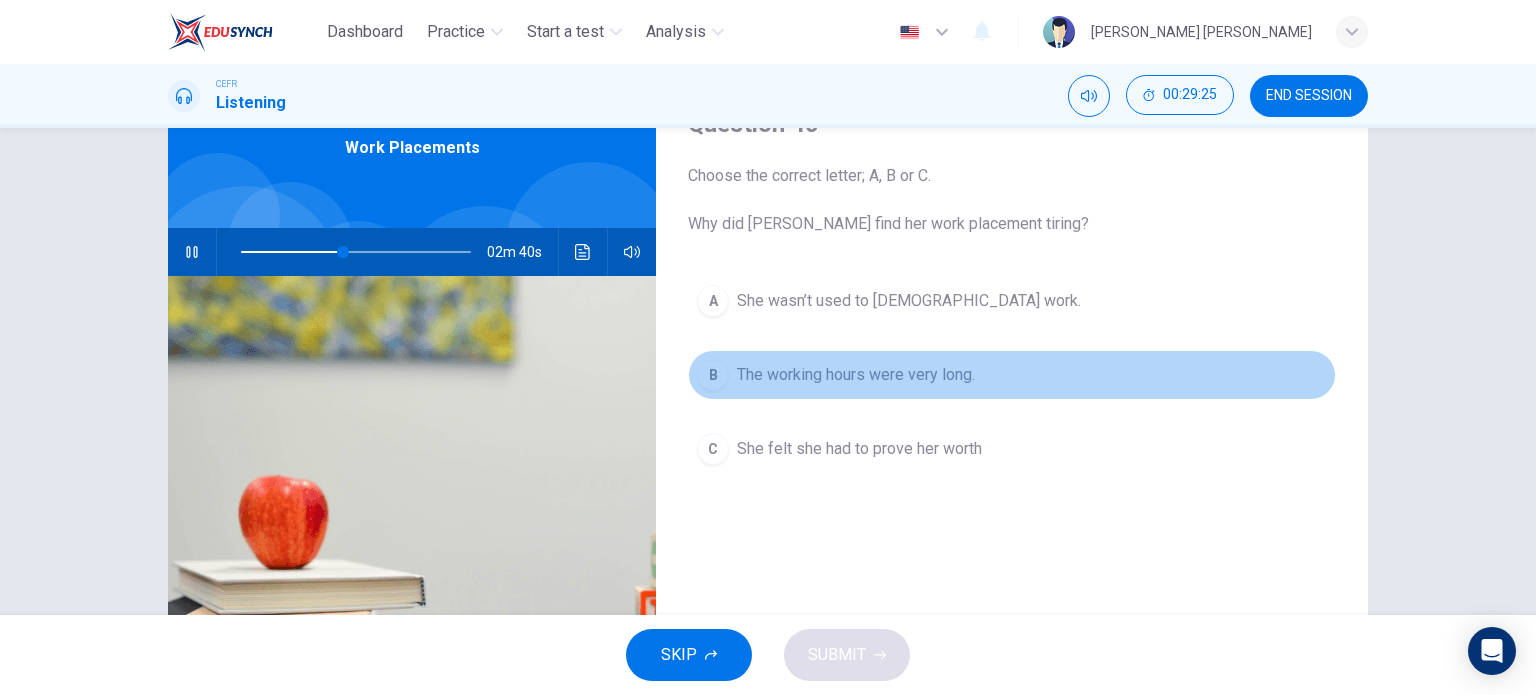 click on "B The working hours were very long." at bounding box center [1012, 375] 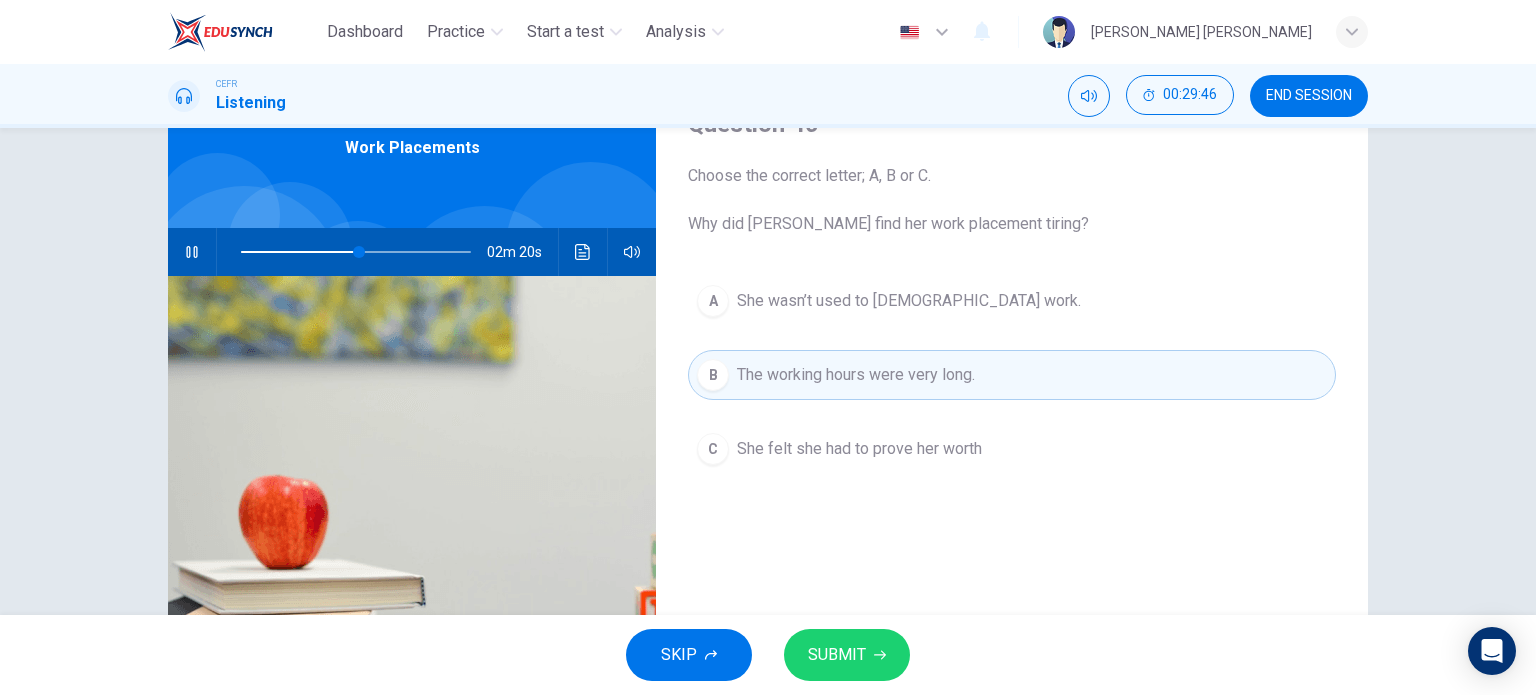 click on "SUBMIT" at bounding box center (837, 655) 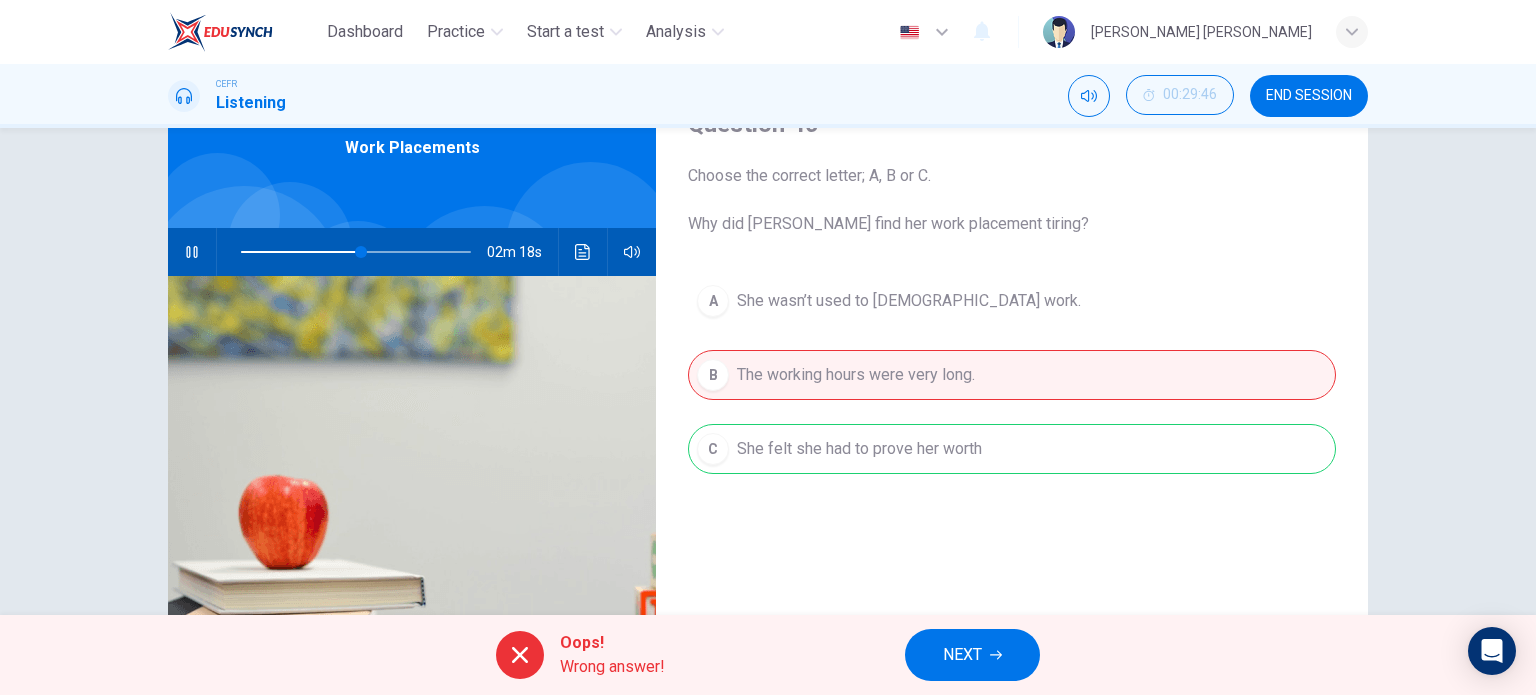 click on "NEXT" at bounding box center [972, 655] 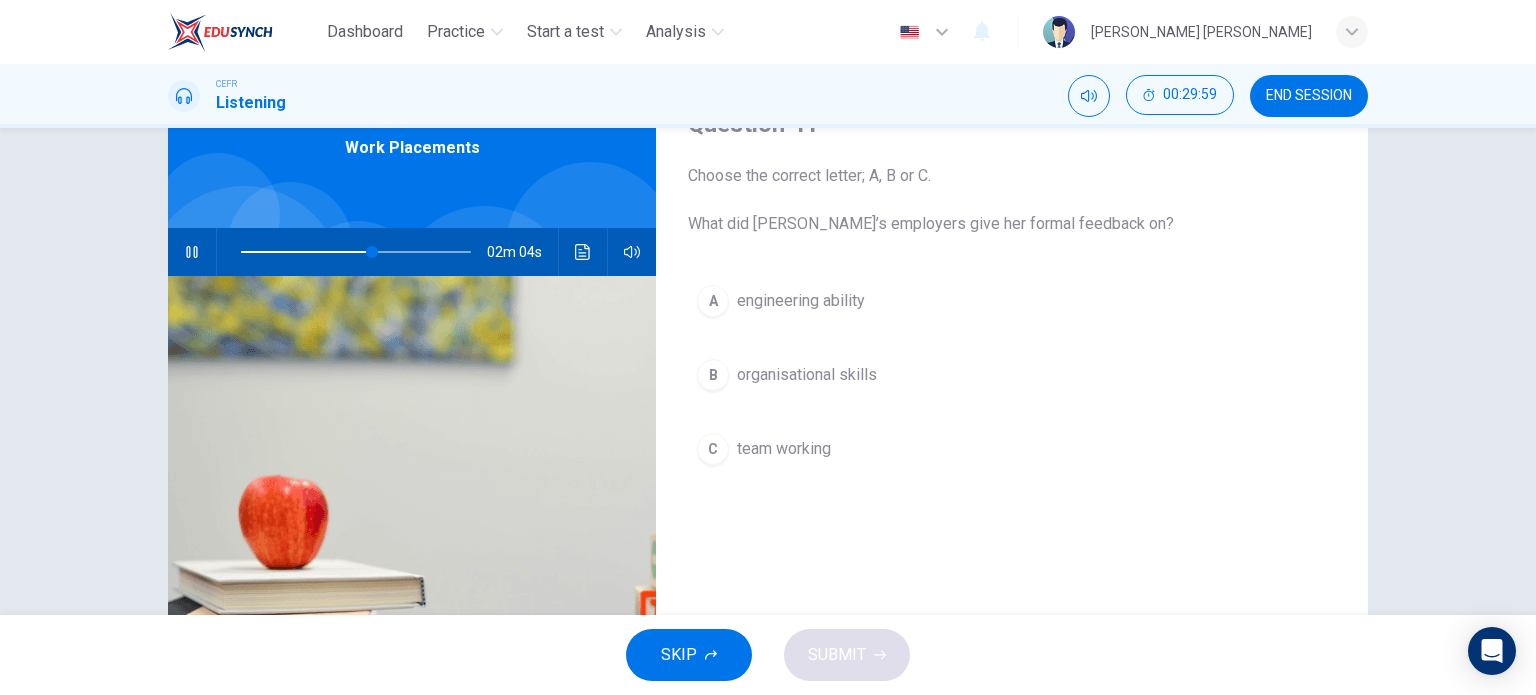 click on "organisational skills" at bounding box center (807, 375) 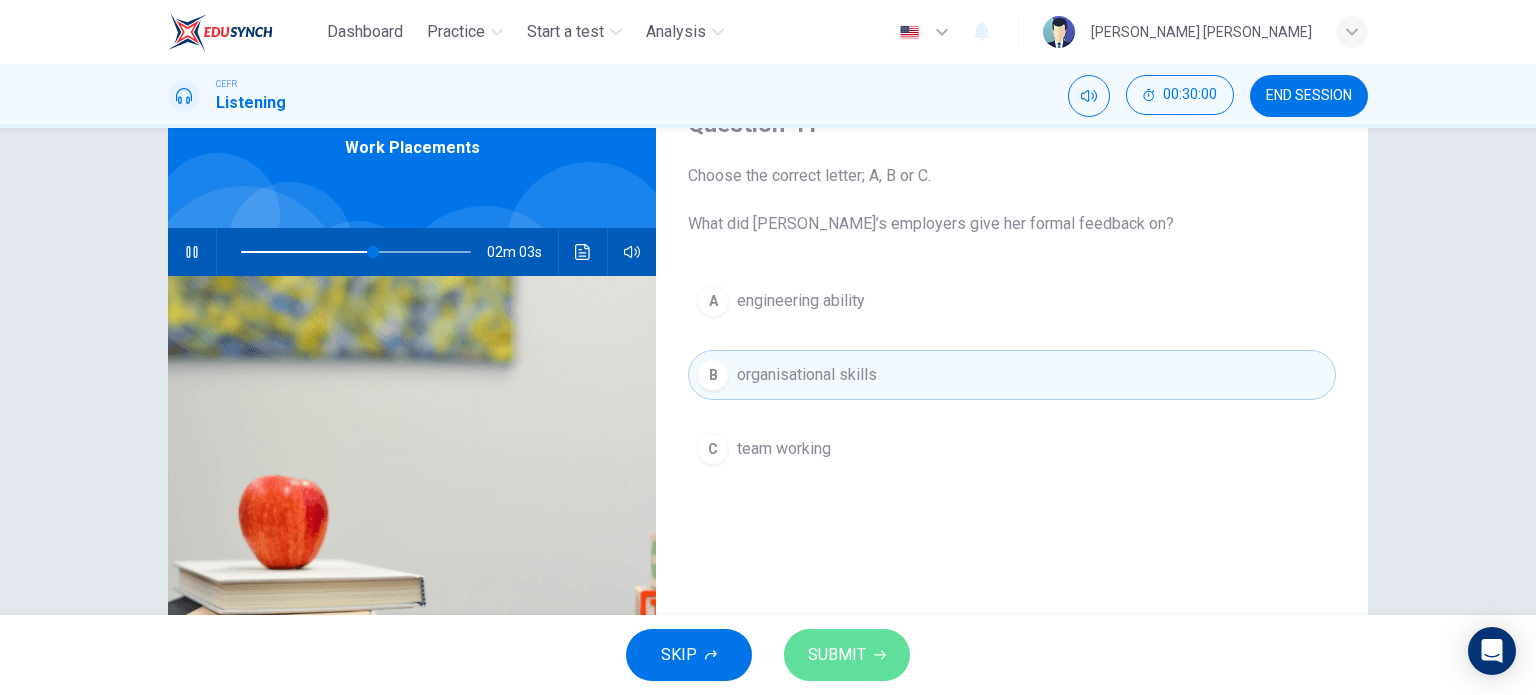 click 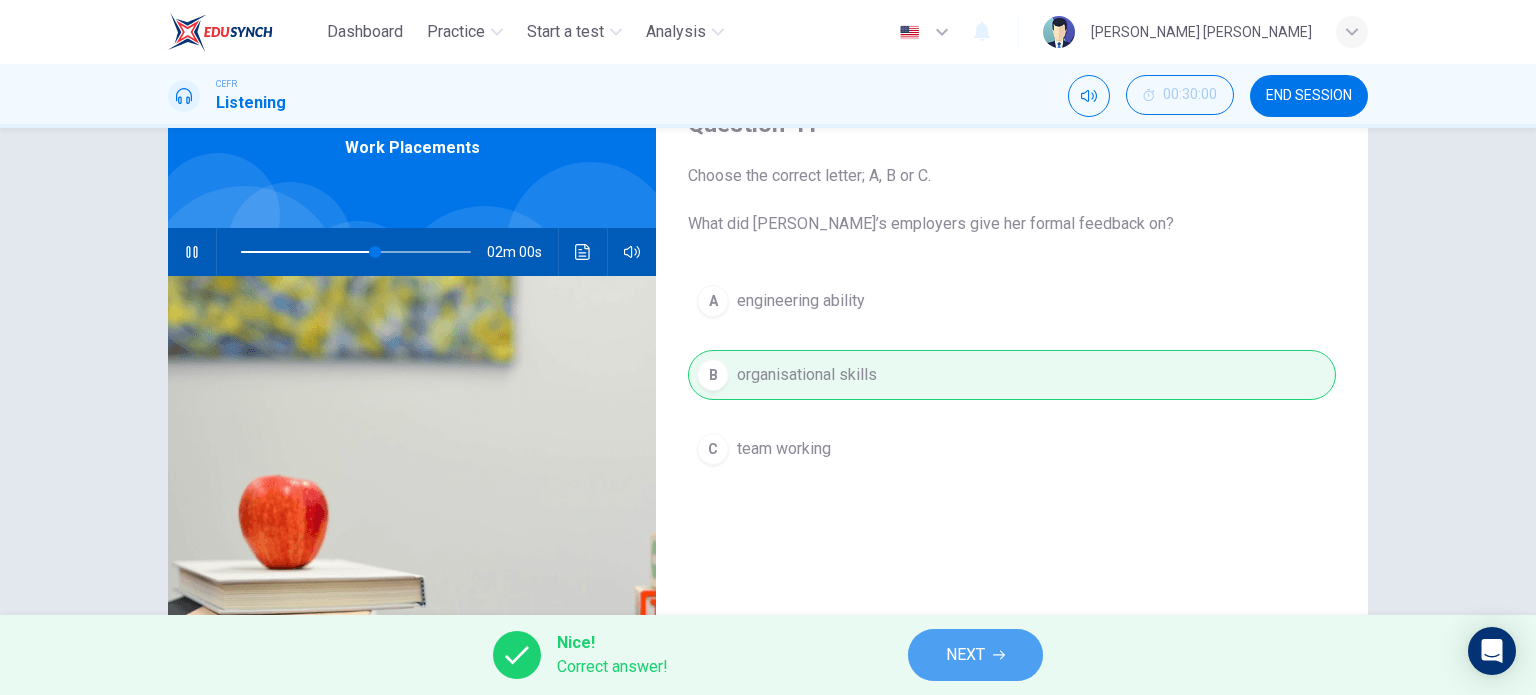 click on "NEXT" at bounding box center [965, 655] 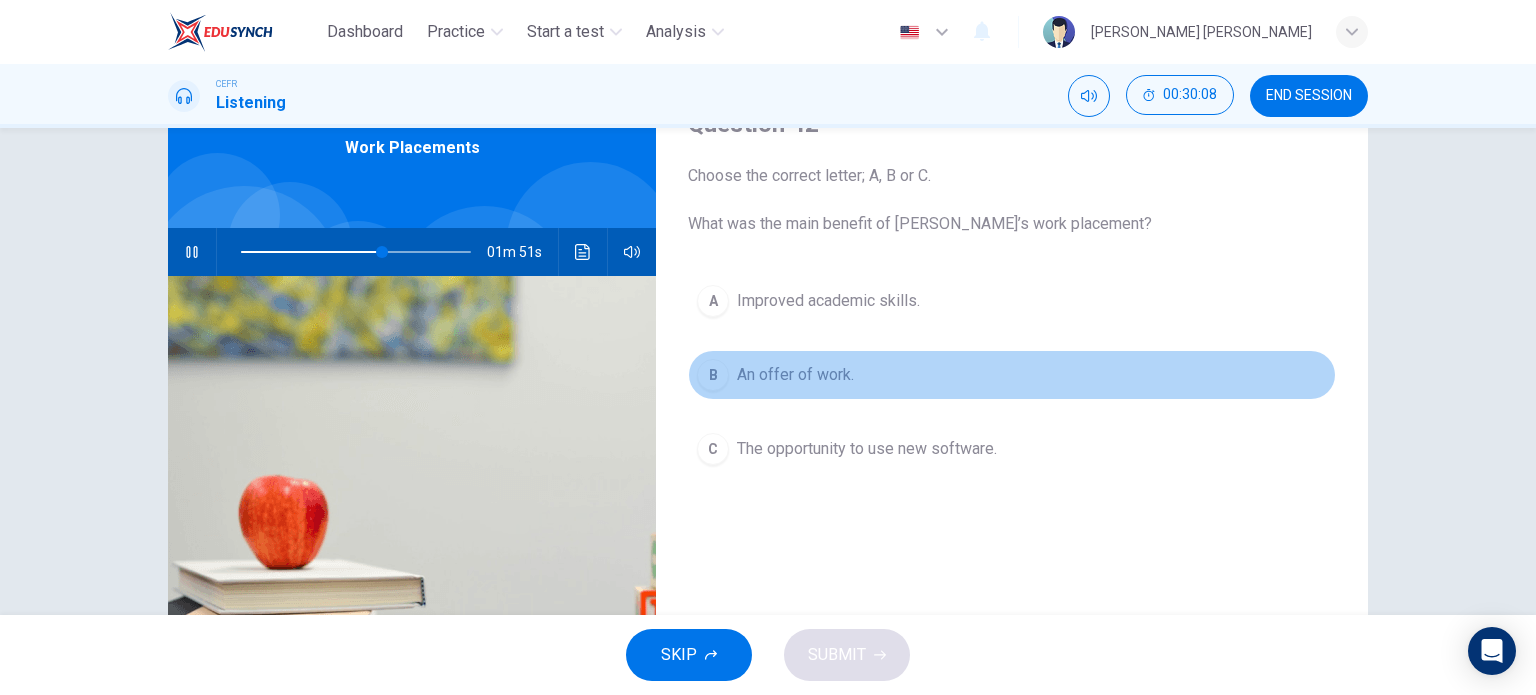 click on "An offer of work." at bounding box center (795, 375) 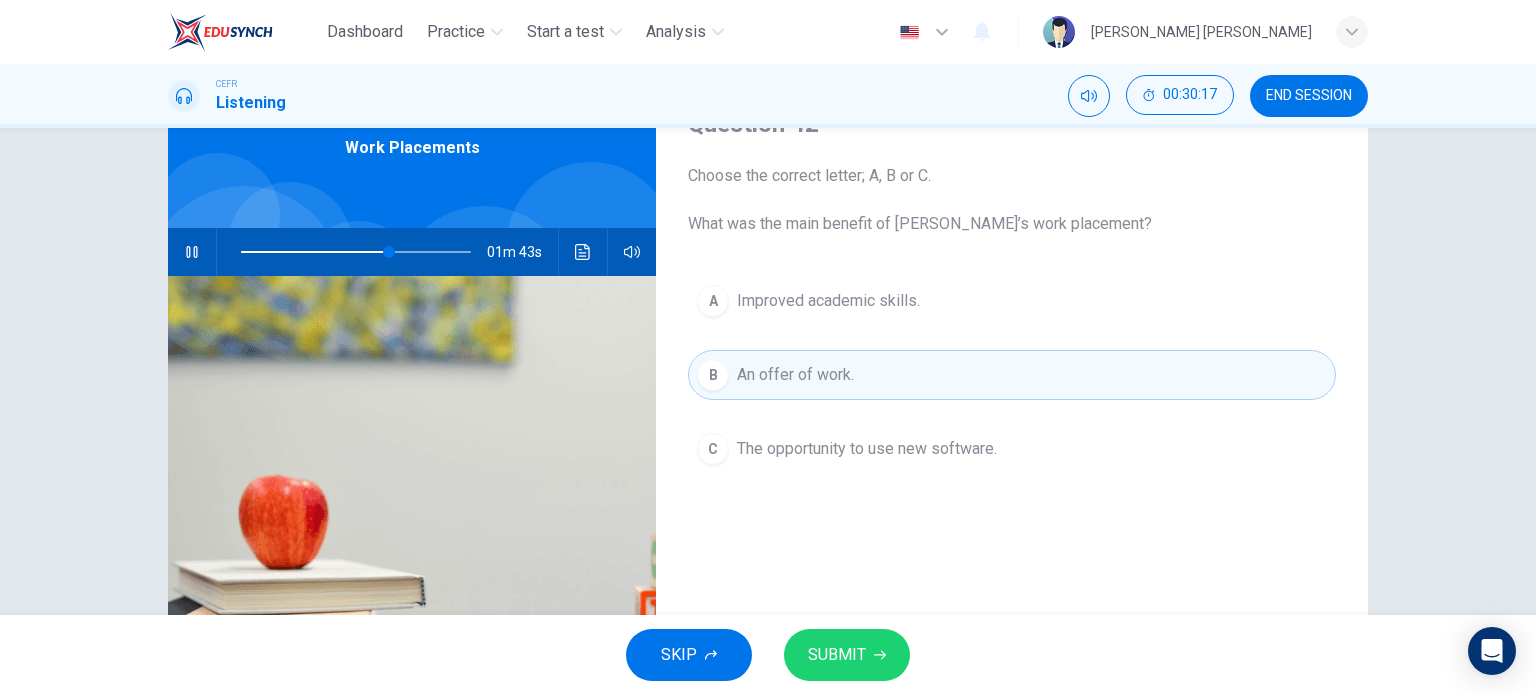 click on "SUBMIT" at bounding box center [847, 655] 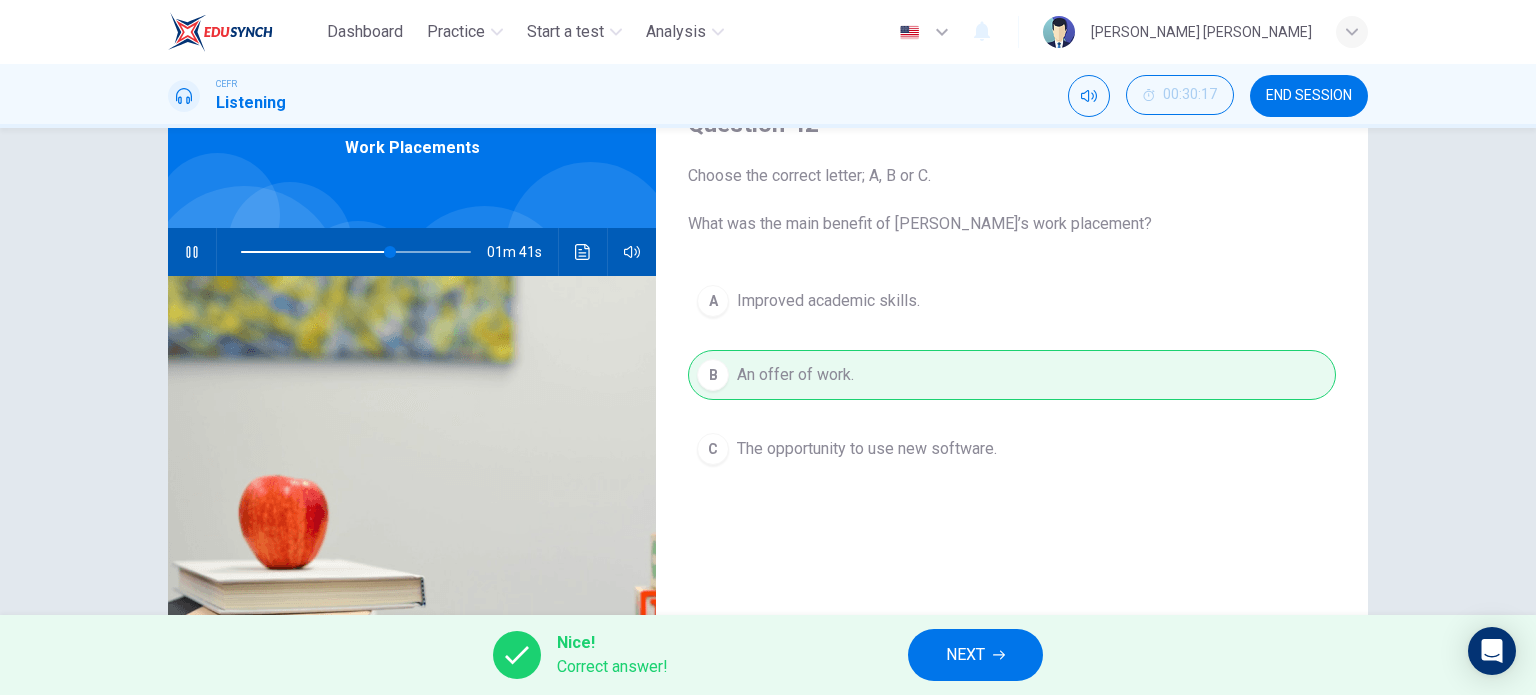 click on "NEXT" at bounding box center [975, 655] 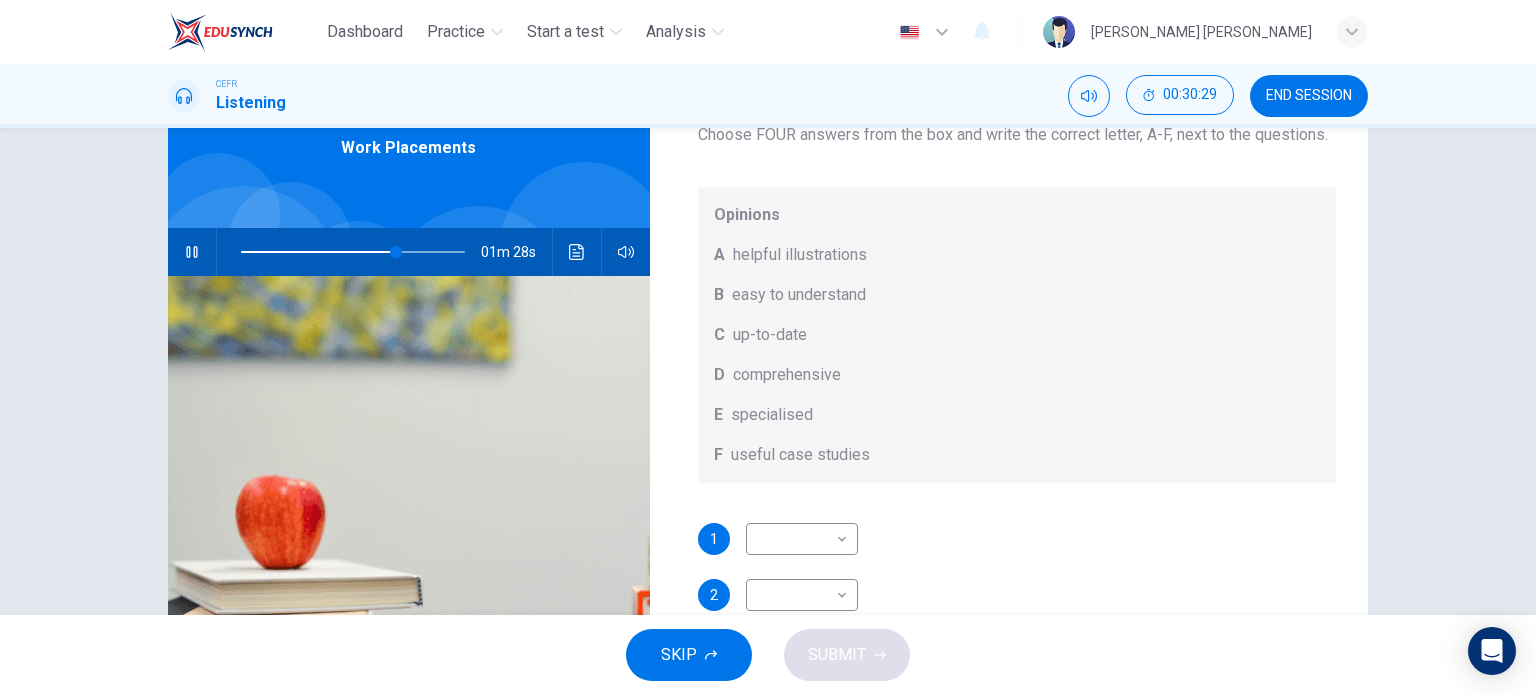 scroll, scrollTop: 112, scrollLeft: 0, axis: vertical 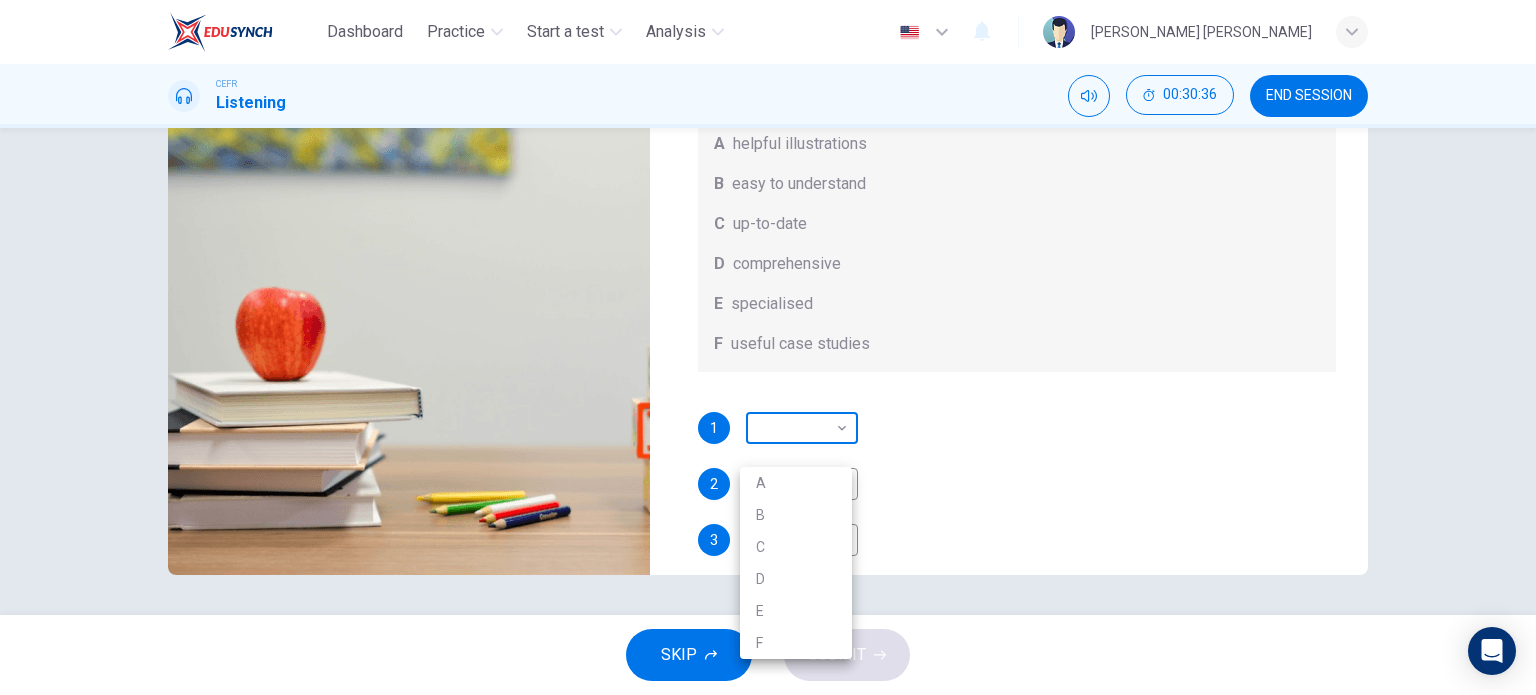 click on "Dashboard Practice Start a test Analysis English en ​ SAKINAH NUR BATRISYA BINTI KAMAL BAHARIN CEFR Listening 00:30:36 END SESSION Question 43 What does Linda think about the books on Matthew’s reading list? Choose FOUR answers from the box and write the correct letter, A-F, next to the questions.
Opinions A helpful illustrations B easy to understand C up-to-date D comprehensive E specialised F useful case studies 1 ​ ​ 2 ​ ​ 3 ​ ​ 4 ​ ​ Work Placements 01m 21s SKIP SUBMIT EduSynch - Online Language Proficiency Testing
Dashboard Practice Start a test Analysis Notifications © Copyright  2025 A B C D E F" at bounding box center (768, 347) 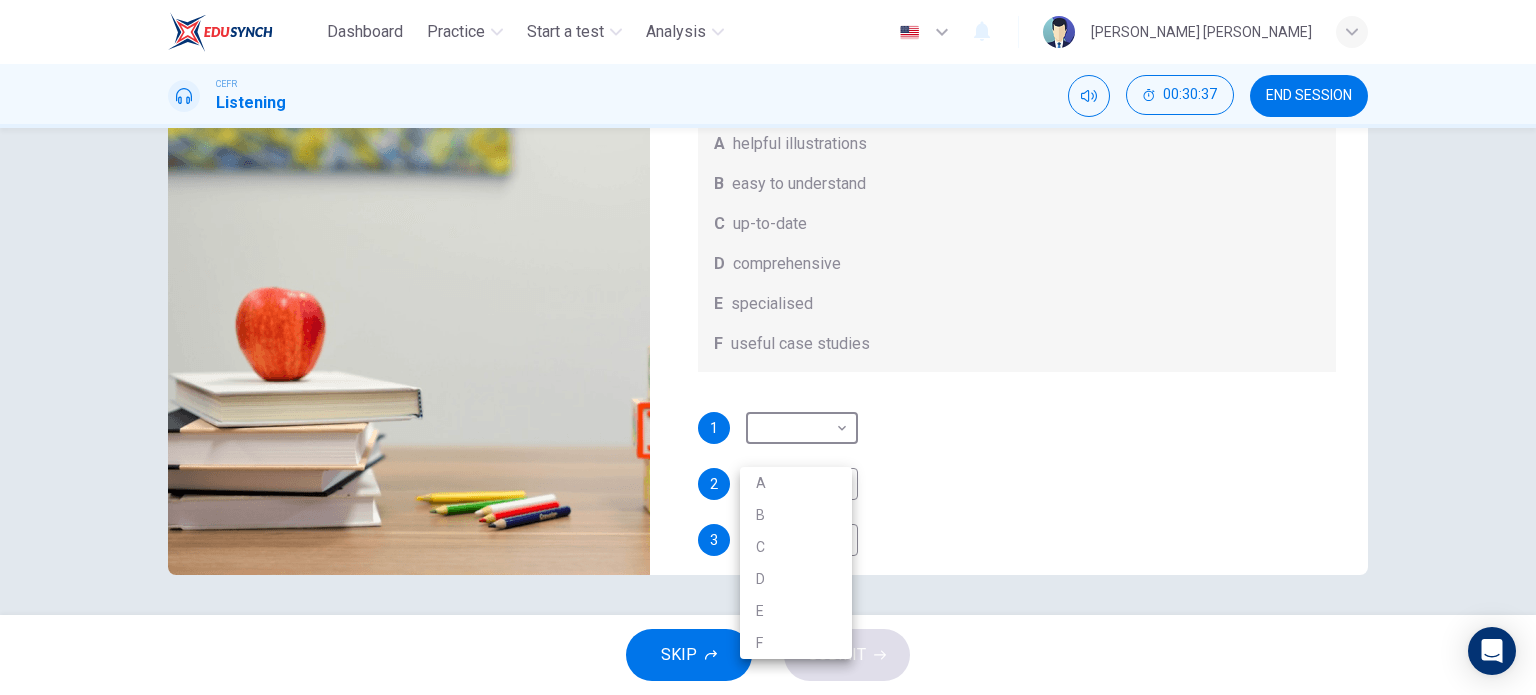 click at bounding box center (768, 347) 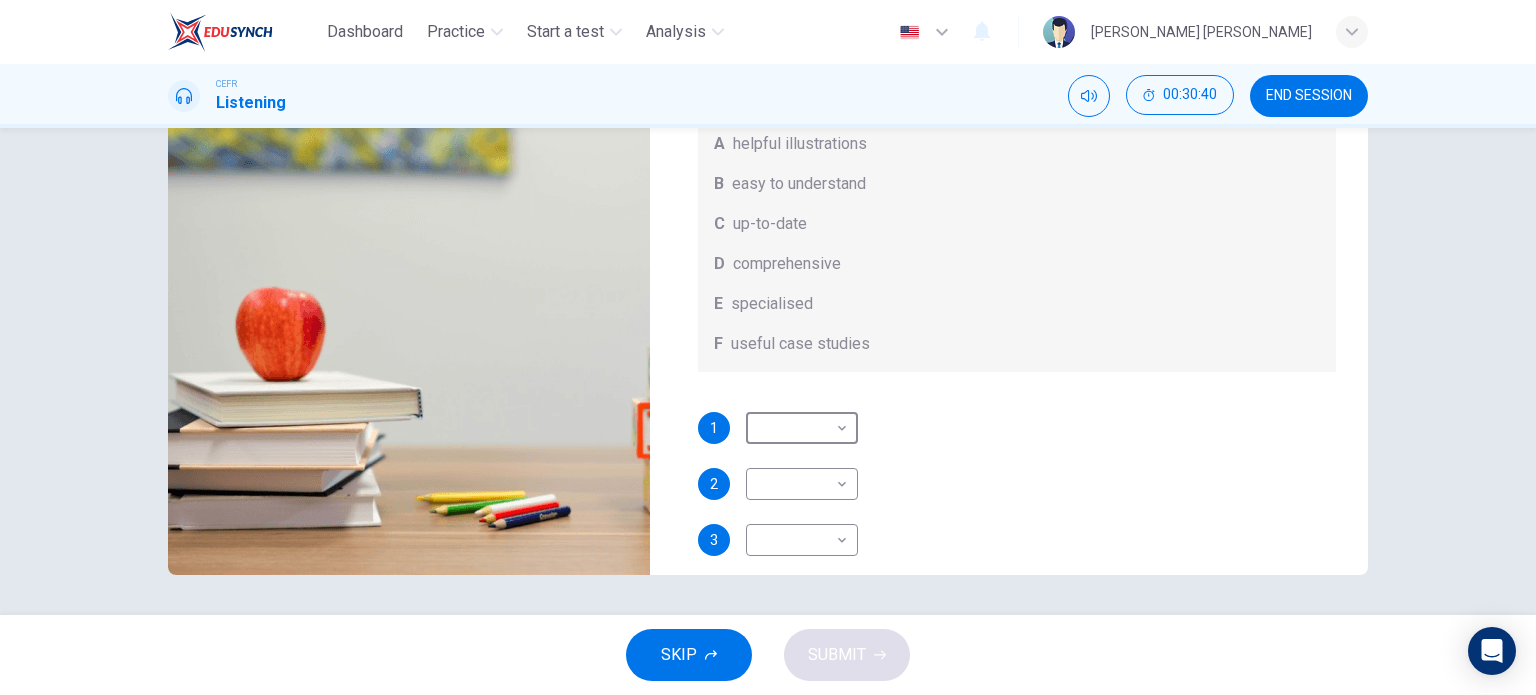 scroll, scrollTop: 0, scrollLeft: 0, axis: both 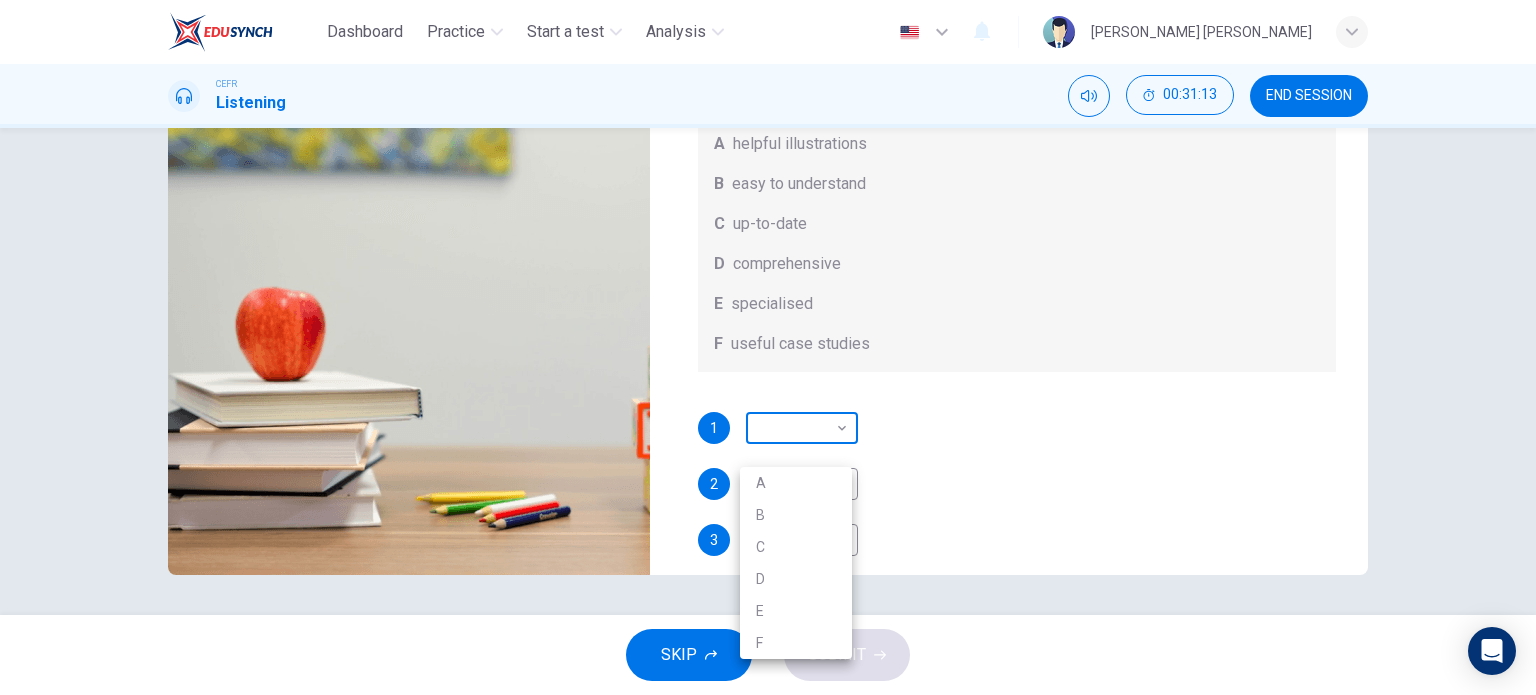click on "Dashboard Practice Start a test Analysis English en ​ SAKINAH NUR BATRISYA BINTI KAMAL BAHARIN CEFR Listening 00:31:13 END SESSION Question 43 What does Linda think about the books on Matthew’s reading list? Choose FOUR answers from the box and write the correct letter, A-F, next to the questions.
Opinions A helpful illustrations B easy to understand C up-to-date D comprehensive E specialised F useful case studies 1 ​ ​ 2 ​ ​ 3 ​ ​ 4 ​ ​ Work Placements 00m 44s SKIP SUBMIT EduSynch - Online Language Proficiency Testing
Dashboard Practice Start a test Analysis Notifications © Copyright  2025 A B C D E F" at bounding box center [768, 347] 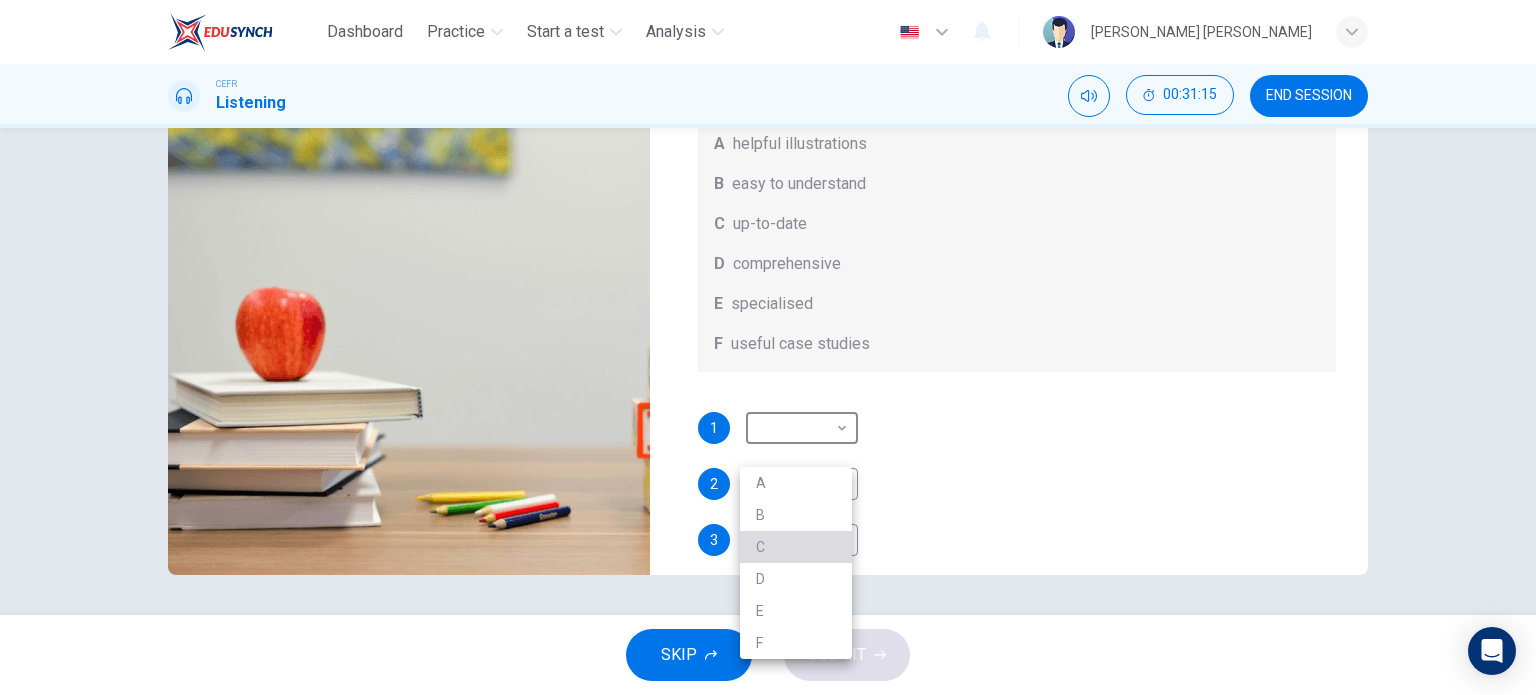 click on "C" at bounding box center [796, 547] 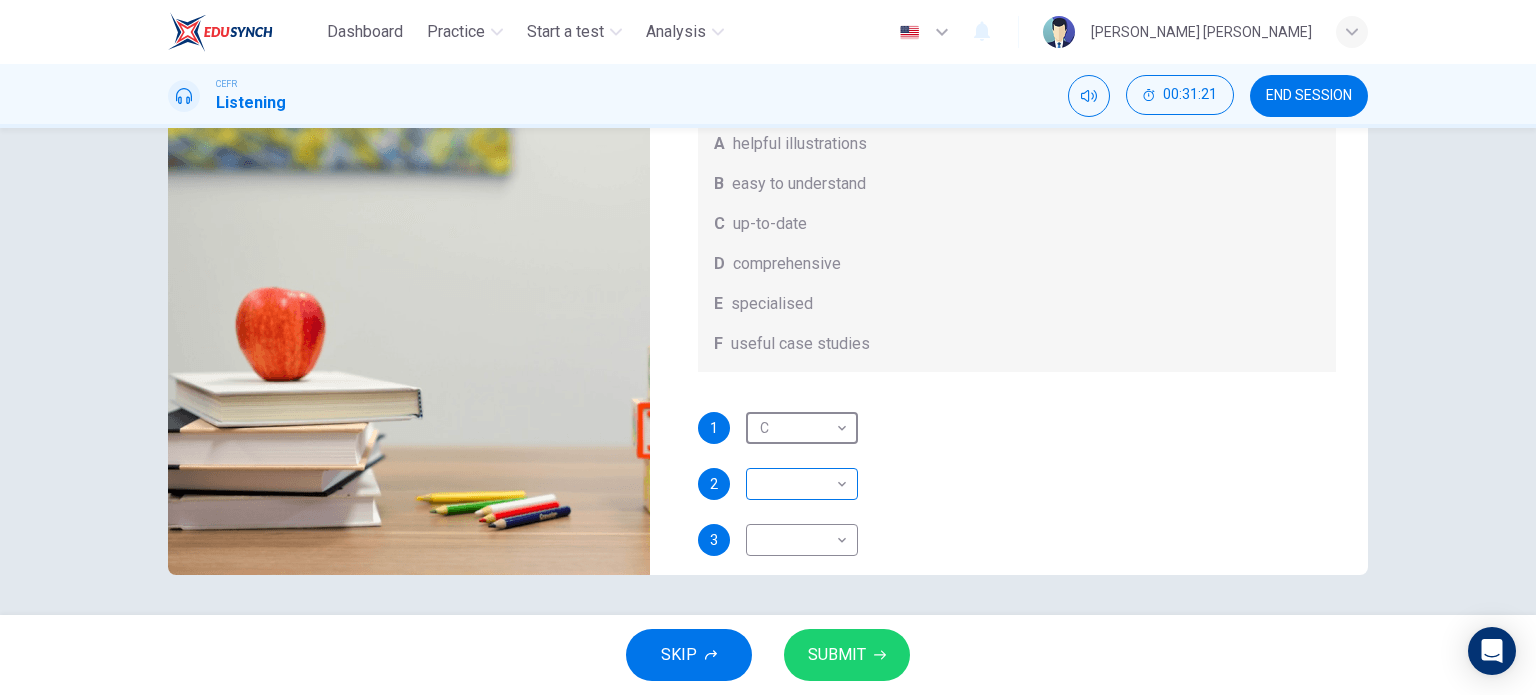 click on "Dashboard Practice Start a test Analysis English en ​ SAKINAH NUR BATRISYA BINTI KAMAL BAHARIN CEFR Listening 00:31:21 END SESSION Question 43 What does Linda think about the books on Matthew’s reading list? Choose FOUR answers from the box and write the correct letter, A-F, next to the questions.
Opinions A helpful illustrations B easy to understand C up-to-date D comprehensive E specialised F useful case studies 1 C C ​ 2 ​ ​ 3 ​ ​ 4 ​ ​ Work Placements 00m 36s SKIP SUBMIT EduSynch - Online Language Proficiency Testing
Dashboard Practice Start a test Analysis Notifications © Copyright  2025" at bounding box center [768, 347] 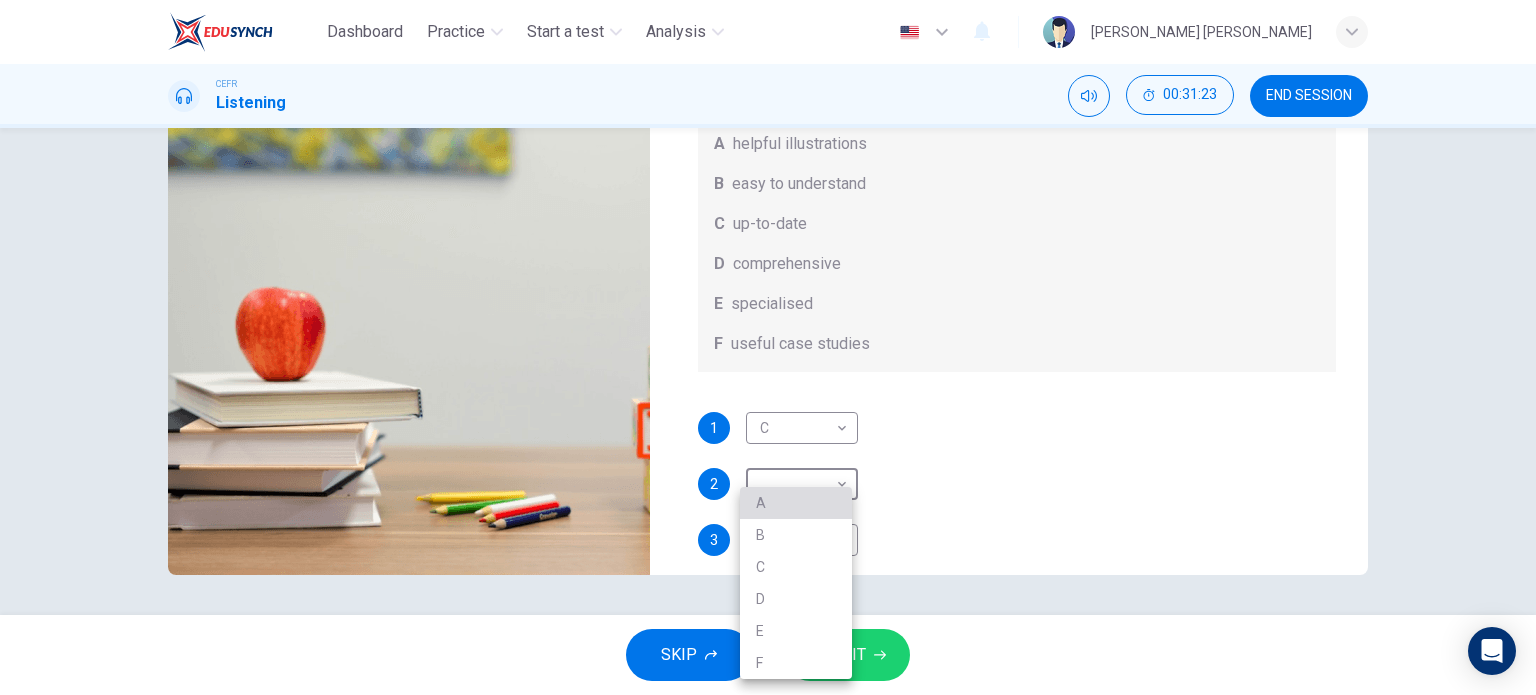 click on "A" at bounding box center [796, 503] 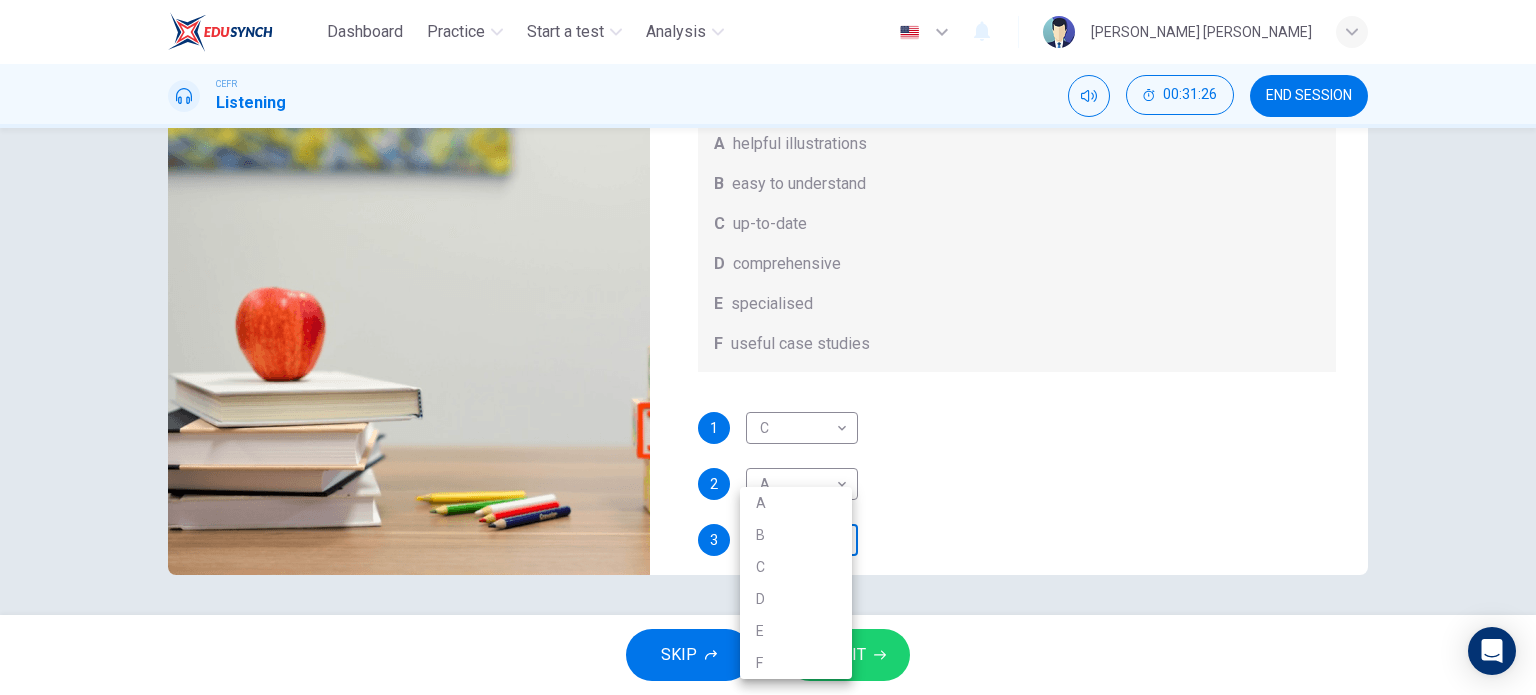 click on "Dashboard Practice Start a test Analysis English en ​ SAKINAH NUR BATRISYA BINTI KAMAL BAHARIN CEFR Listening 00:31:26 END SESSION Question 43 What does Linda think about the books on Matthew’s reading list? Choose FOUR answers from the box and write the correct letter, A-F, next to the questions.
Opinions A helpful illustrations B easy to understand C up-to-date D comprehensive E specialised F useful case studies 1 C C ​ 2 A A ​ 3 ​ ​ 4 ​ ​ Work Placements 00m 31s SKIP SUBMIT EduSynch - Online Language Proficiency Testing
Dashboard Practice Start a test Analysis Notifications © Copyright  2025 A B C D E F" at bounding box center [768, 347] 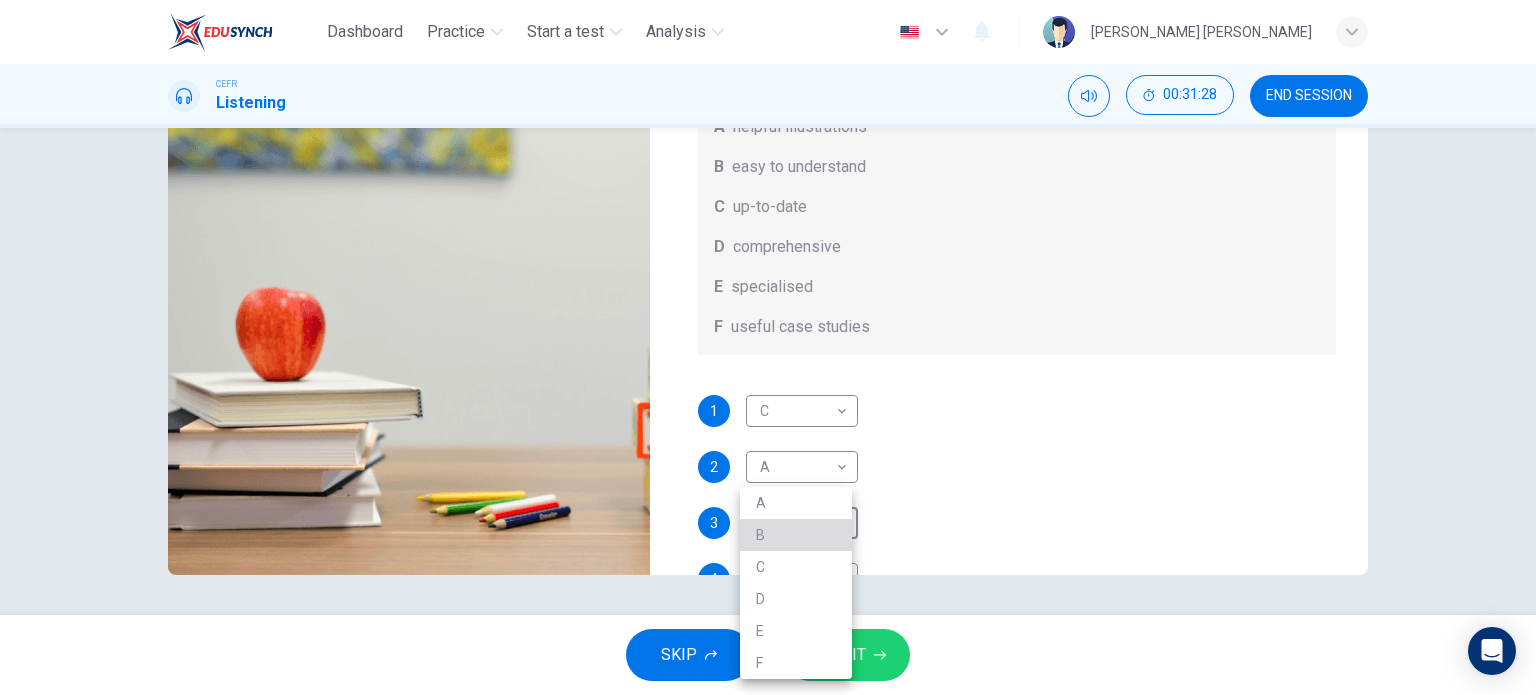 click on "B" at bounding box center (796, 535) 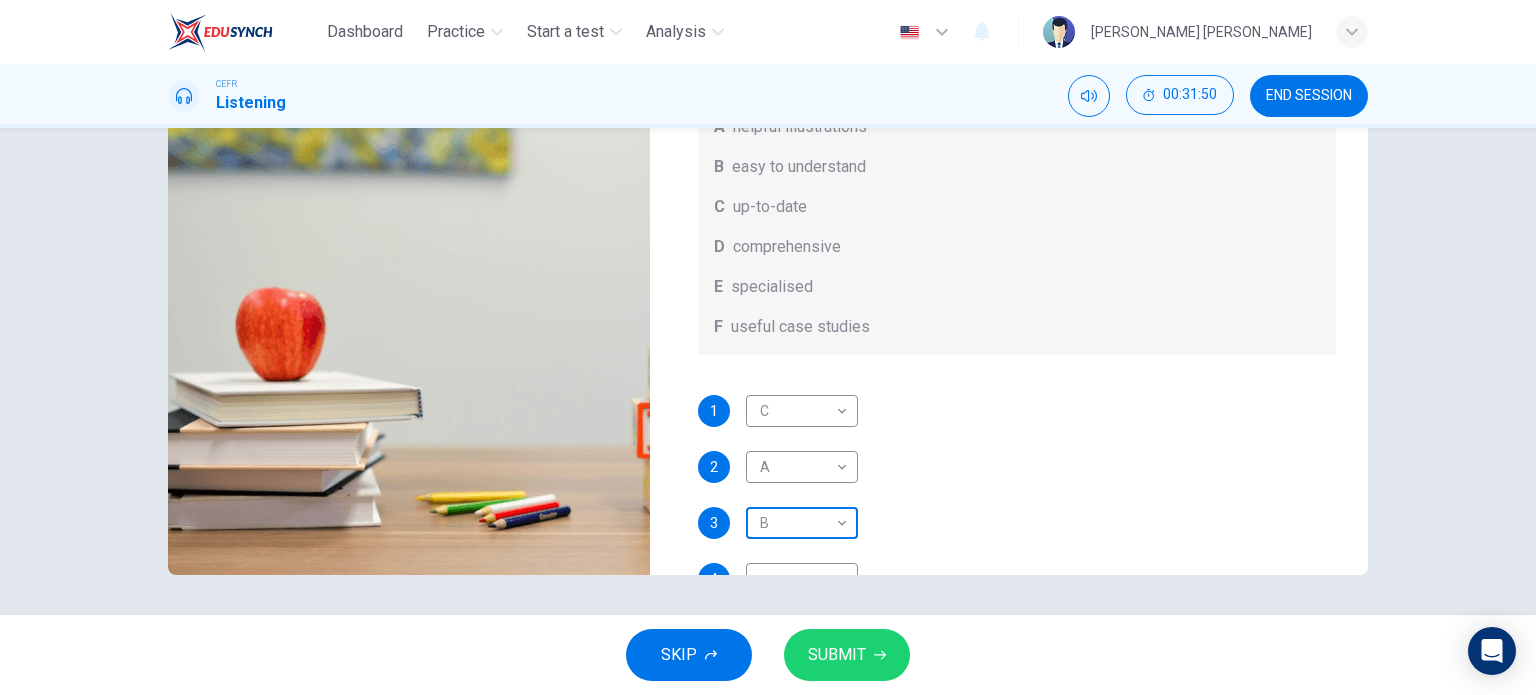 scroll, scrollTop: 112, scrollLeft: 0, axis: vertical 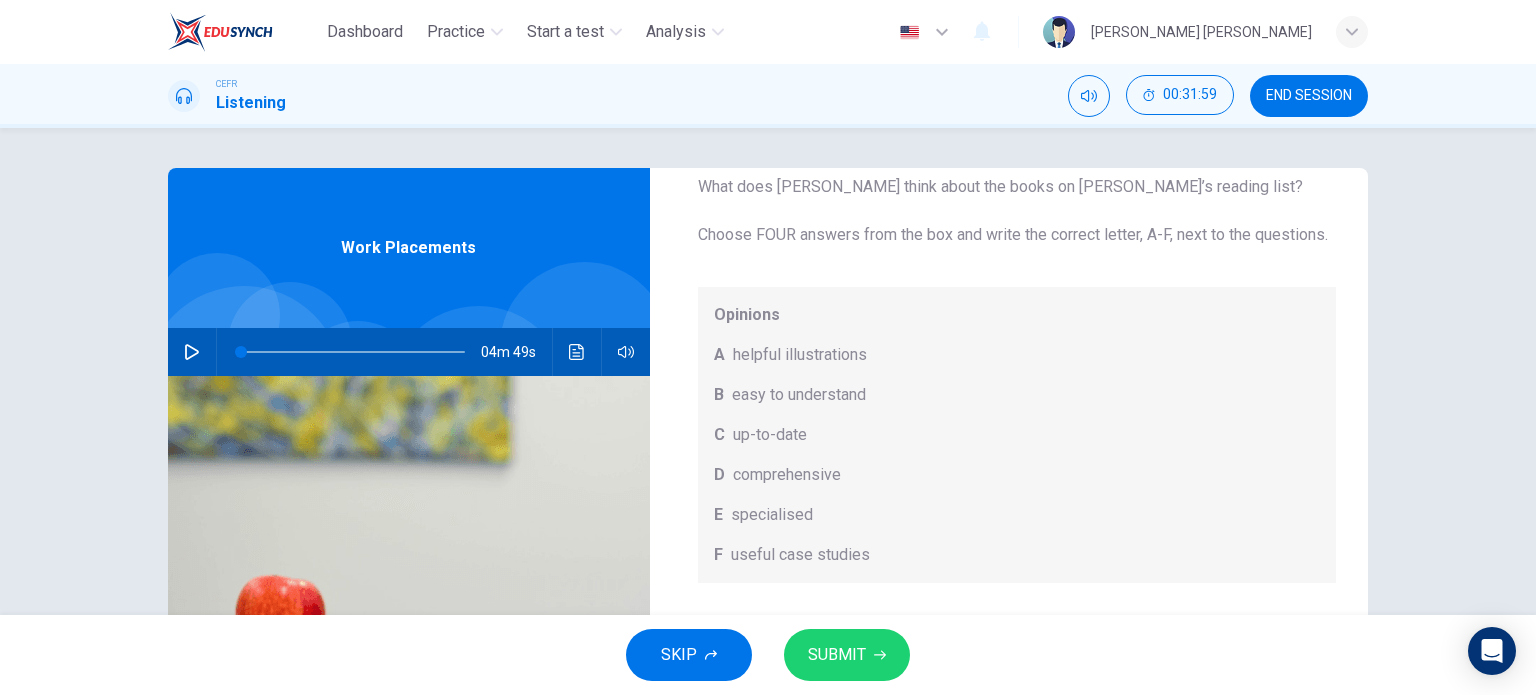 click at bounding box center [353, 352] 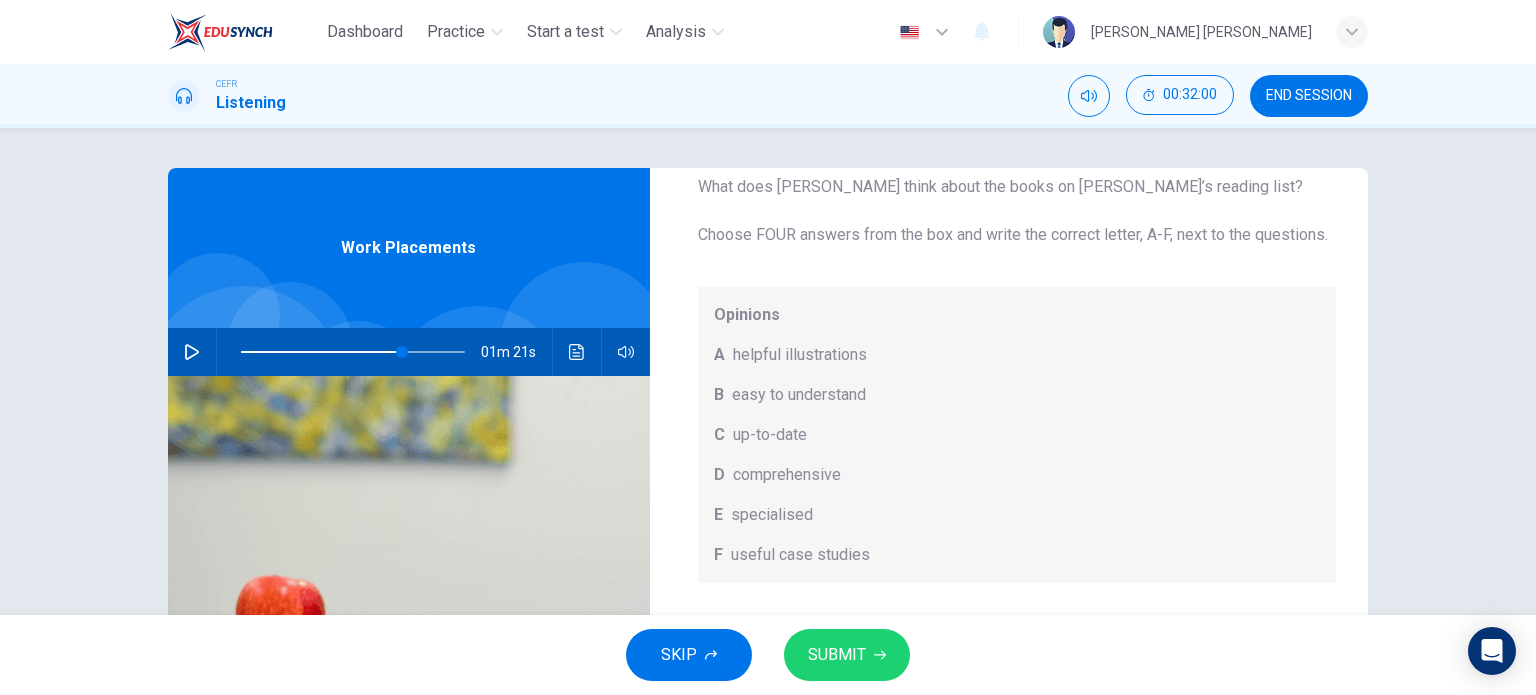 click 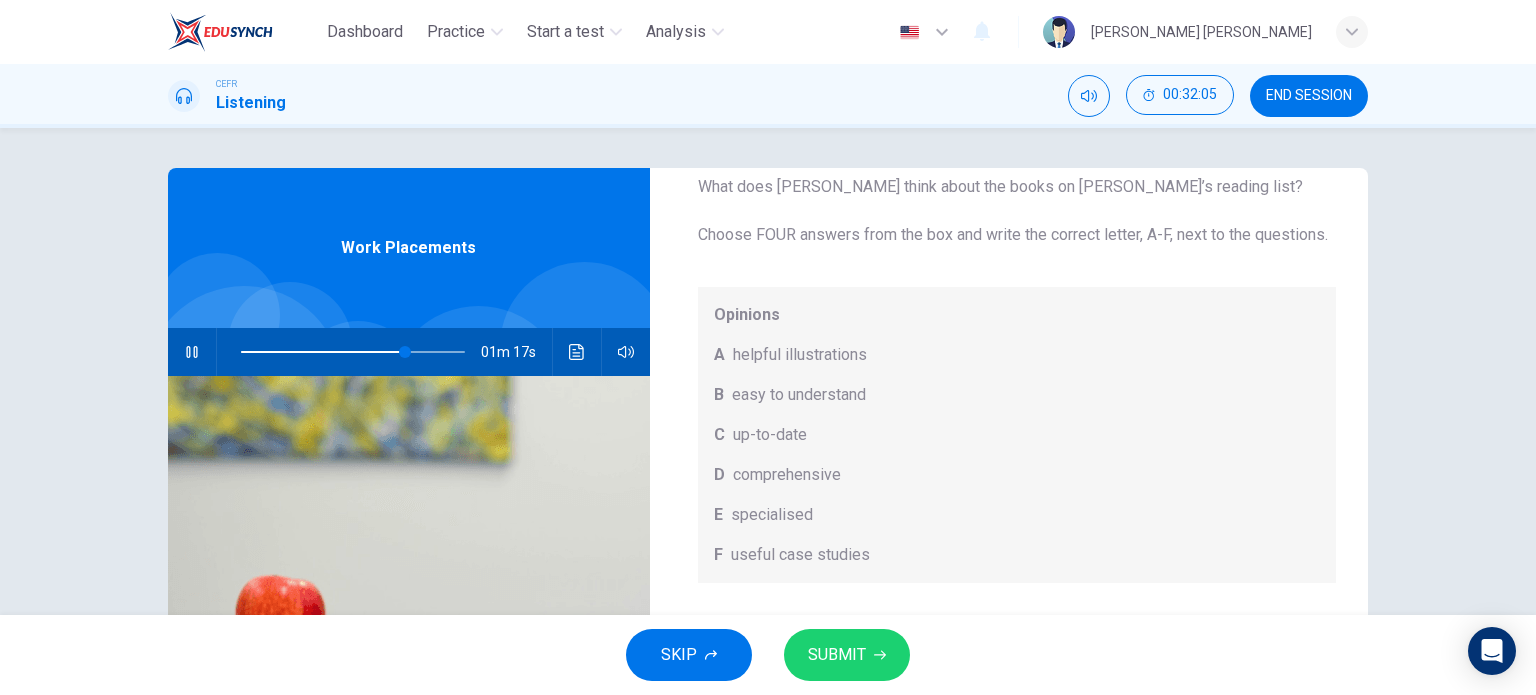 scroll, scrollTop: 100, scrollLeft: 0, axis: vertical 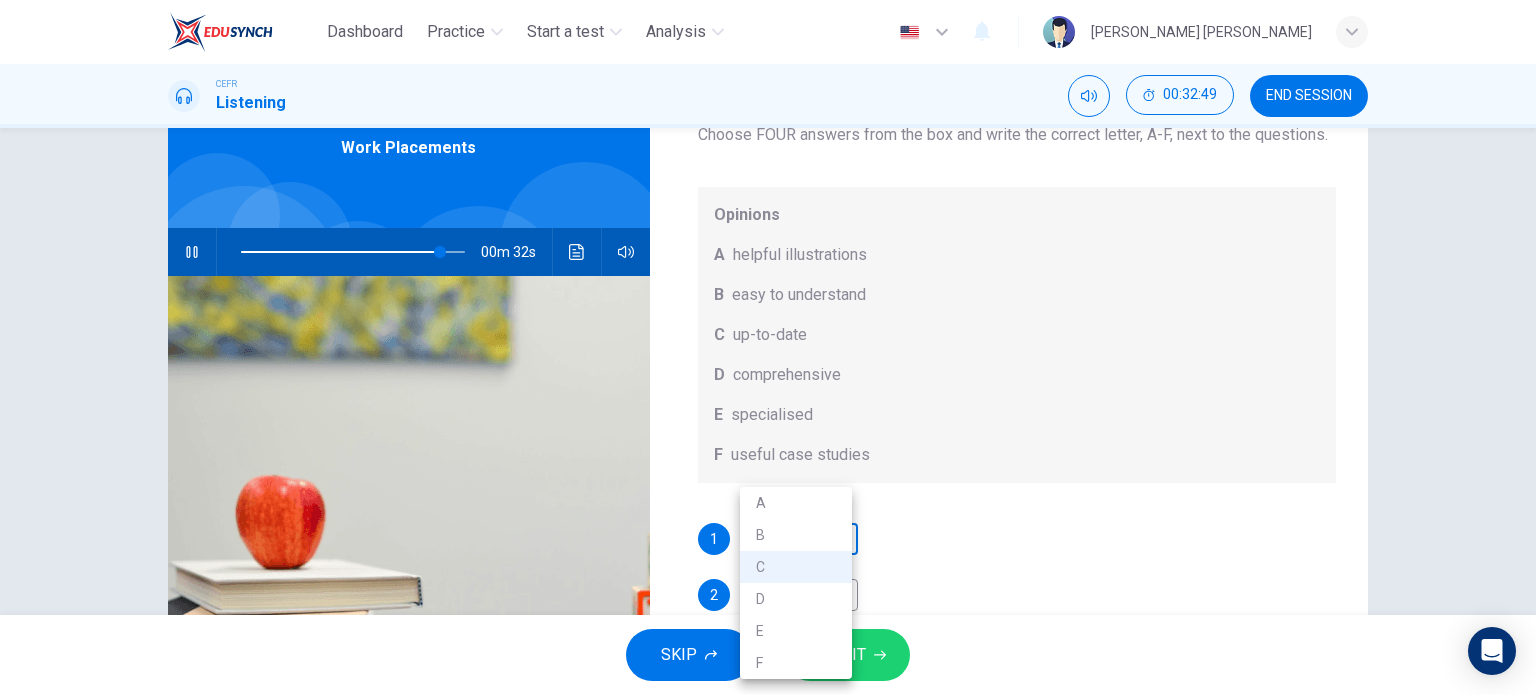 click on "Dashboard Practice Start a test Analysis English en ​ SAKINAH NUR BATRISYA BINTI KAMAL BAHARIN CEFR Listening 00:32:49 END SESSION Question 43 What does Linda think about the books on Matthew’s reading list? Choose FOUR answers from the box and write the correct letter, A-F, next to the questions.
Opinions A helpful illustrations B easy to understand C up-to-date D comprehensive E specialised F useful case studies 1 C C ​ 2 A A ​ 3 B B ​ 4 ​ ​ Work Placements 00m 32s SKIP SUBMIT EduSynch - Online Language Proficiency Testing
Dashboard Practice Start a test Analysis Notifications © Copyright  2025 A B C D E F" at bounding box center (768, 347) 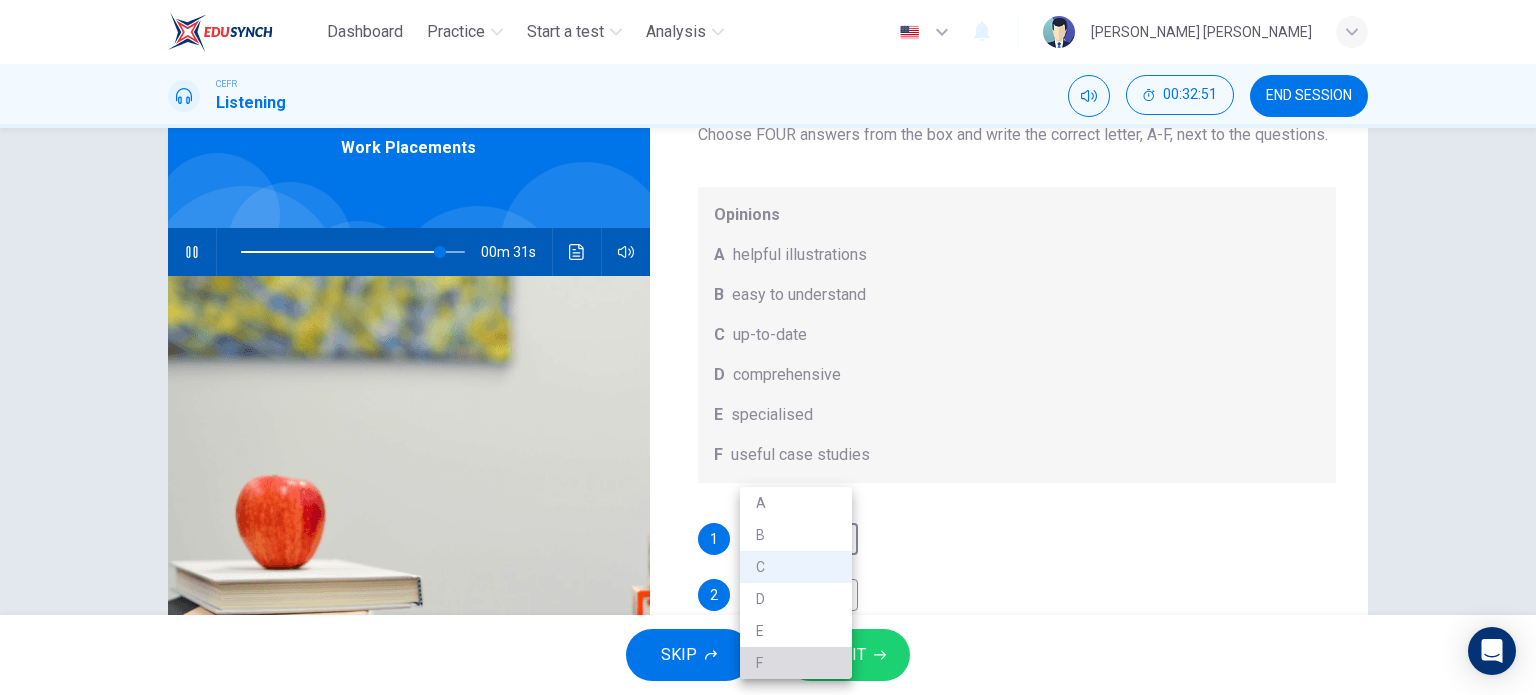 click on "F" at bounding box center (796, 663) 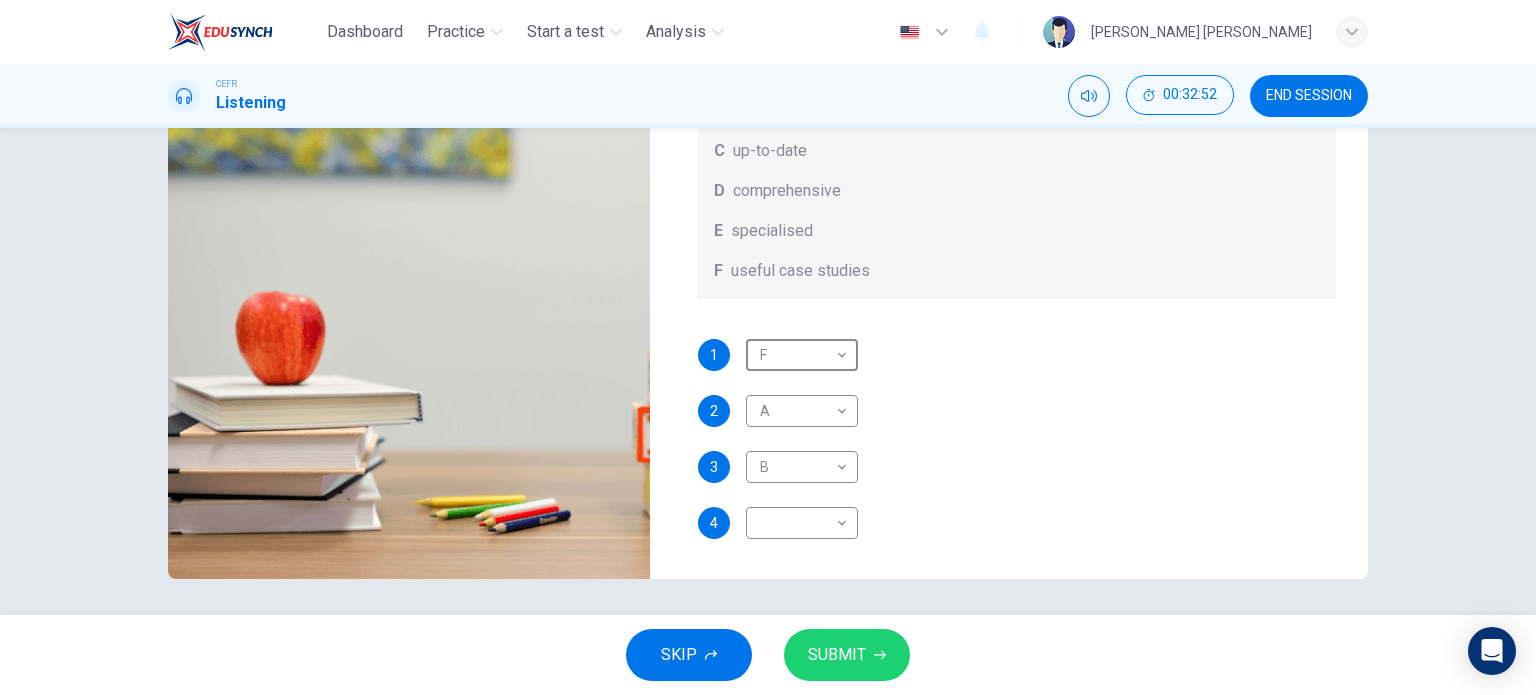 scroll, scrollTop: 288, scrollLeft: 0, axis: vertical 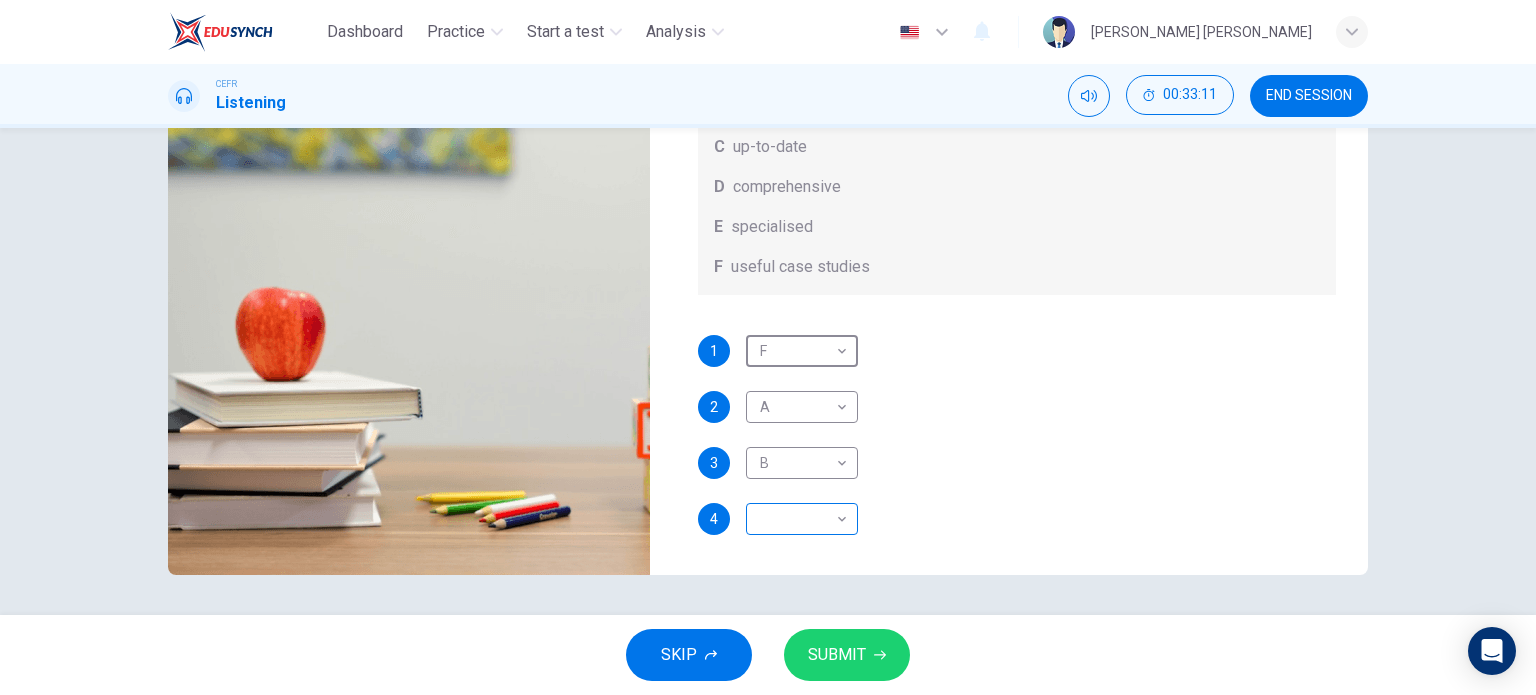 click on "Dashboard Practice Start a test Analysis English en ​ SAKINAH NUR BATRISYA BINTI KAMAL BAHARIN CEFR Listening 00:33:11 END SESSION Question 43 What does Linda think about the books on Matthew’s reading list? Choose FOUR answers from the box and write the correct letter, A-F, next to the questions.
Opinions A helpful illustrations B easy to understand C up-to-date D comprehensive E specialised F useful case studies 1 F F ​ 2 A A ​ 3 B B ​ 4 ​ ​ Work Placements 00m 10s SKIP SUBMIT EduSynch - Online Language Proficiency Testing
Dashboard Practice Start a test Analysis Notifications © Copyright  2025" at bounding box center [768, 347] 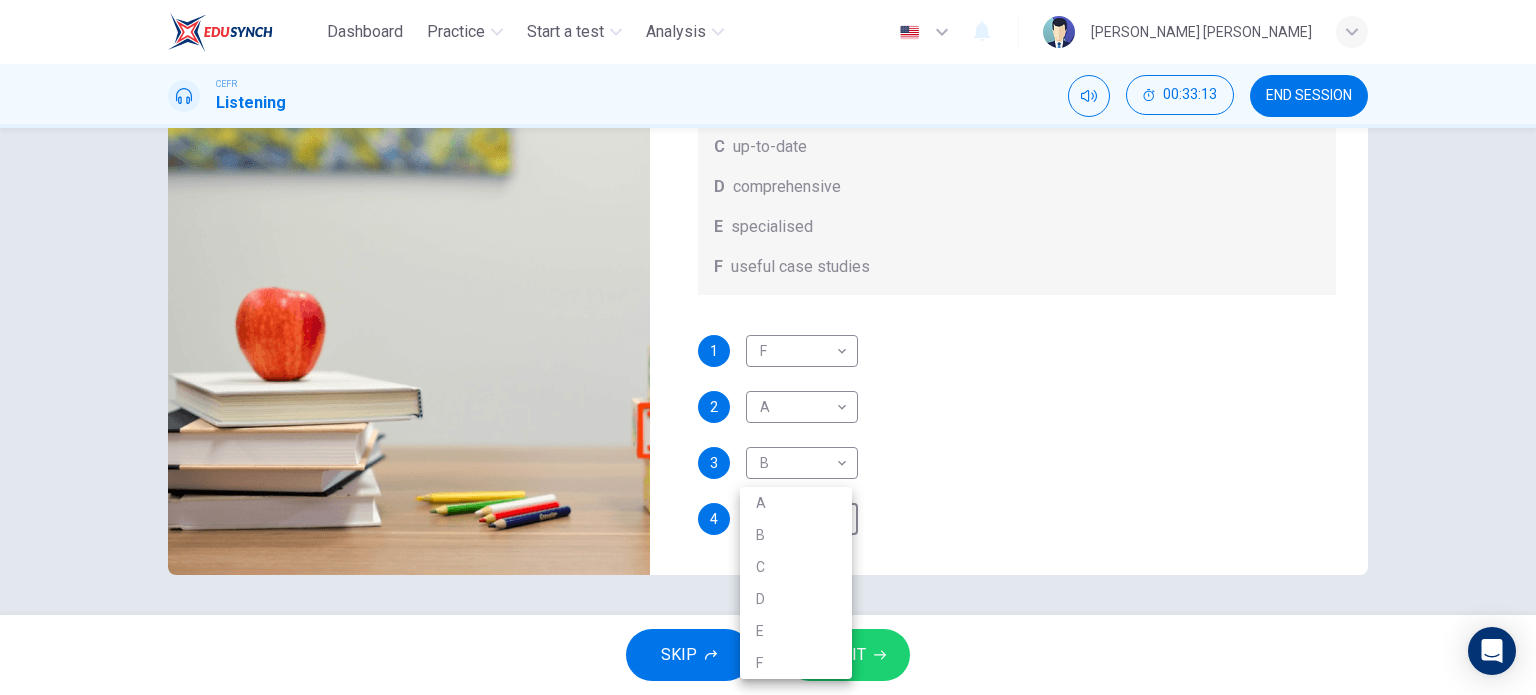 click on "D" at bounding box center (796, 599) 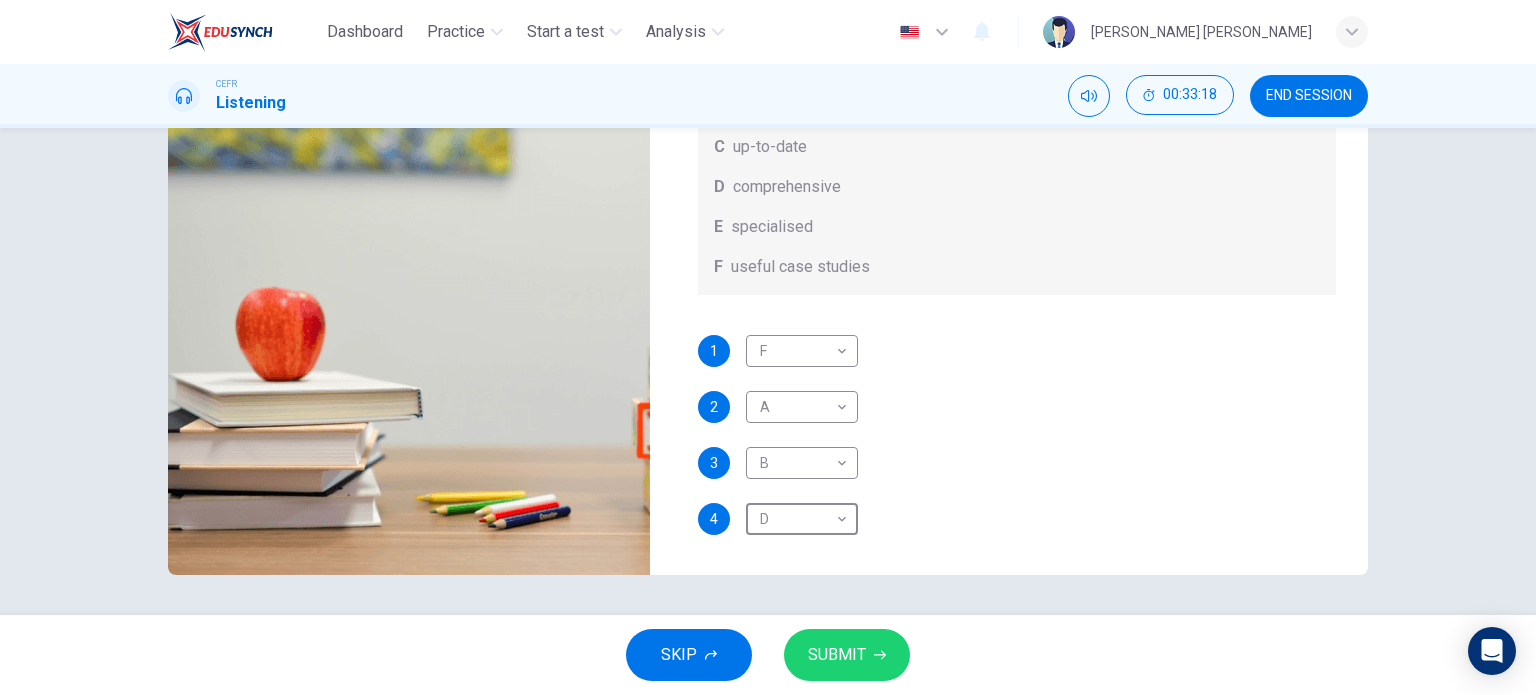 click on "SUBMIT" at bounding box center [837, 655] 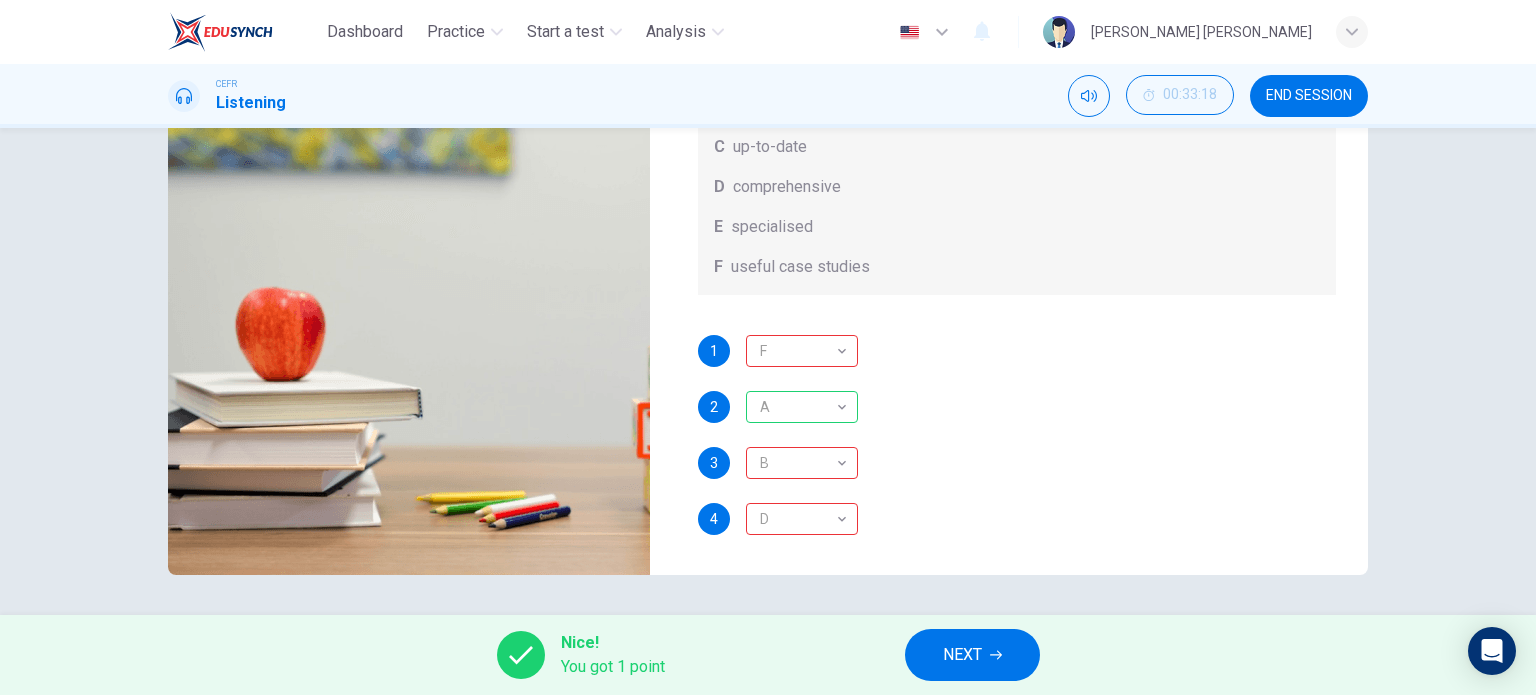 type on "0" 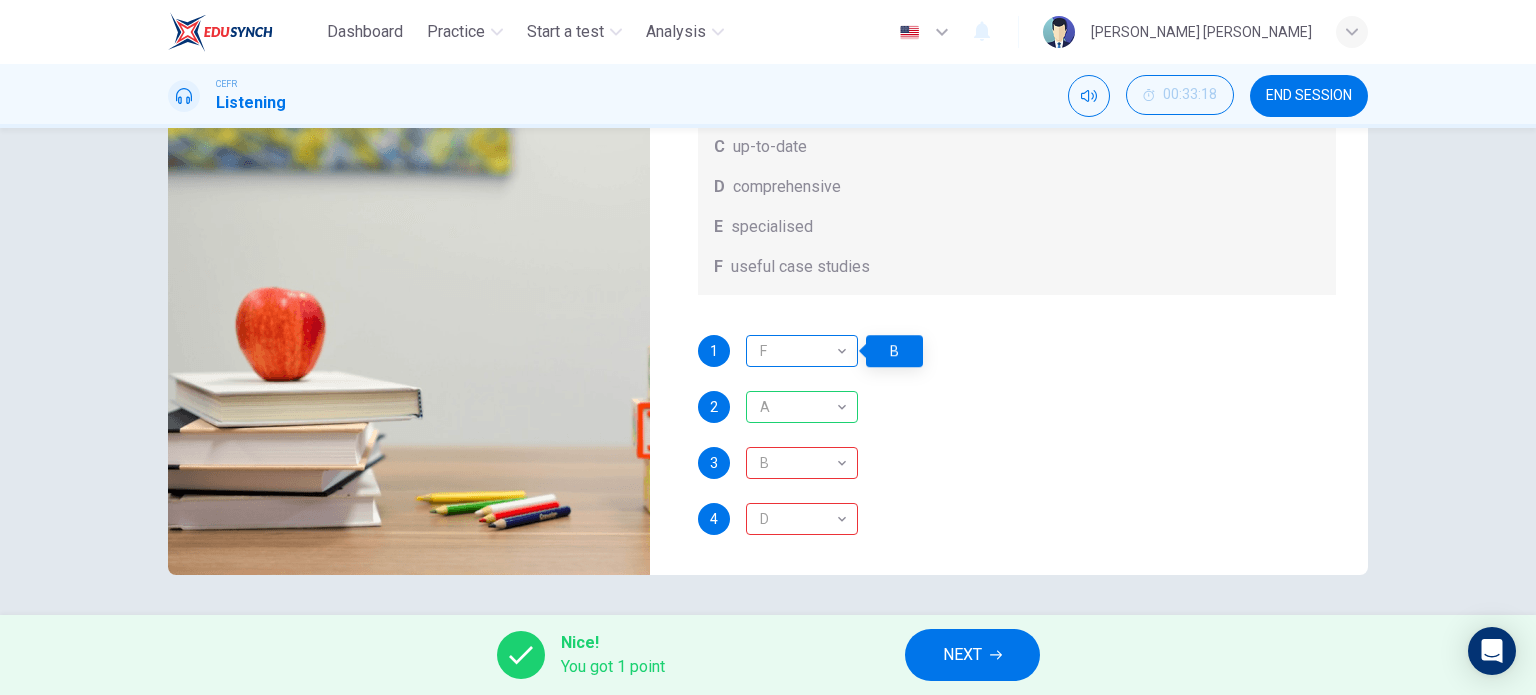 click on "F" at bounding box center (798, 351) 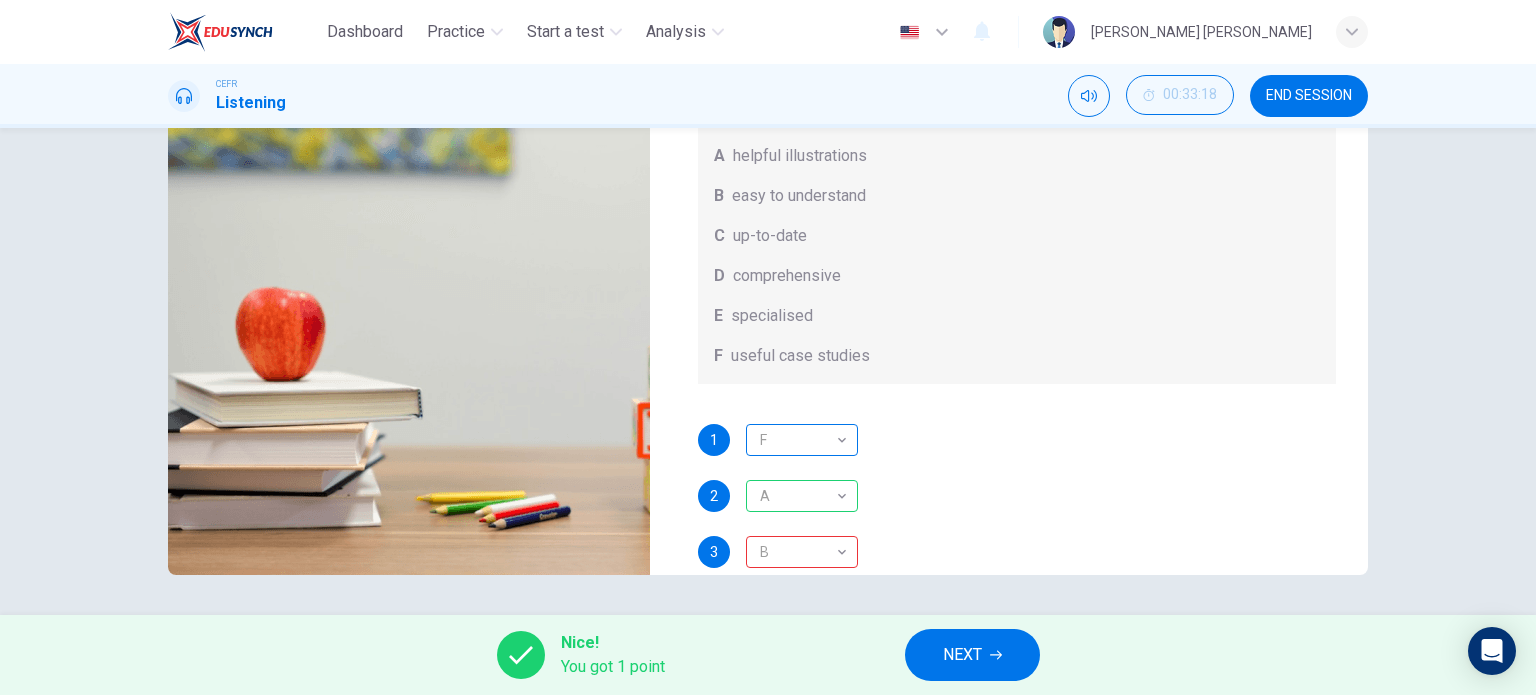 scroll, scrollTop: 100, scrollLeft: 0, axis: vertical 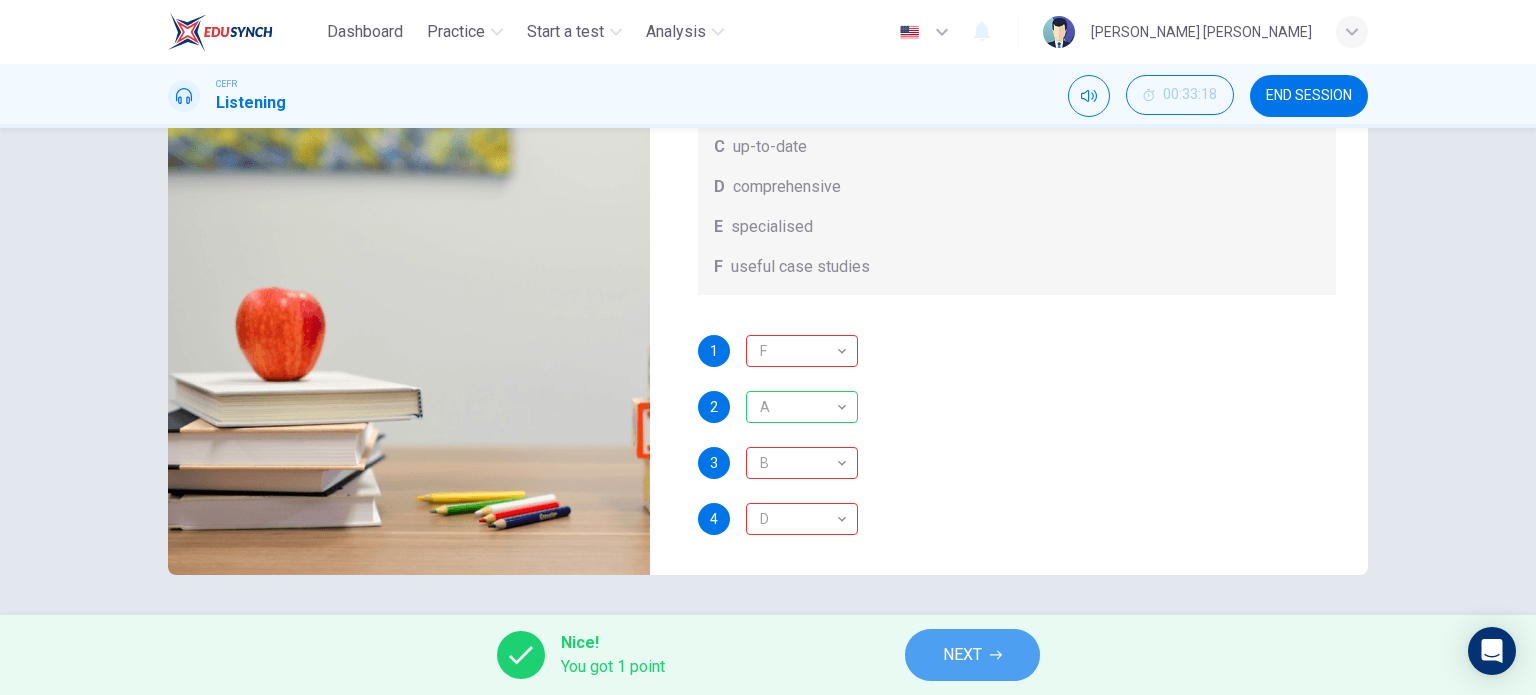 click 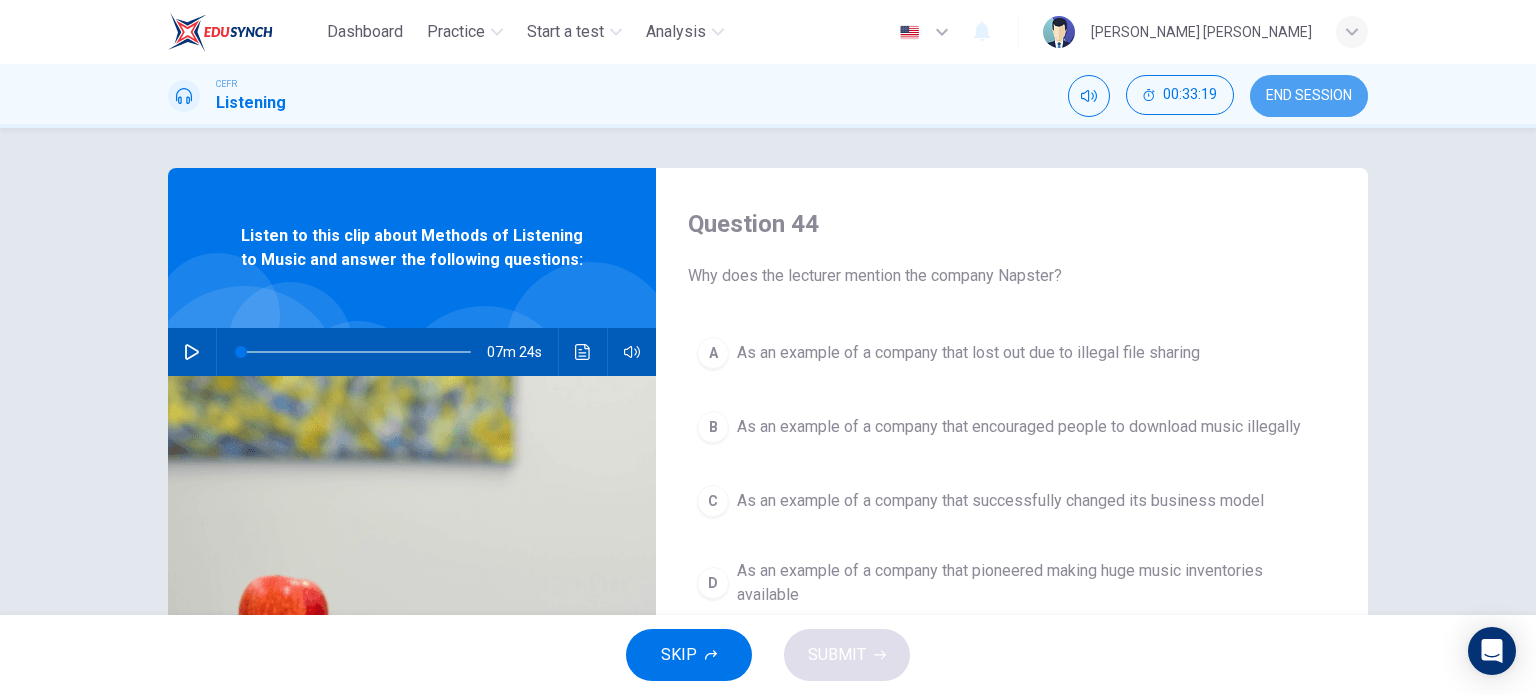 click on "END SESSION" at bounding box center [1309, 96] 